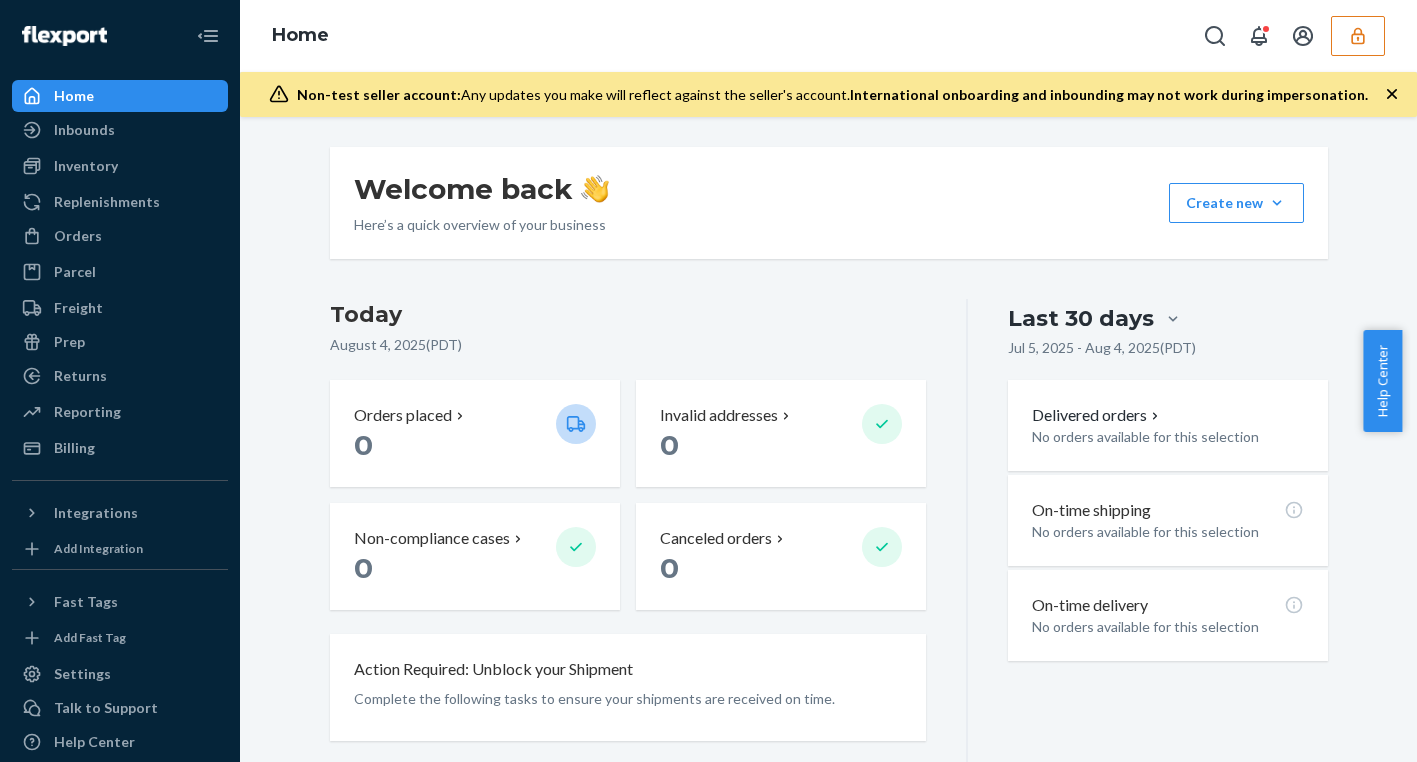 scroll, scrollTop: 0, scrollLeft: 0, axis: both 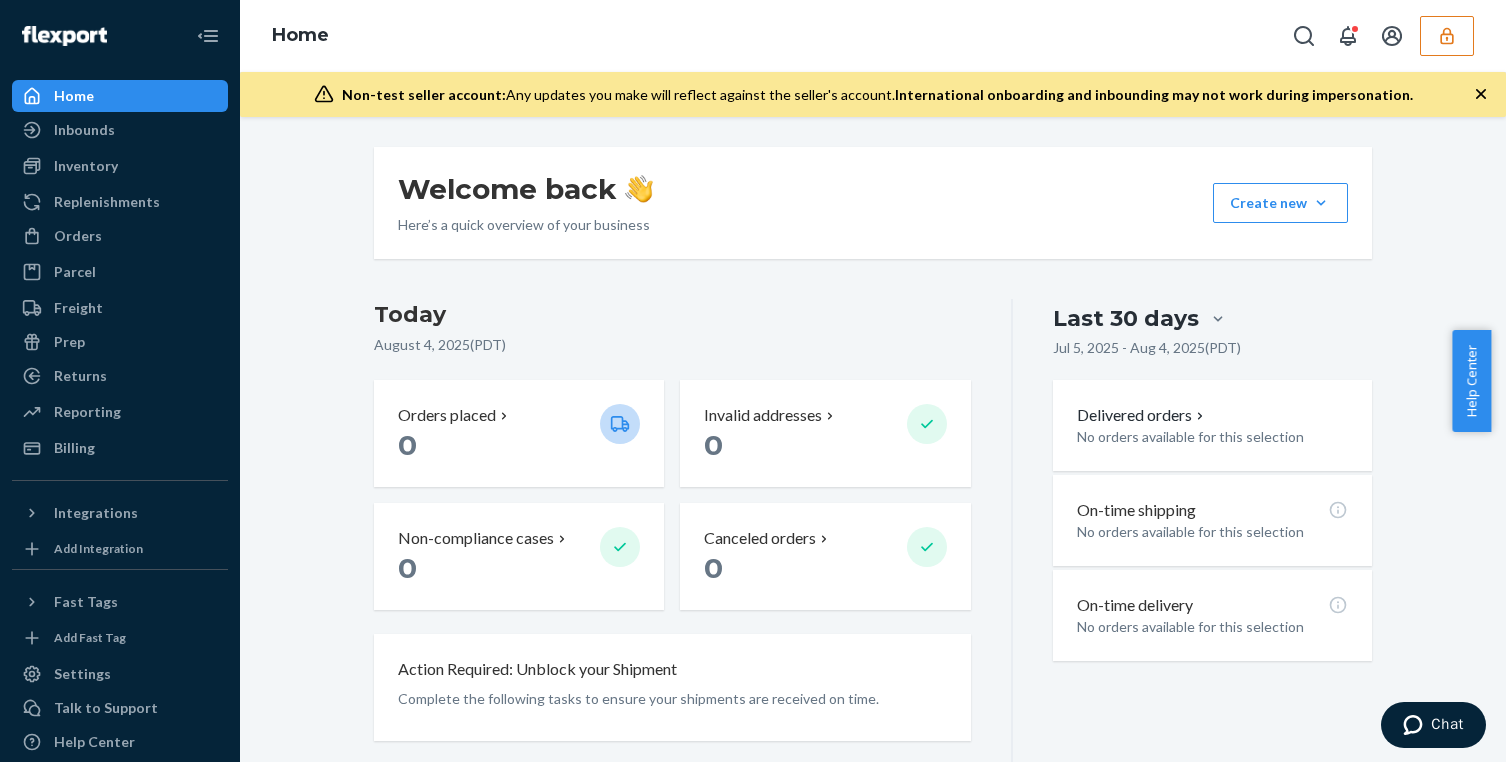 click 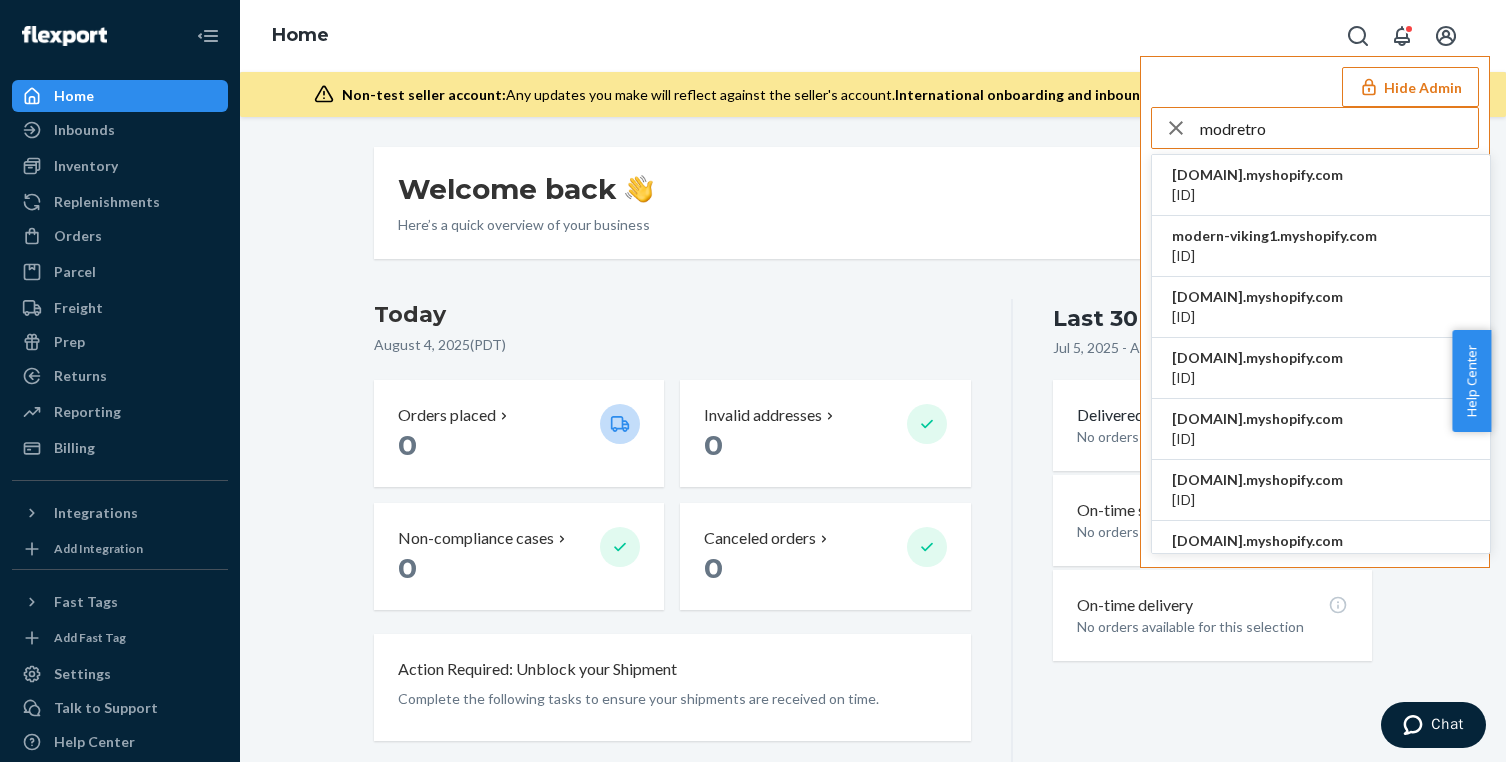 type on "modretro" 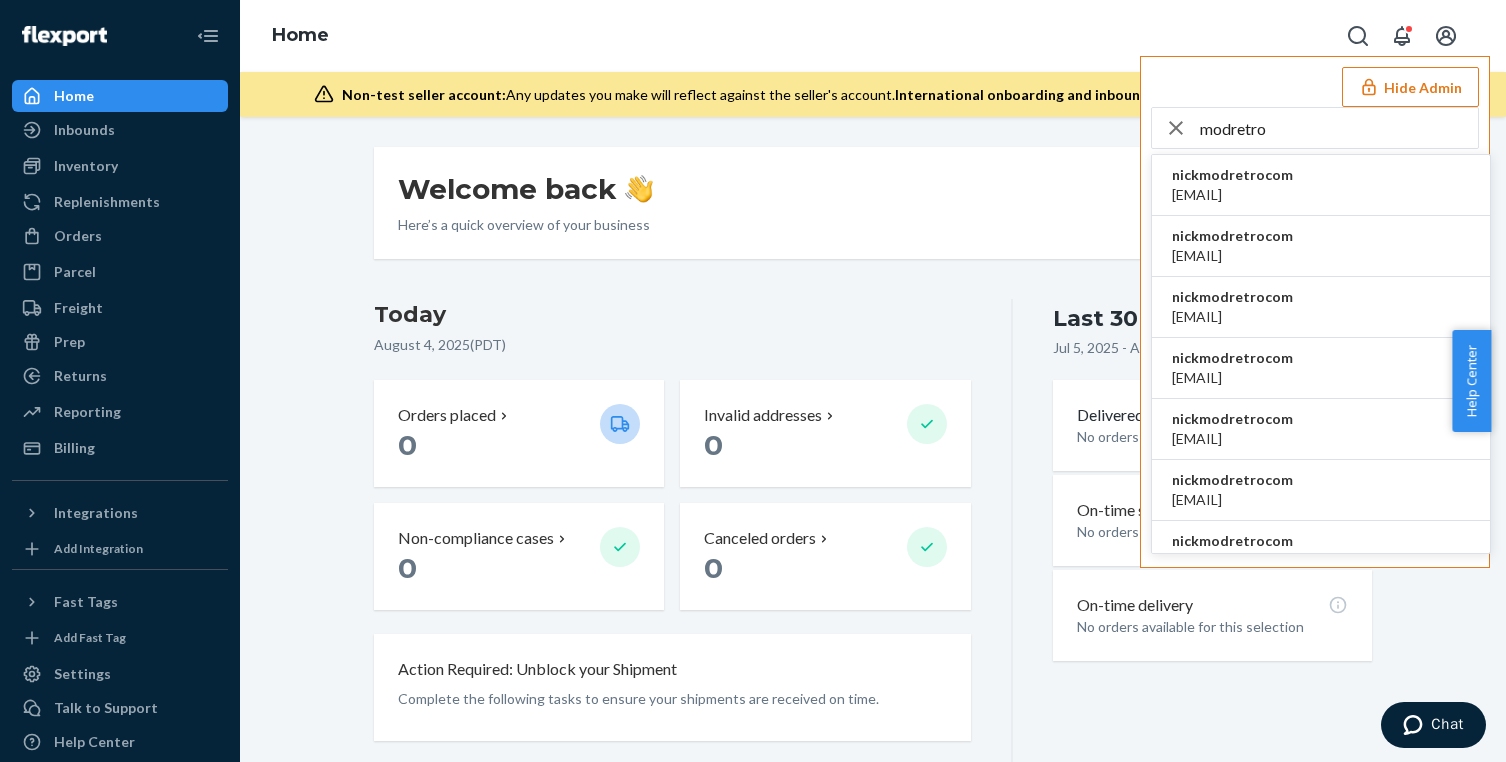 click on "nickmodretrocom" at bounding box center (1232, 175) 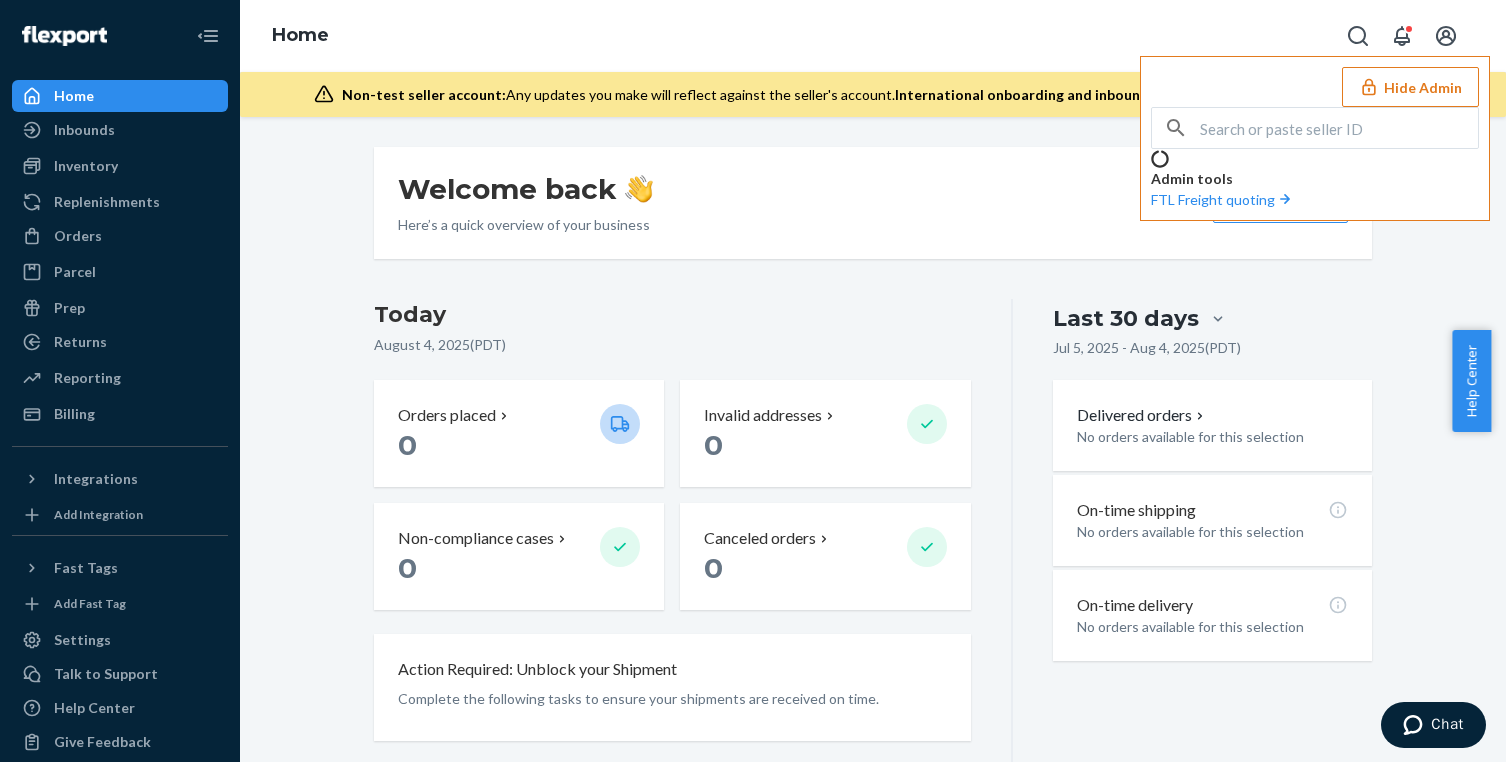 click on "Hide Admin" at bounding box center (1410, 87) 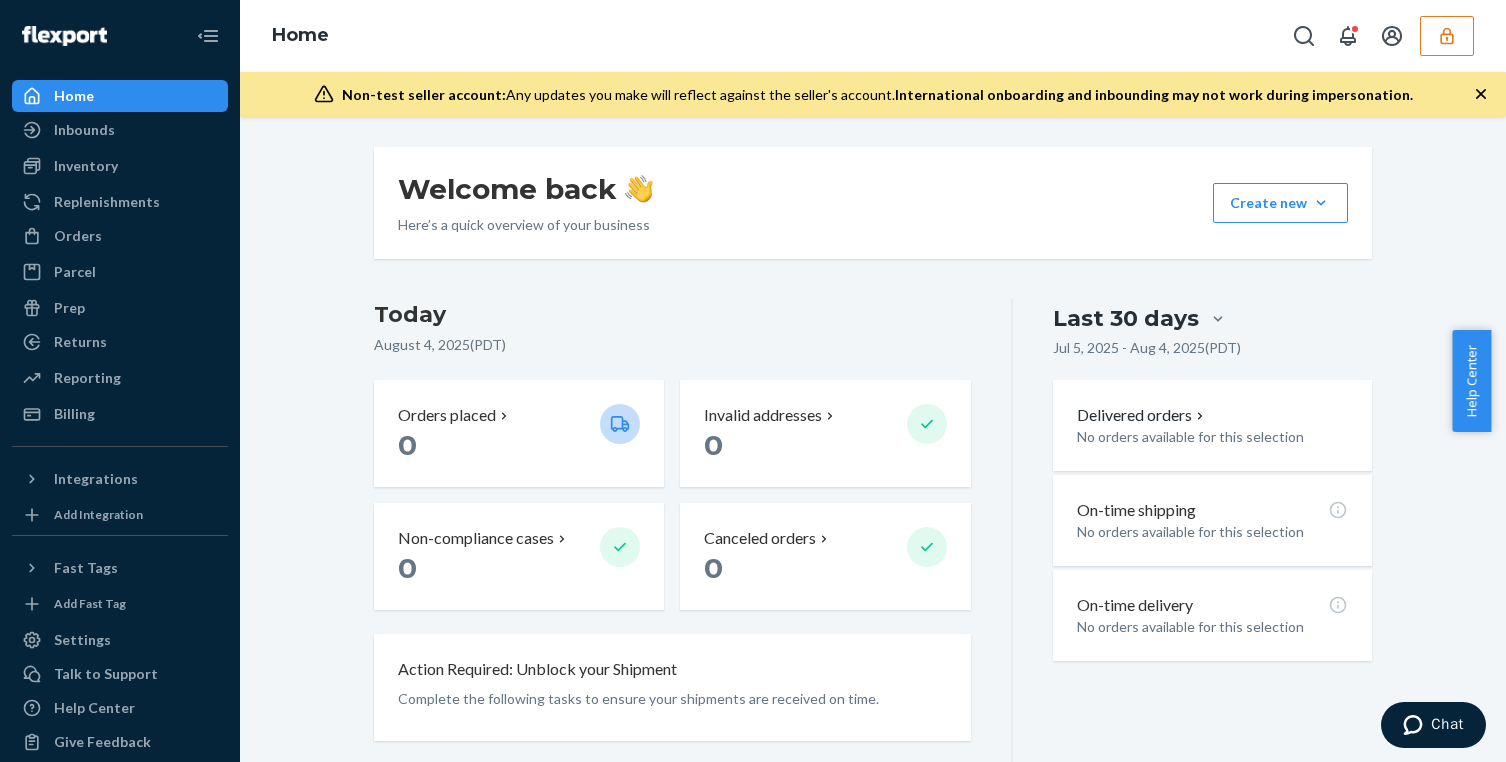 click 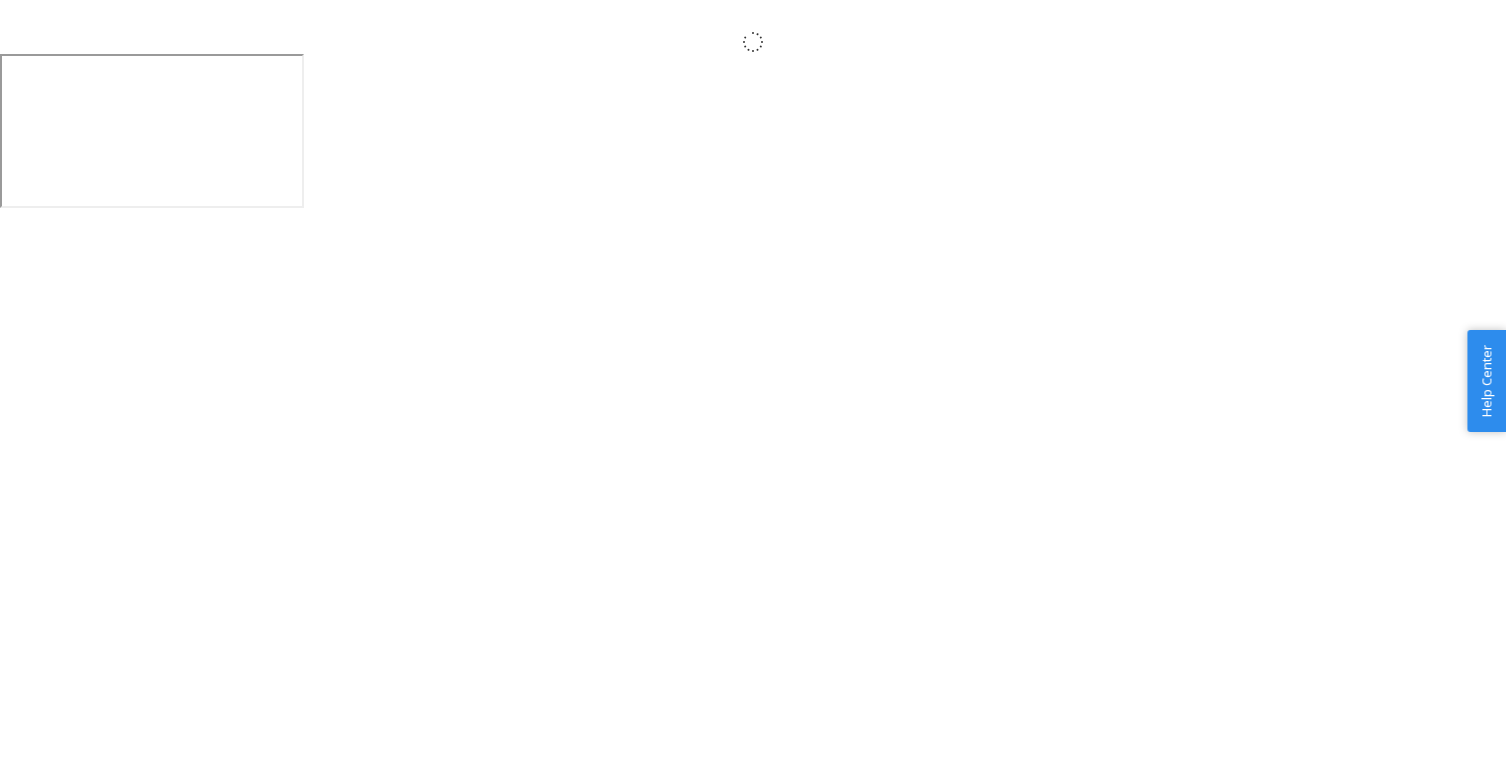 scroll, scrollTop: 0, scrollLeft: 0, axis: both 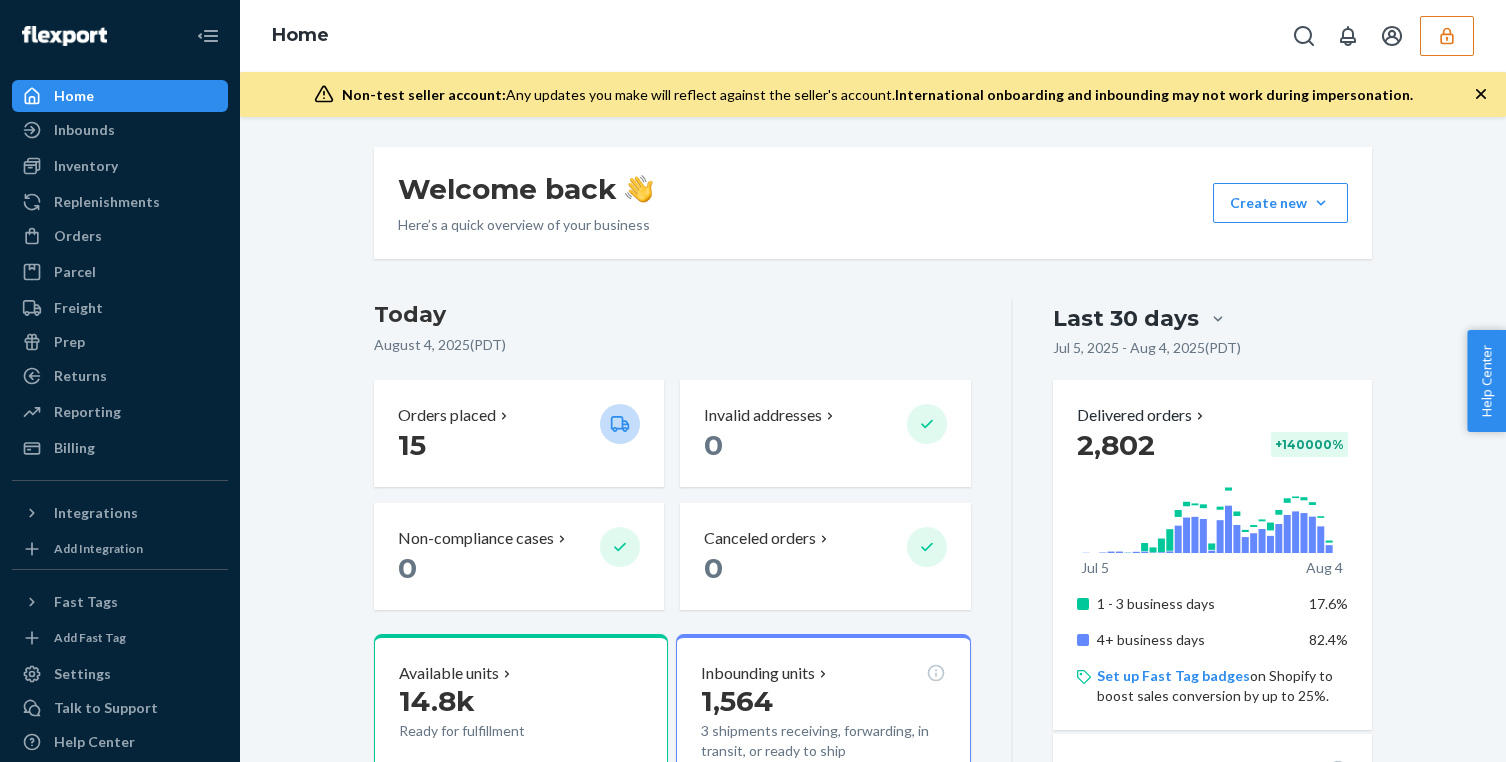 click 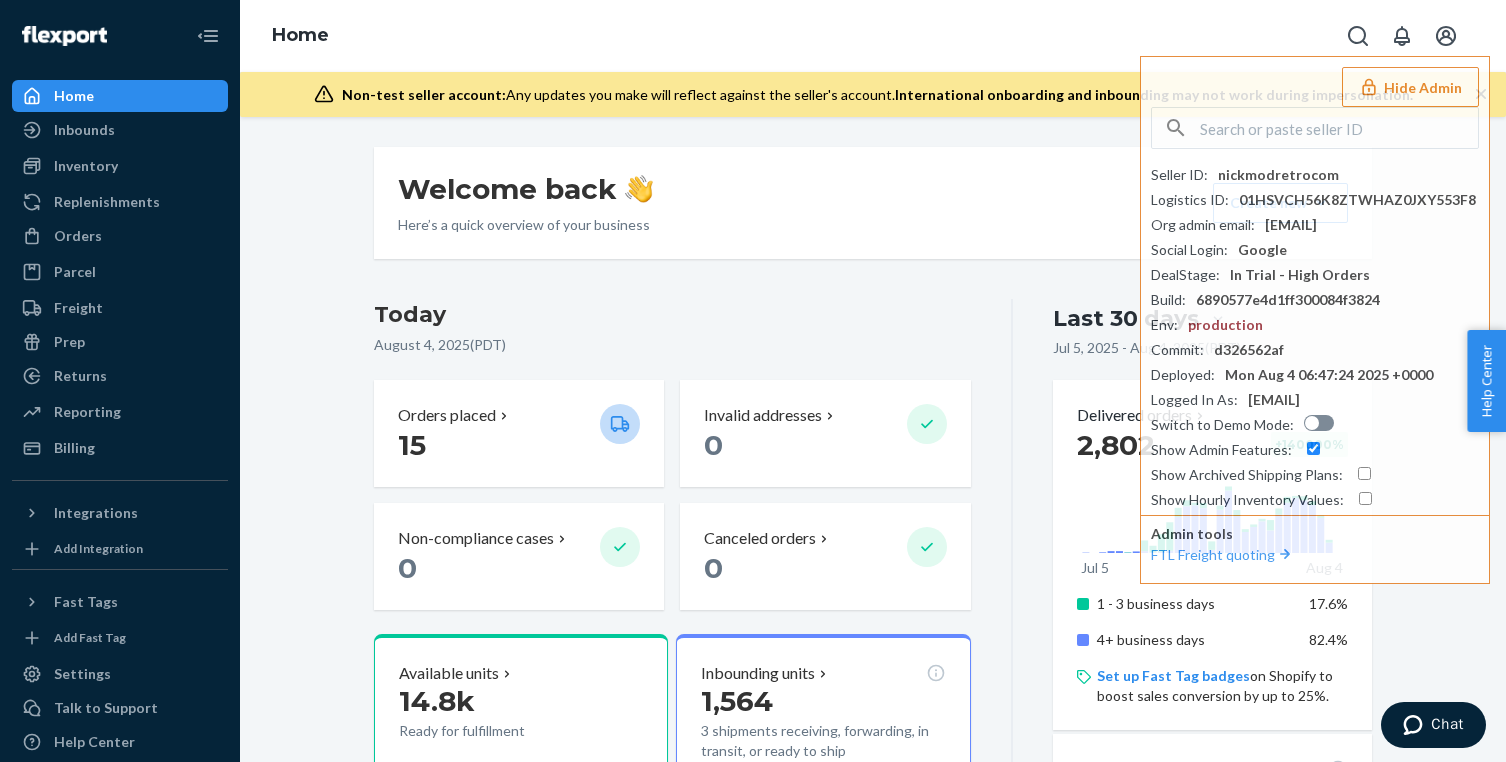 click on "Welcome back  Here’s a quick overview of your business Create new Create new inbound Create new order Create new product Today August 4, 2025  ( PDT ) Orders placed   15   Invalid addresses   0   Non-compliance cases   0   Canceled orders   0   Available units 14.8k Ready for fulfillment Inbounding units 1,564 3 shipments receiving, forwarding, in transit, or ready to ship Carrier Tracking 6 6 shipments need warehouse appointments Popular SKUs to replenish Avoid missing out on sales by inbounding these SKUs SKU Days of inventory left Regions Rechargeable Pack (Default Title) 2,756  sold ·  428  available 5 1 of 5 Mod Kit (Default Title) 994  sold ·  13  available 0 1 of 5 First Contact Protocol (Default Title) 508  sold ·  173  available 10 1 of 5 Chromatic + Tetris Bundle [NEW] (Inferno / Gorilla) 148  sold ·  77  available 16 1 of 5 Chromatic + Tetris Bundle [NEW] (Midnight / Sapphire) 131  sold ·  121  available 28 1 of 5 1 – 5 of  5  products   Shopify Expect $0 additional shipping cost per unit." at bounding box center [873, 993] 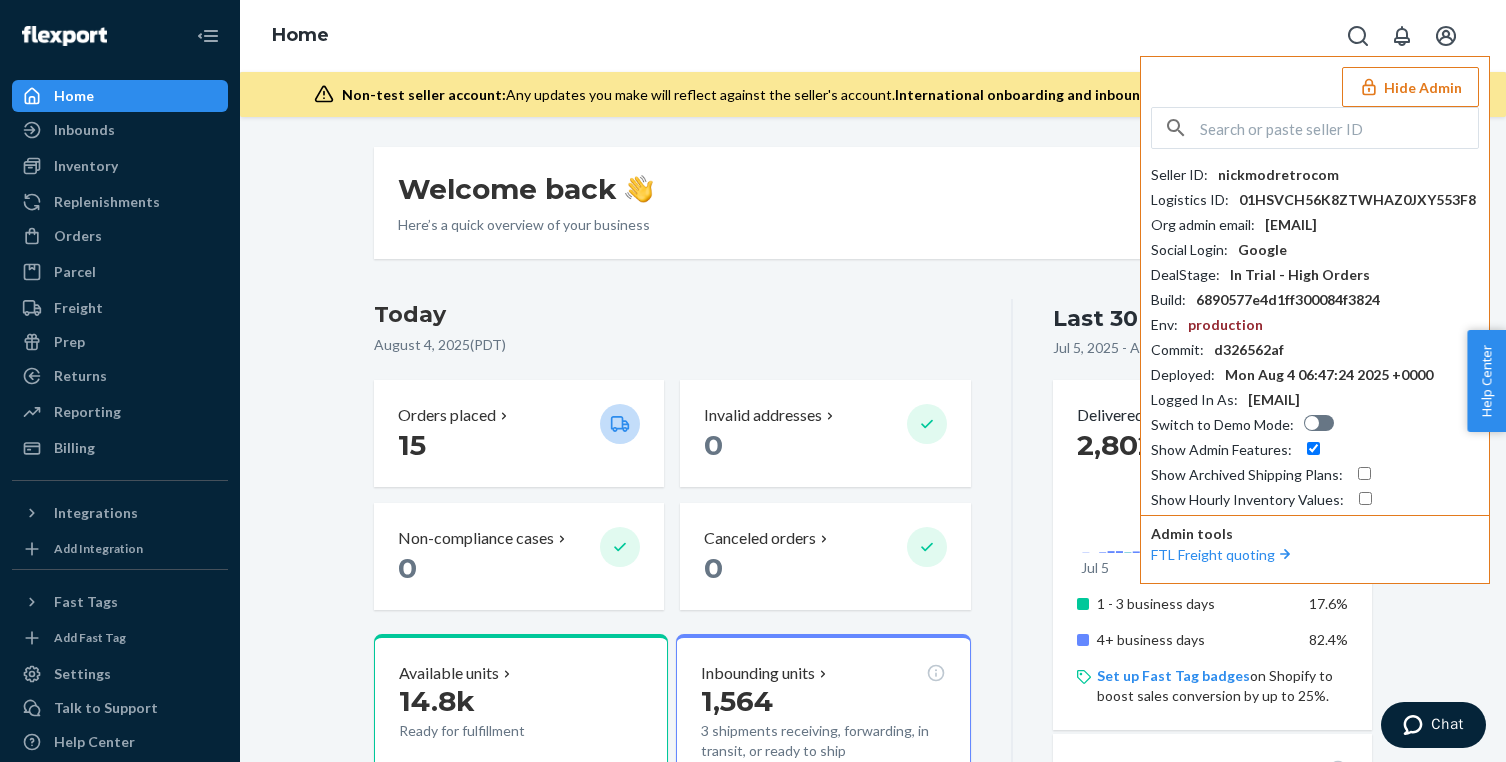 click on "Hide Admin" at bounding box center [1410, 87] 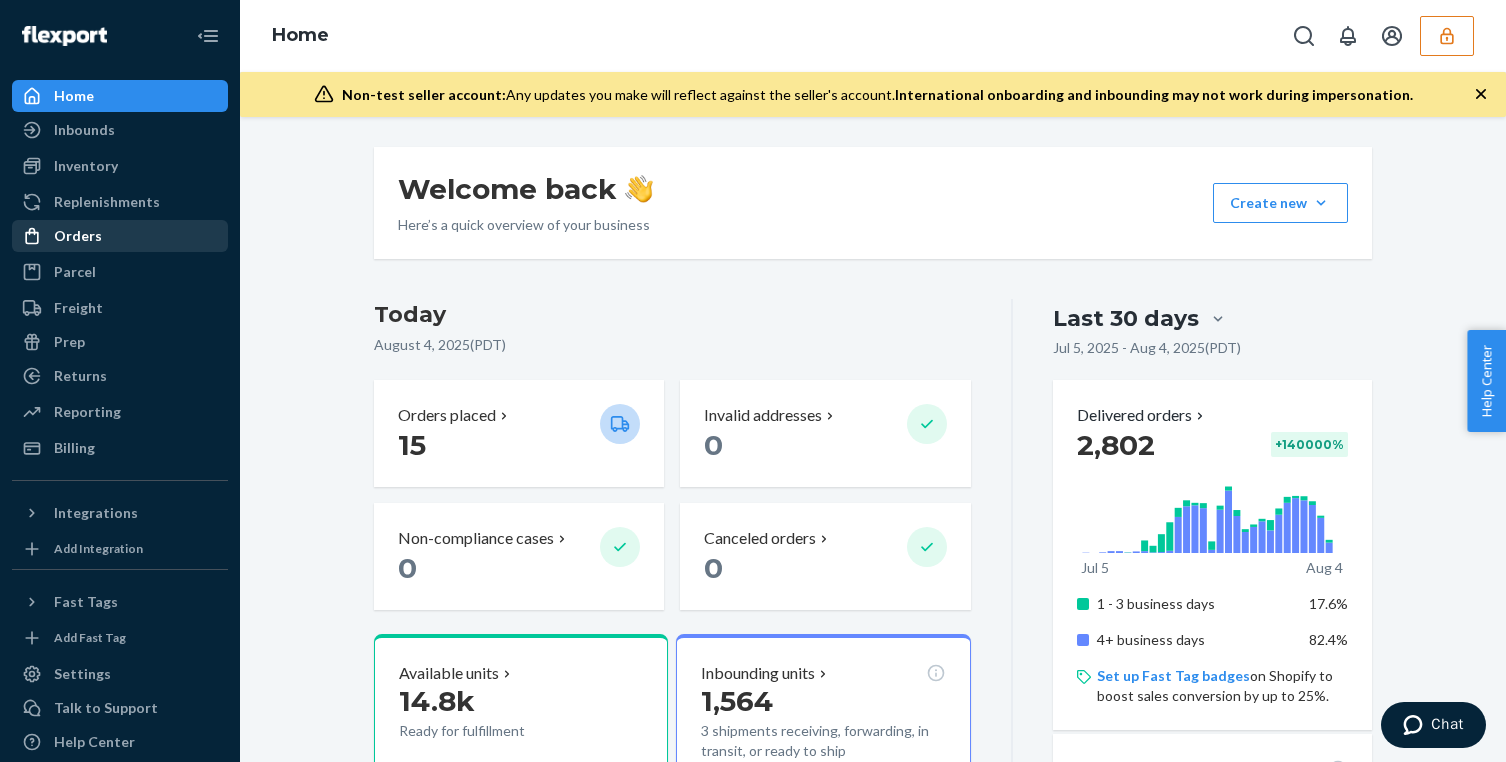 click on "Orders" at bounding box center (78, 236) 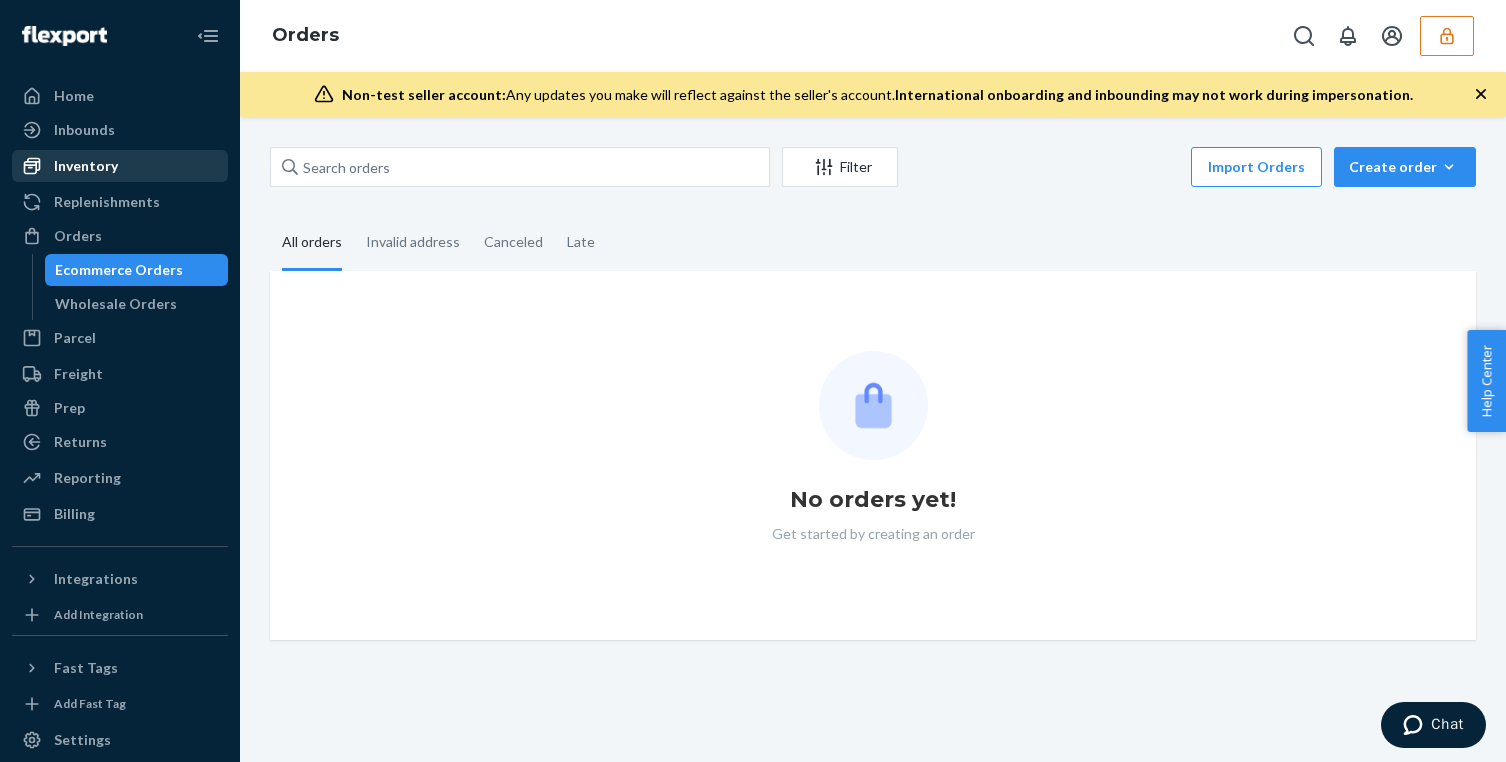 click on "Inventory" at bounding box center [86, 166] 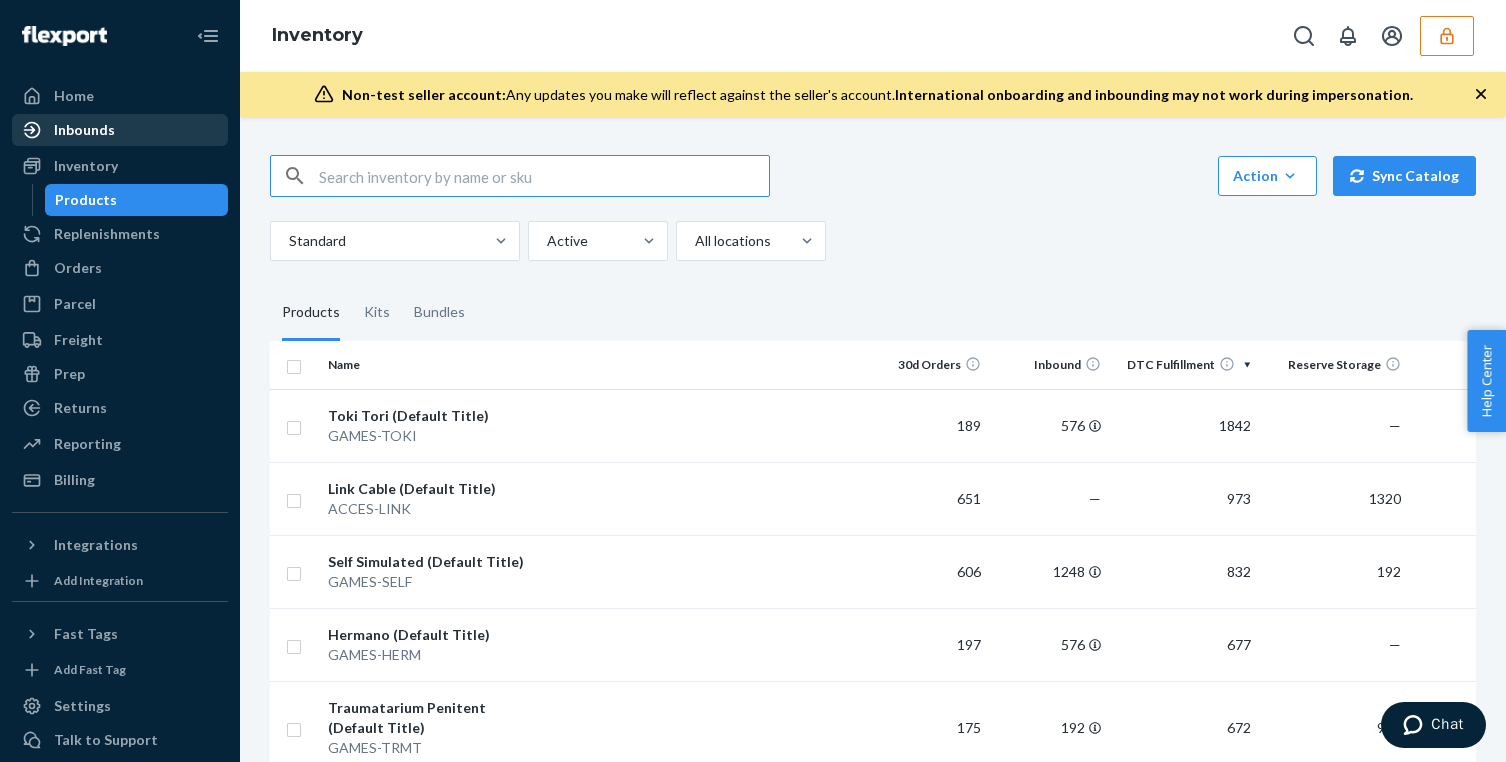 click on "Inbounds" at bounding box center [84, 130] 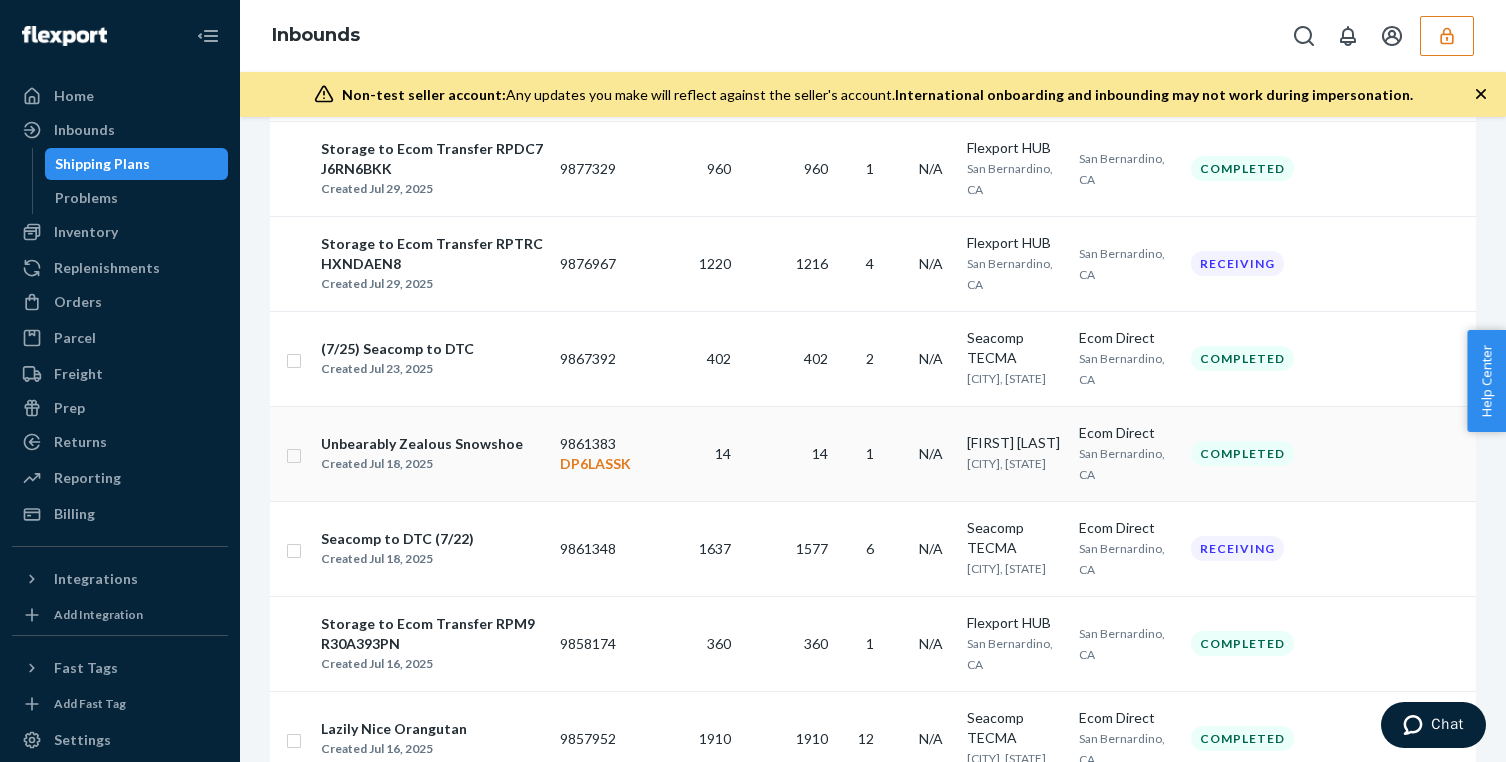 scroll, scrollTop: 514, scrollLeft: 0, axis: vertical 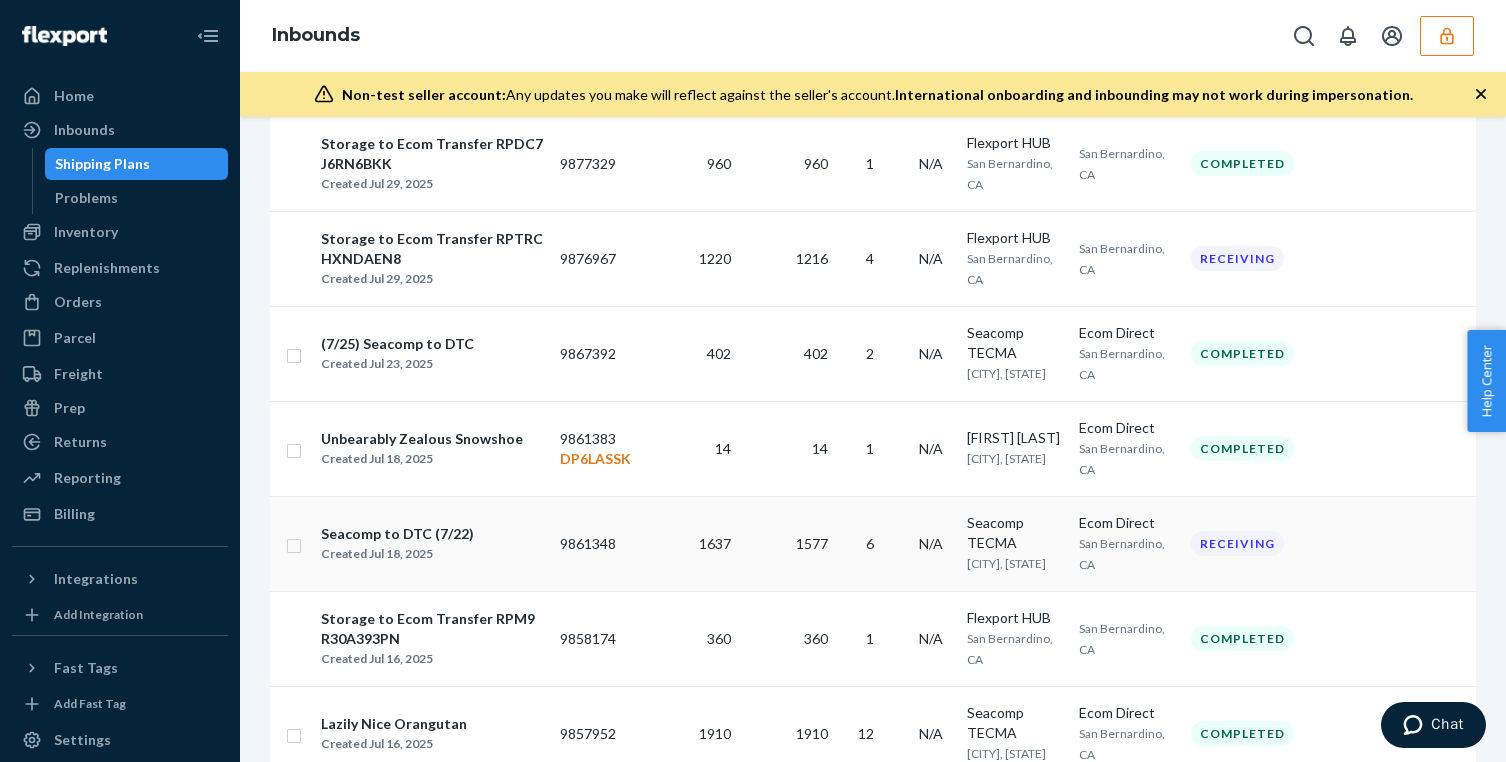 click on "1577" at bounding box center (787, 543) 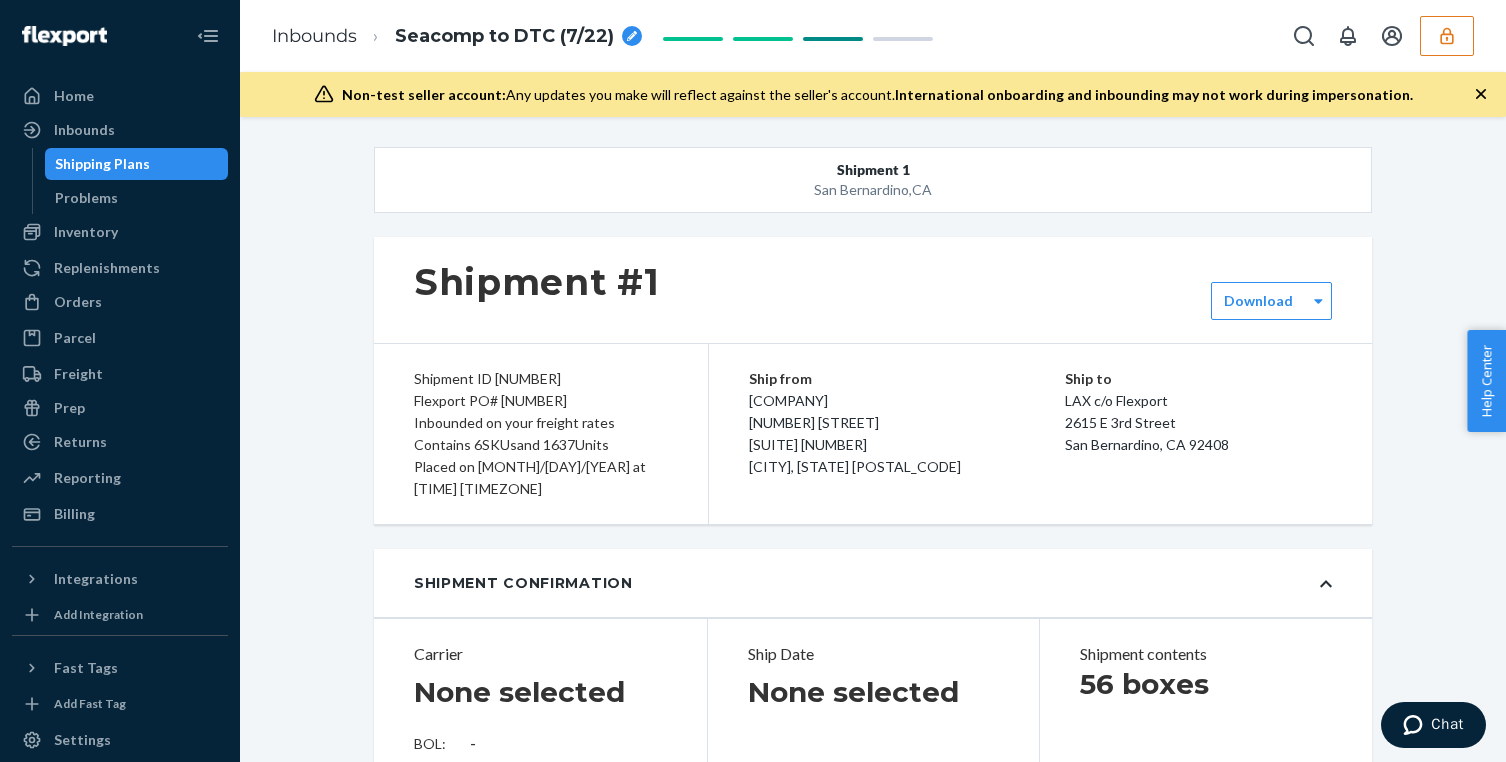 type on "772286" 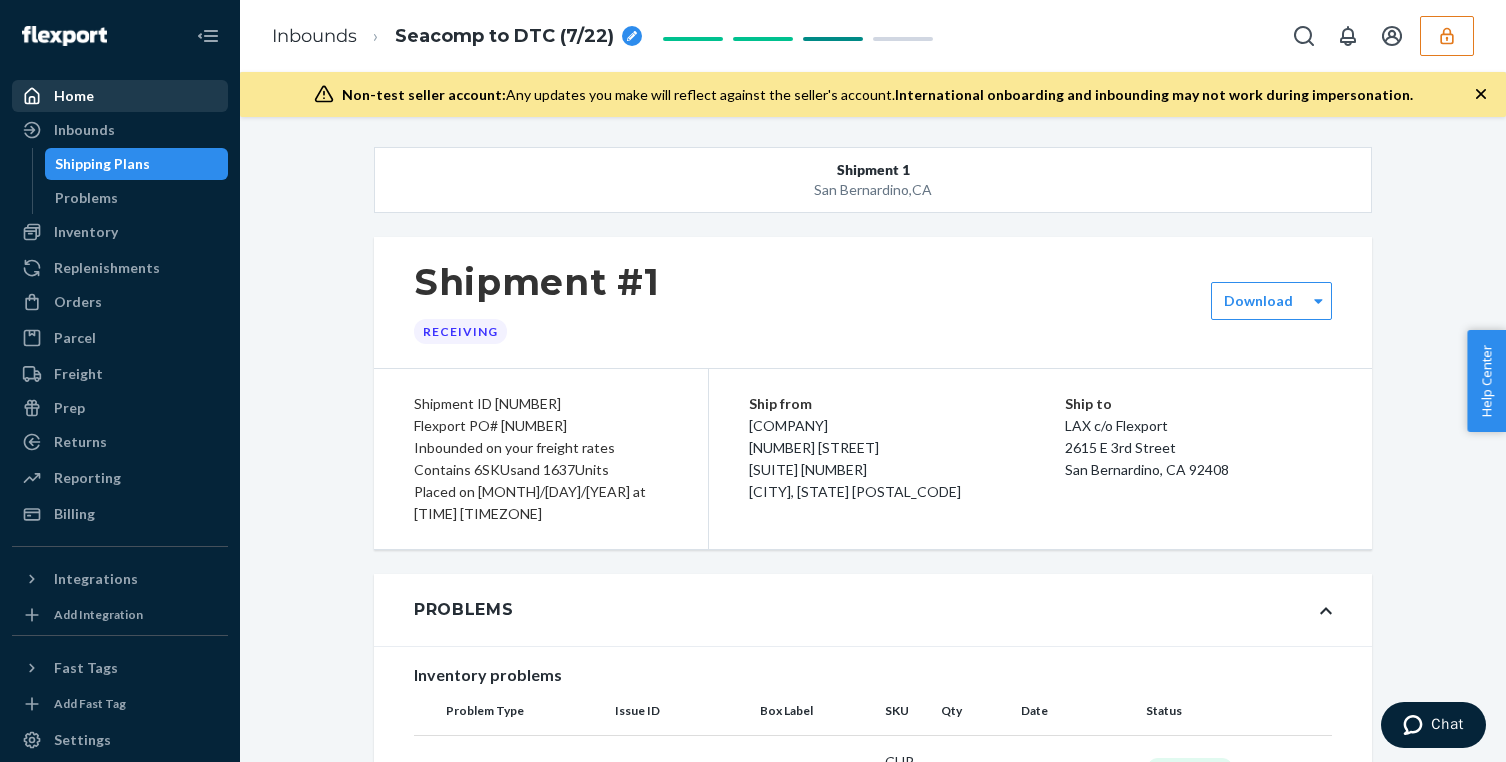 click on "Home" at bounding box center (120, 96) 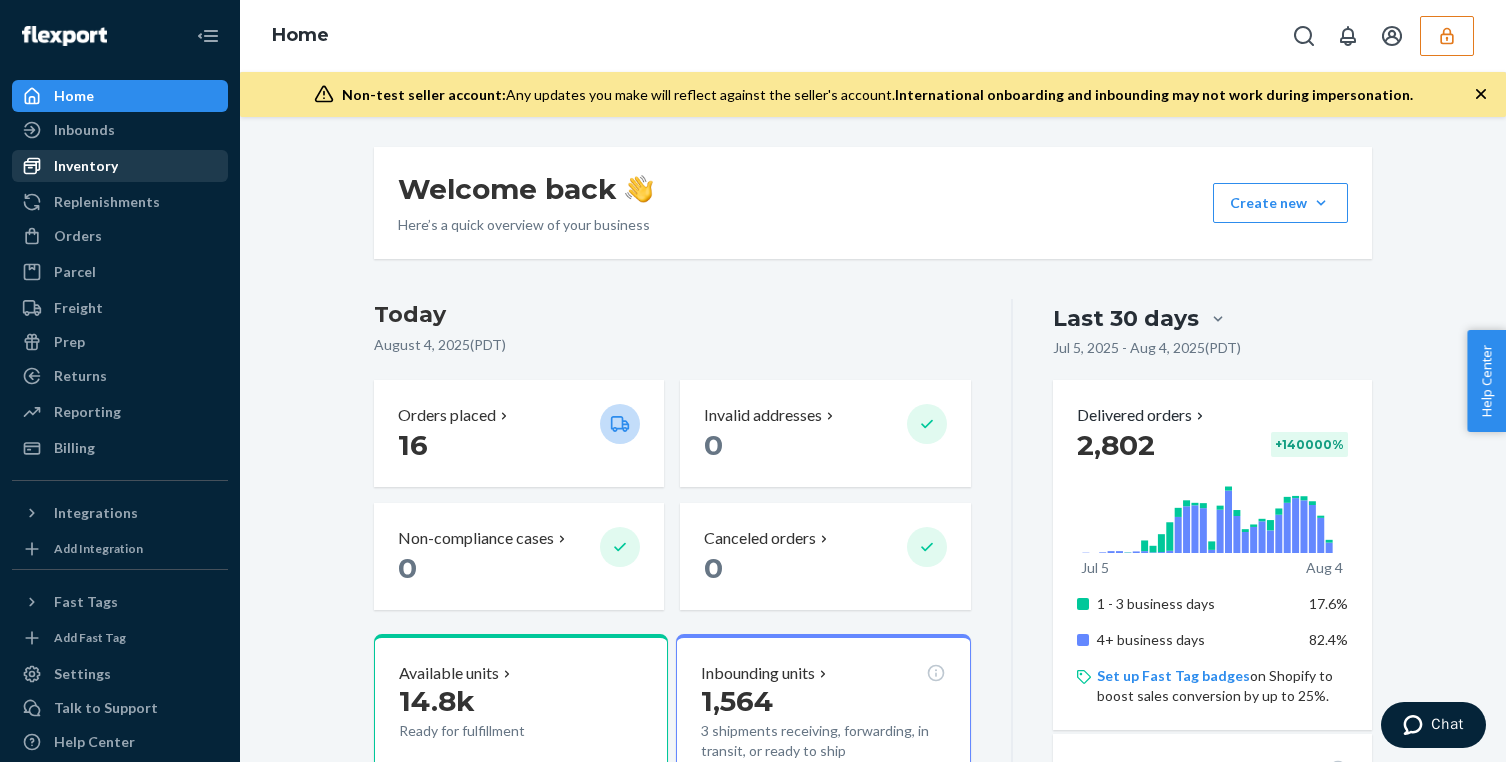 click on "Inventory" at bounding box center [86, 166] 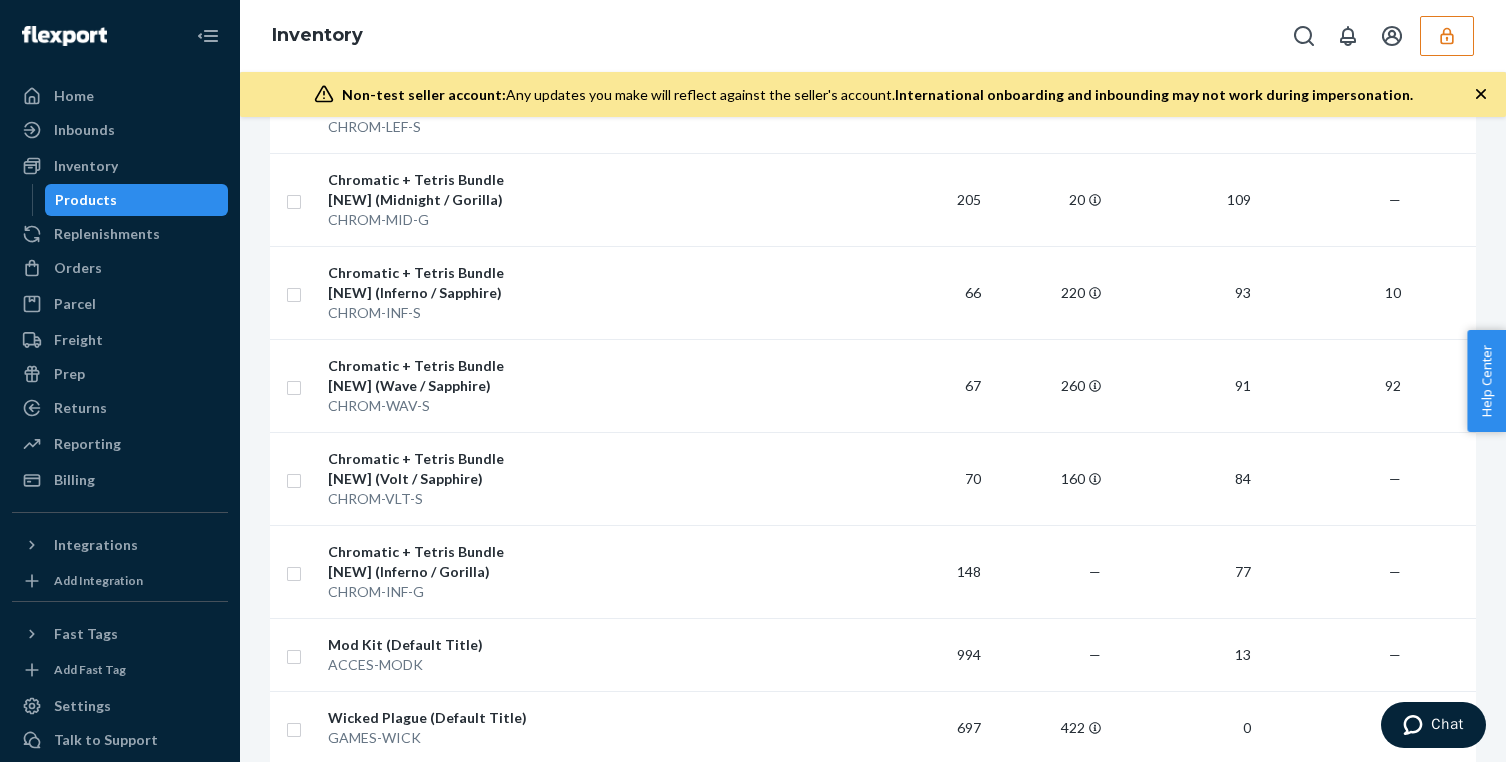 scroll, scrollTop: 2754, scrollLeft: 0, axis: vertical 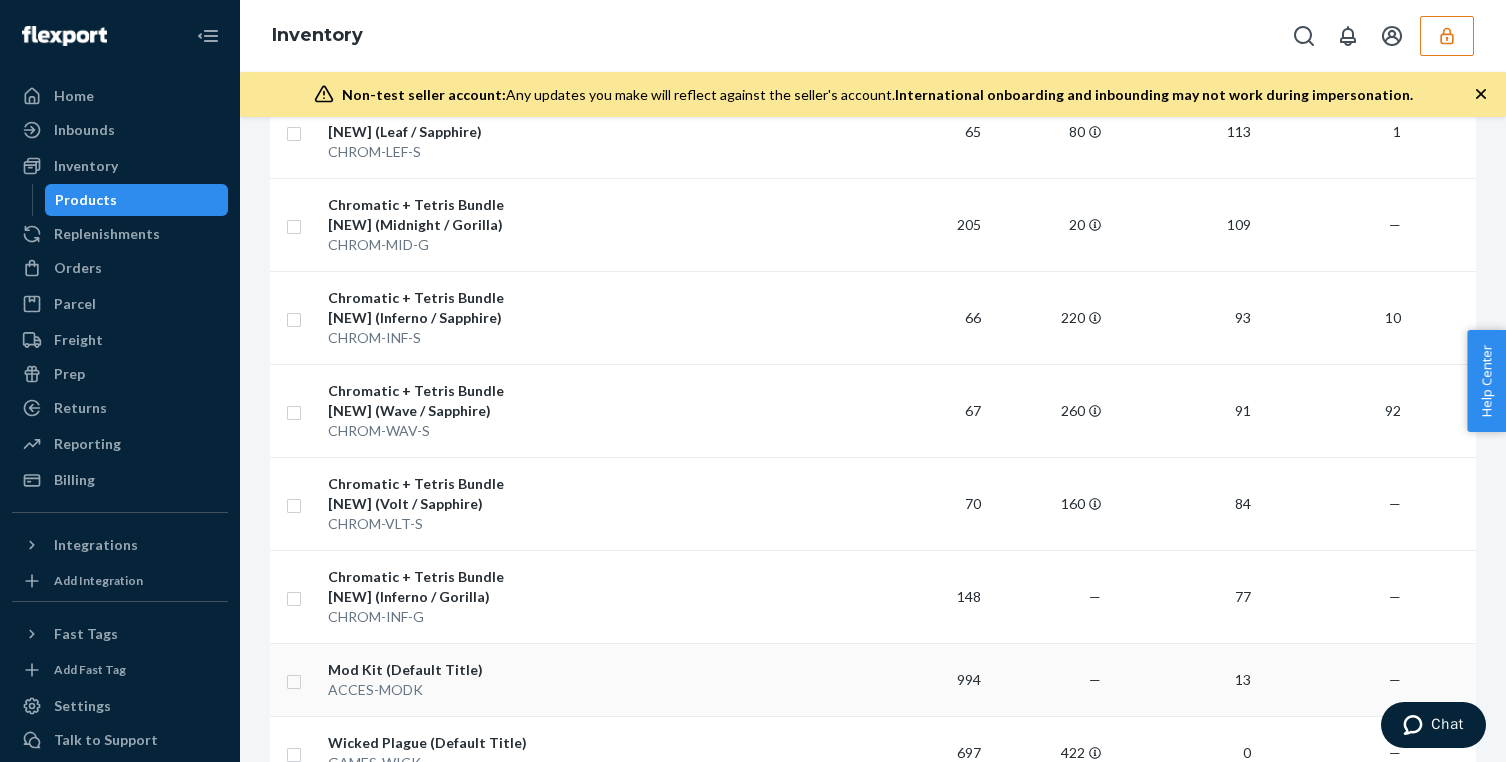 click on "Mod Kit (Default Title)" at bounding box center (432, 670) 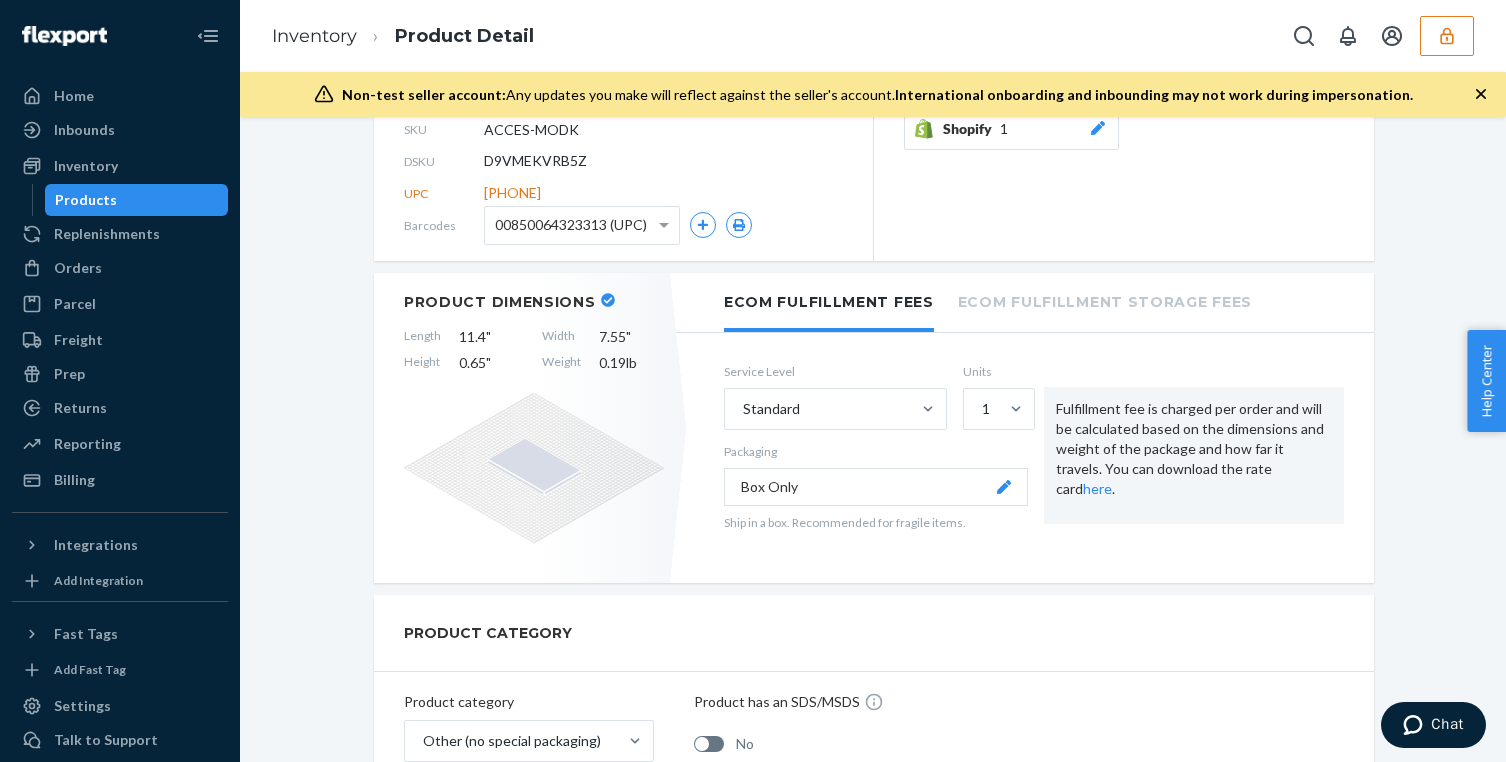 scroll, scrollTop: 243, scrollLeft: 0, axis: vertical 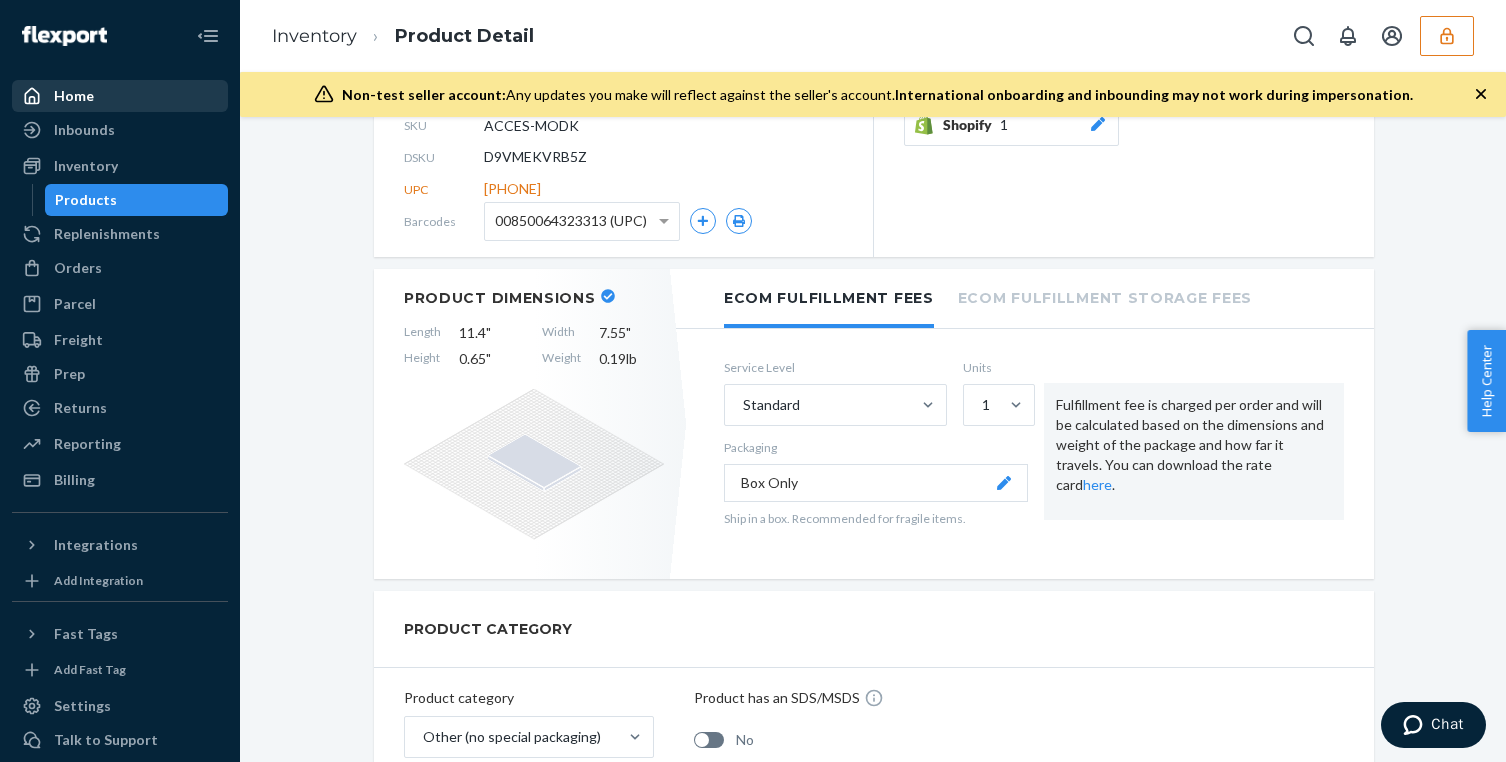click on "Home" at bounding box center (120, 96) 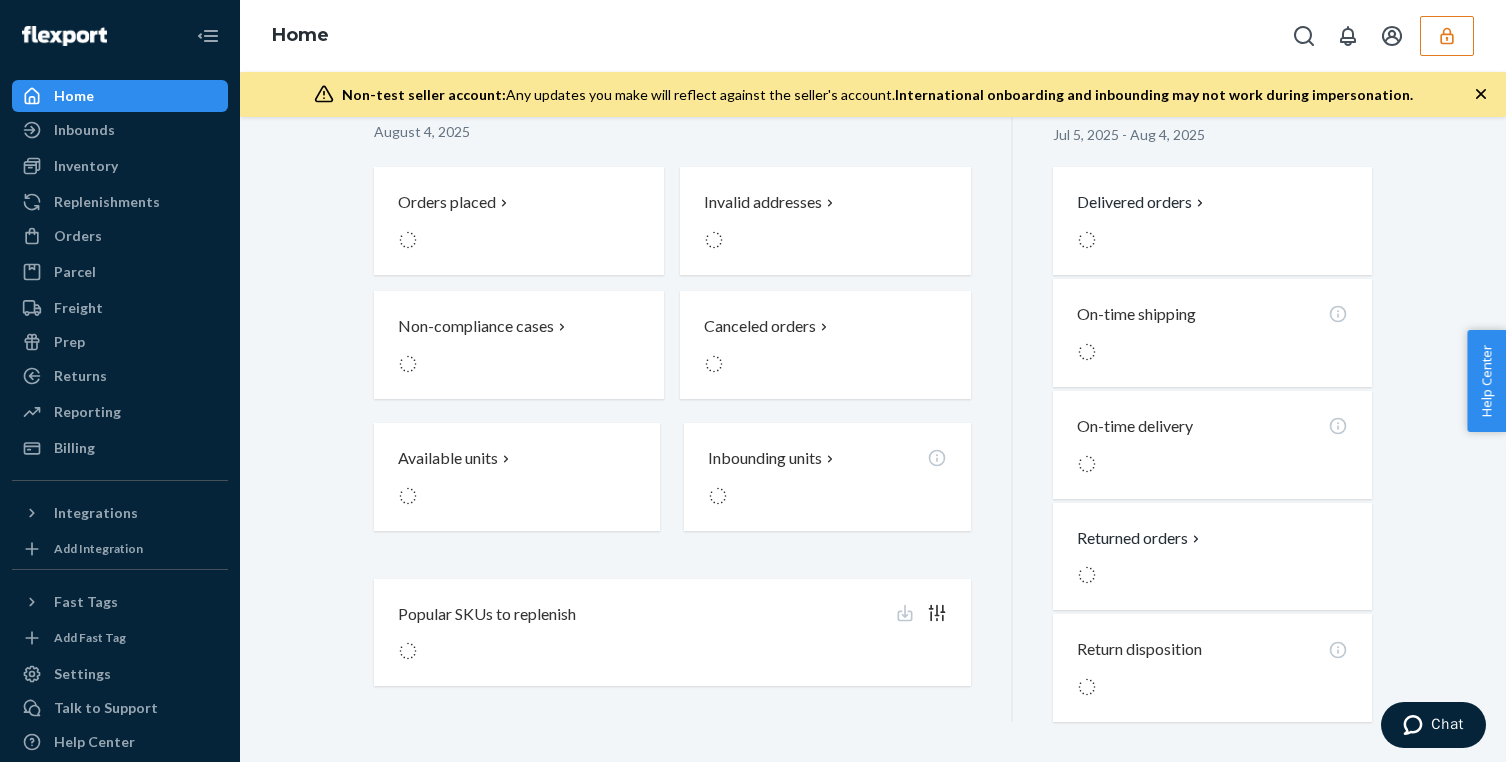 scroll, scrollTop: 0, scrollLeft: 0, axis: both 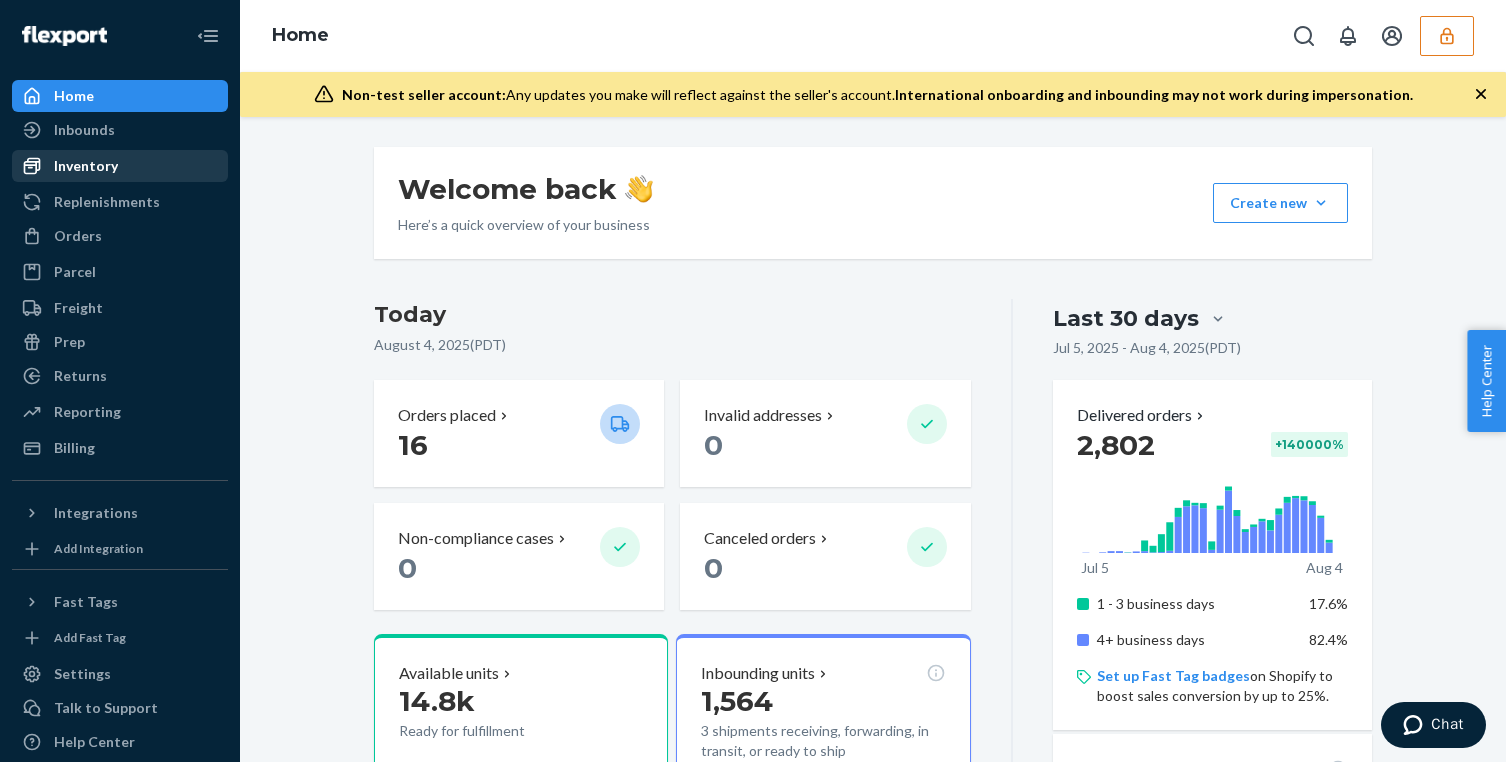 click on "Inventory" at bounding box center [120, 166] 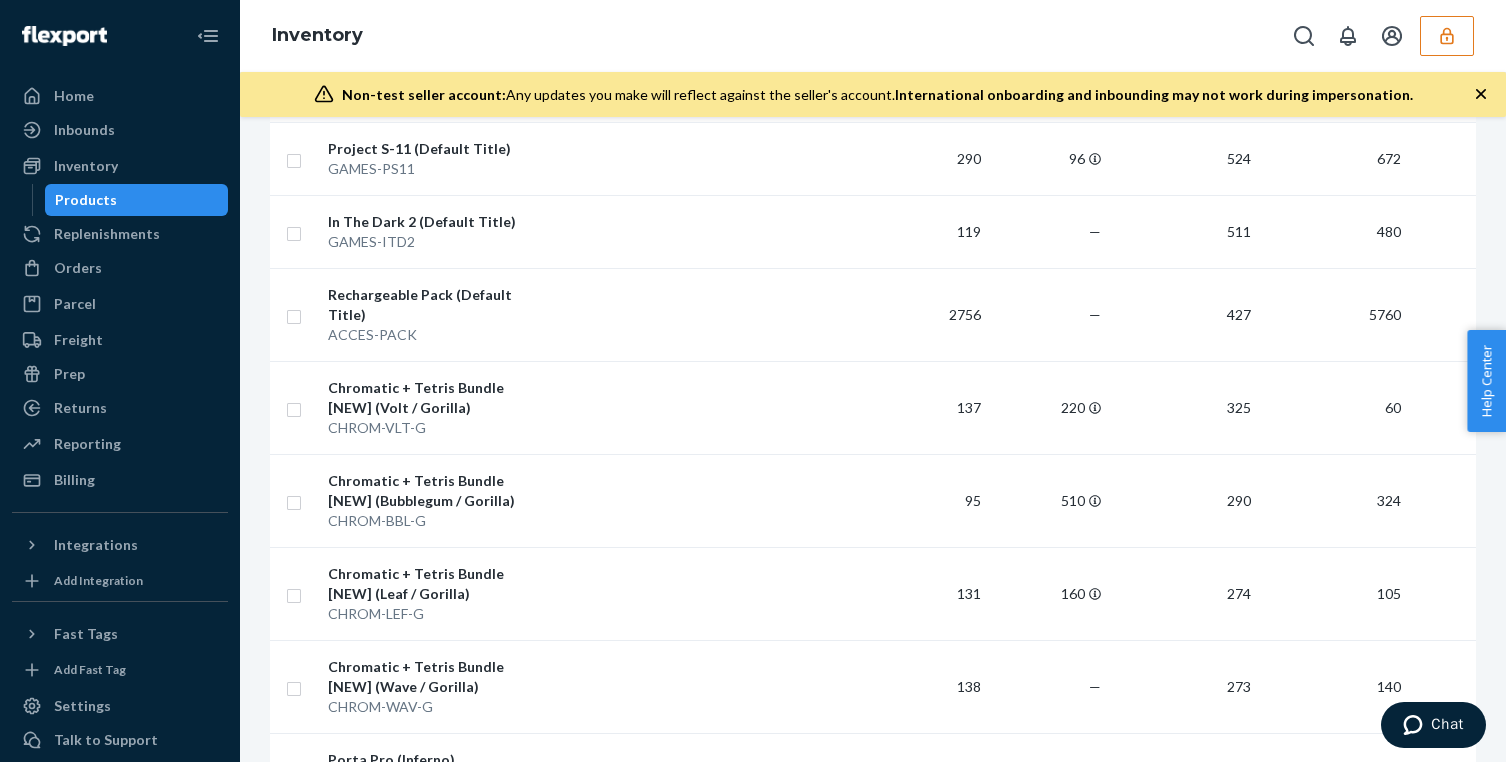 scroll, scrollTop: 1216, scrollLeft: 0, axis: vertical 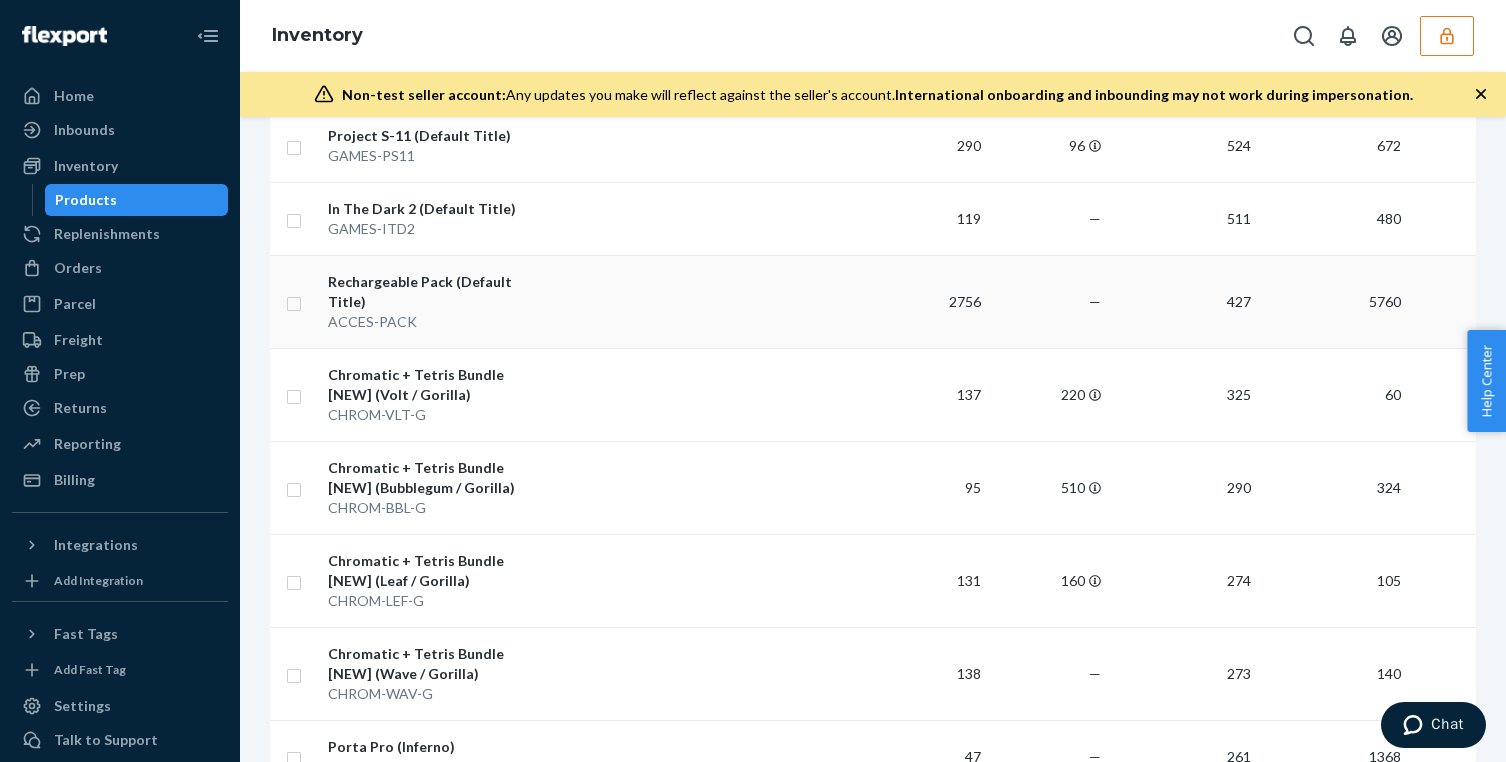 click at bounding box center [707, 301] 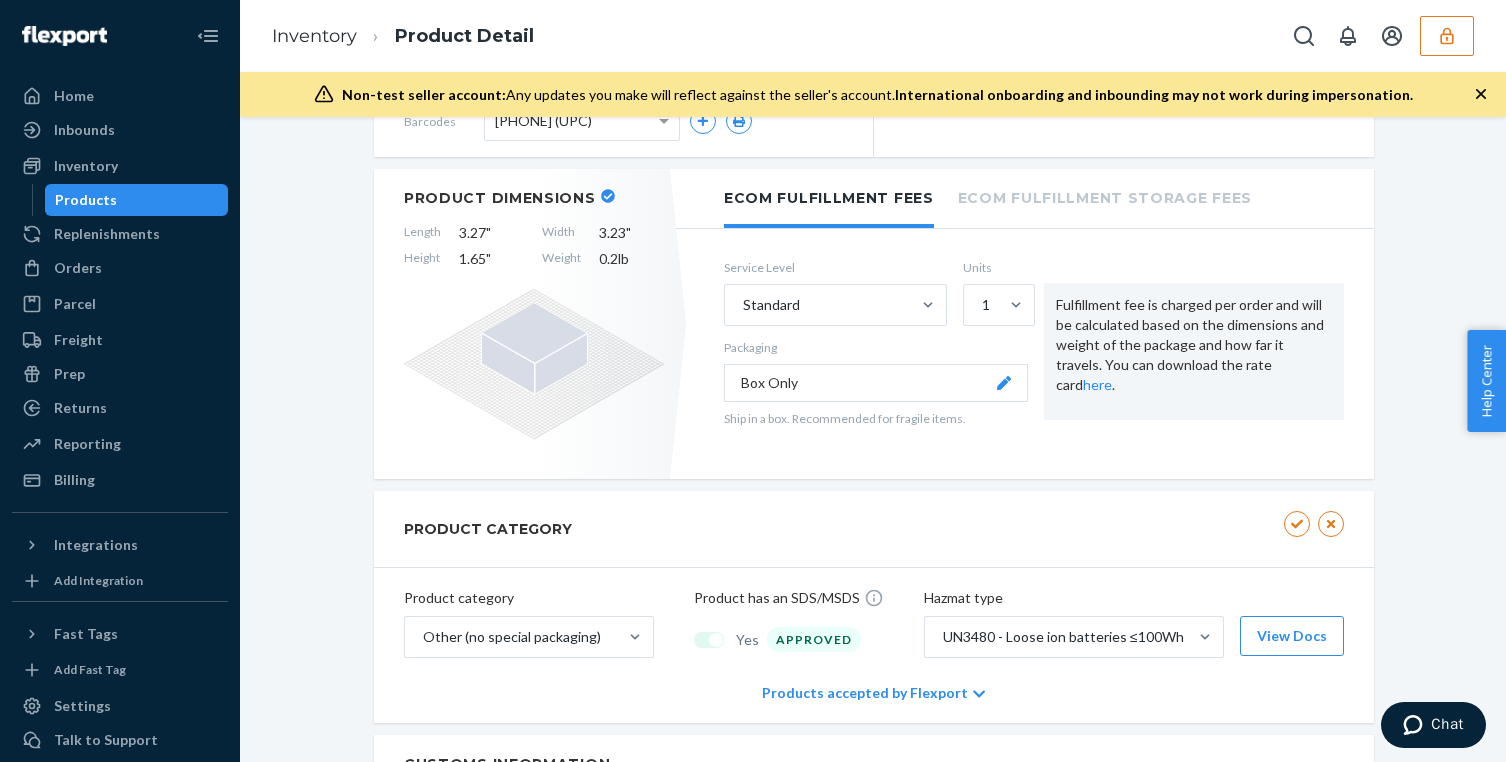 scroll, scrollTop: 321, scrollLeft: 0, axis: vertical 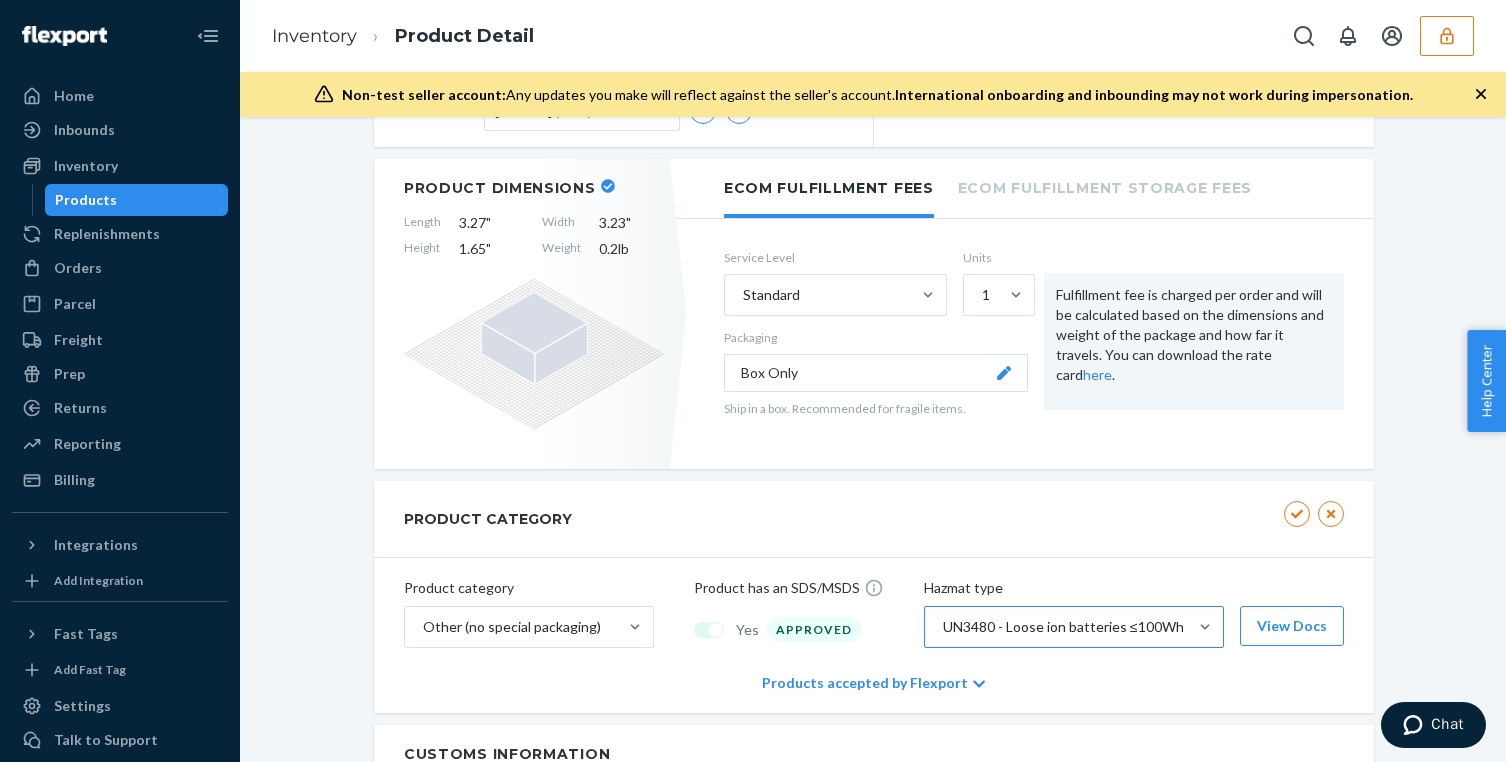 click on "UN3480 - Loose ion batteries ≤100Wh" at bounding box center [1063, 627] 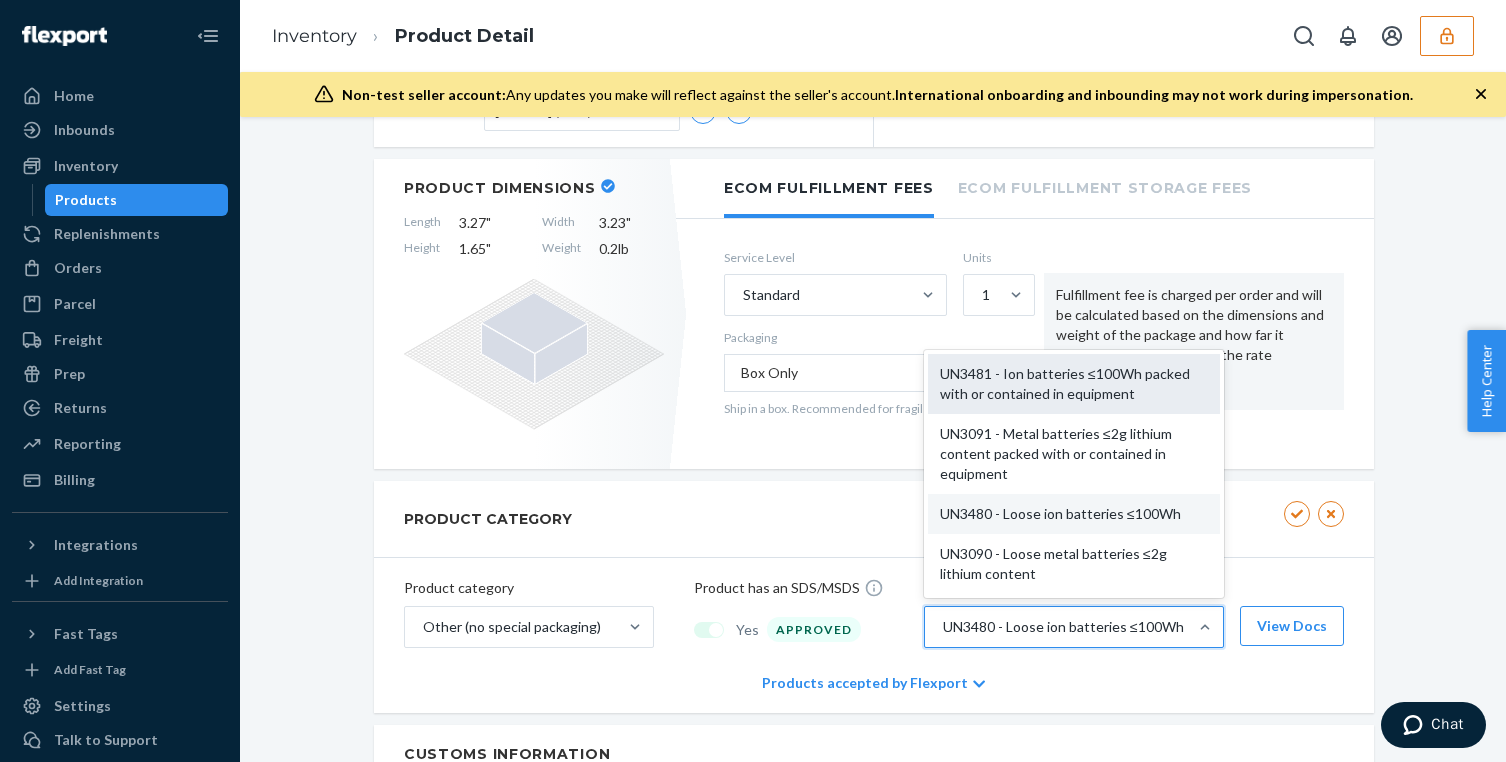 click on "UN3481 - Ion batteries ≤100Wh packed with or contained in equipment" at bounding box center [1074, 384] 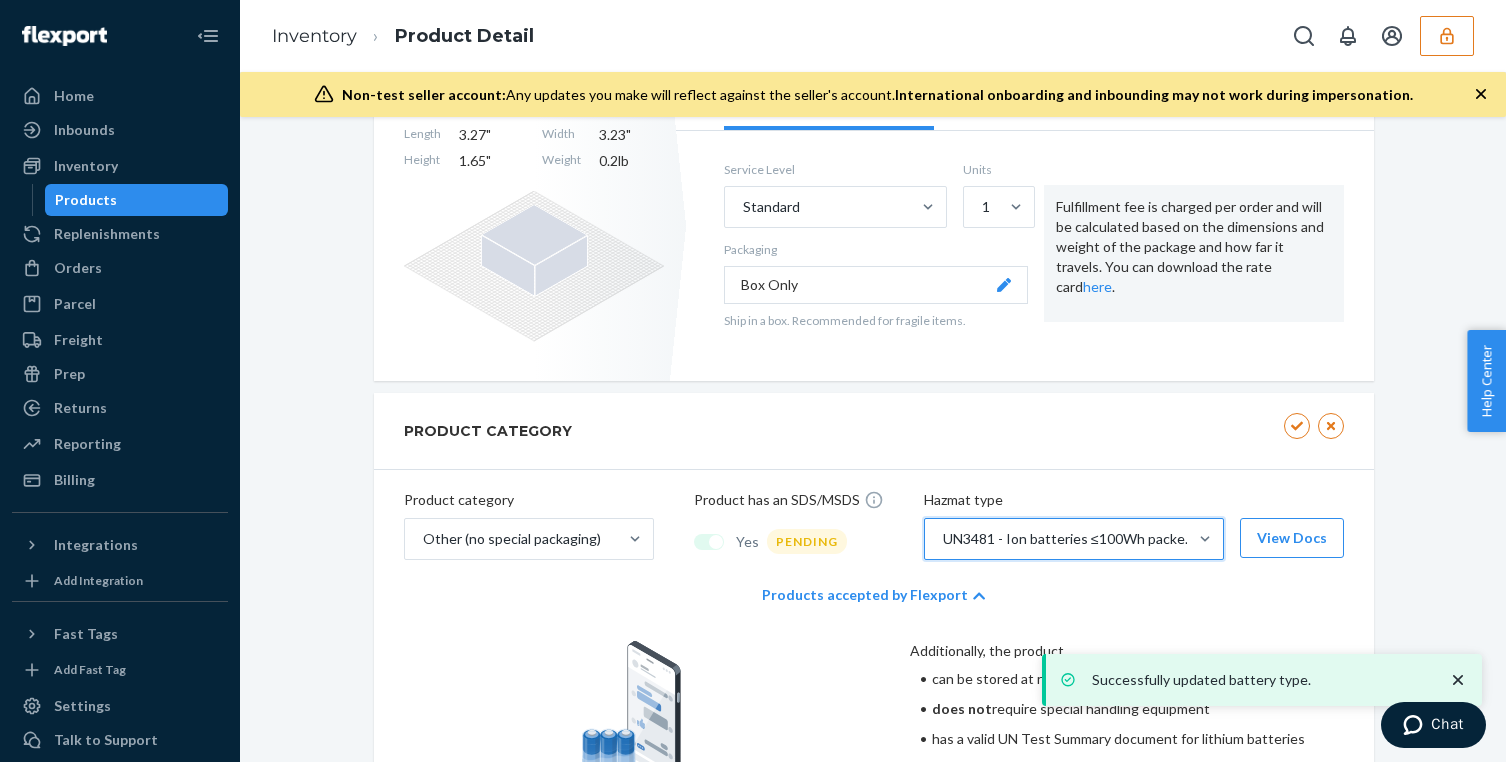 scroll, scrollTop: 409, scrollLeft: 0, axis: vertical 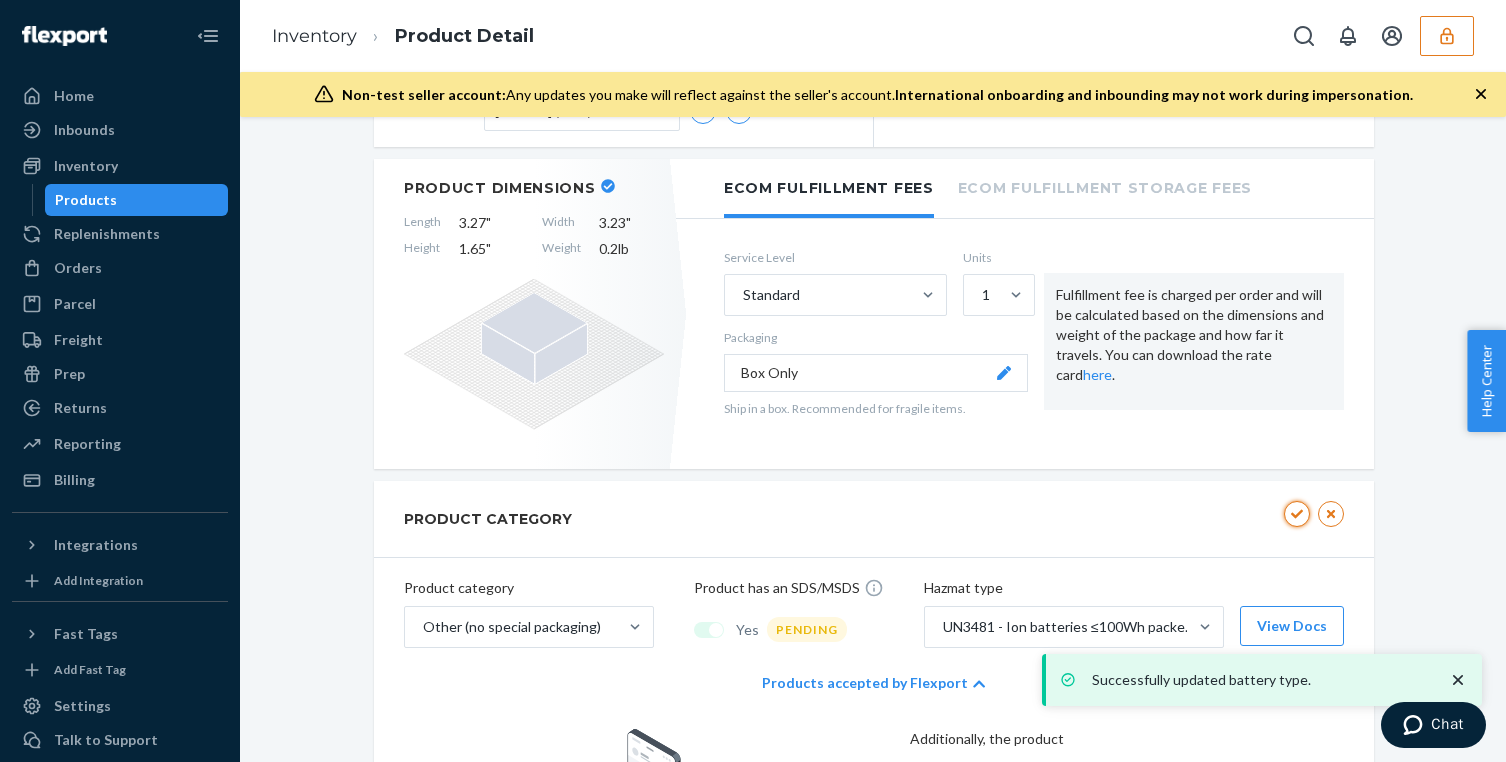 click 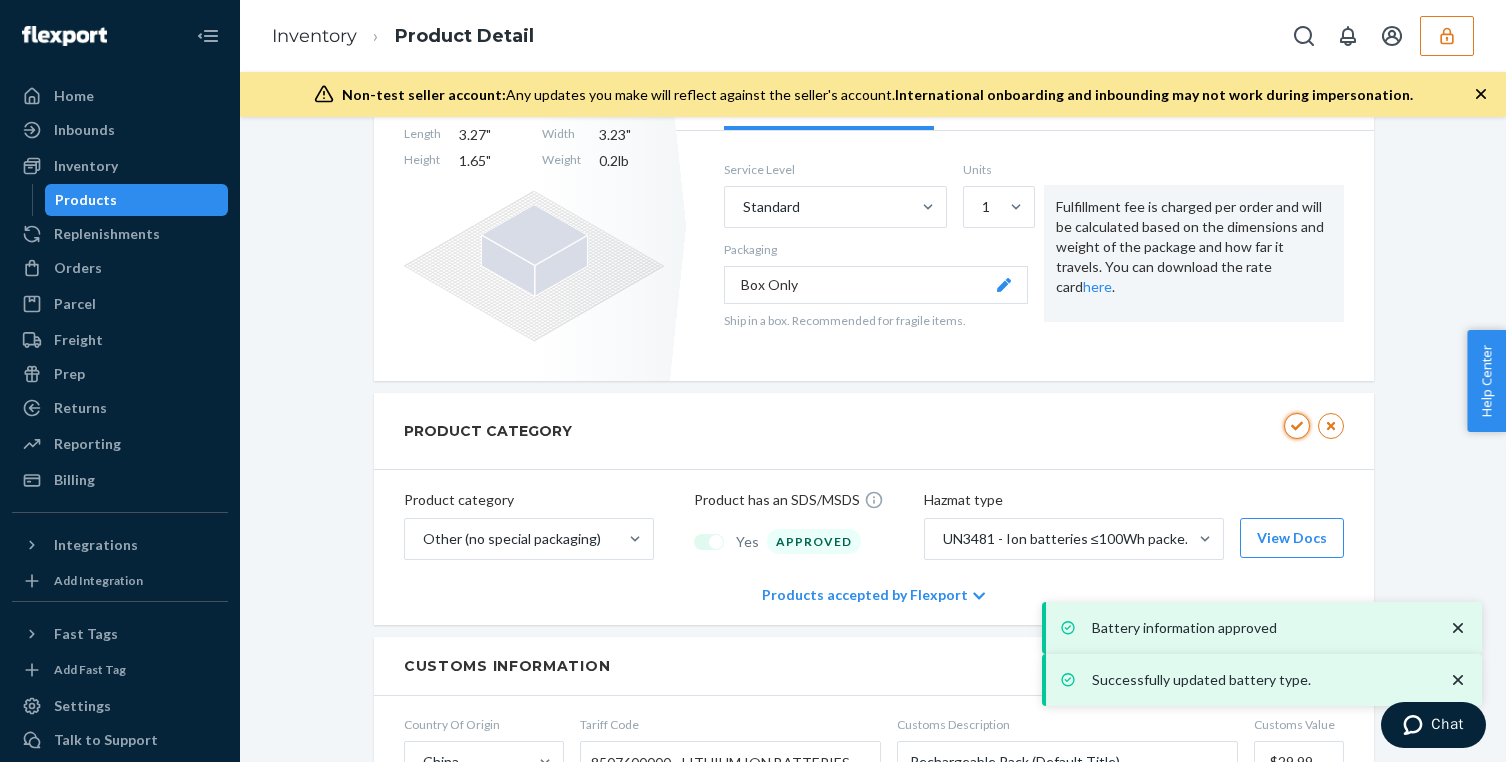 scroll, scrollTop: 321, scrollLeft: 0, axis: vertical 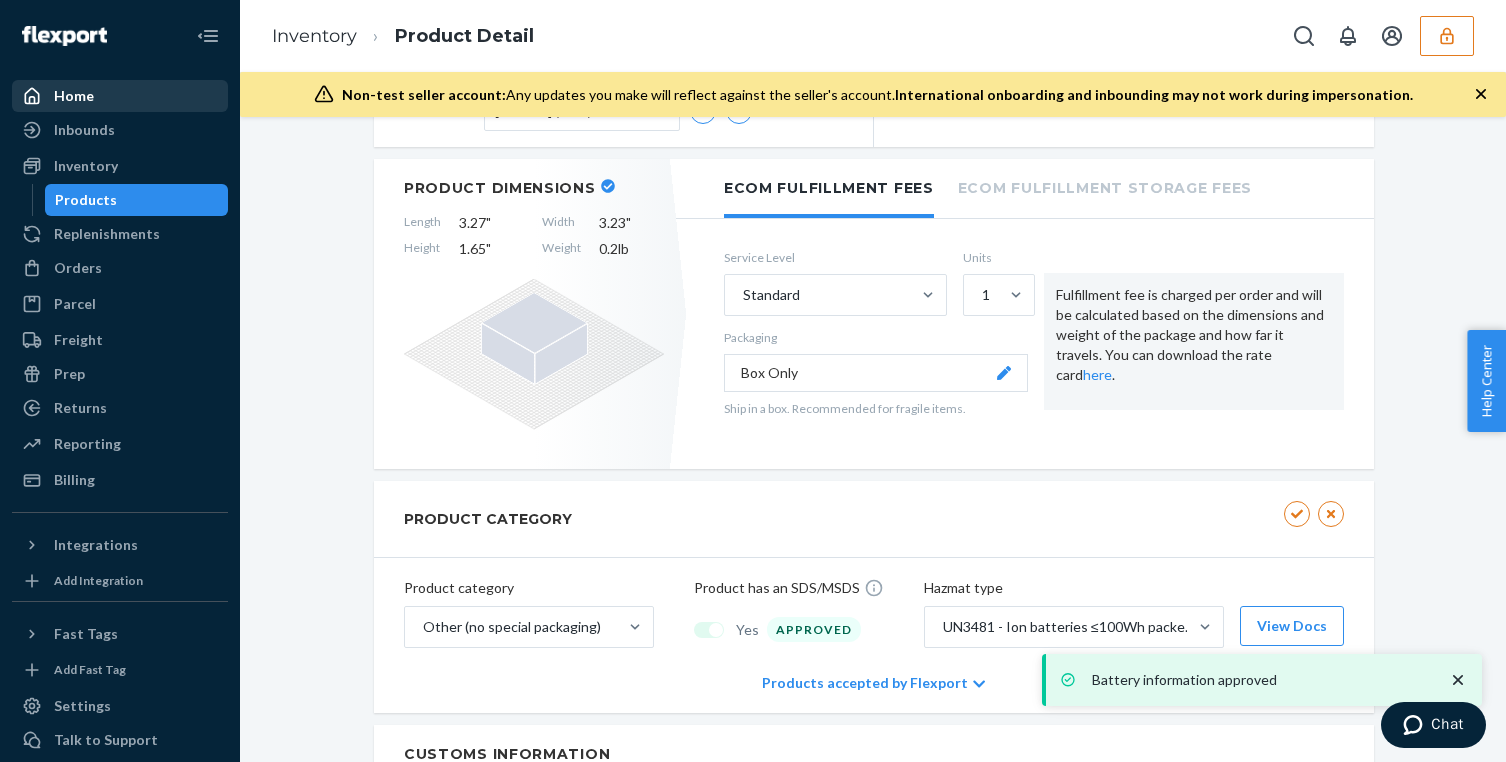 click on "Home" at bounding box center [120, 96] 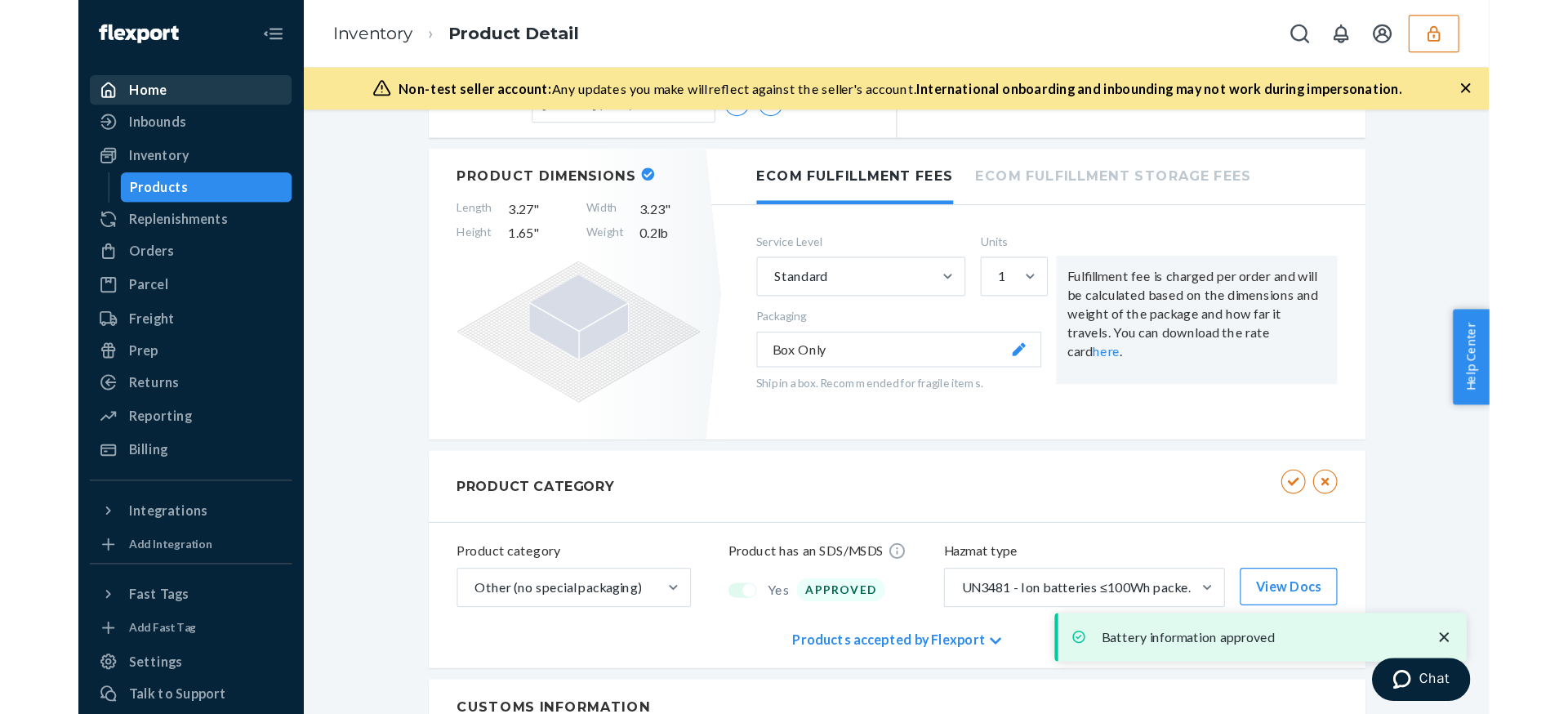 scroll, scrollTop: 0, scrollLeft: 0, axis: both 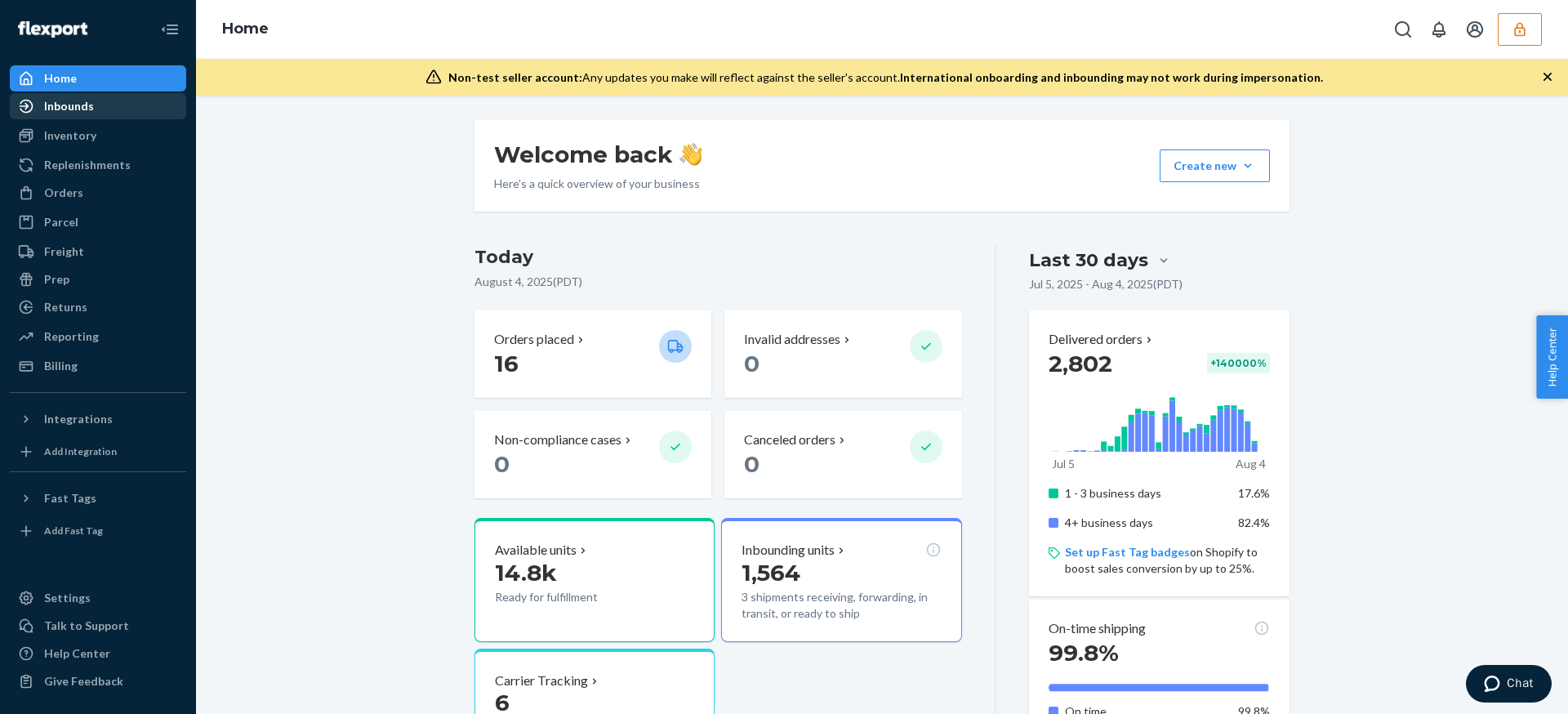 click on "Inbounds" at bounding box center (98, 106) 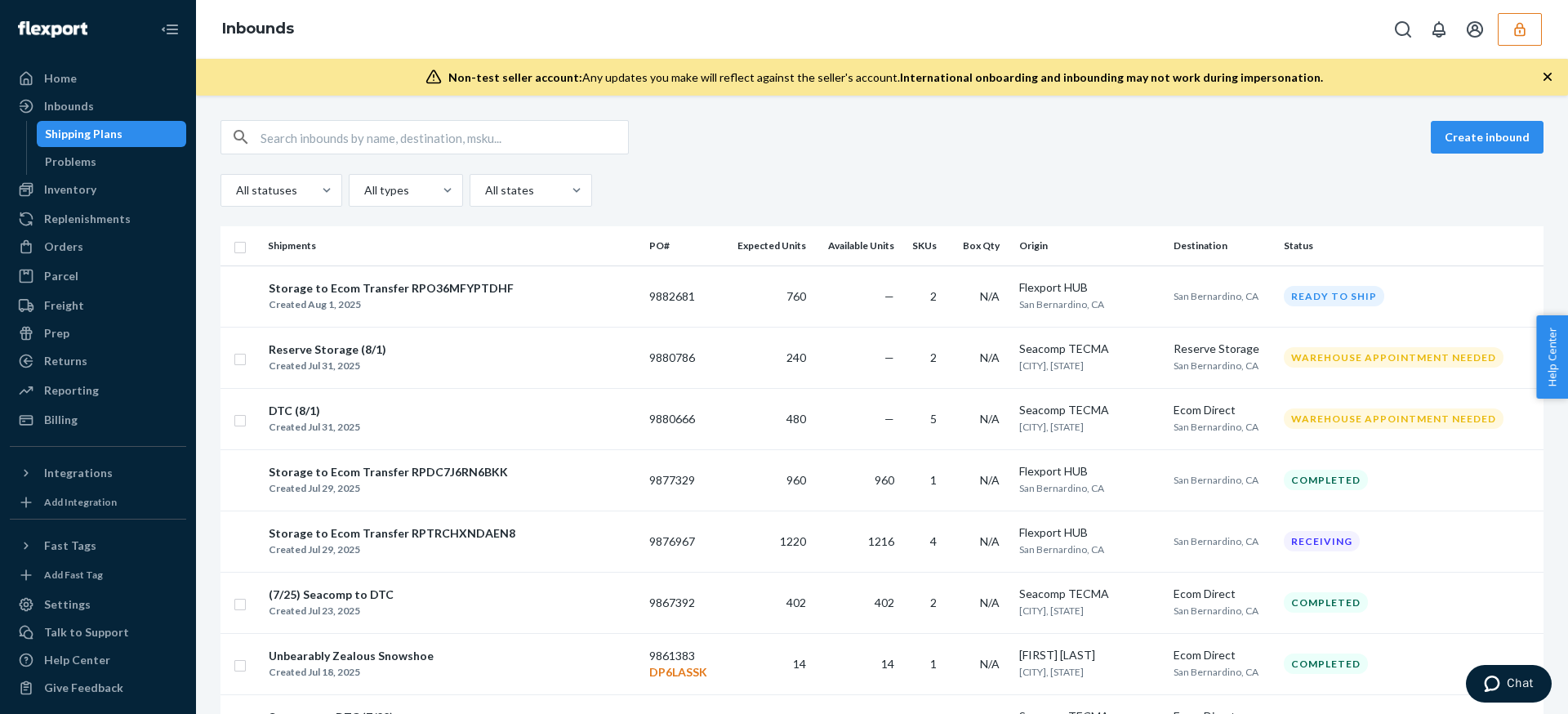 click at bounding box center (1520, 29) 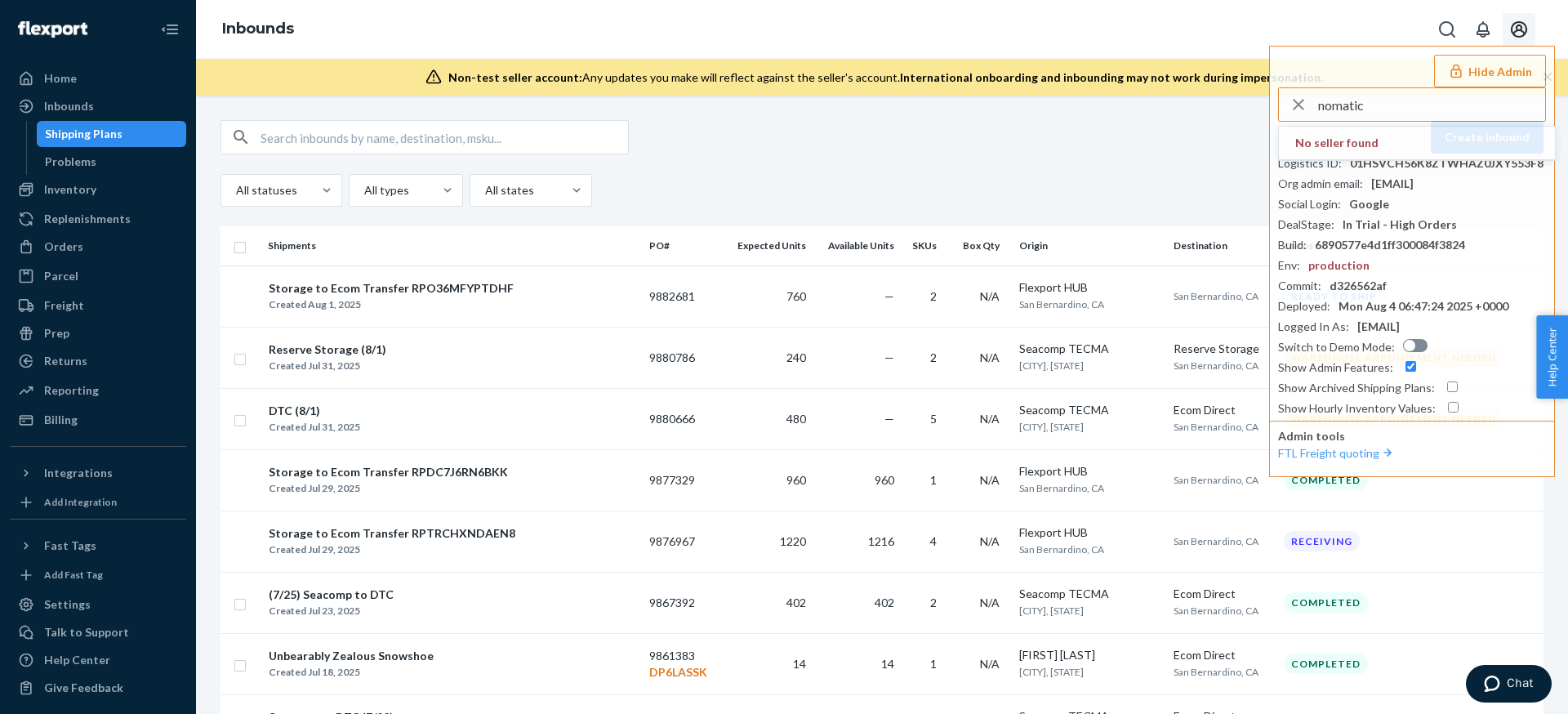type on "nomatic" 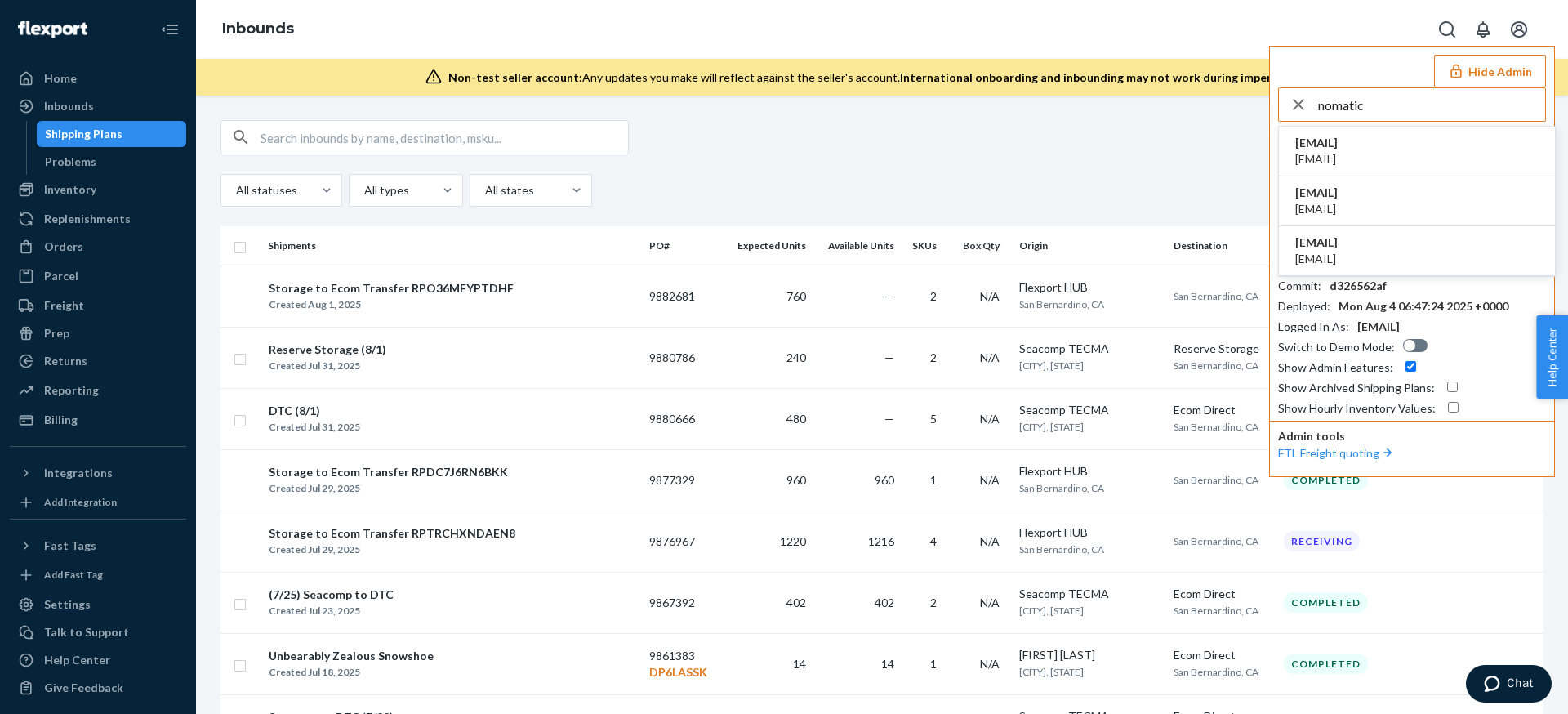 click on "tjnomaticcom bill@nomatic.com" at bounding box center (1417, 151) 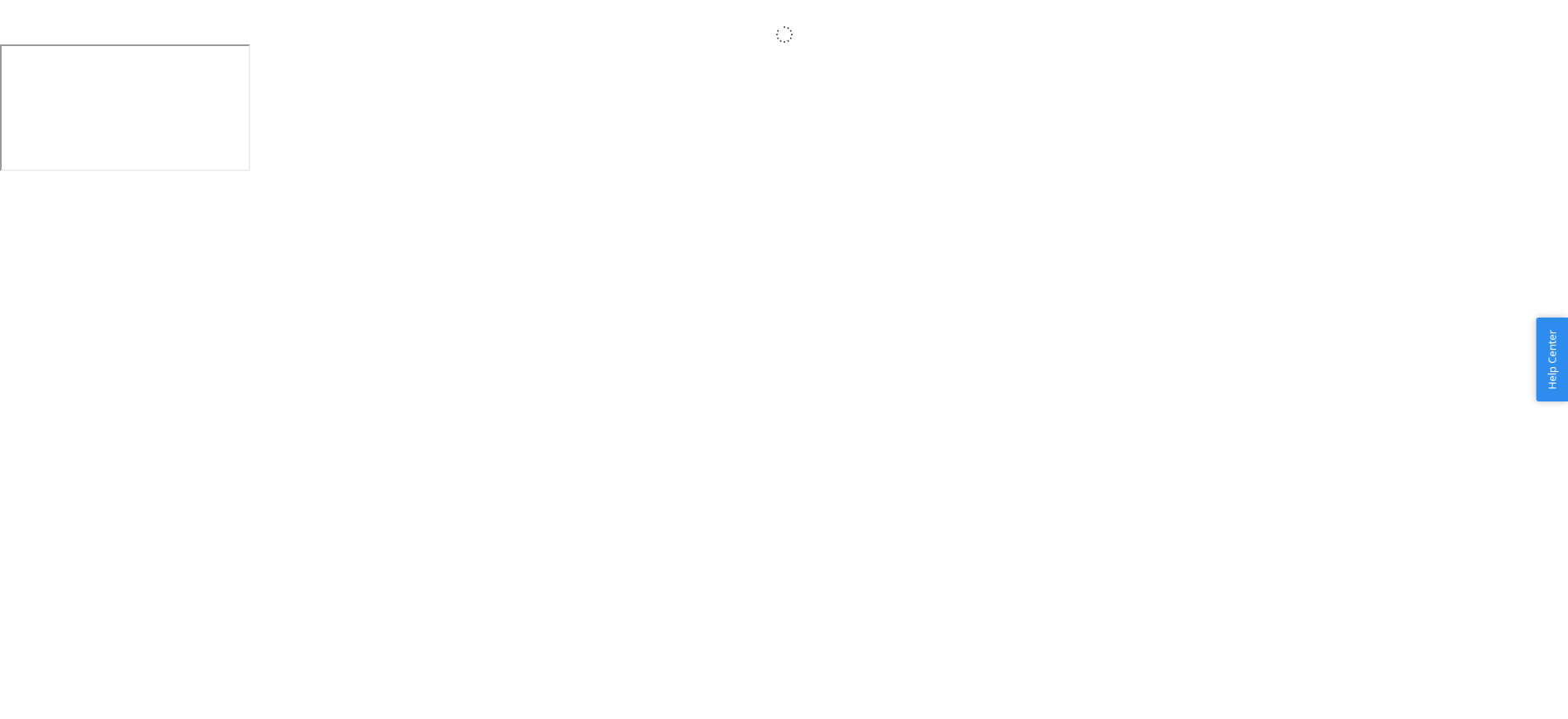 scroll, scrollTop: 0, scrollLeft: 0, axis: both 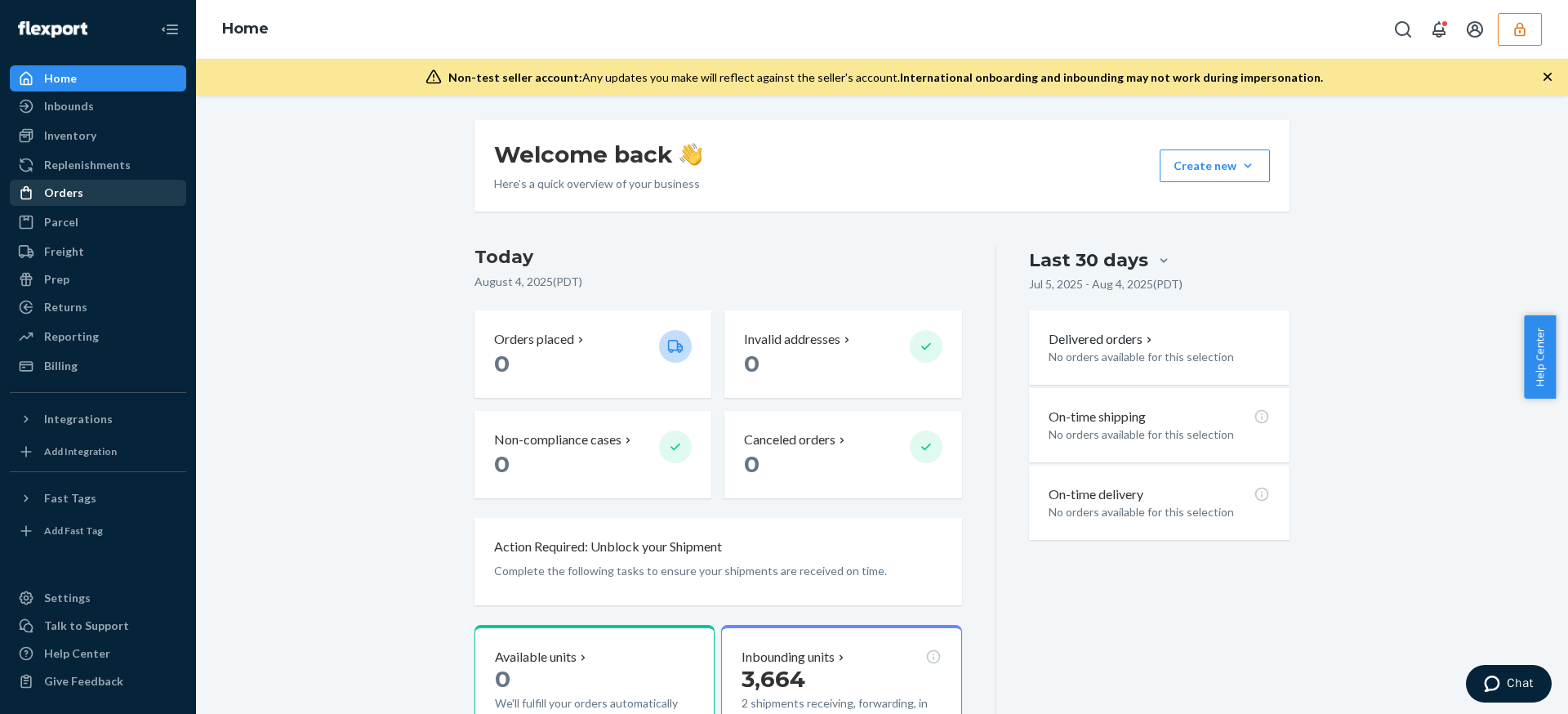 click on "Orders" at bounding box center (98, 193) 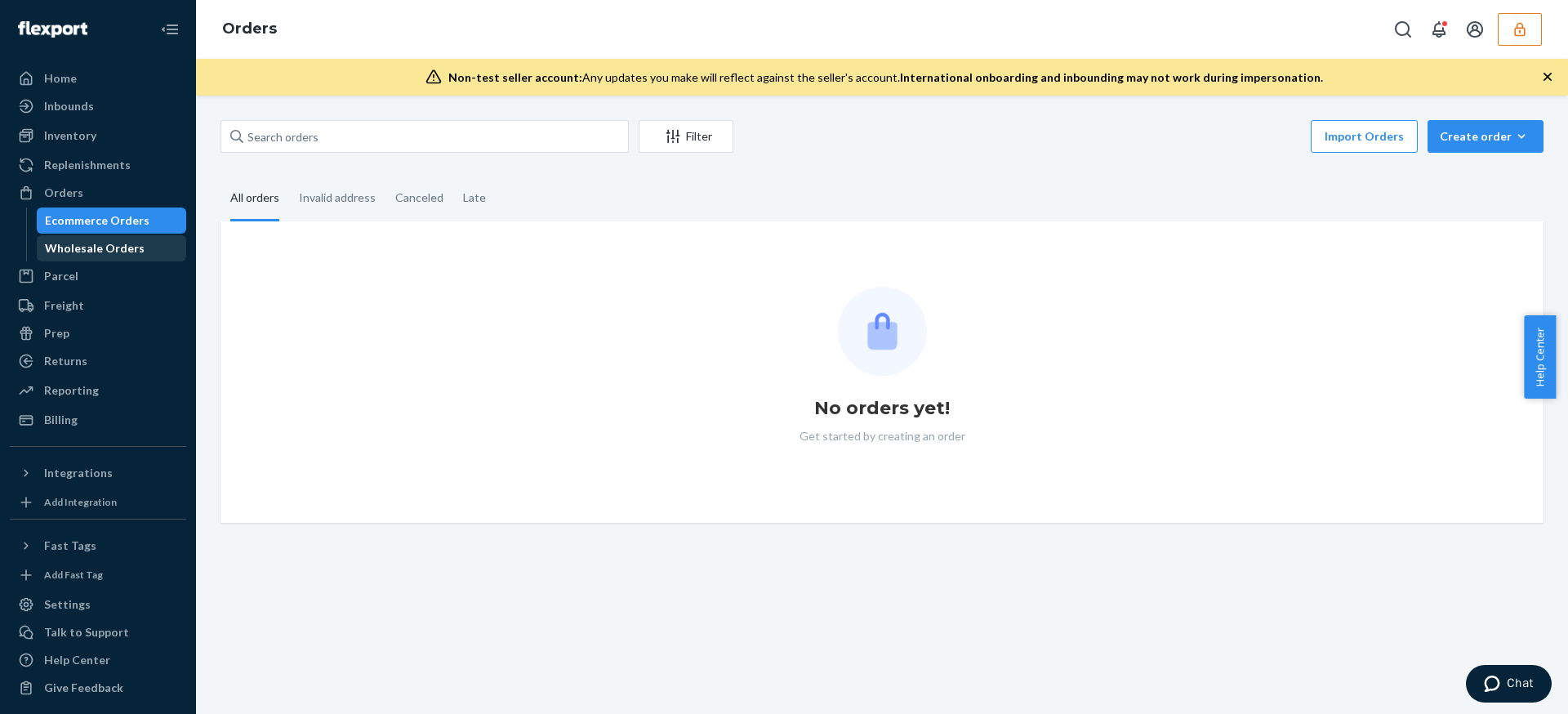 click on "Wholesale Orders" at bounding box center (95, 248) 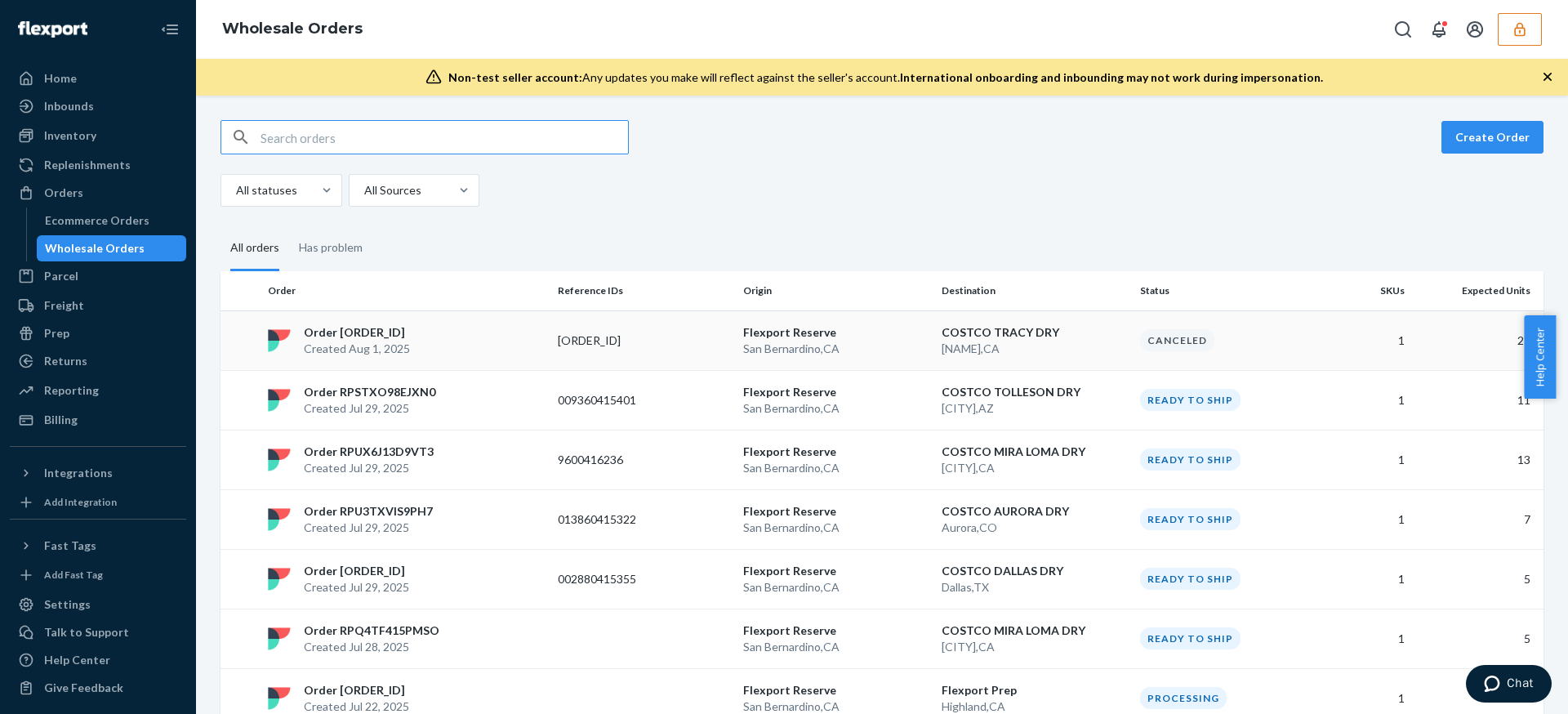 click on "Canceled" at bounding box center (1177, 340) 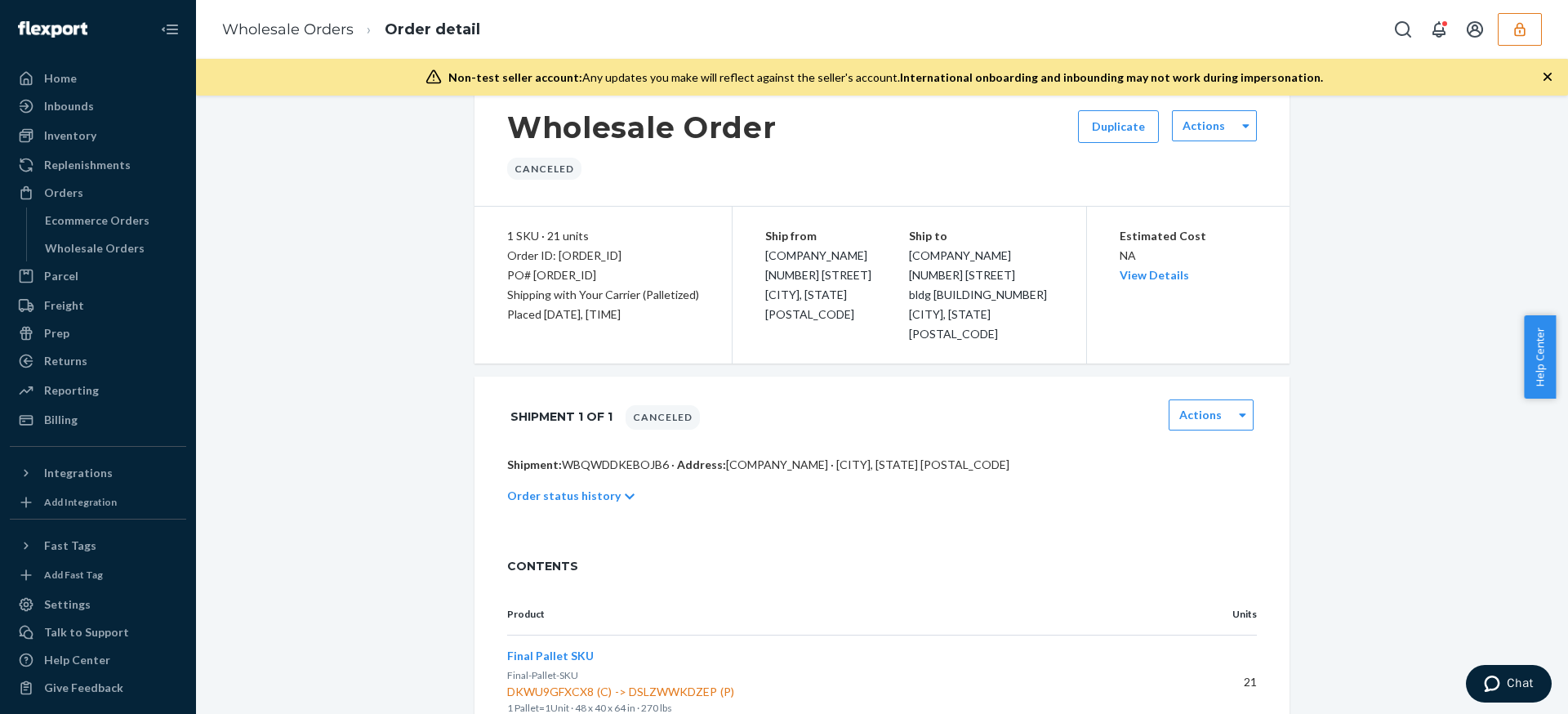 scroll, scrollTop: 89, scrollLeft: 0, axis: vertical 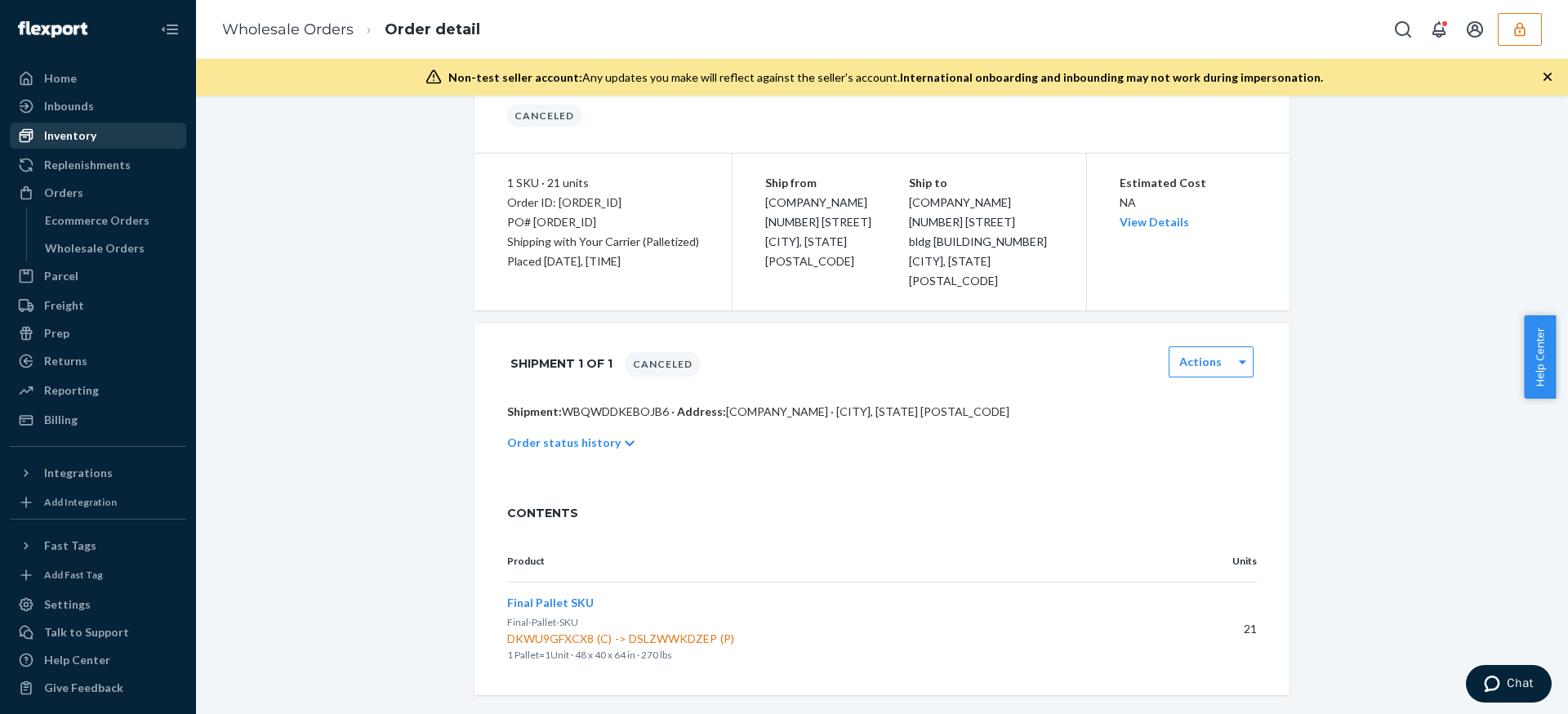 click on "Inventory" at bounding box center [70, 136] 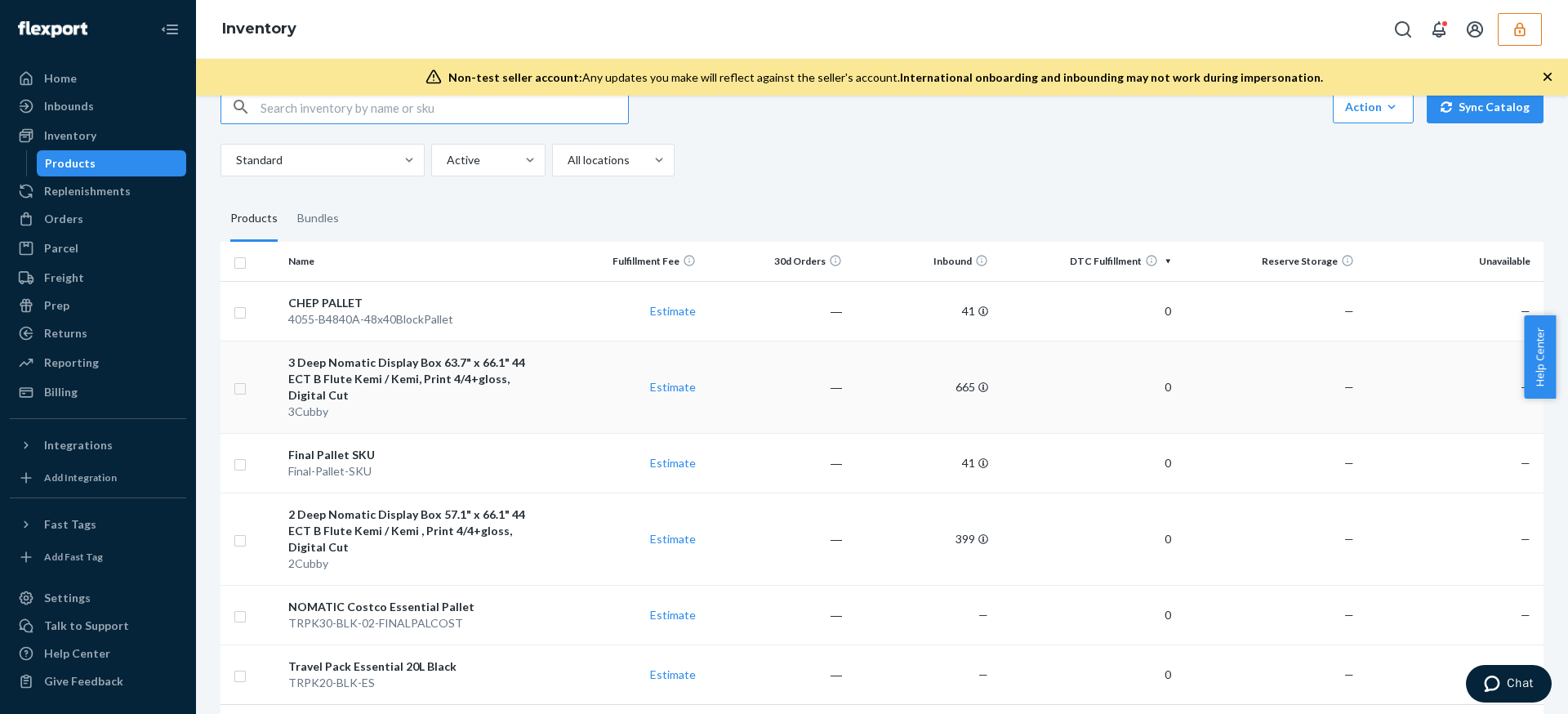 scroll, scrollTop: 95, scrollLeft: 0, axis: vertical 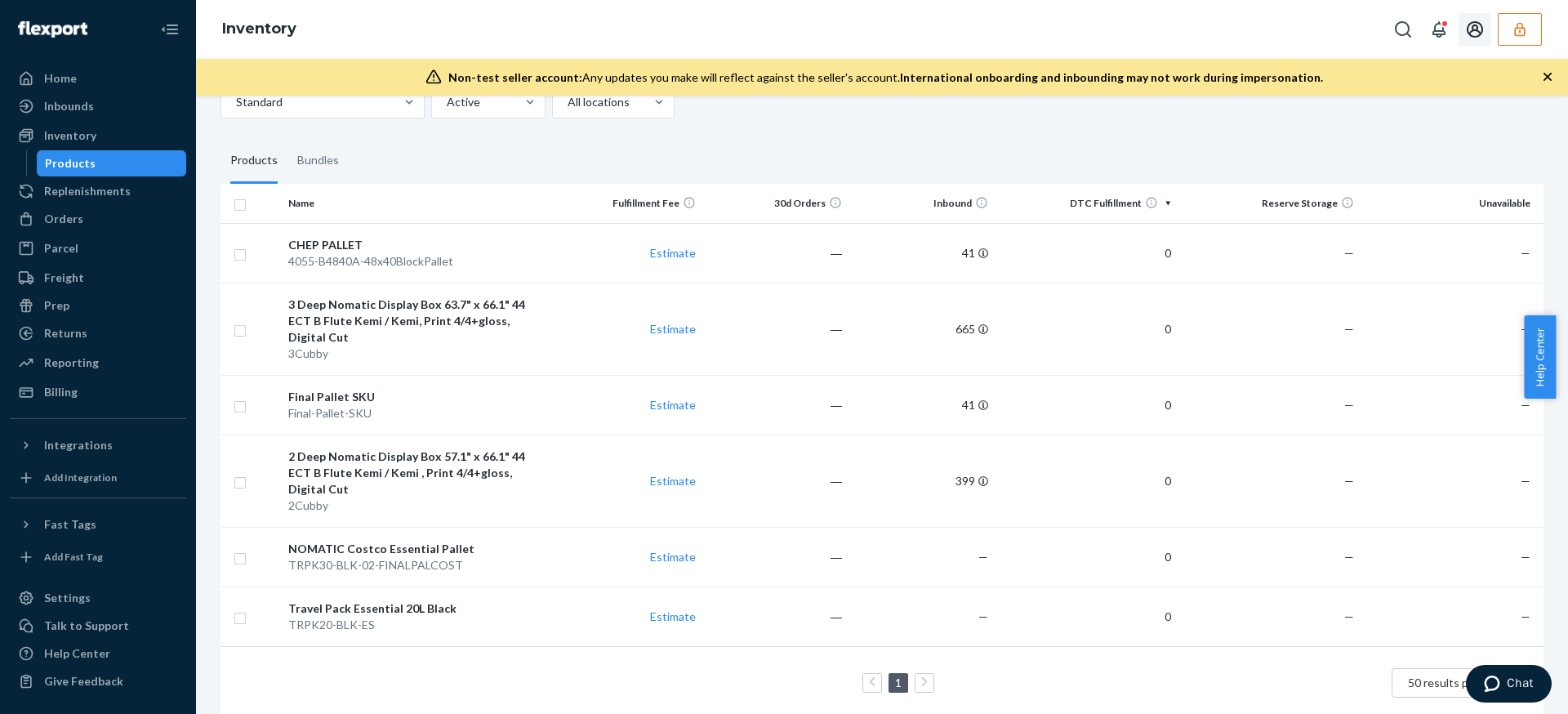 click at bounding box center (1520, 29) 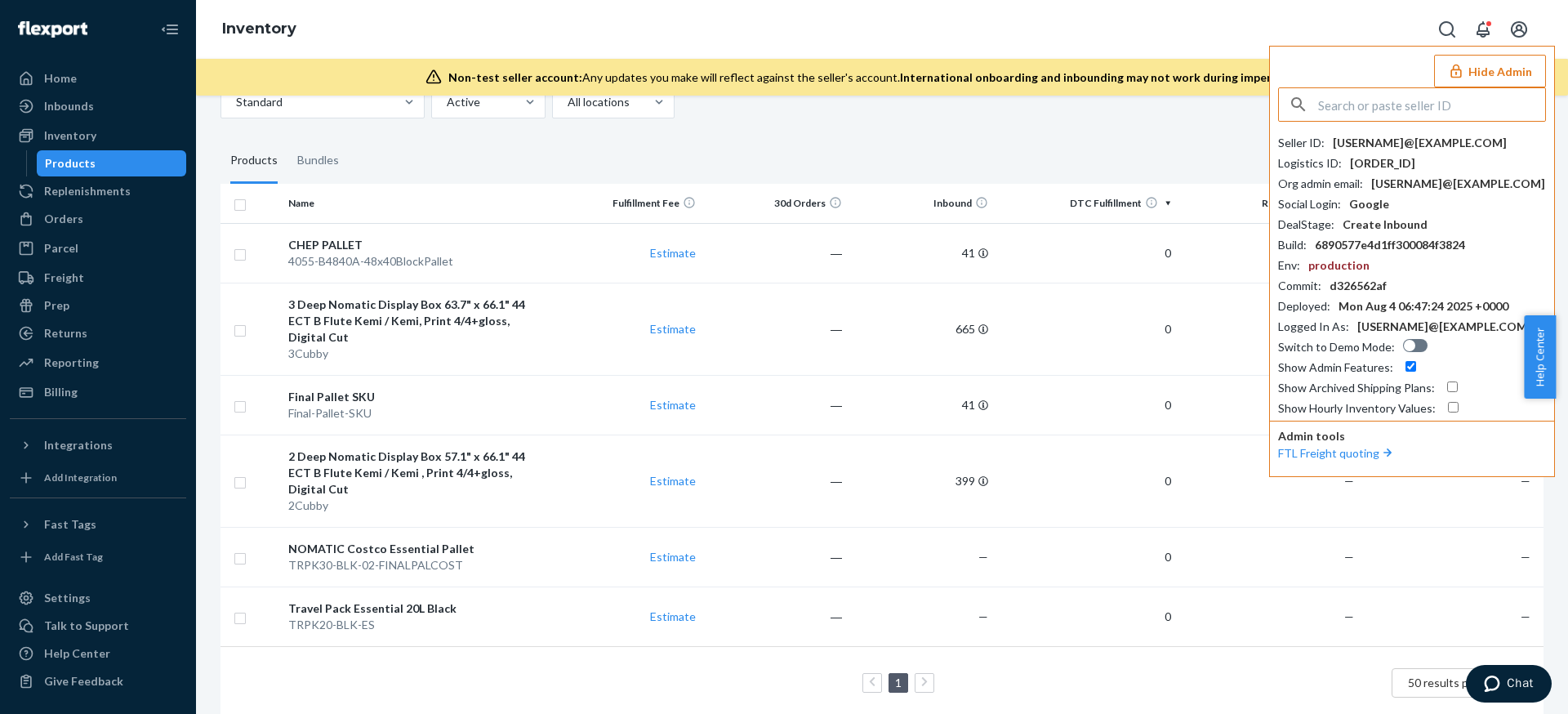 click at bounding box center [1432, 105] 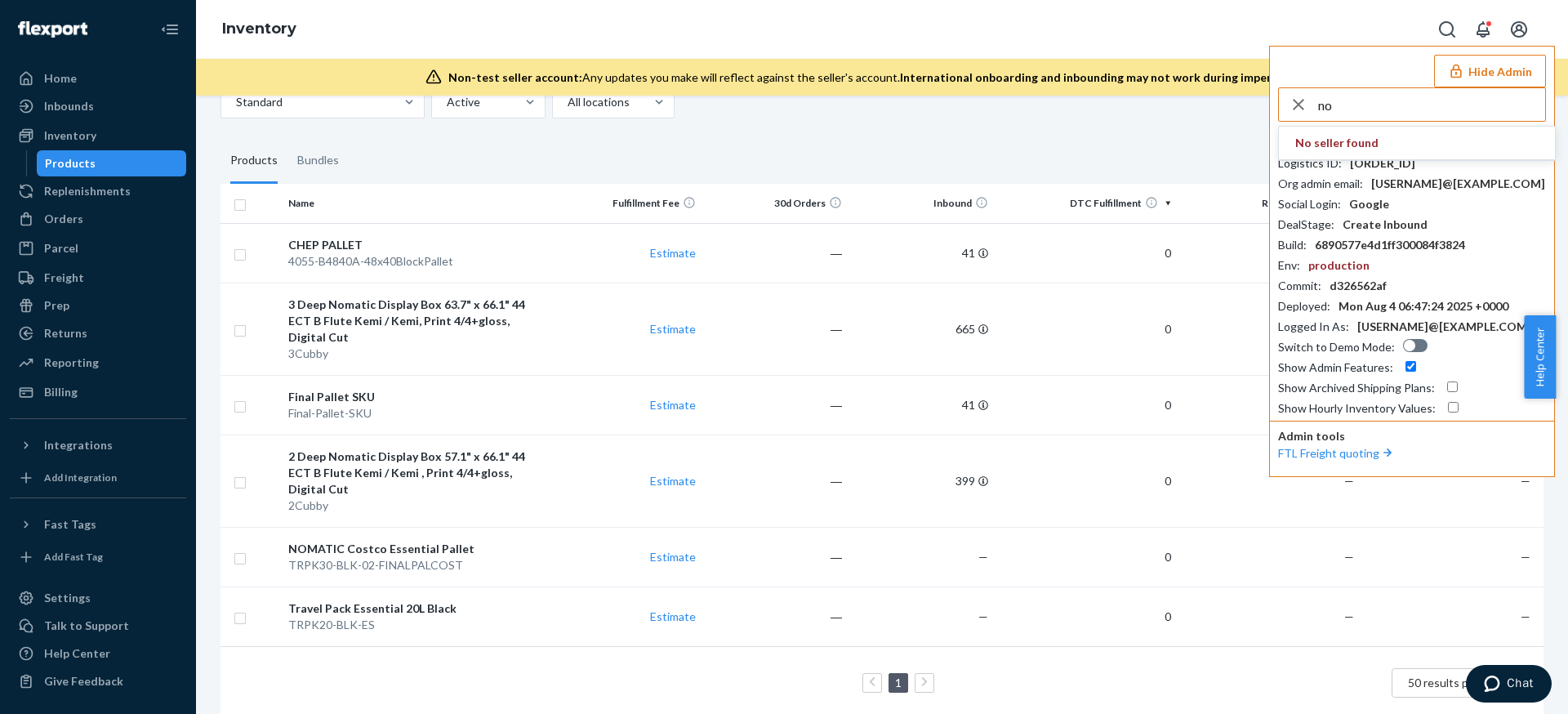 type on "n" 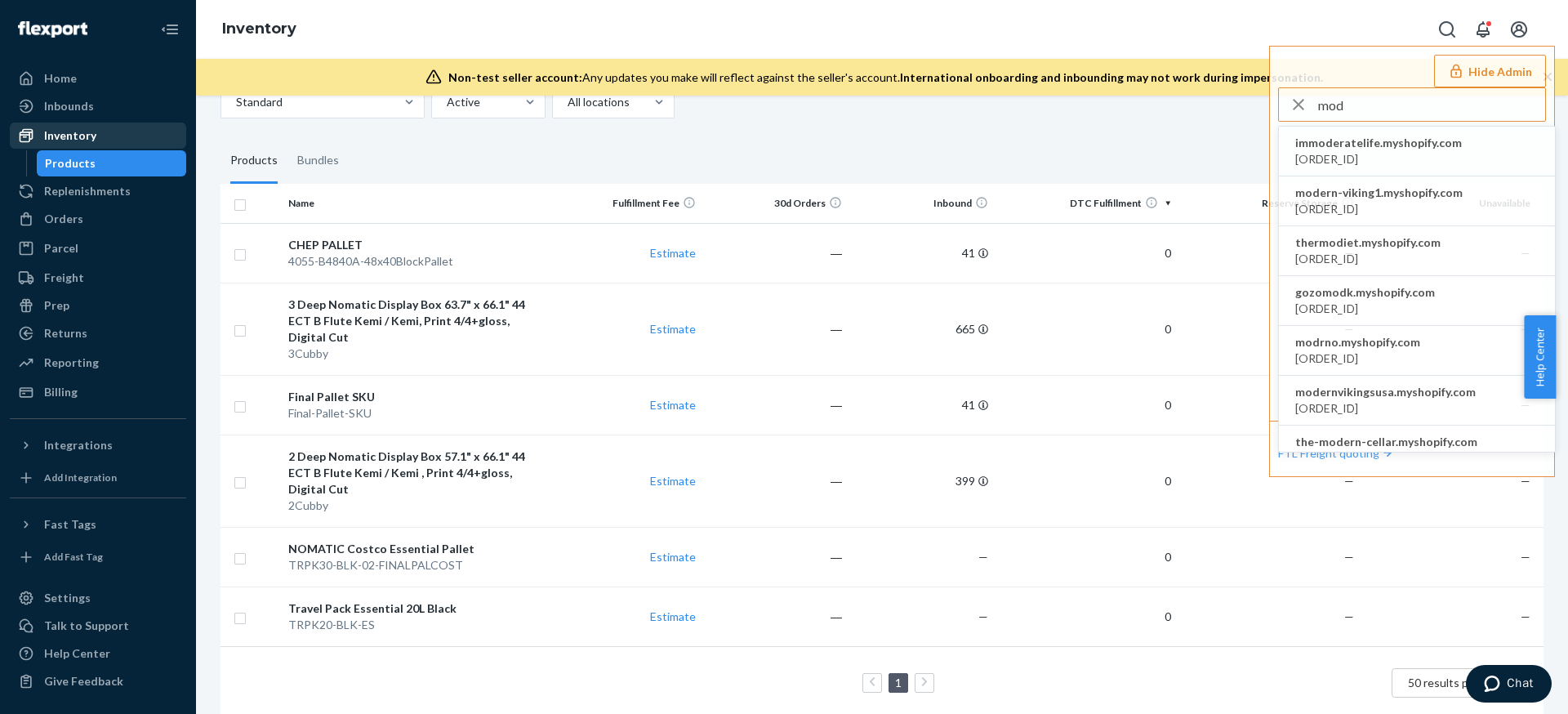 type on "mod" 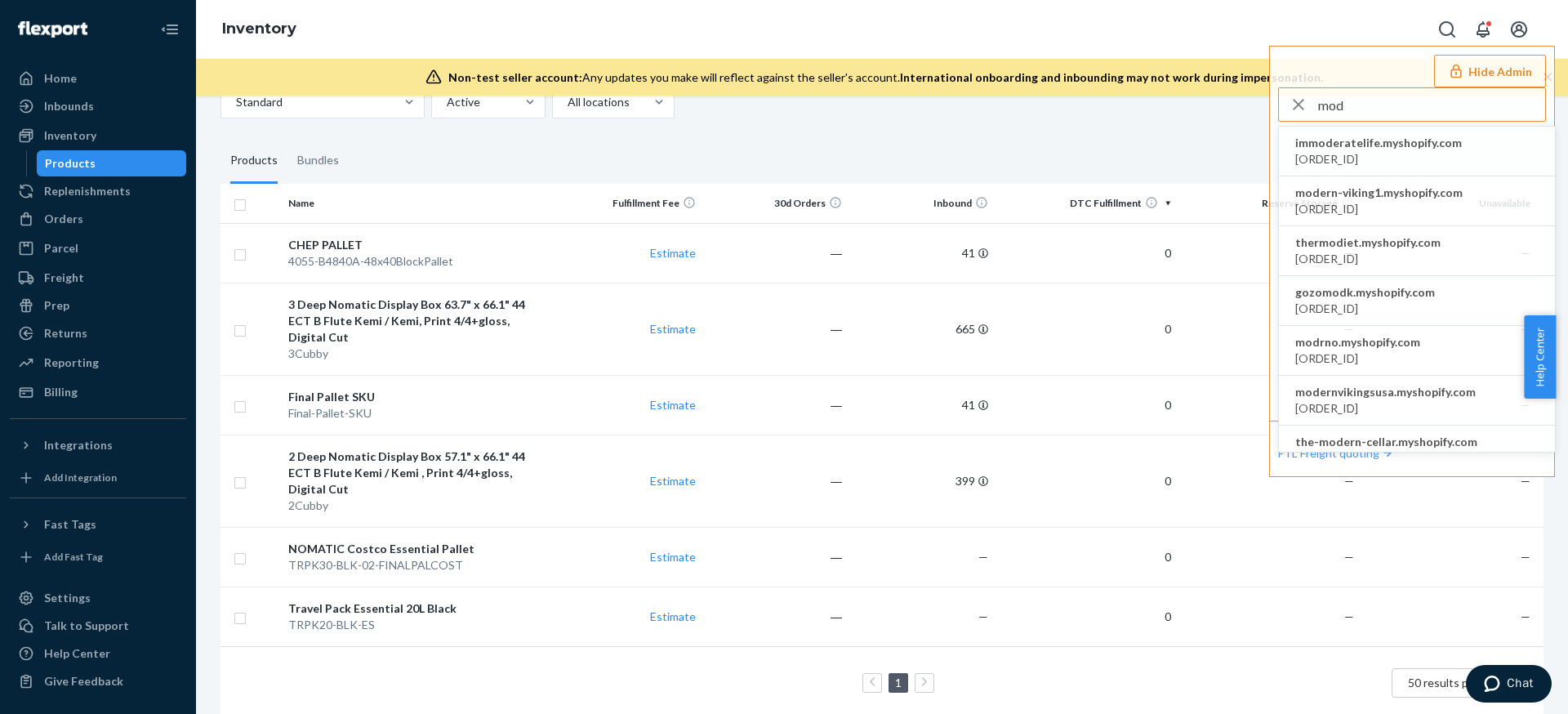 click on "Products Bundles" at bounding box center [882, 161] 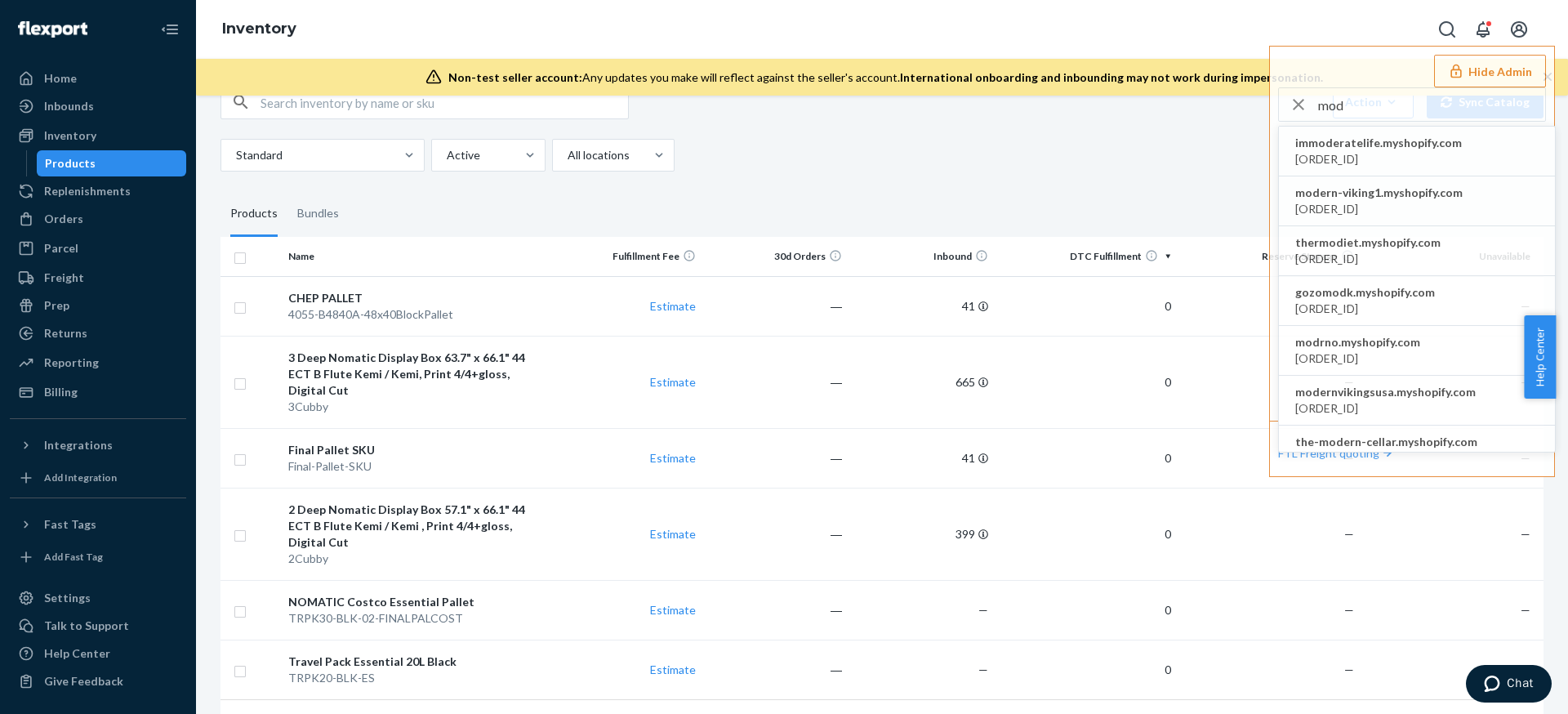 scroll, scrollTop: 0, scrollLeft: 0, axis: both 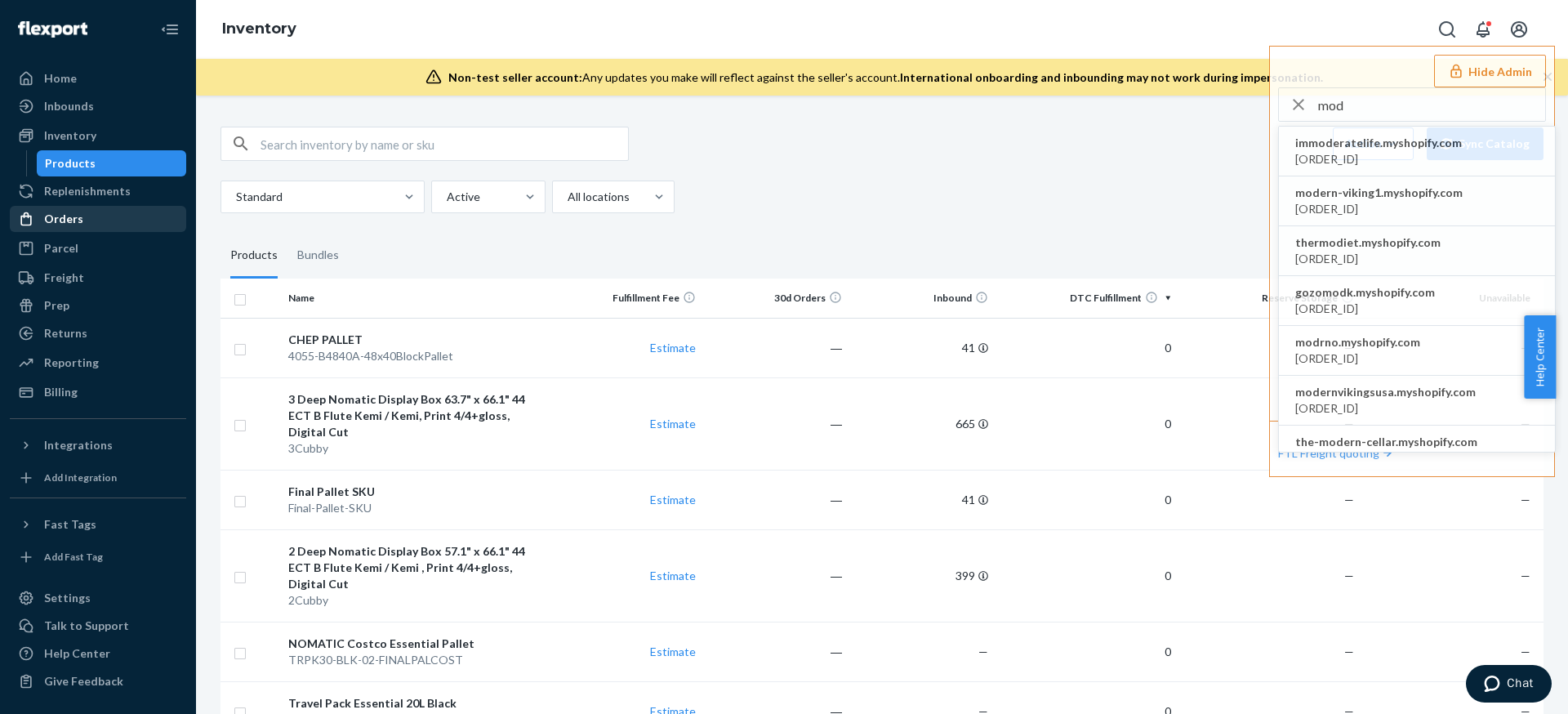 click on "Orders" at bounding box center [98, 219] 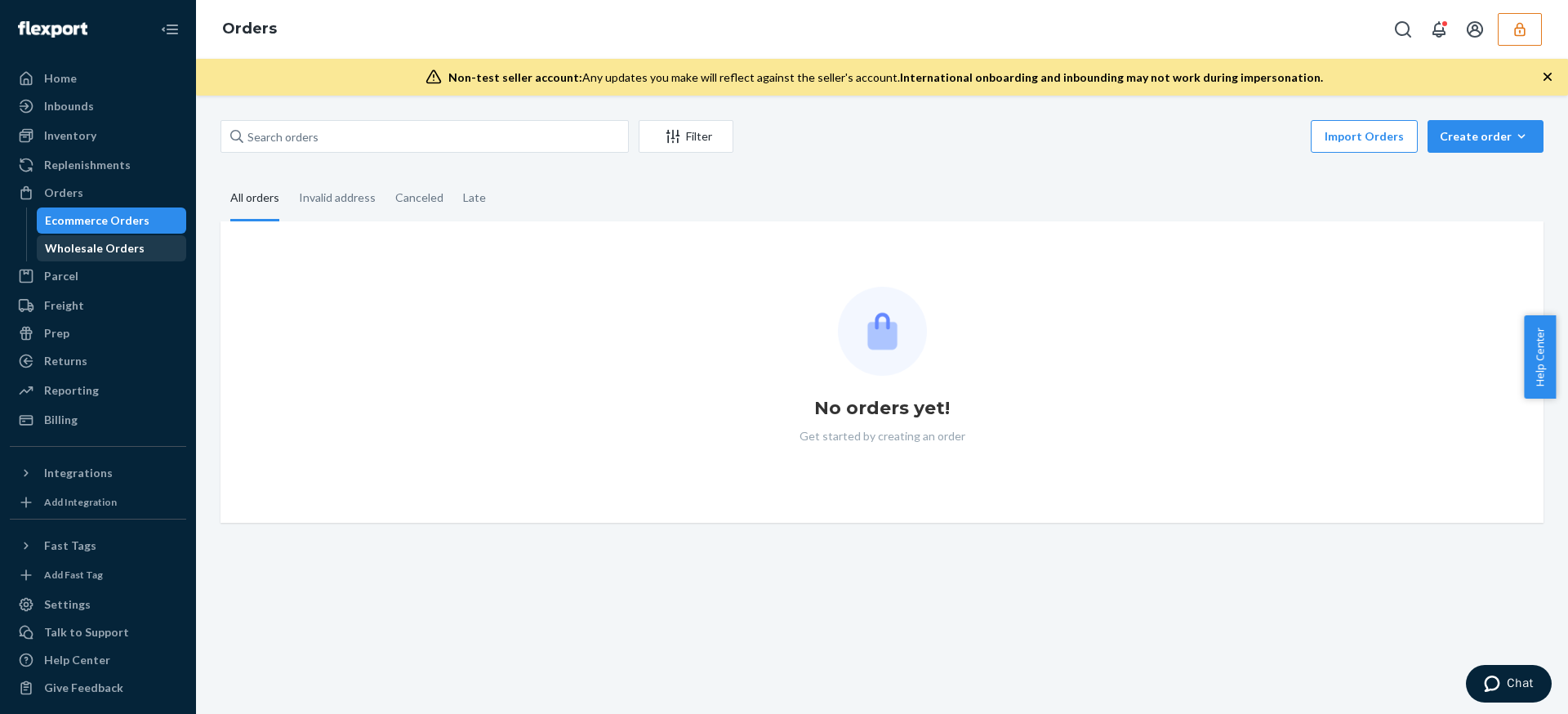 click on "Wholesale Orders" at bounding box center (112, 248) 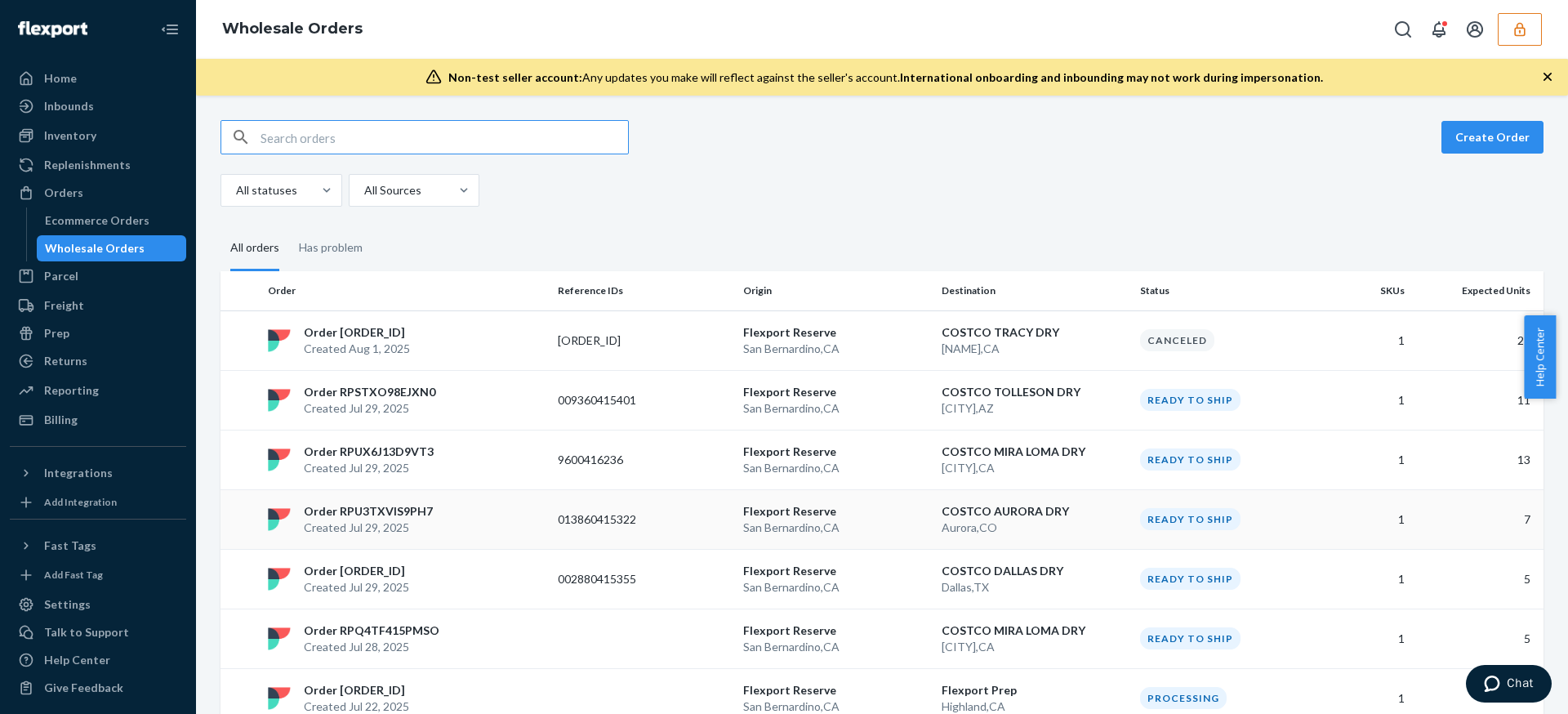 scroll, scrollTop: 102, scrollLeft: 0, axis: vertical 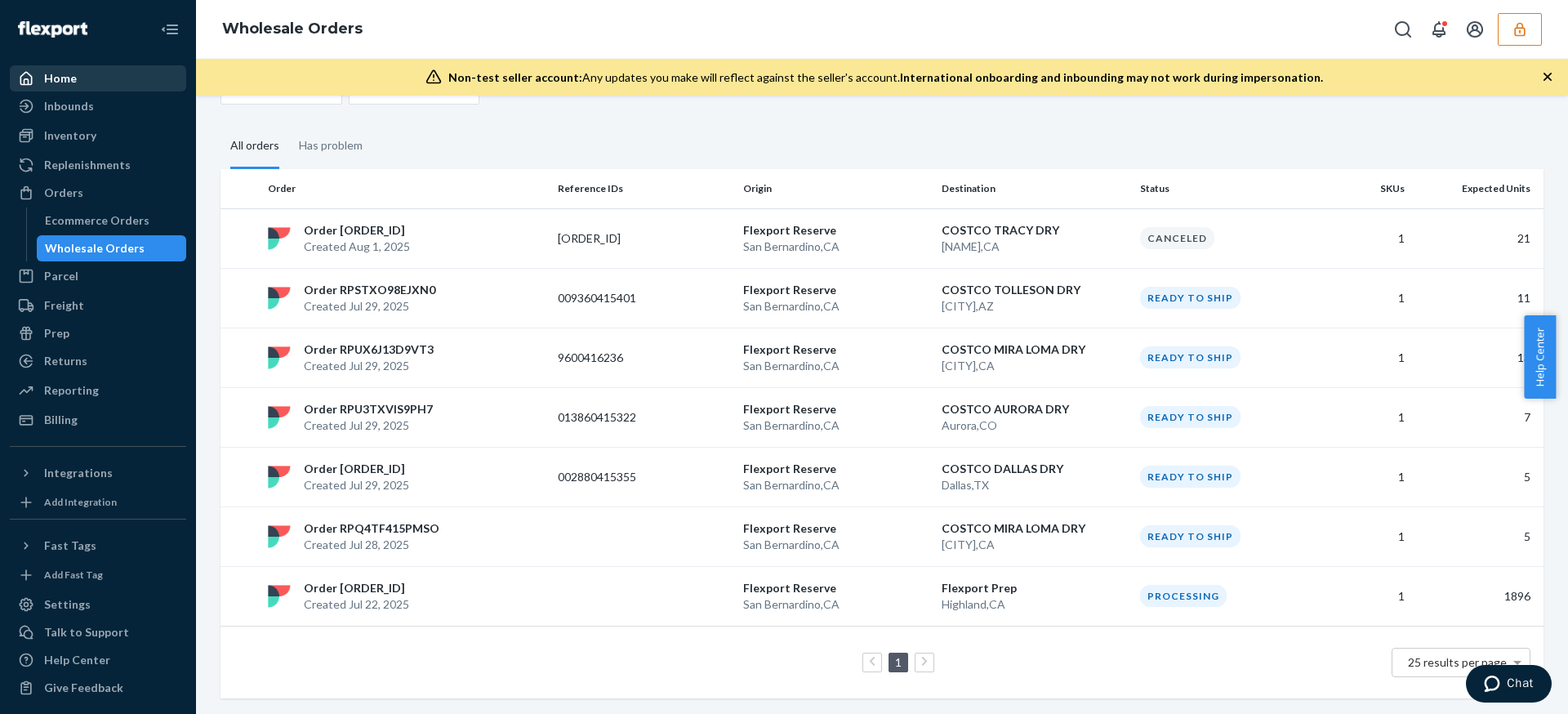 click on "Home" at bounding box center (98, 78) 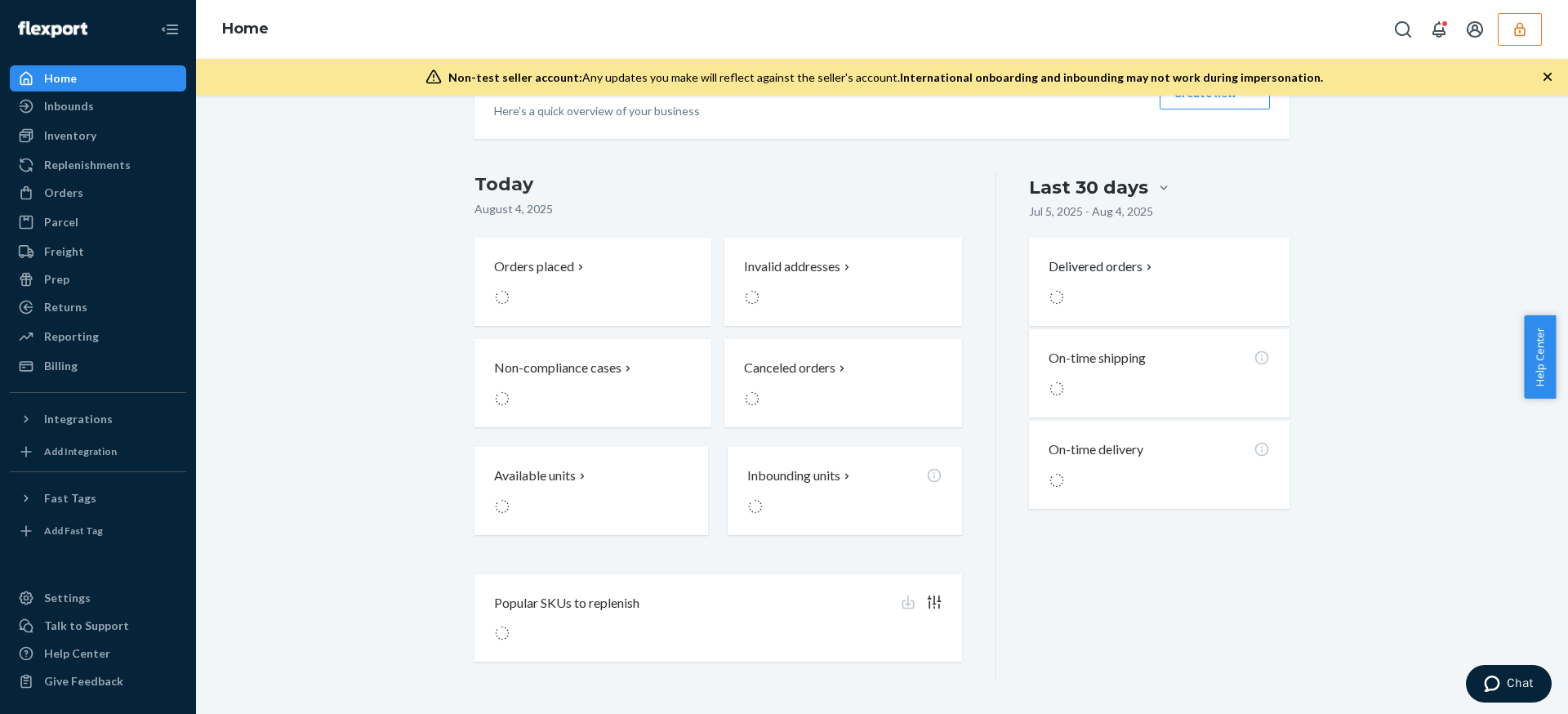 scroll, scrollTop: 0, scrollLeft: 0, axis: both 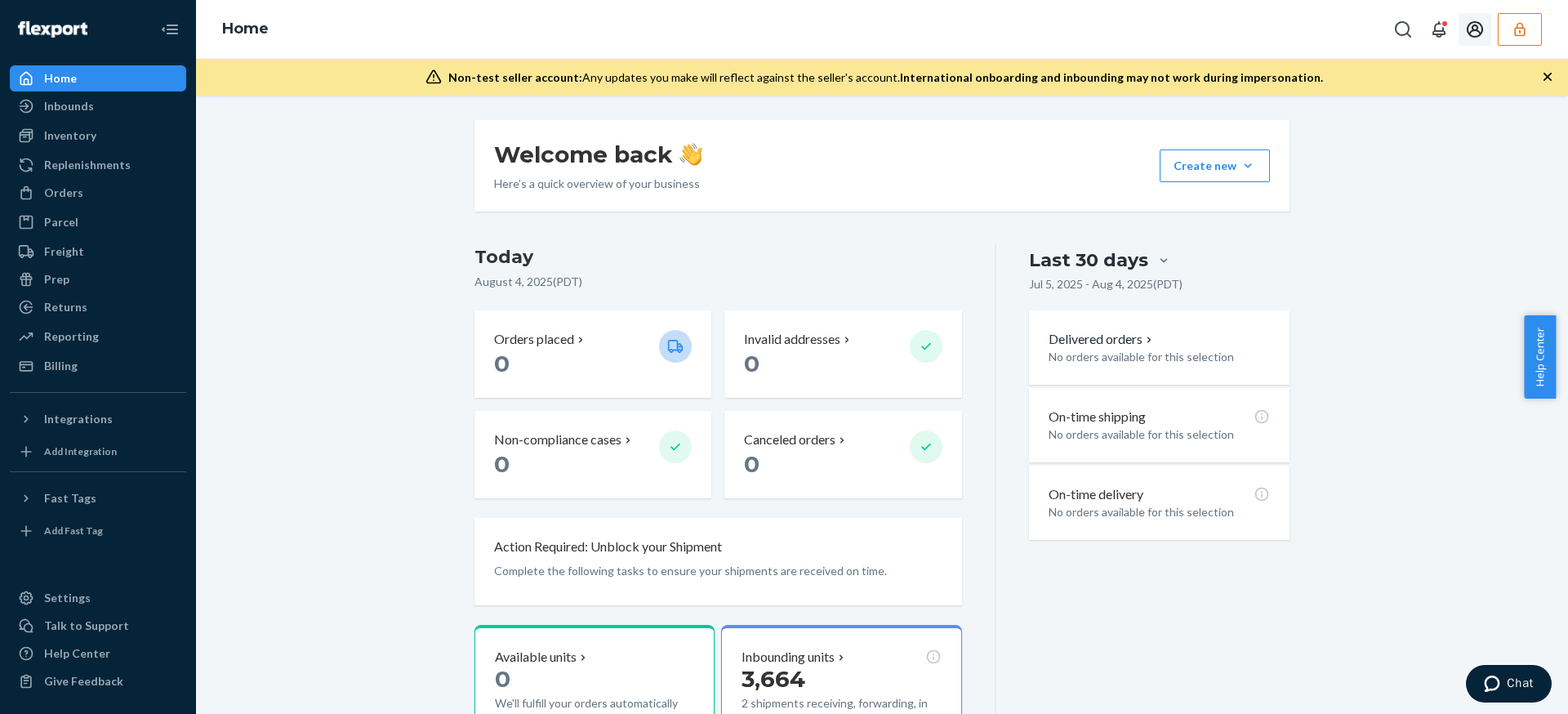 click at bounding box center [1520, 29] 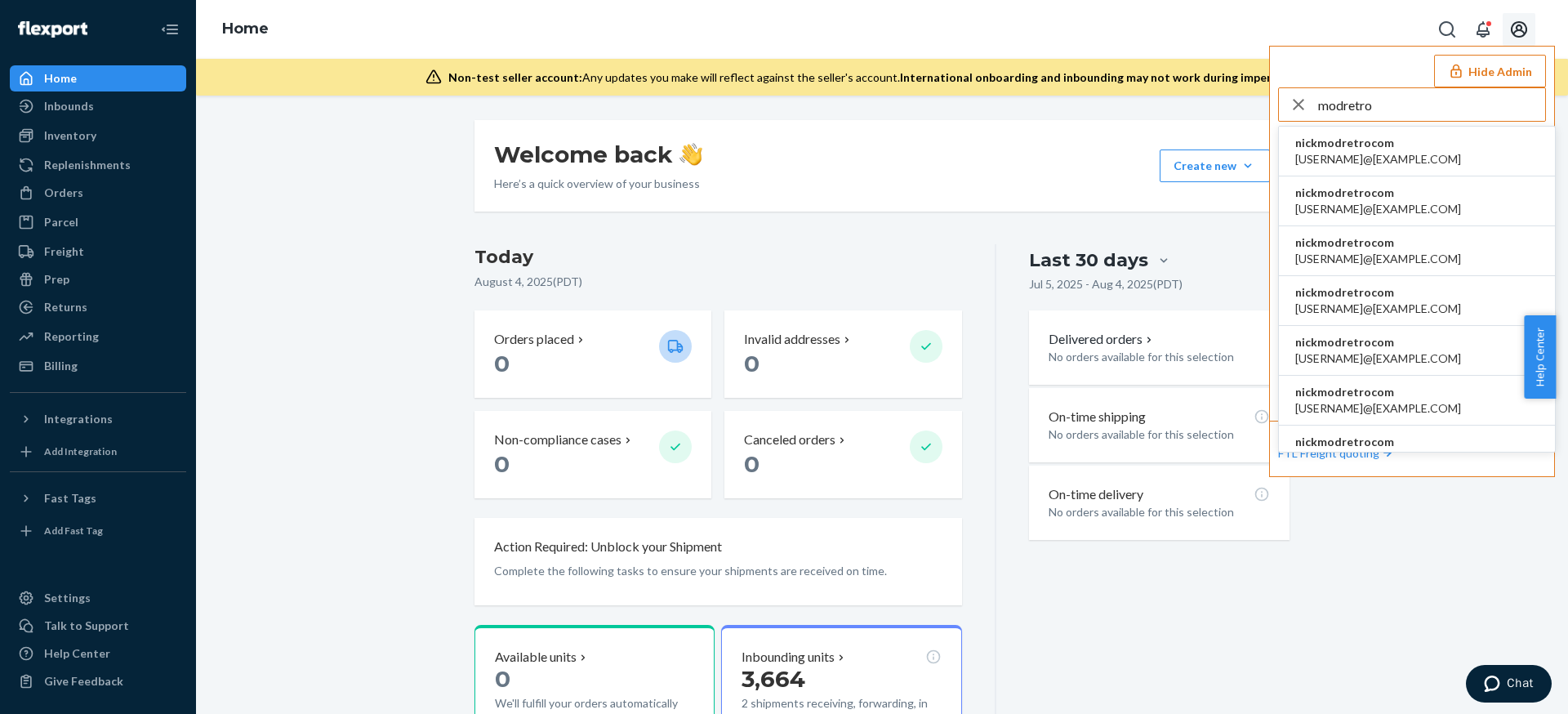 type on "modretro" 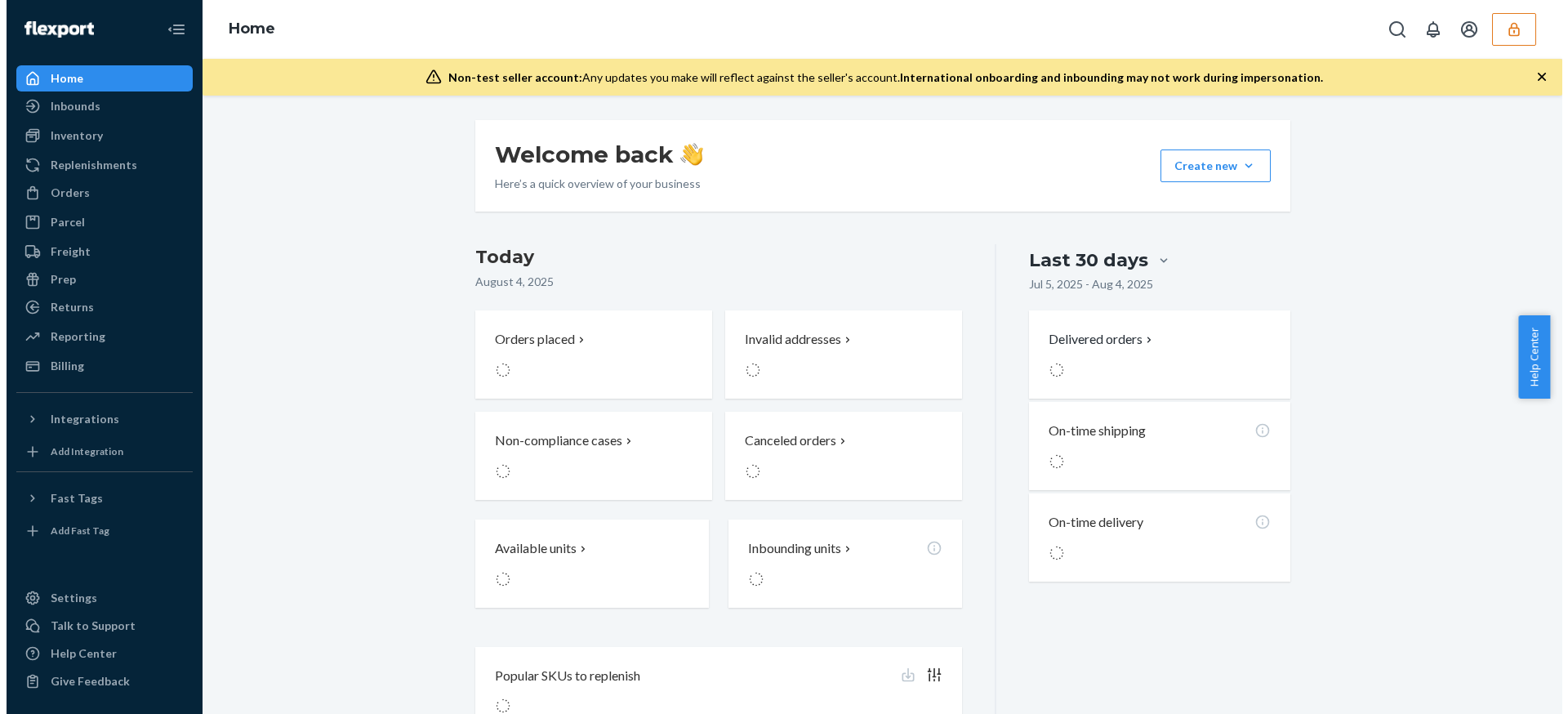 scroll, scrollTop: 0, scrollLeft: 0, axis: both 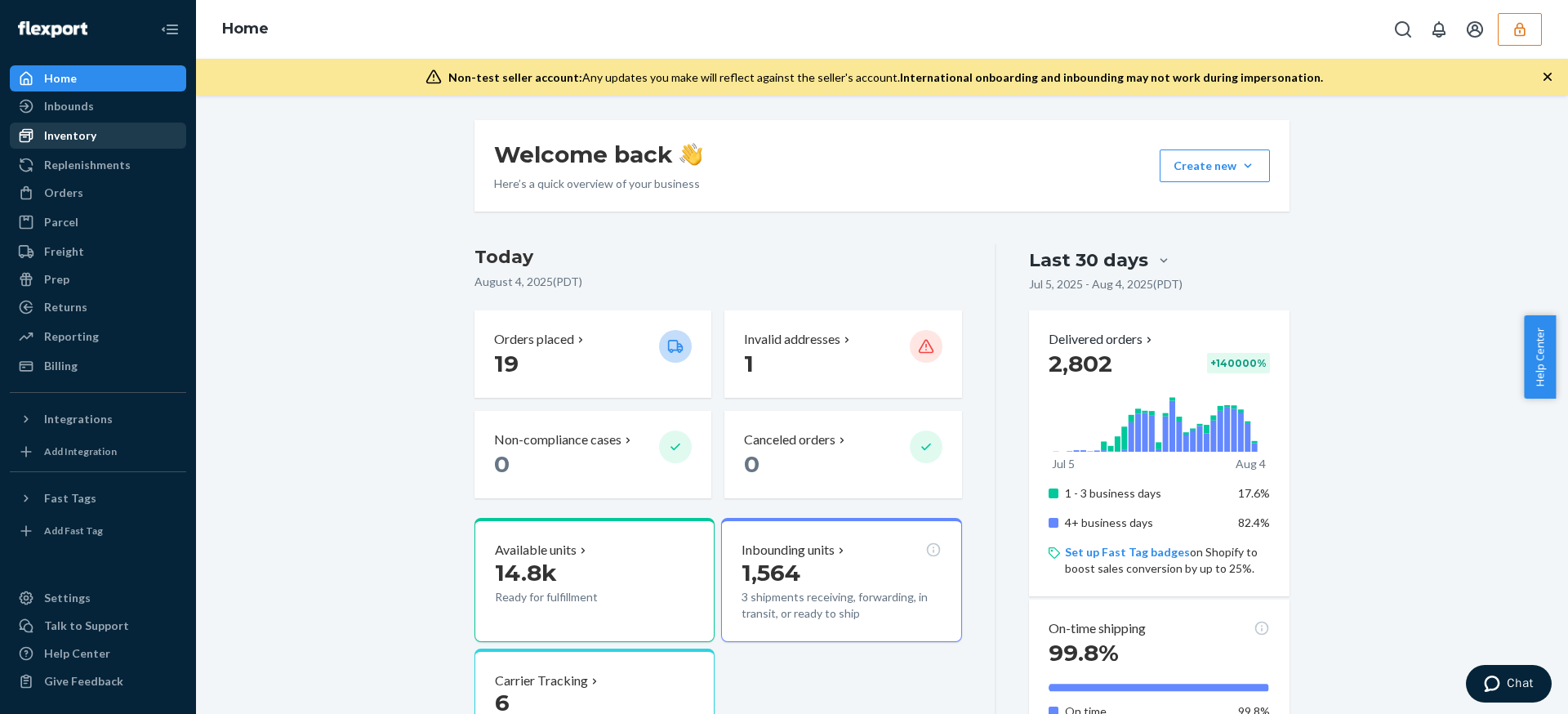 click on "Inventory" at bounding box center [98, 136] 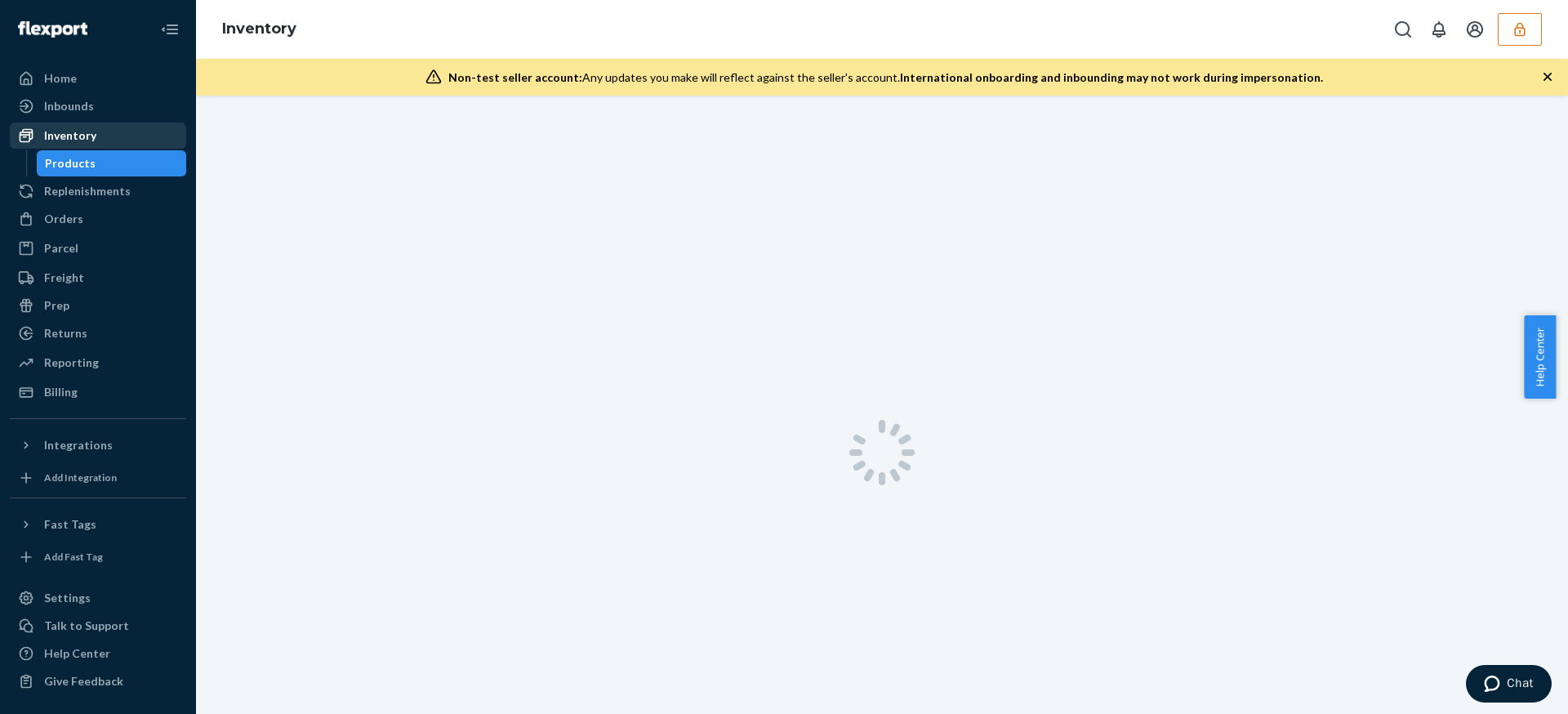 click on "Inventory" at bounding box center (98, 136) 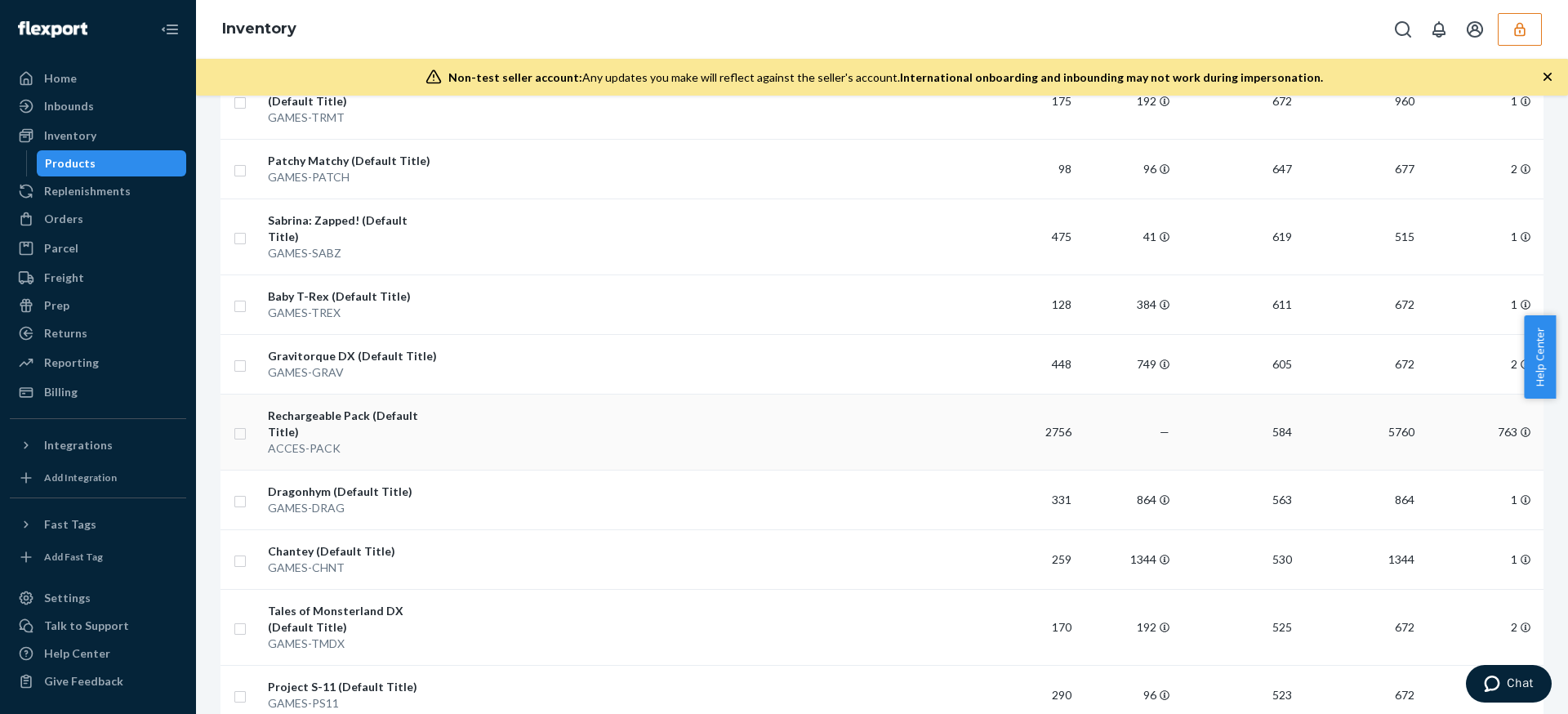 scroll, scrollTop: 493, scrollLeft: 0, axis: vertical 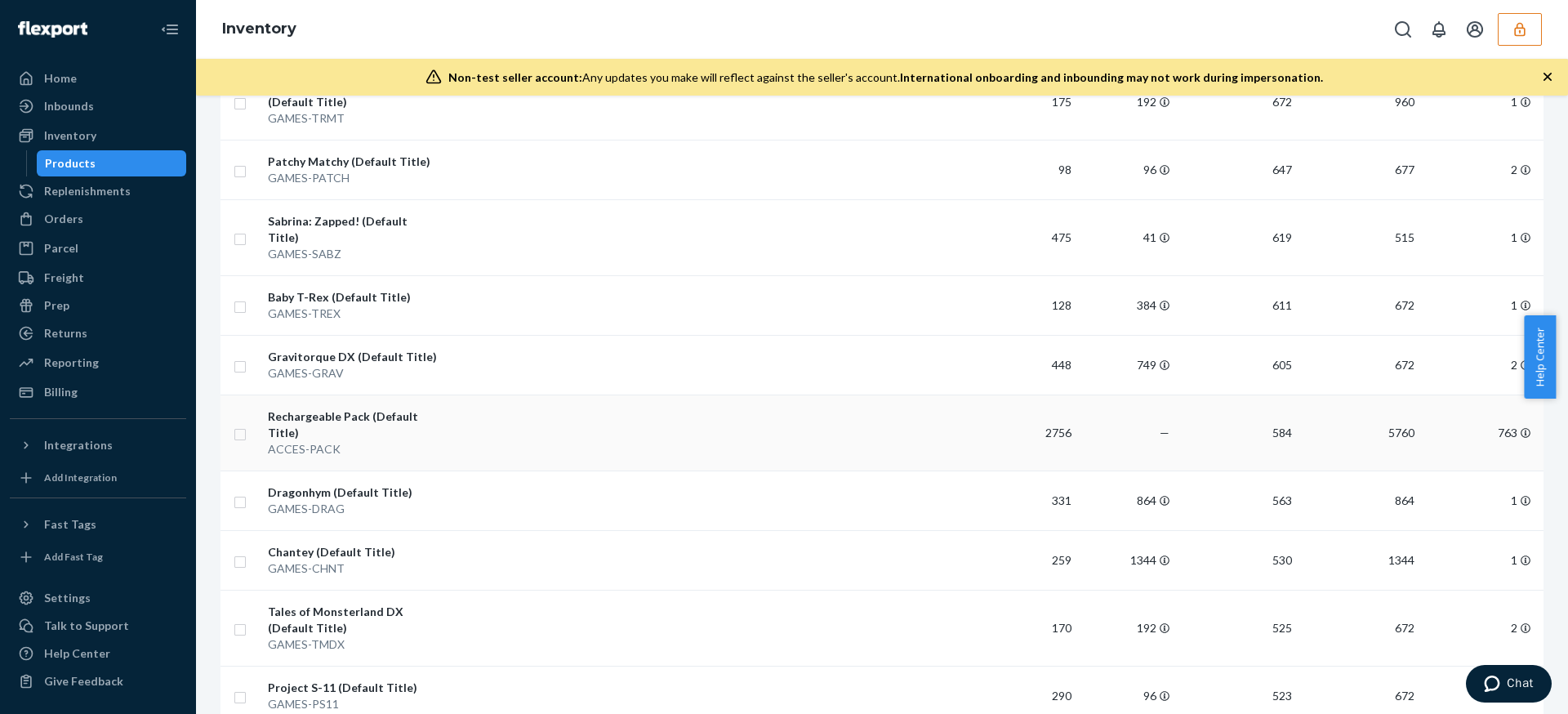 click at bounding box center (712, 432) 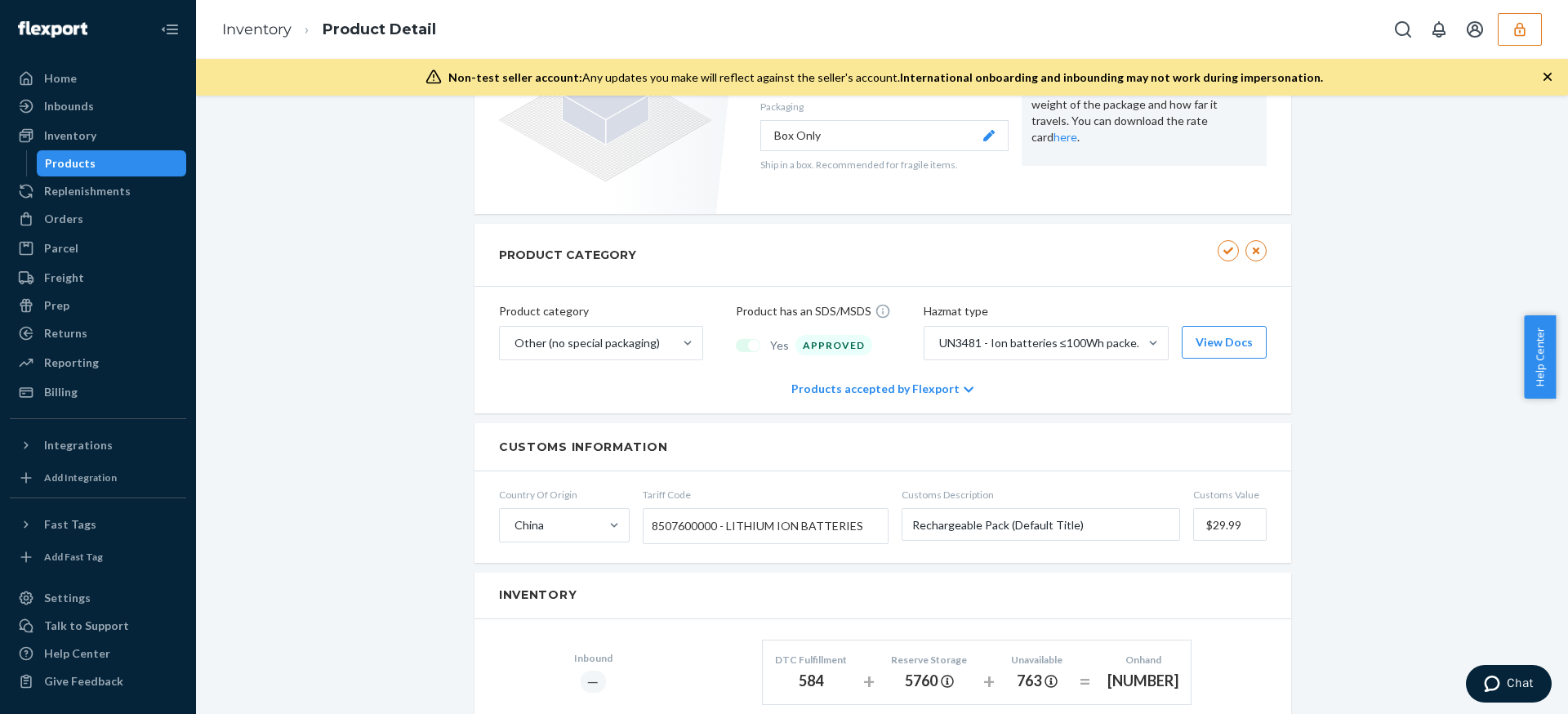 scroll, scrollTop: 534, scrollLeft: 0, axis: vertical 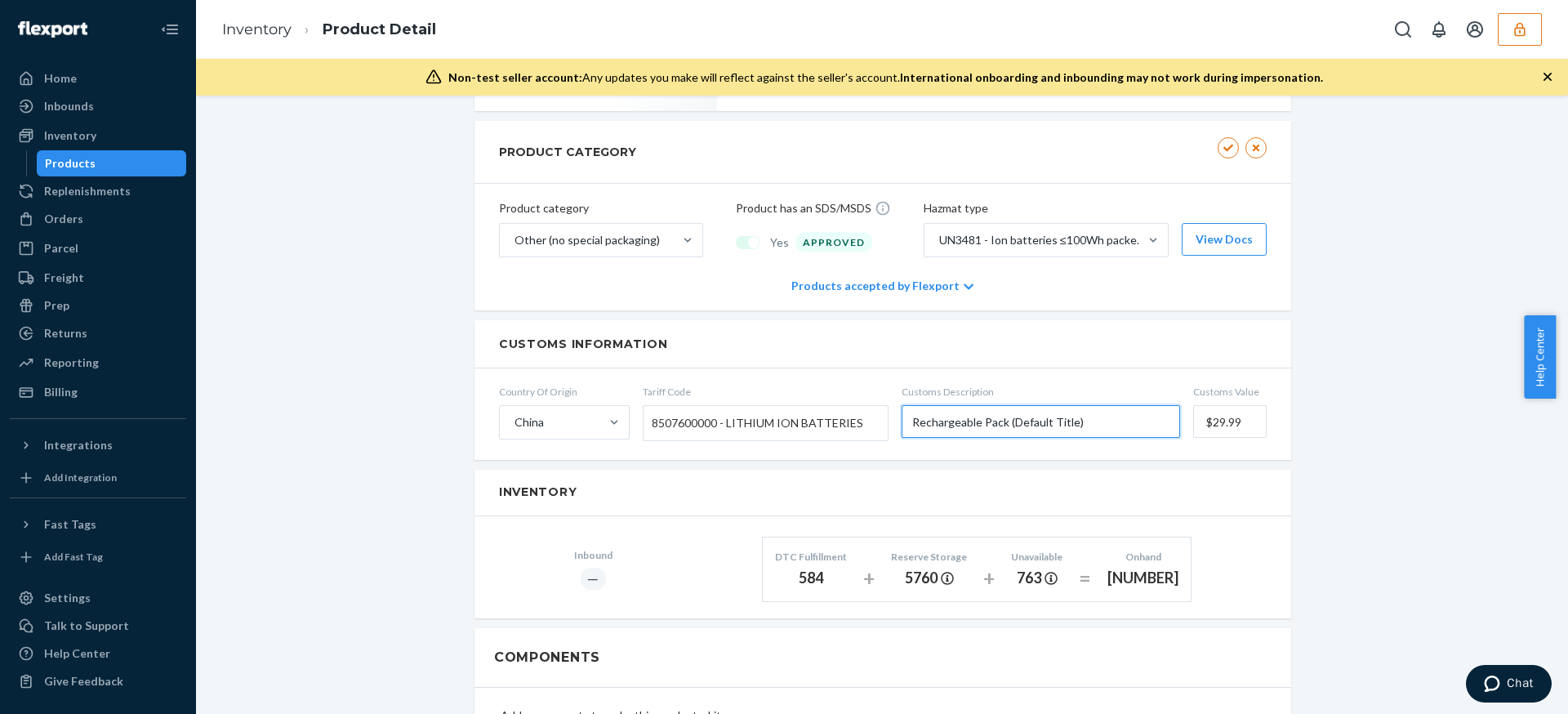 click on "Rechargeable Pack (Default Title)" at bounding box center (1040, 422) 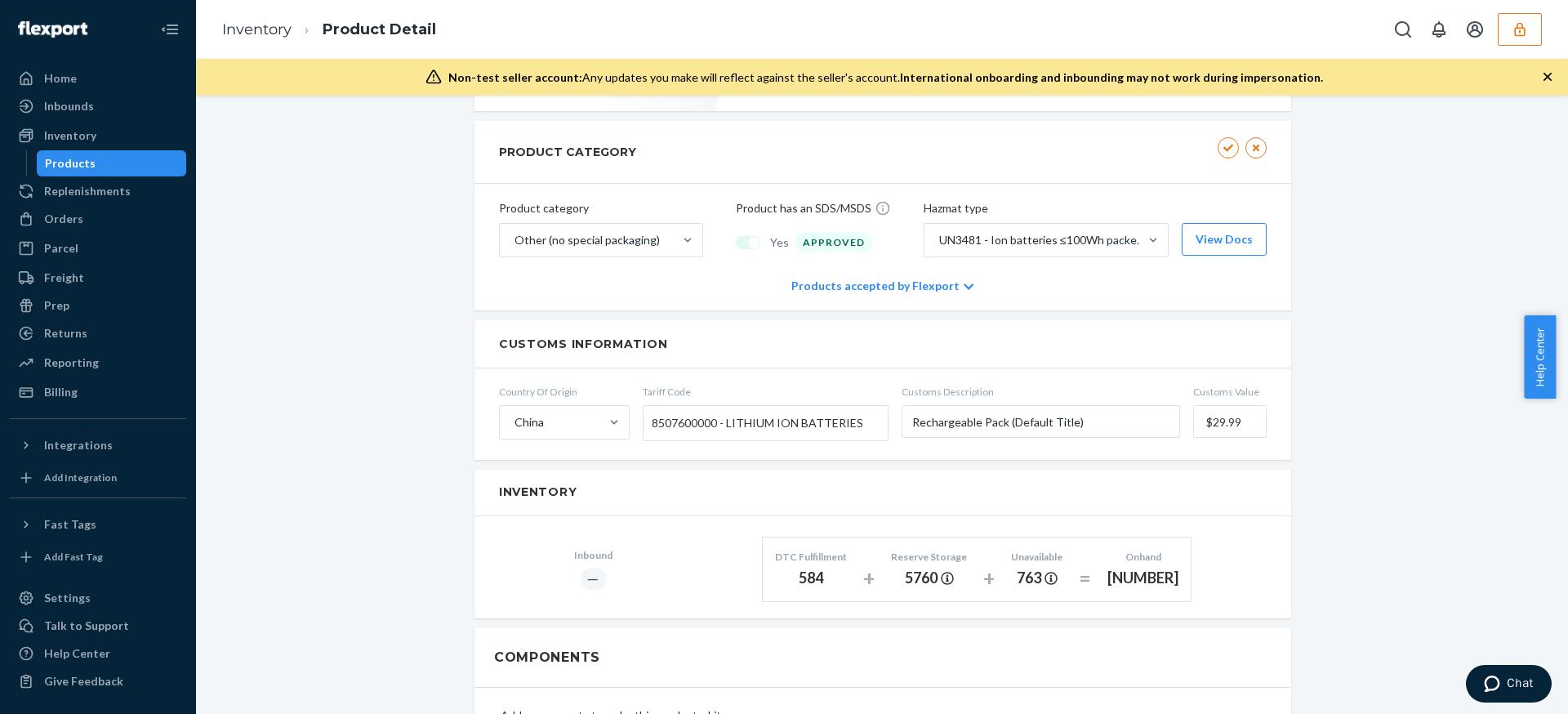 click on "UN3481 - Ion batteries ≤100Wh packed with or contained in equipment" at bounding box center [1046, 242] 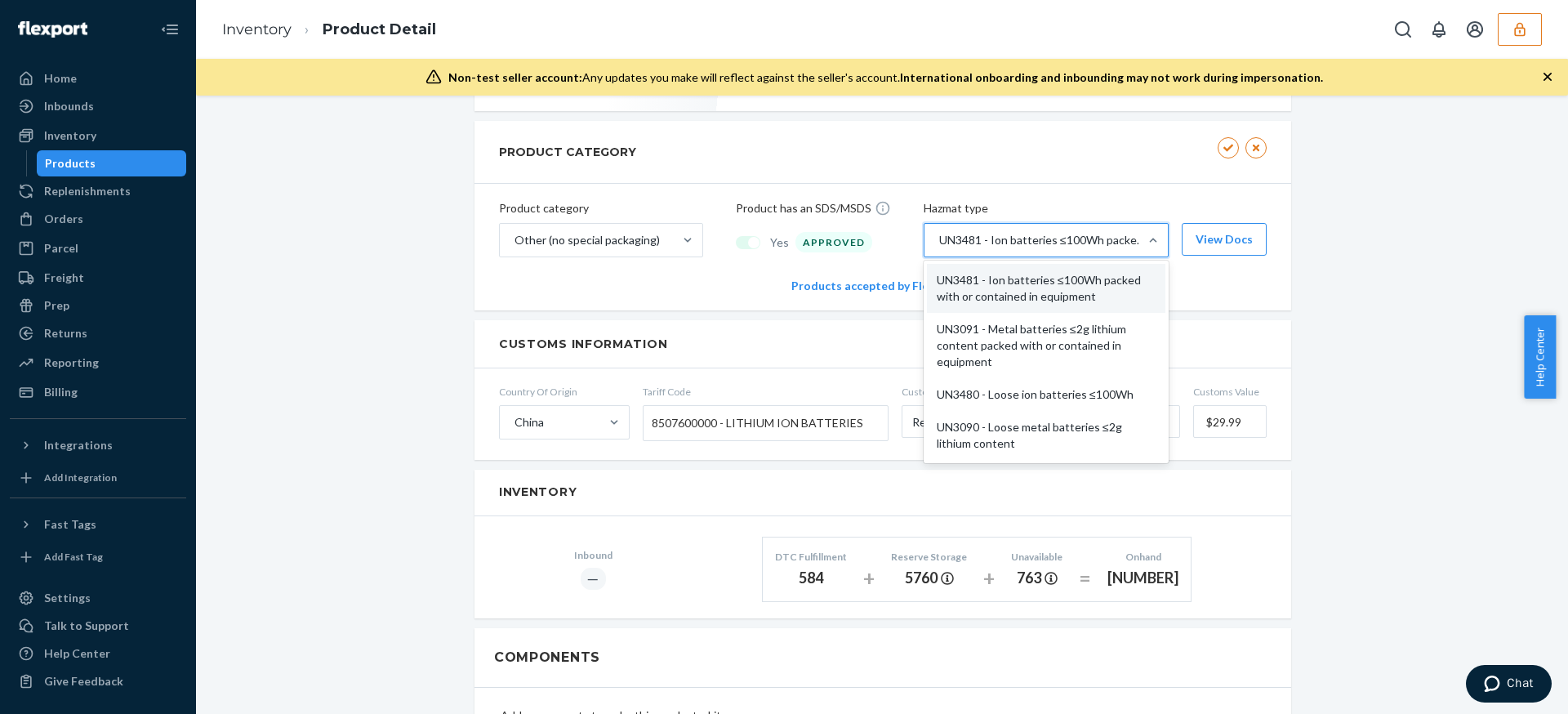 click on "UN3481 - Ion batteries ≤100Wh packed with or contained in equipment" at bounding box center [1031, 240] 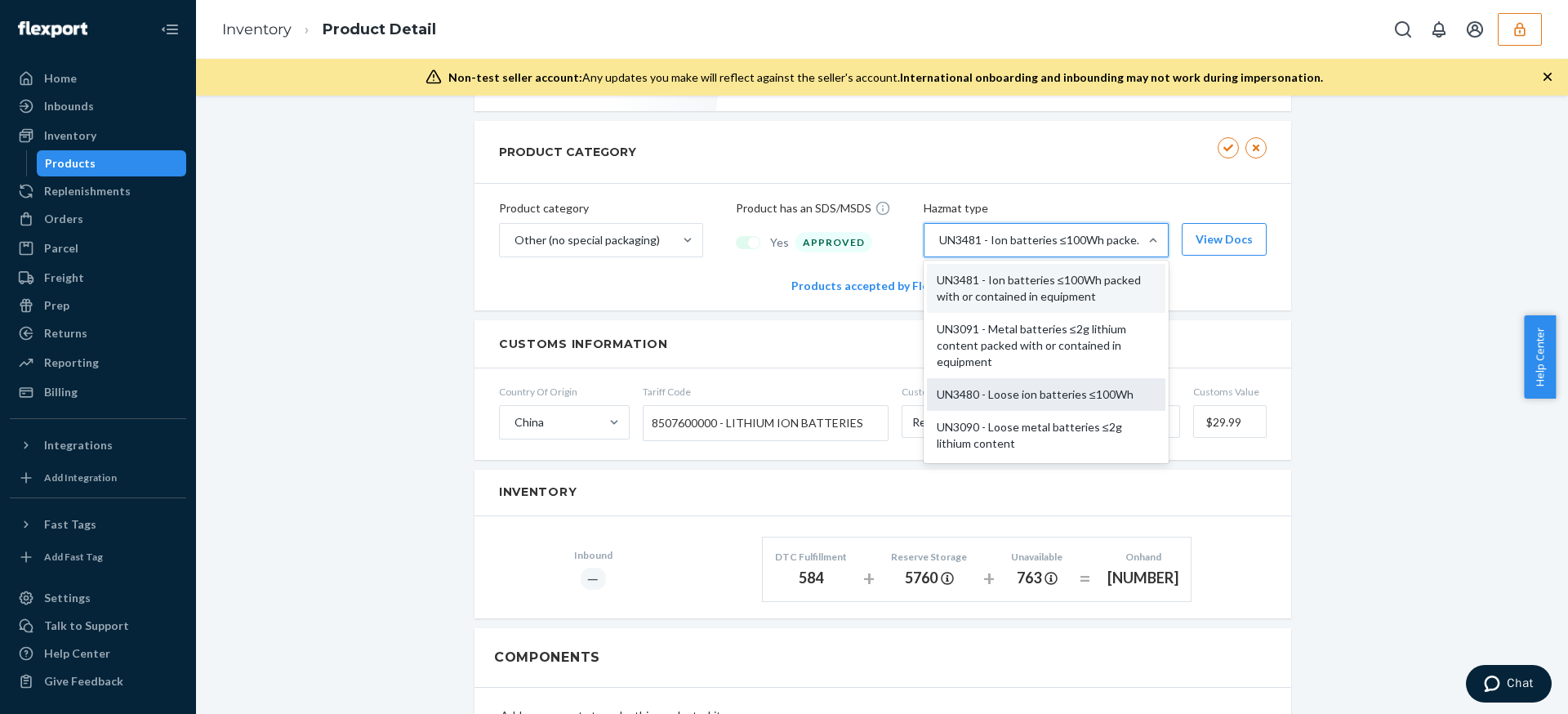 click on "UN3480 - Loose ion batteries ≤100Wh" at bounding box center [1046, 395] 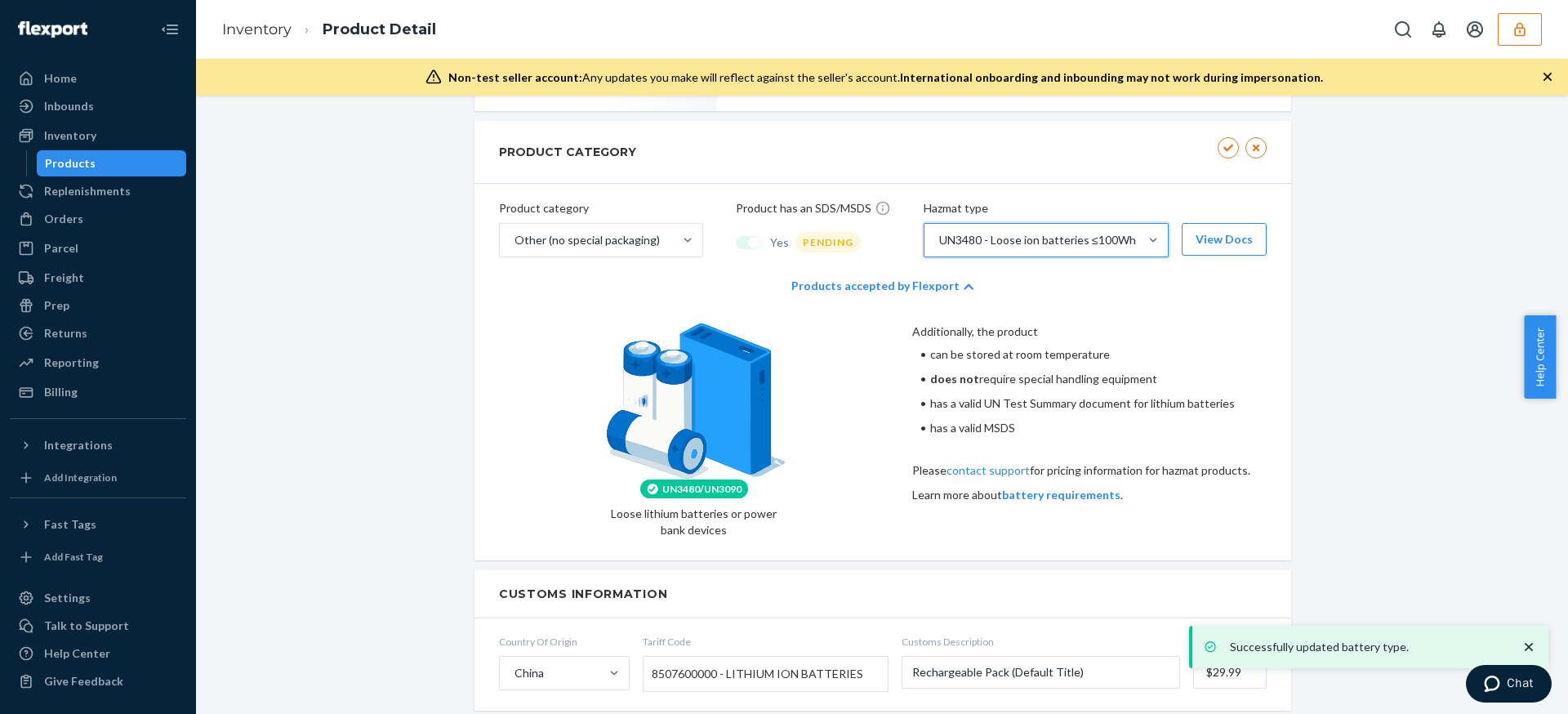 scroll, scrollTop: 606, scrollLeft: 0, axis: vertical 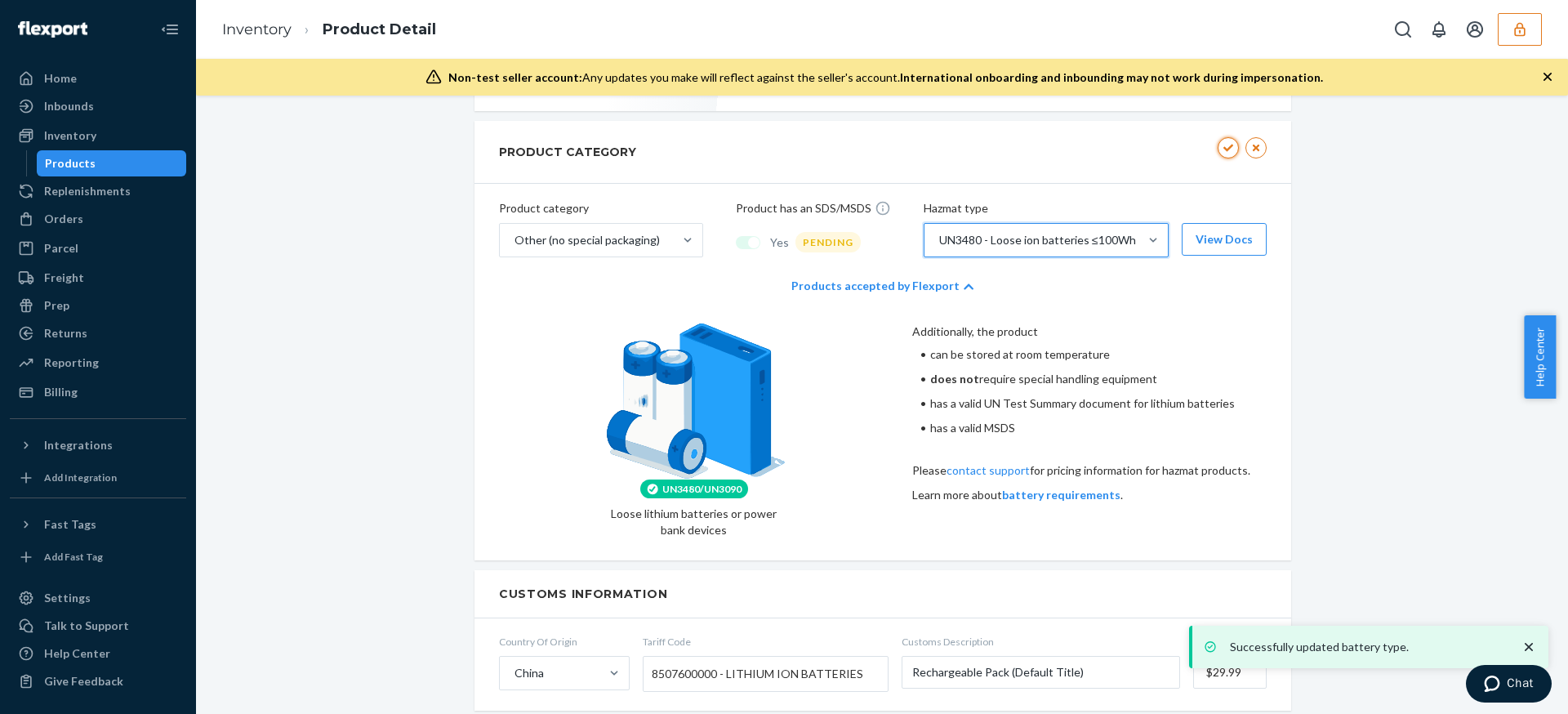 click 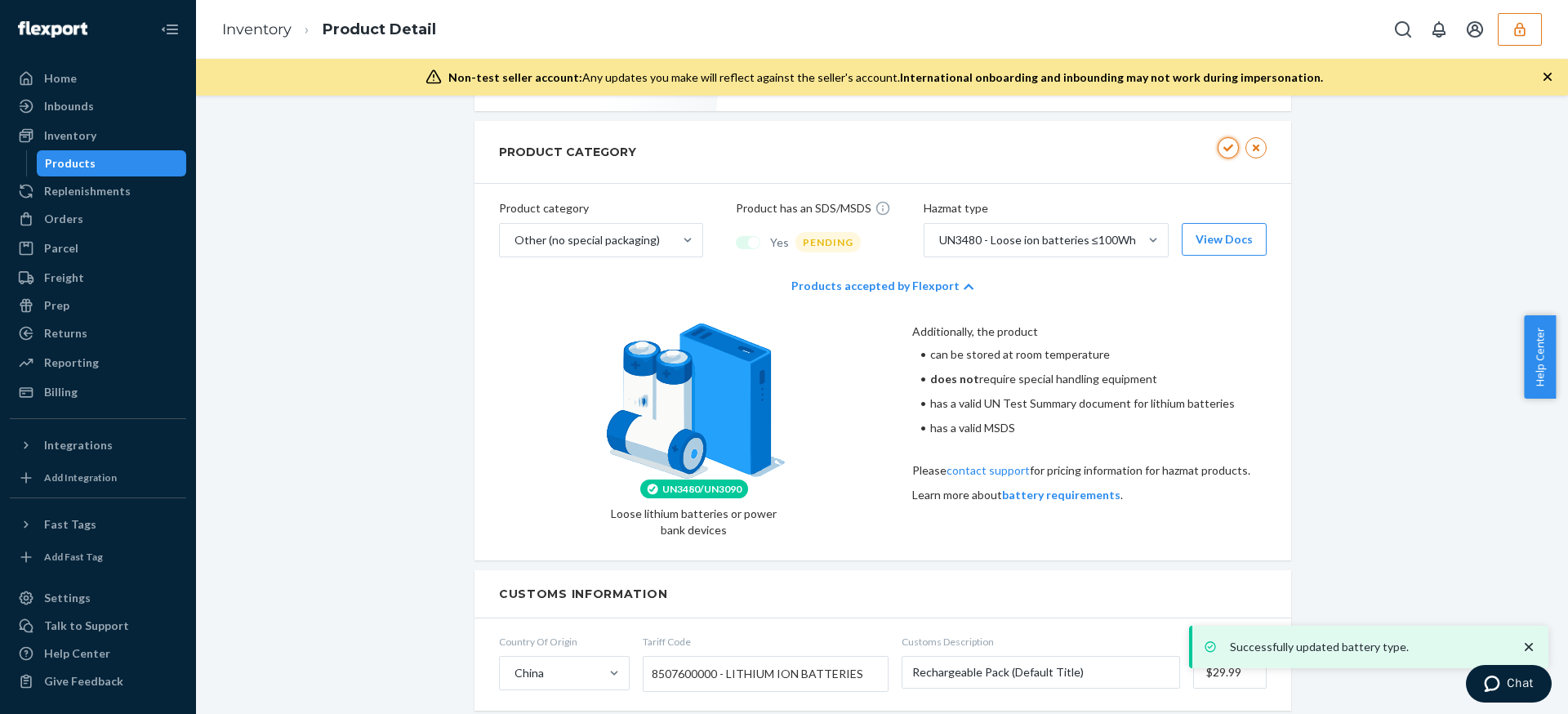 scroll, scrollTop: 534, scrollLeft: 0, axis: vertical 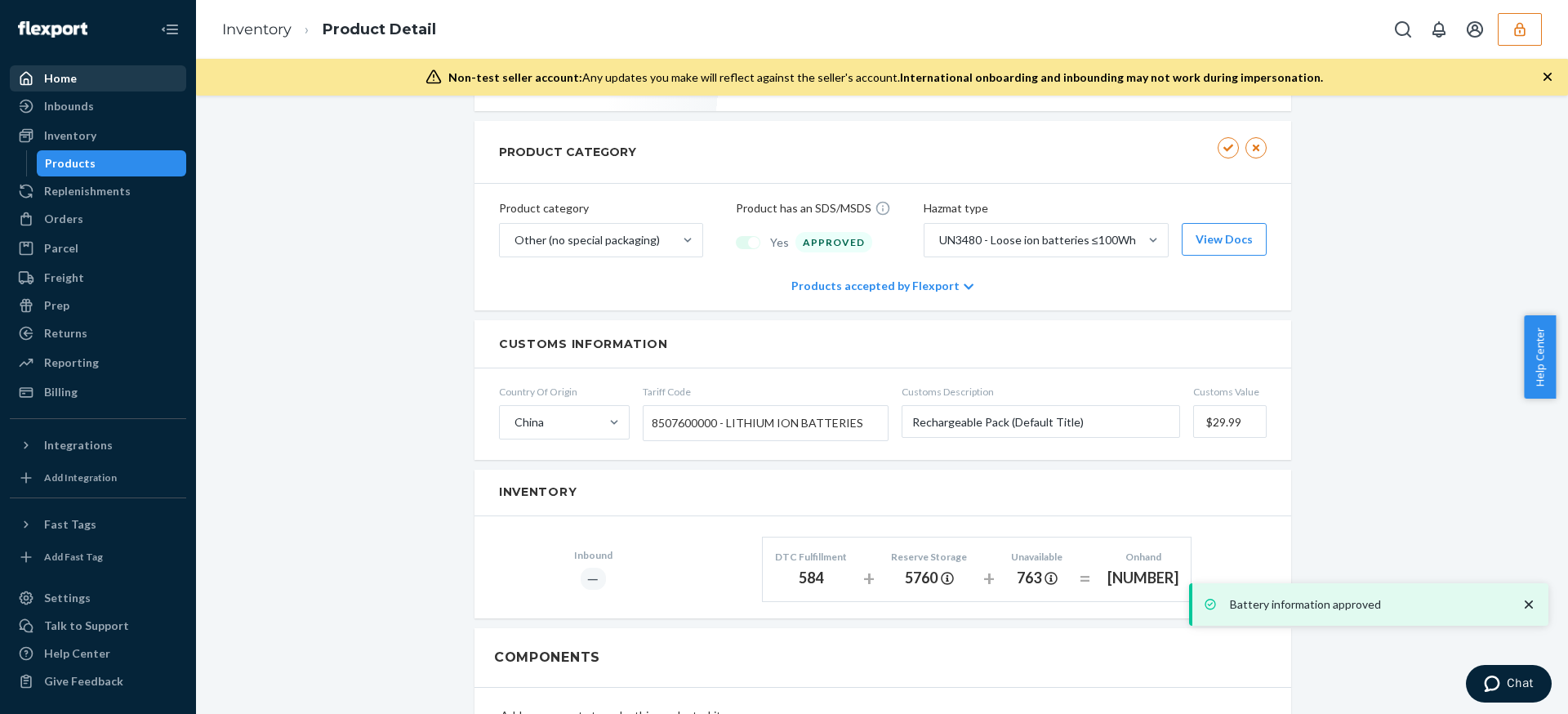 click on "Home" at bounding box center (98, 78) 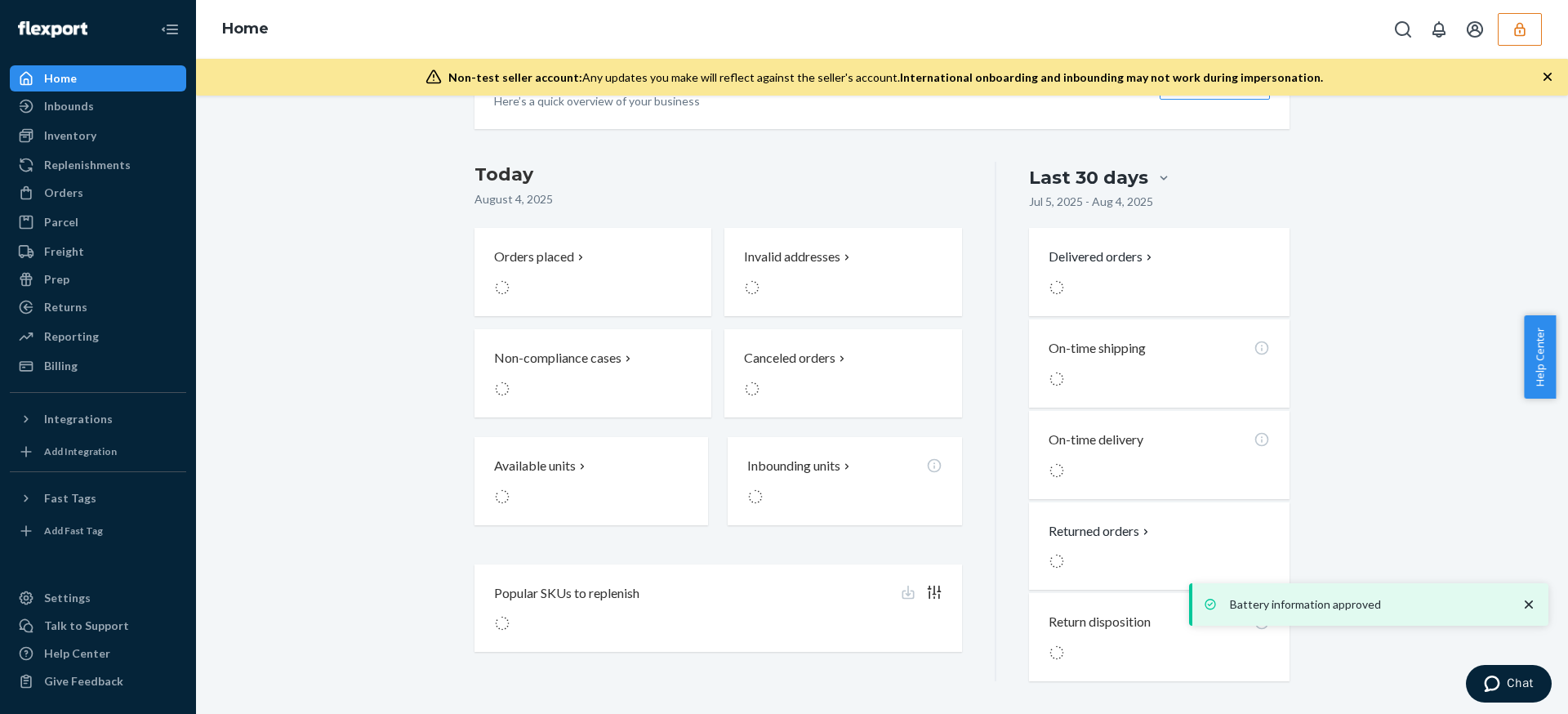 scroll, scrollTop: 0, scrollLeft: 0, axis: both 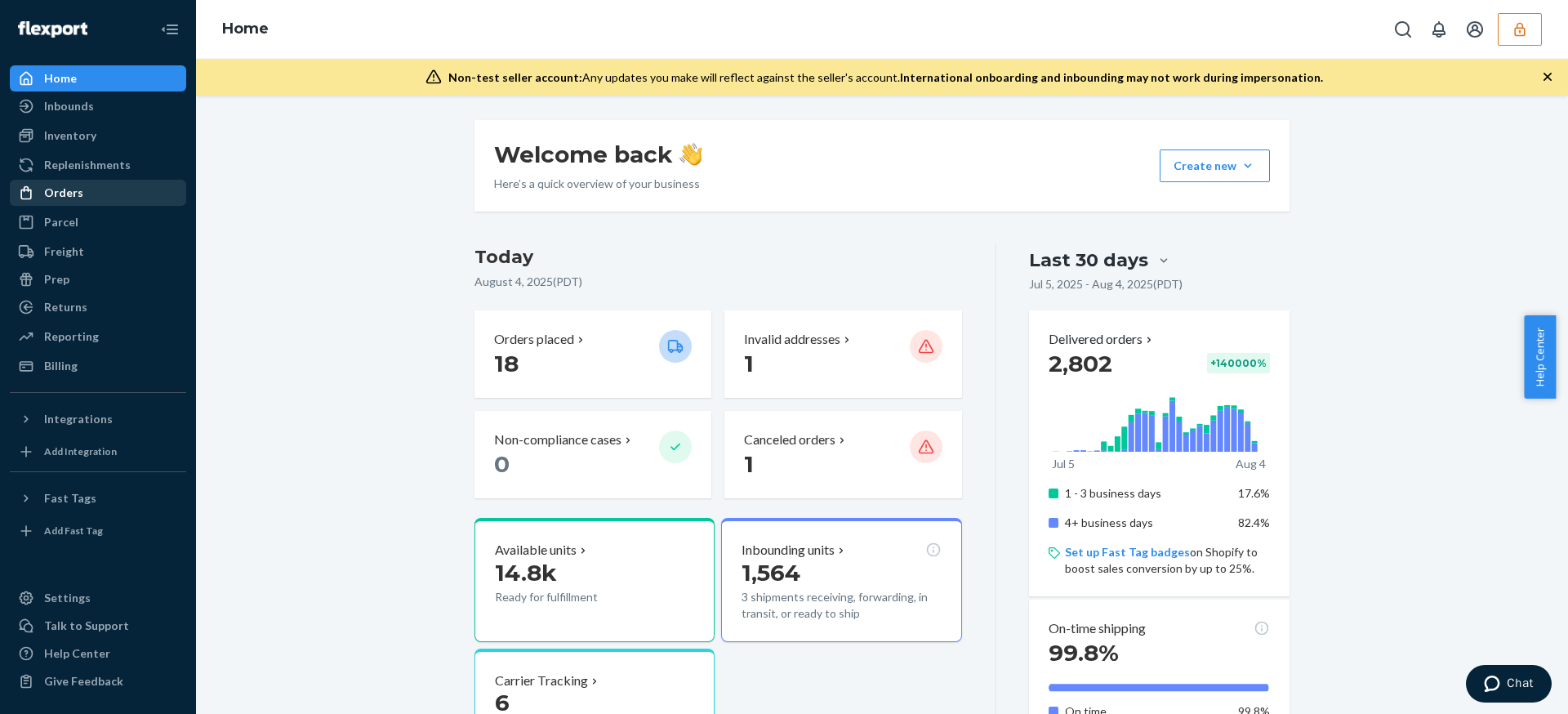 click on "Orders" at bounding box center (98, 193) 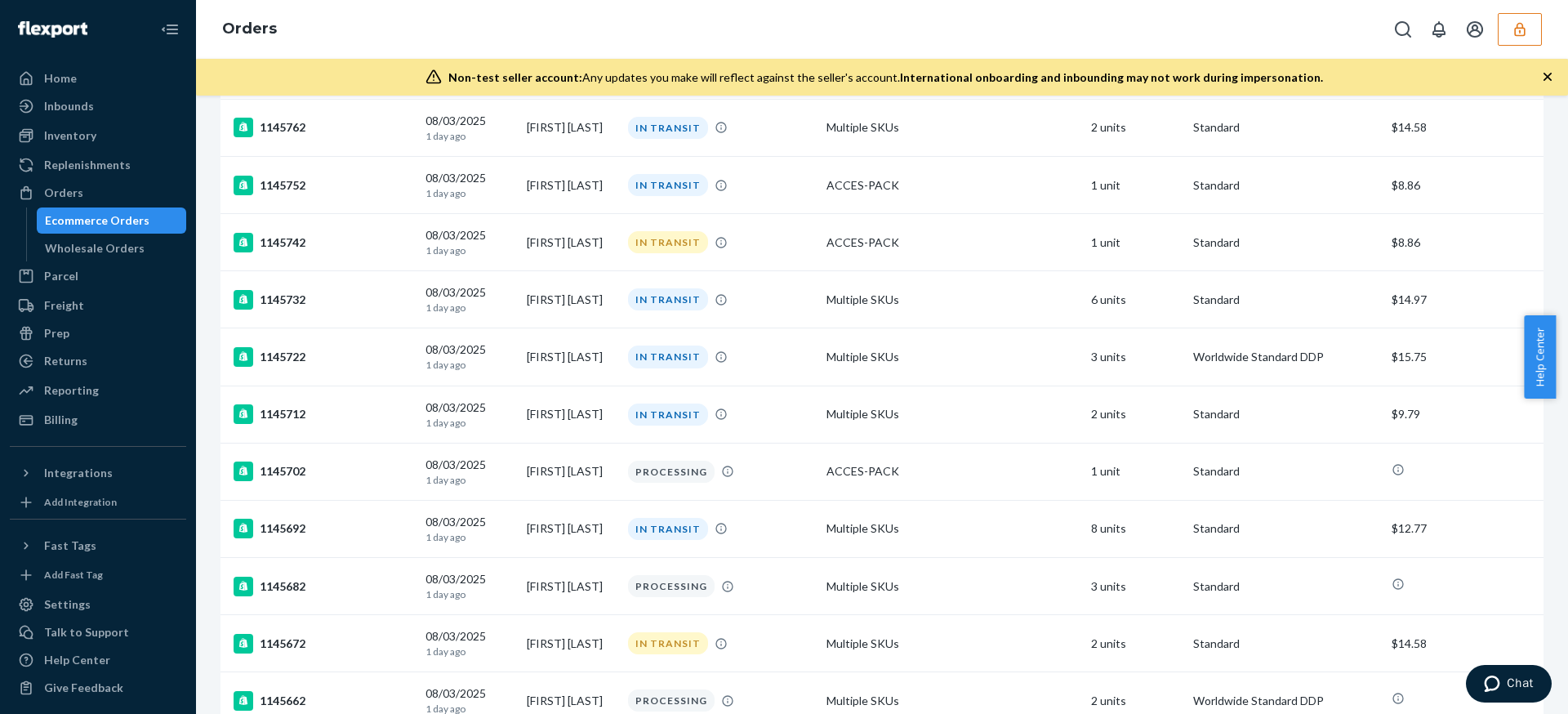 scroll, scrollTop: 0, scrollLeft: 0, axis: both 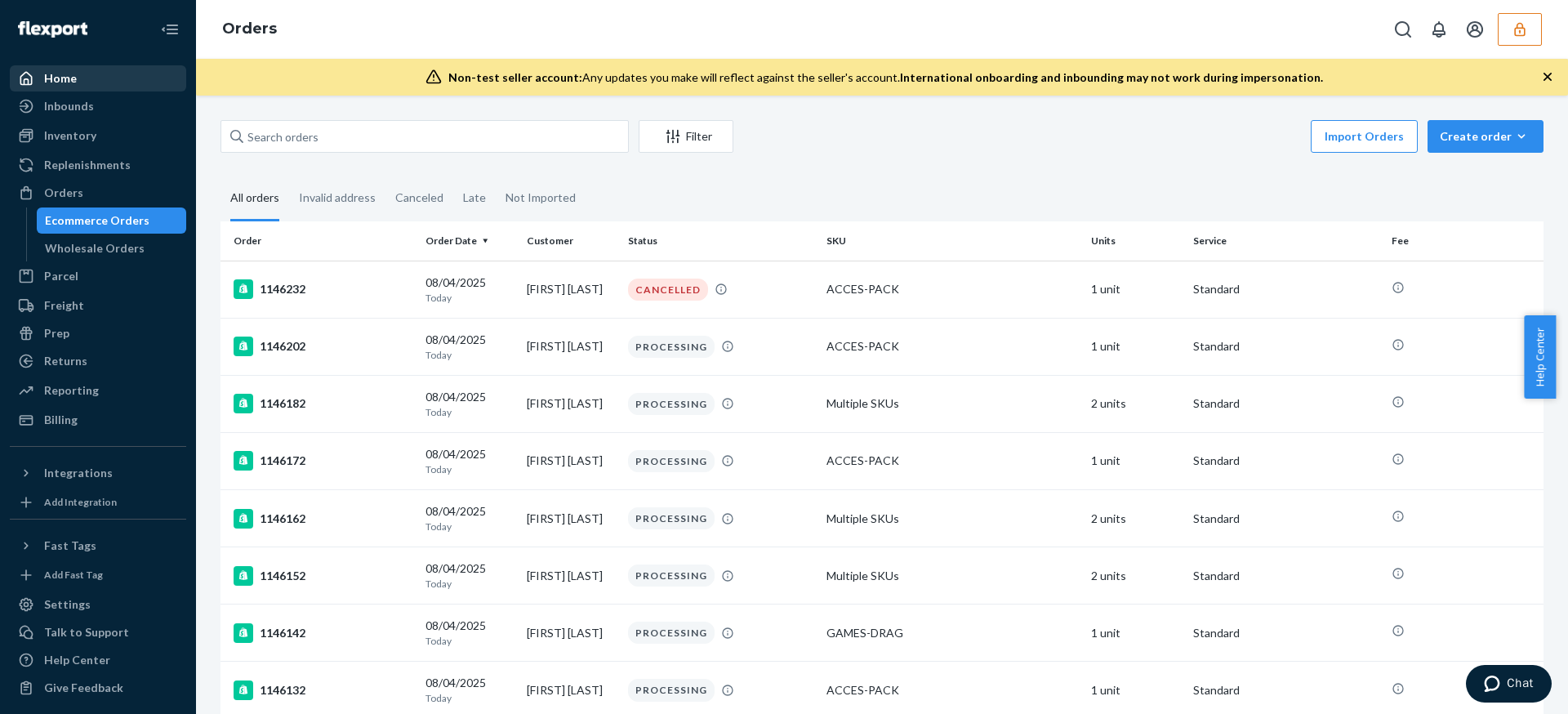 click on "Home" at bounding box center (60, 78) 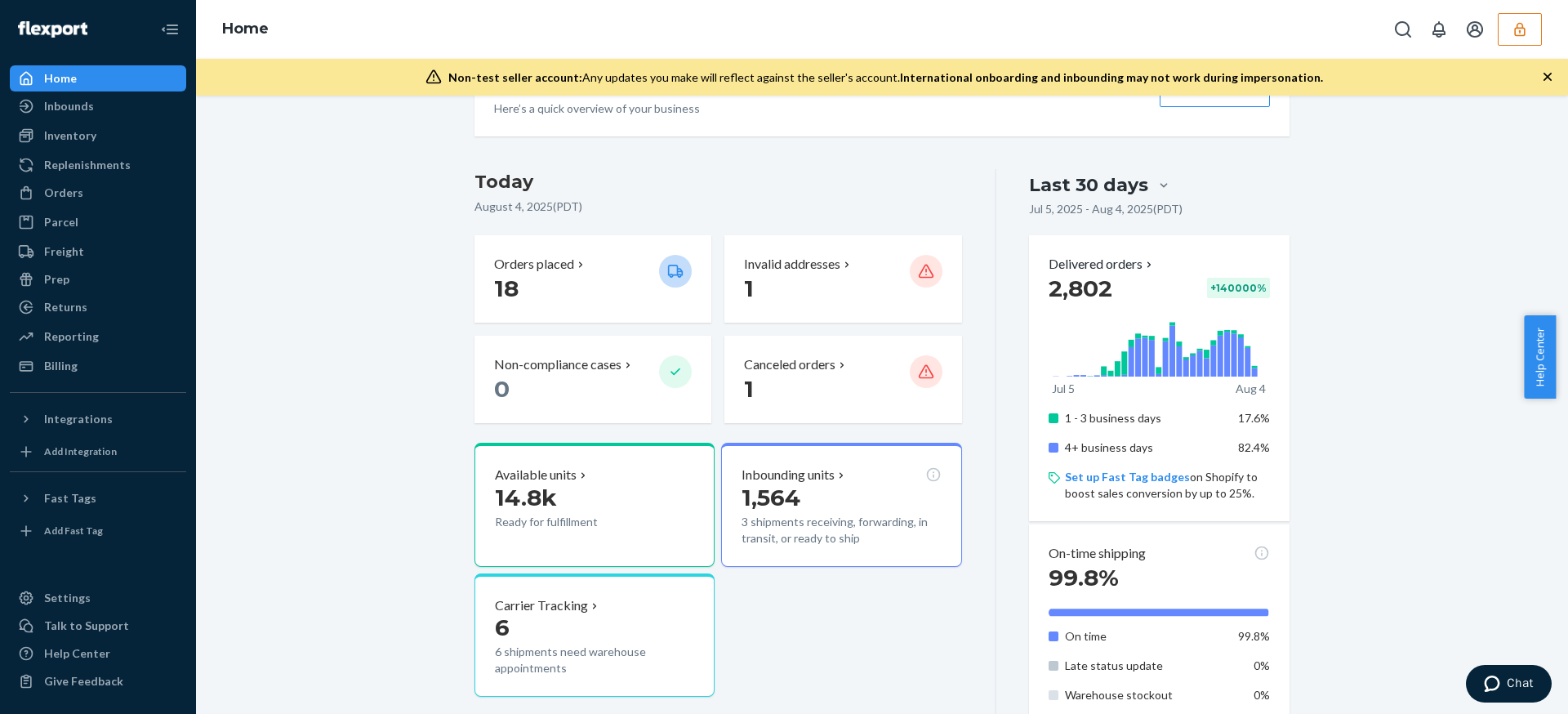 scroll, scrollTop: 83, scrollLeft: 0, axis: vertical 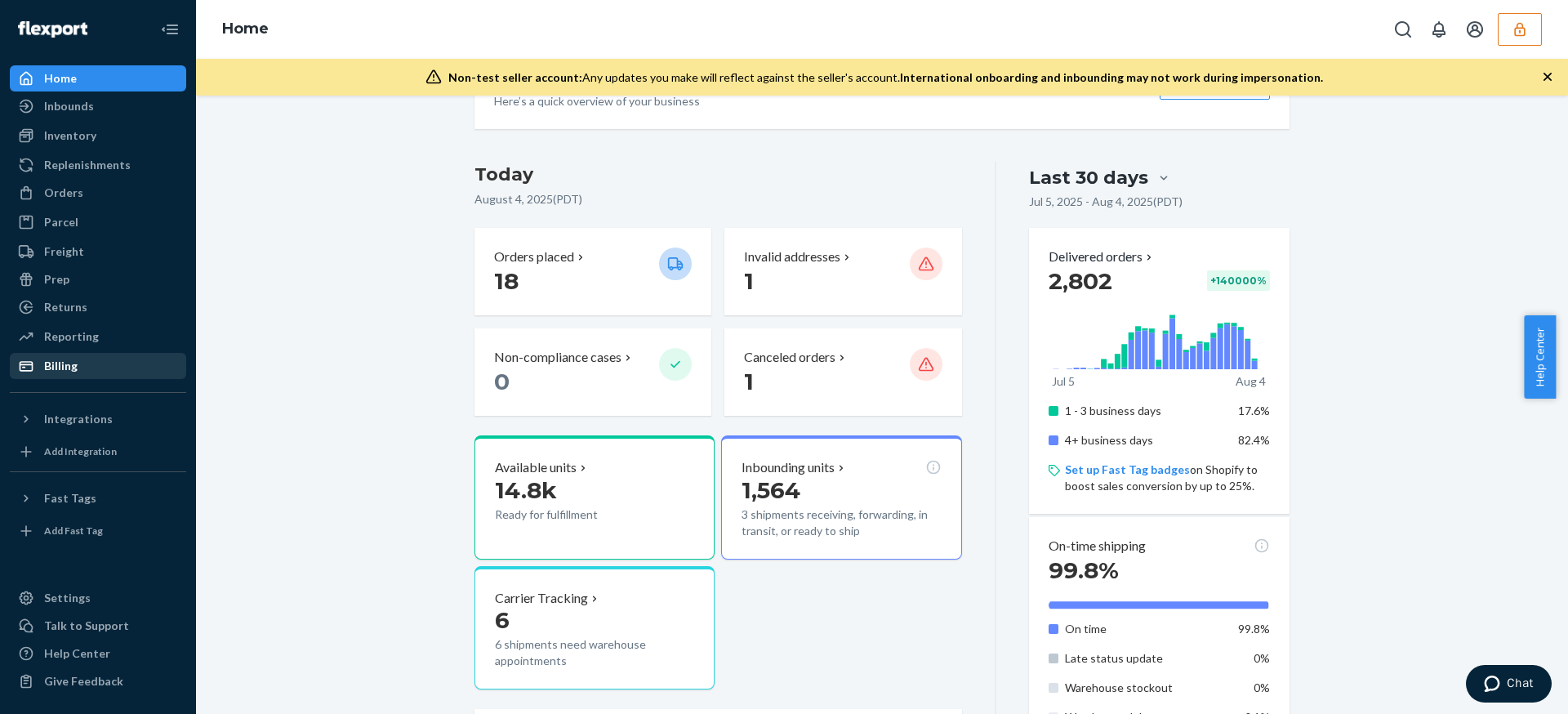 click on "Billing" at bounding box center [98, 366] 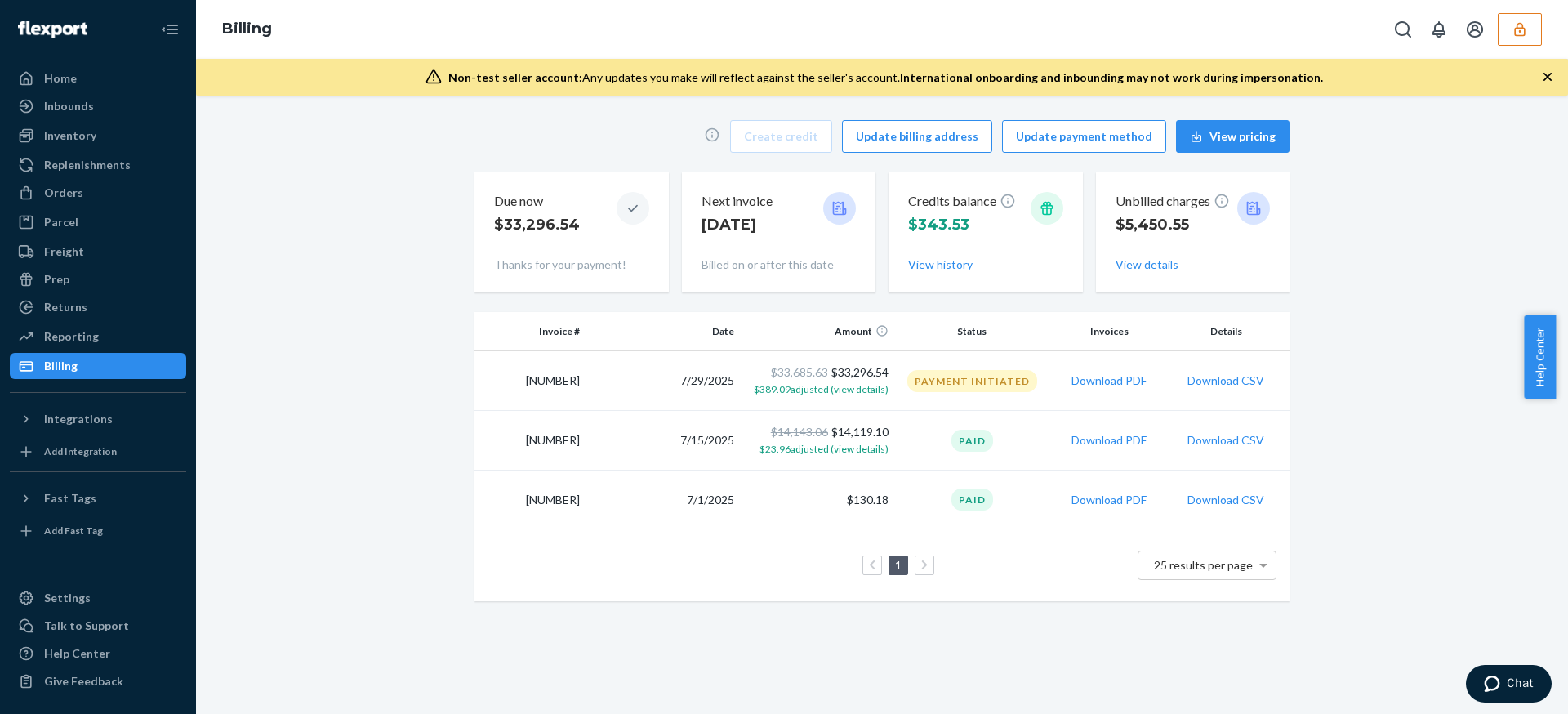 click 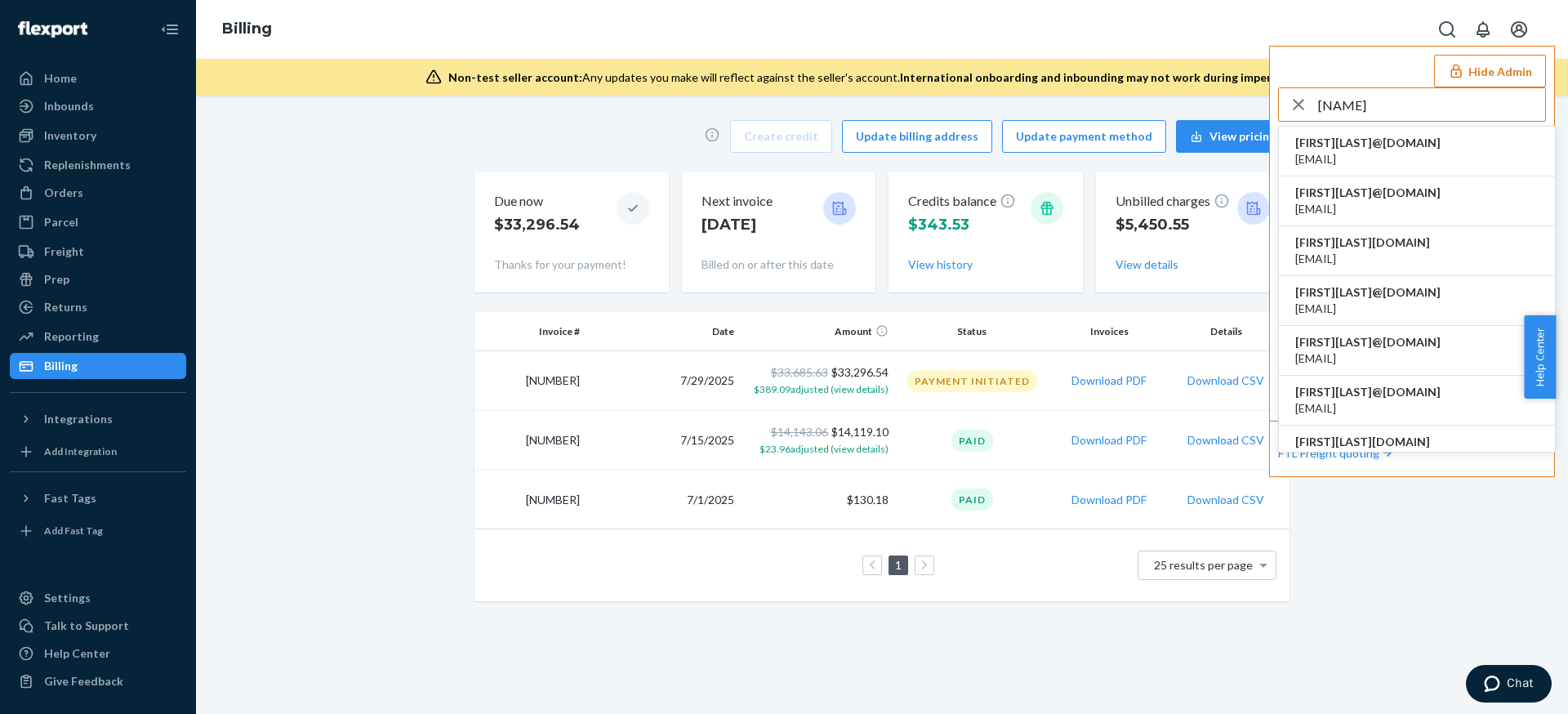 type on "daniella" 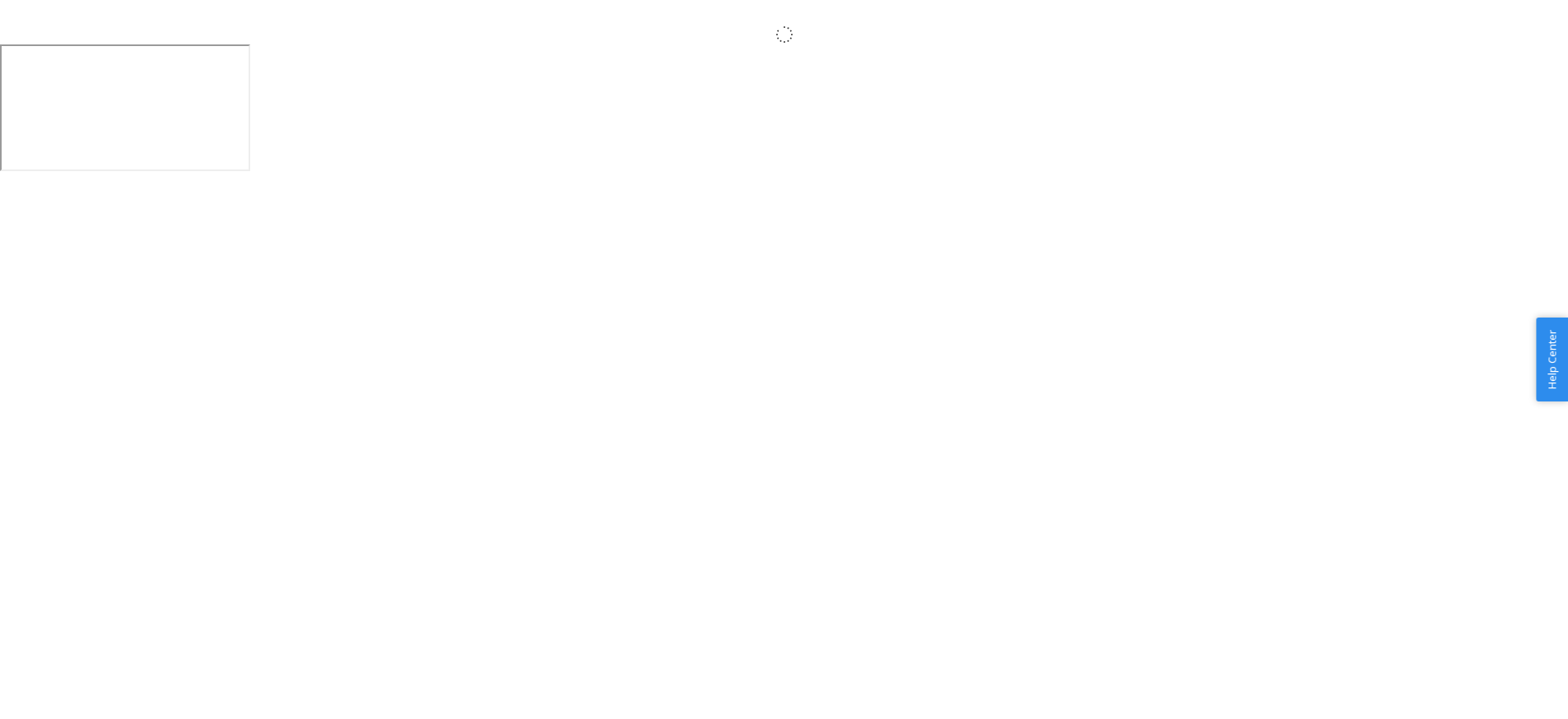 scroll, scrollTop: 0, scrollLeft: 0, axis: both 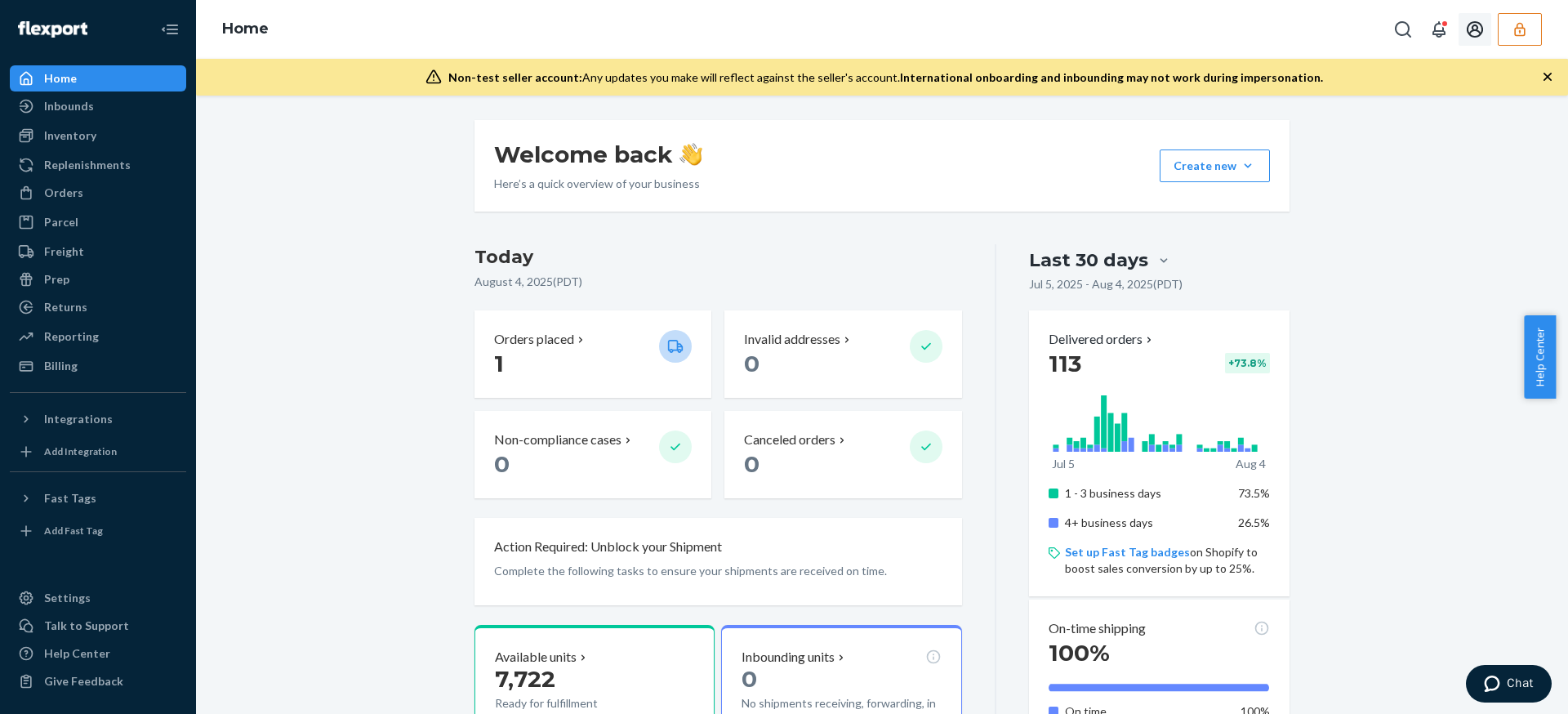 click 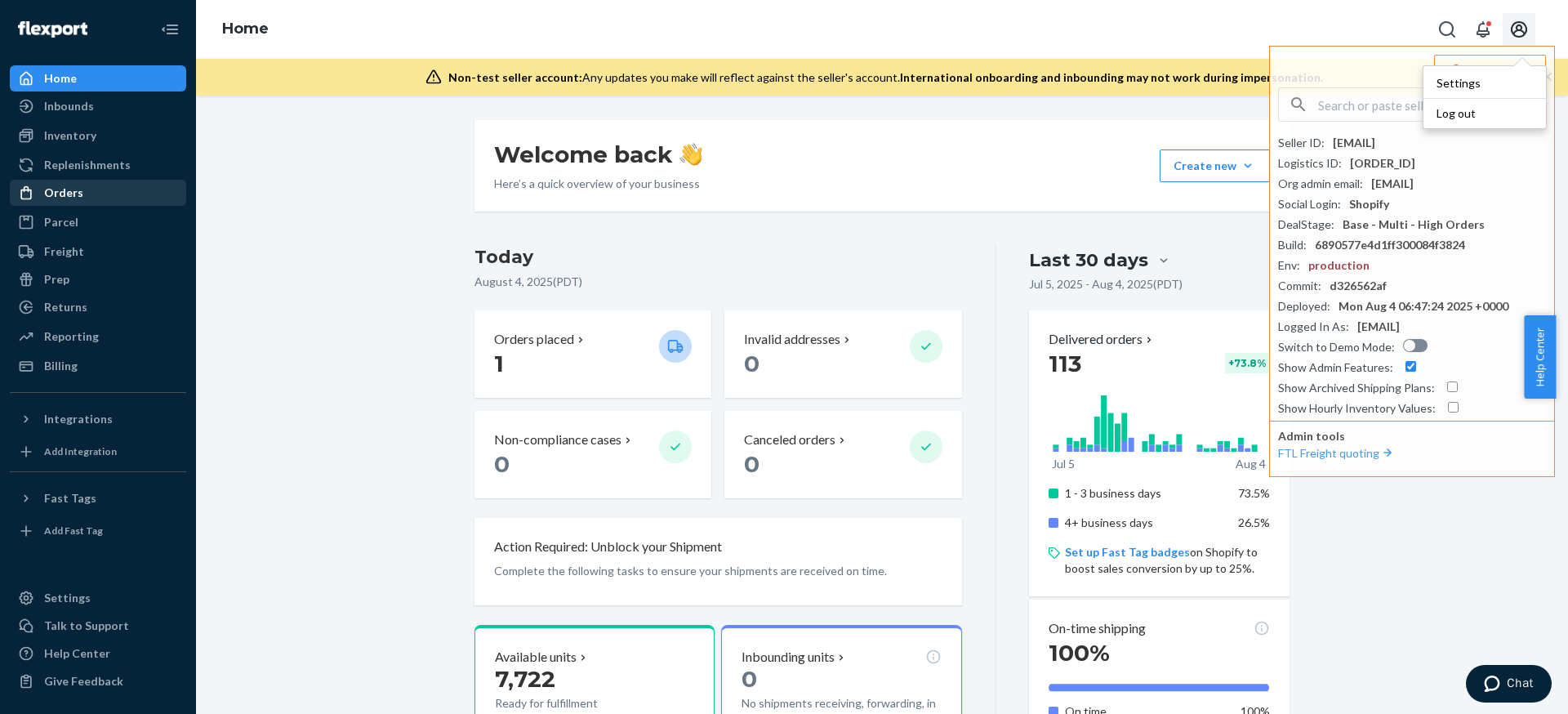 click on "Orders" at bounding box center [98, 193] 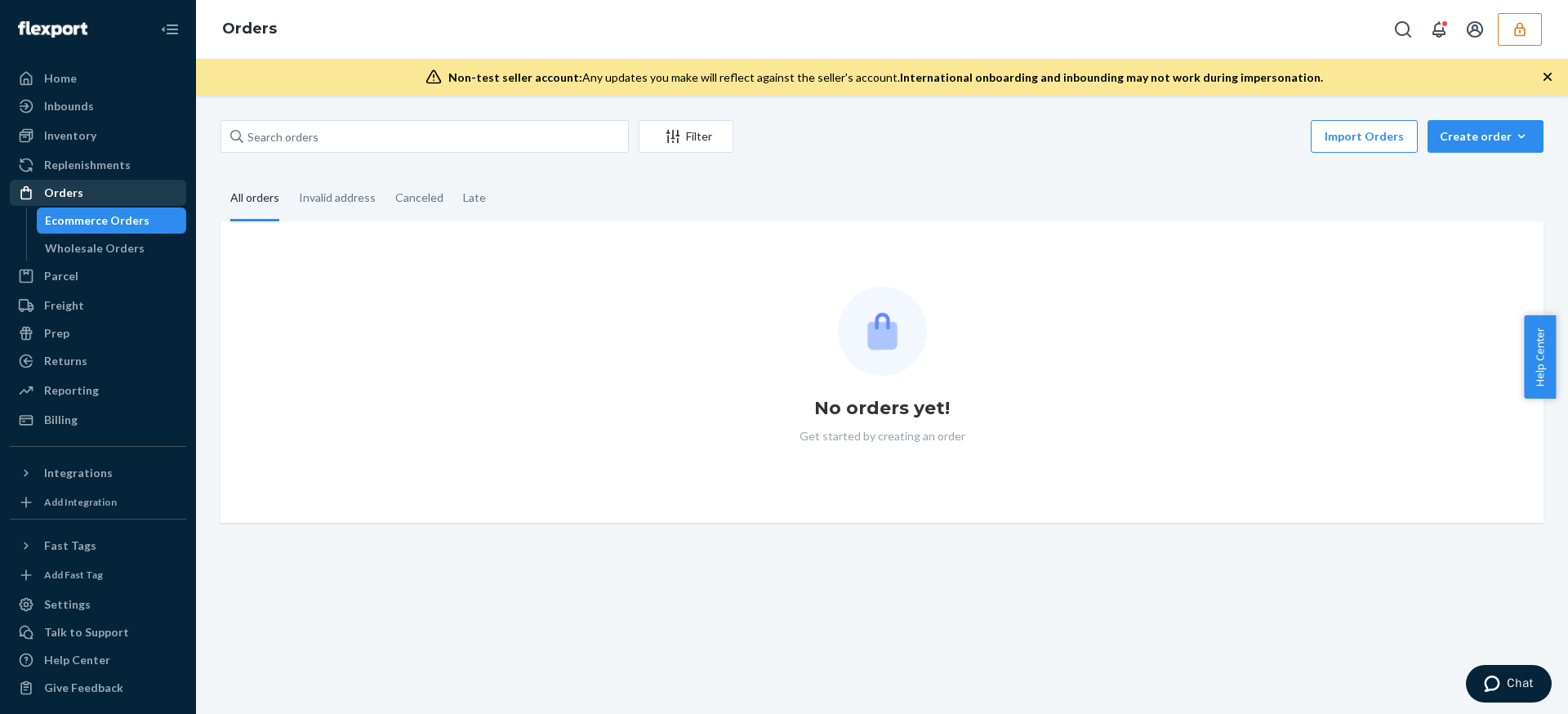 click on "Orders" at bounding box center [98, 193] 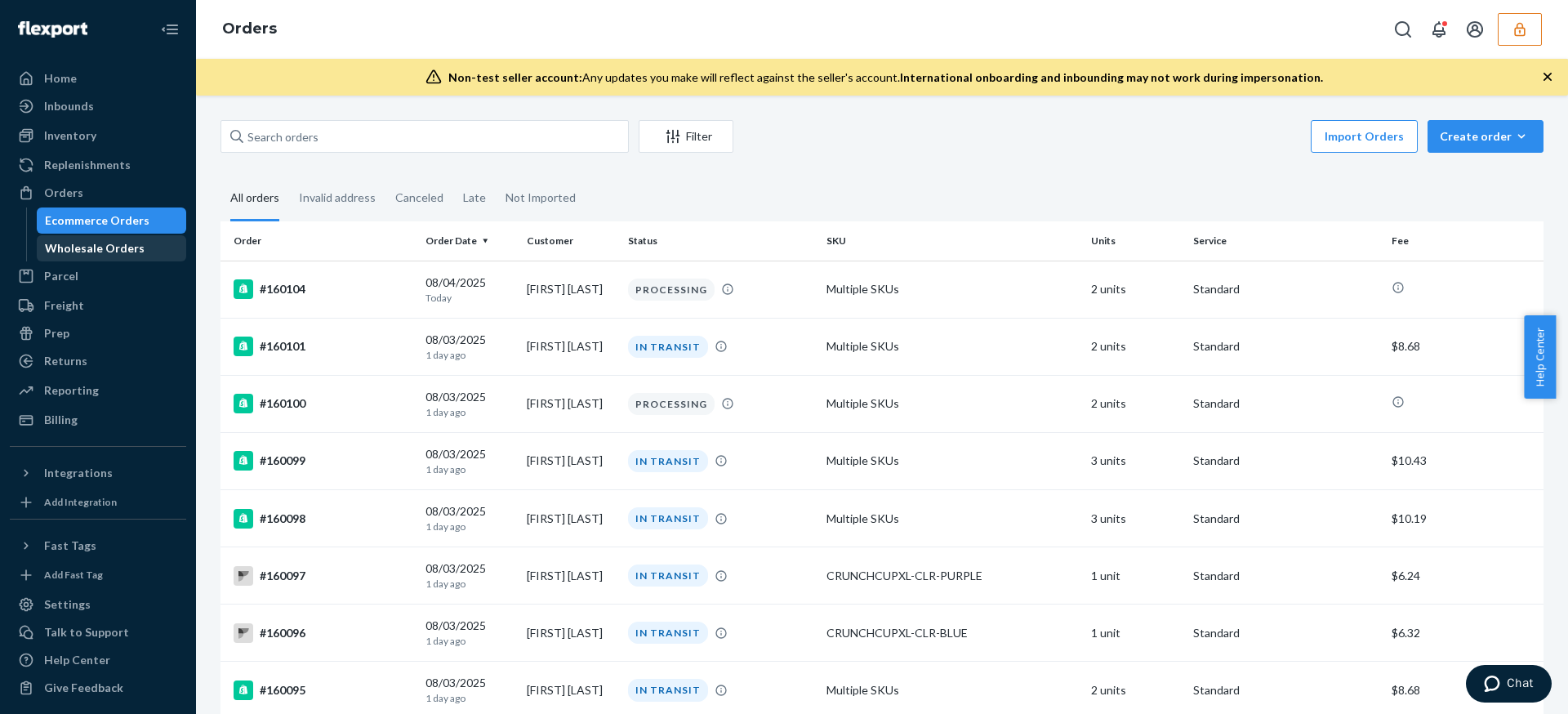 click on "Wholesale Orders" at bounding box center [95, 248] 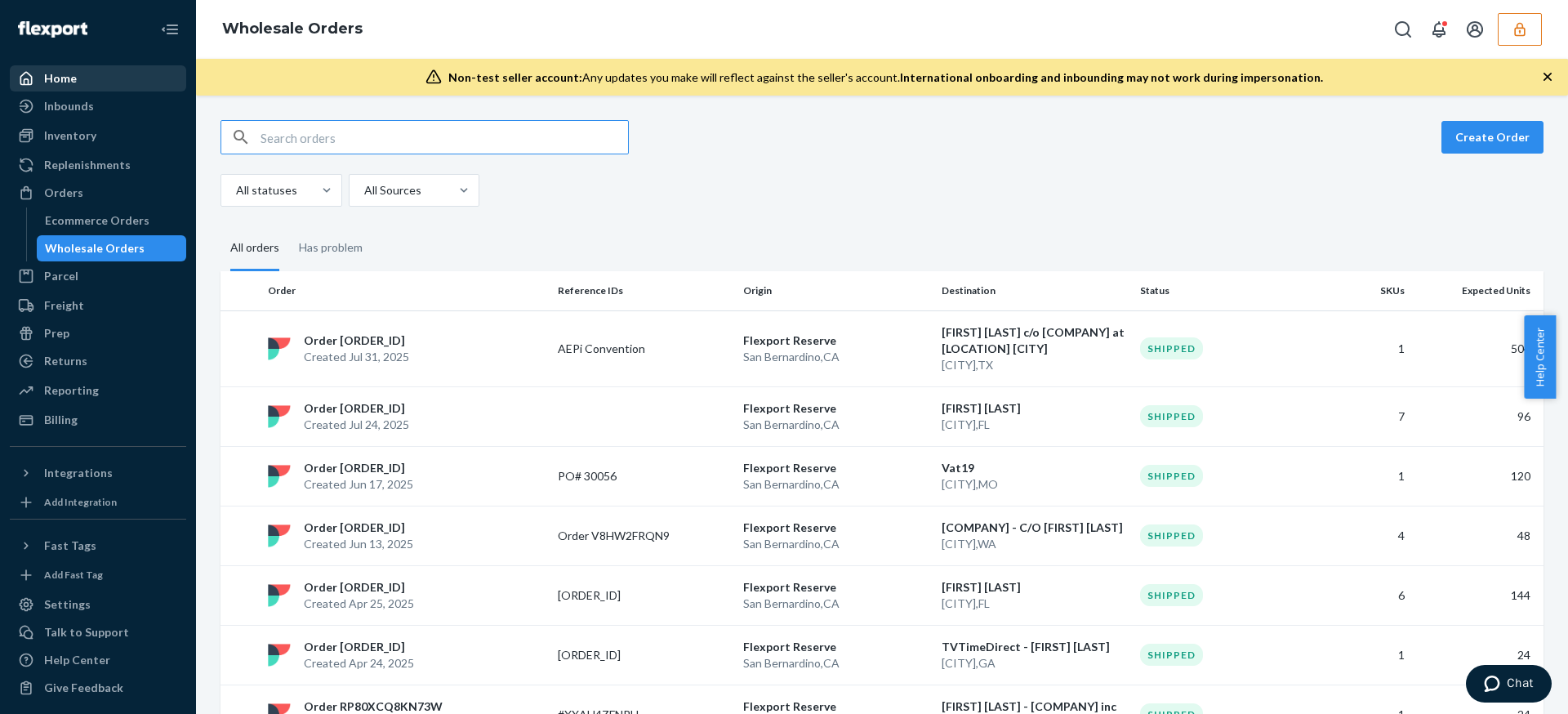 click on "Home" at bounding box center (98, 78) 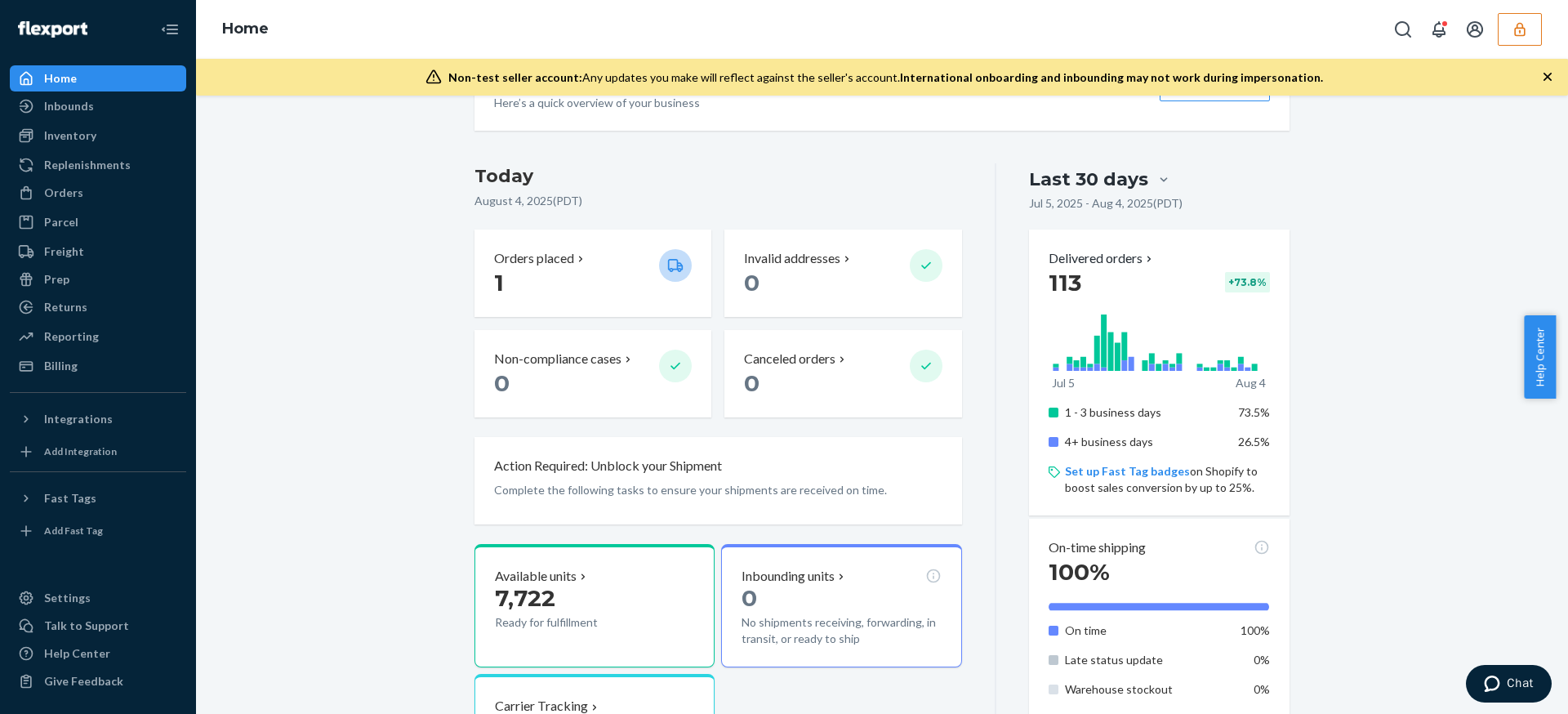 scroll, scrollTop: 89, scrollLeft: 0, axis: vertical 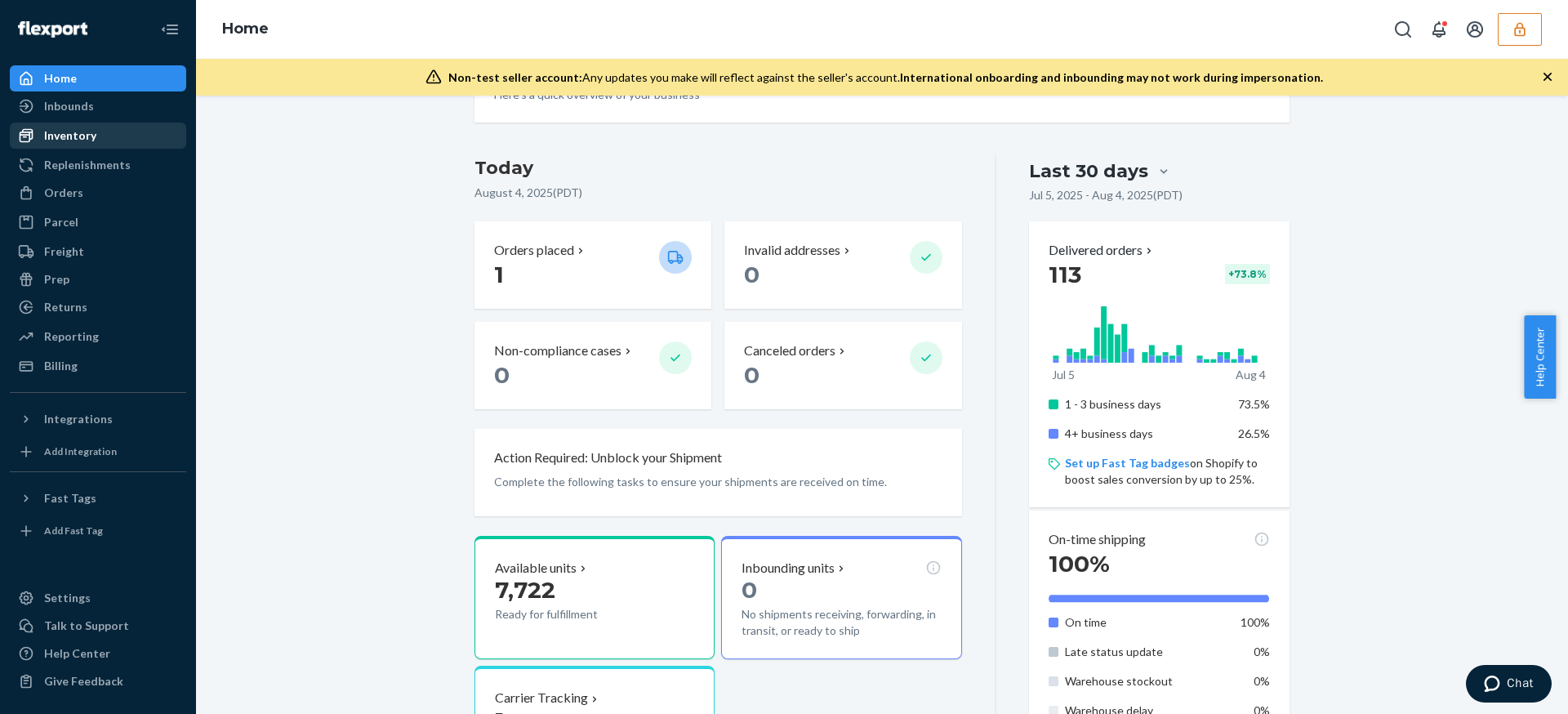 click on "Inventory" at bounding box center [98, 136] 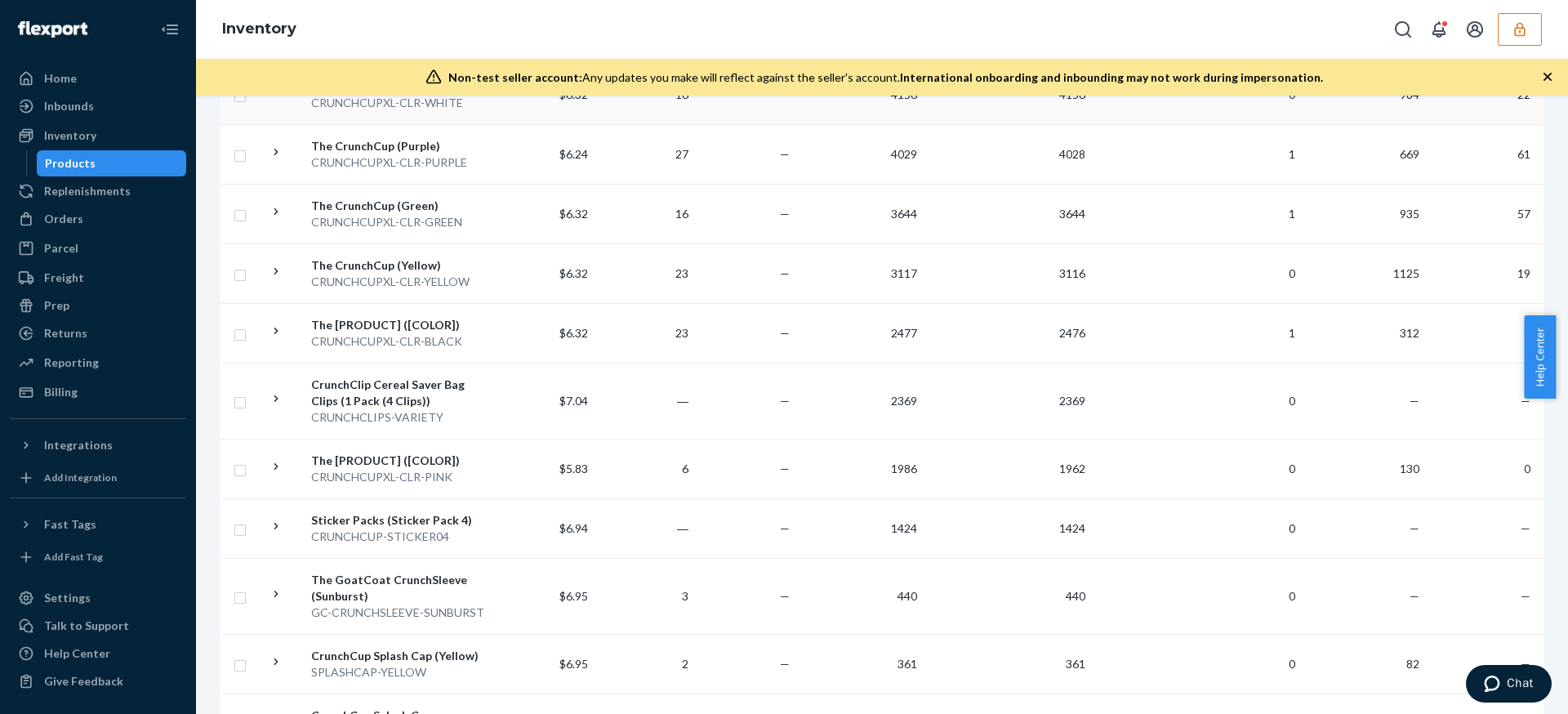 scroll, scrollTop: 0, scrollLeft: 0, axis: both 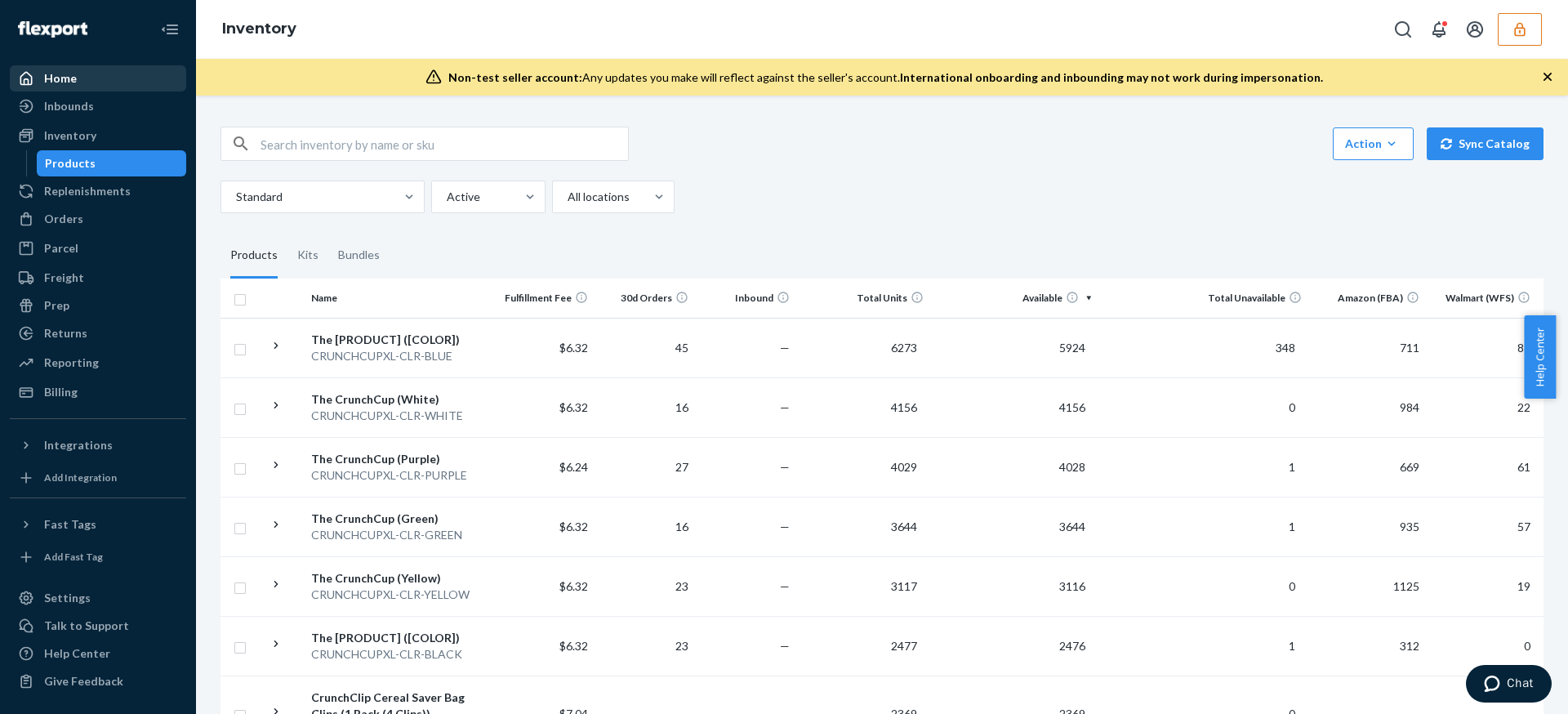 click on "Home" at bounding box center (98, 78) 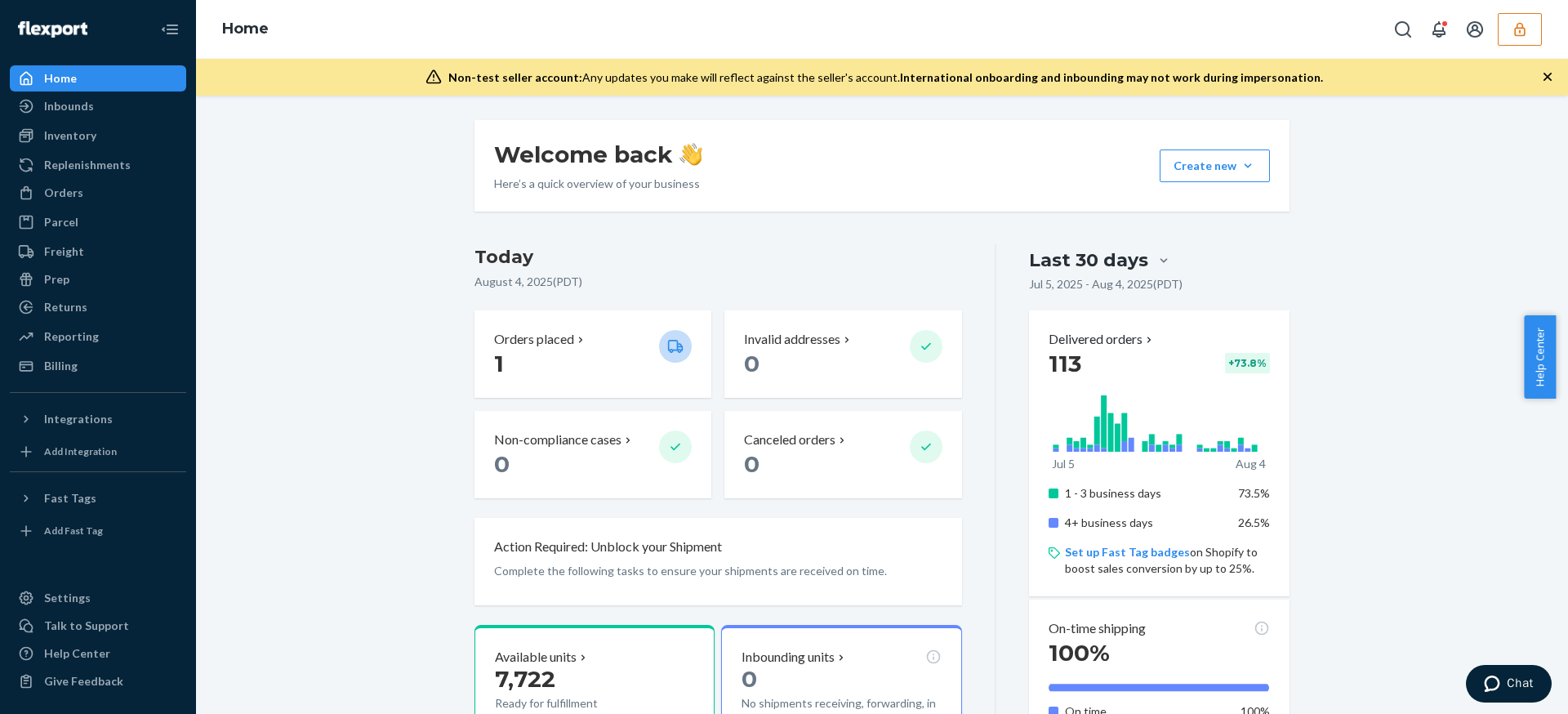 click at bounding box center [1520, 29] 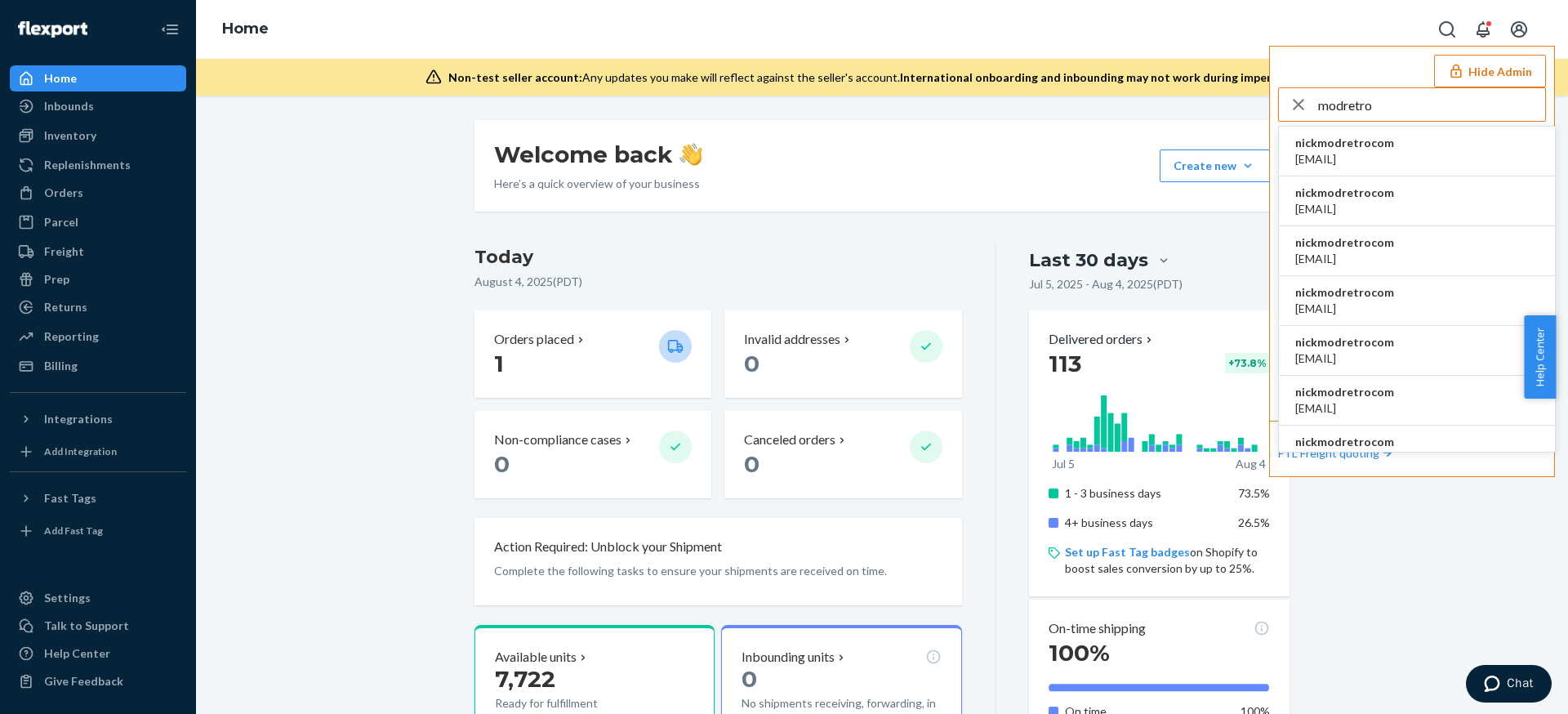type on "modretro" 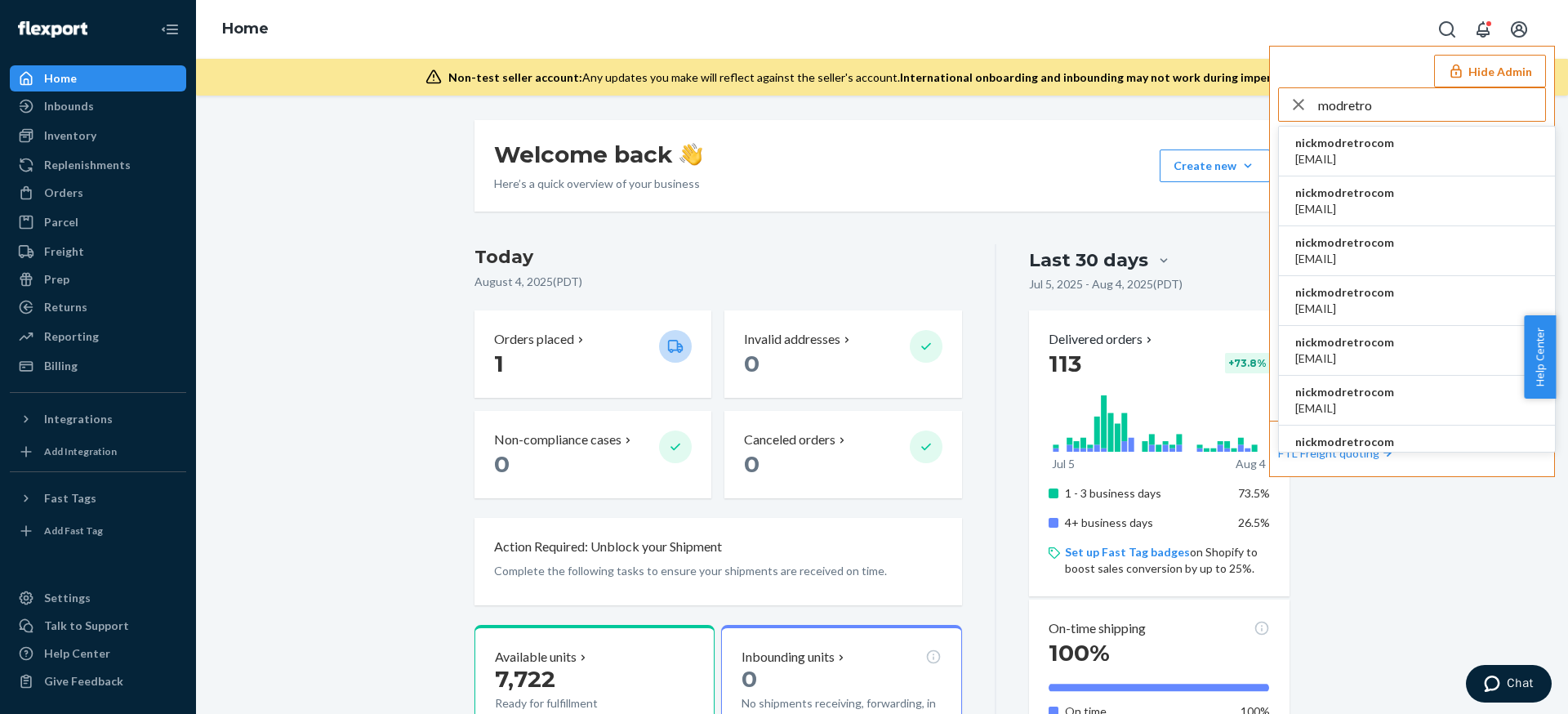 click on "izze@modretro.com" at bounding box center [1344, 259] 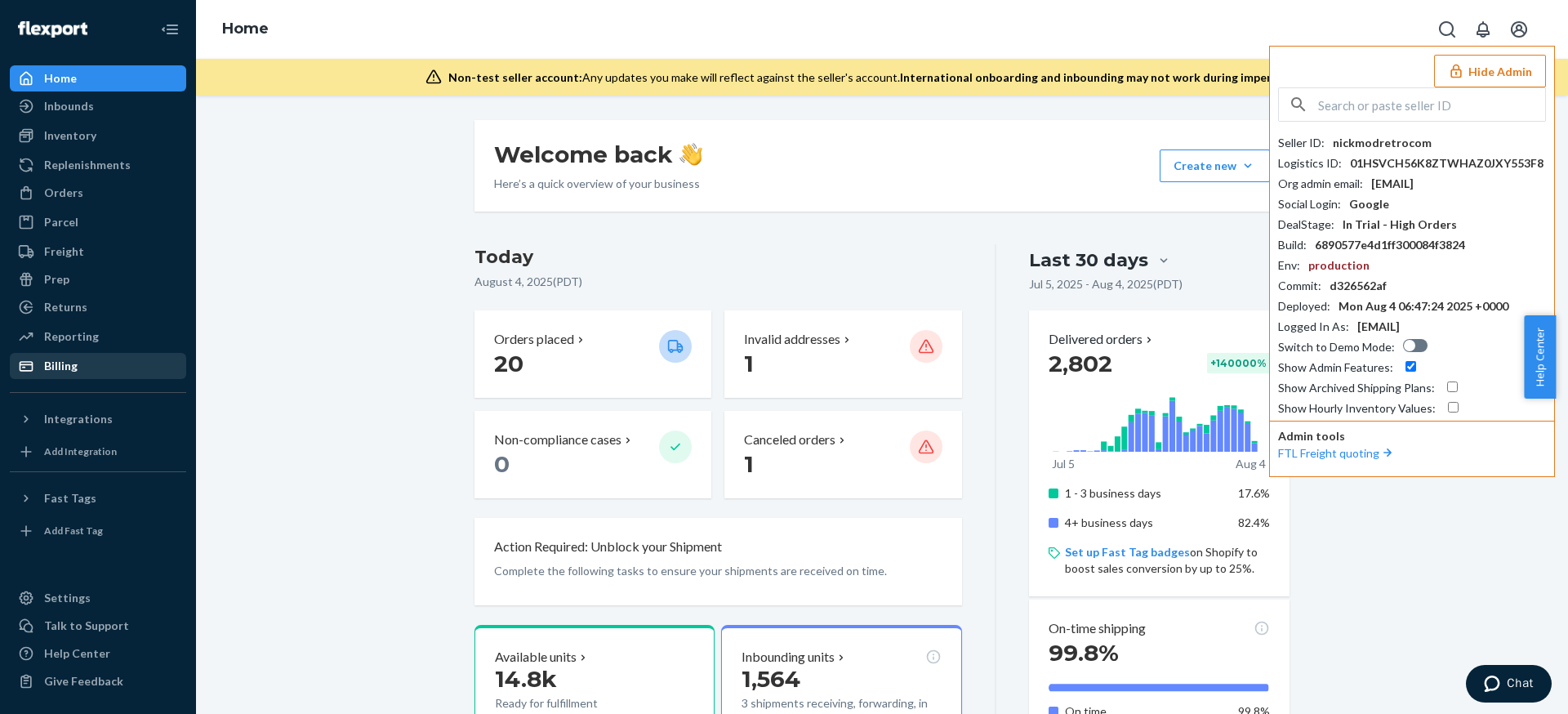 click on "Billing" at bounding box center (98, 366) 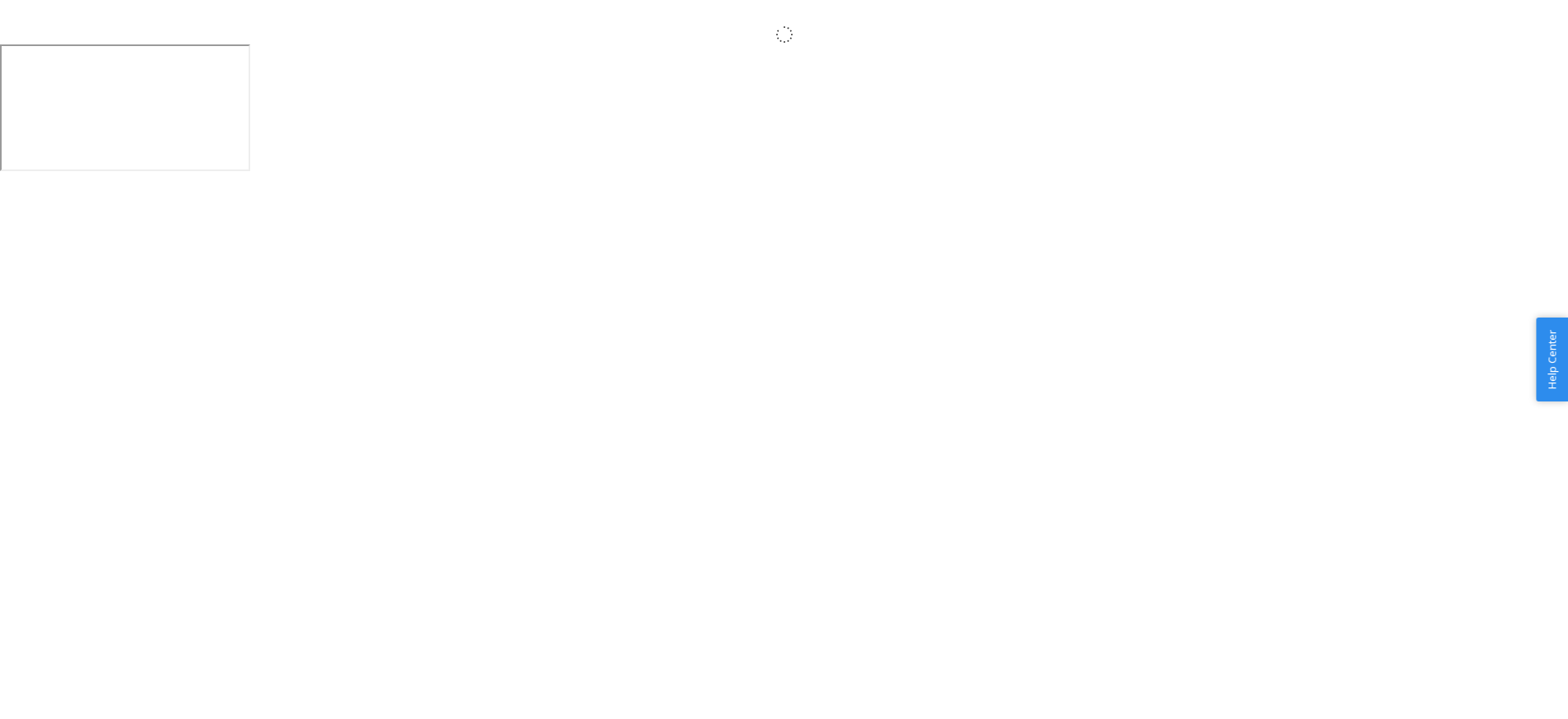 scroll, scrollTop: 0, scrollLeft: 0, axis: both 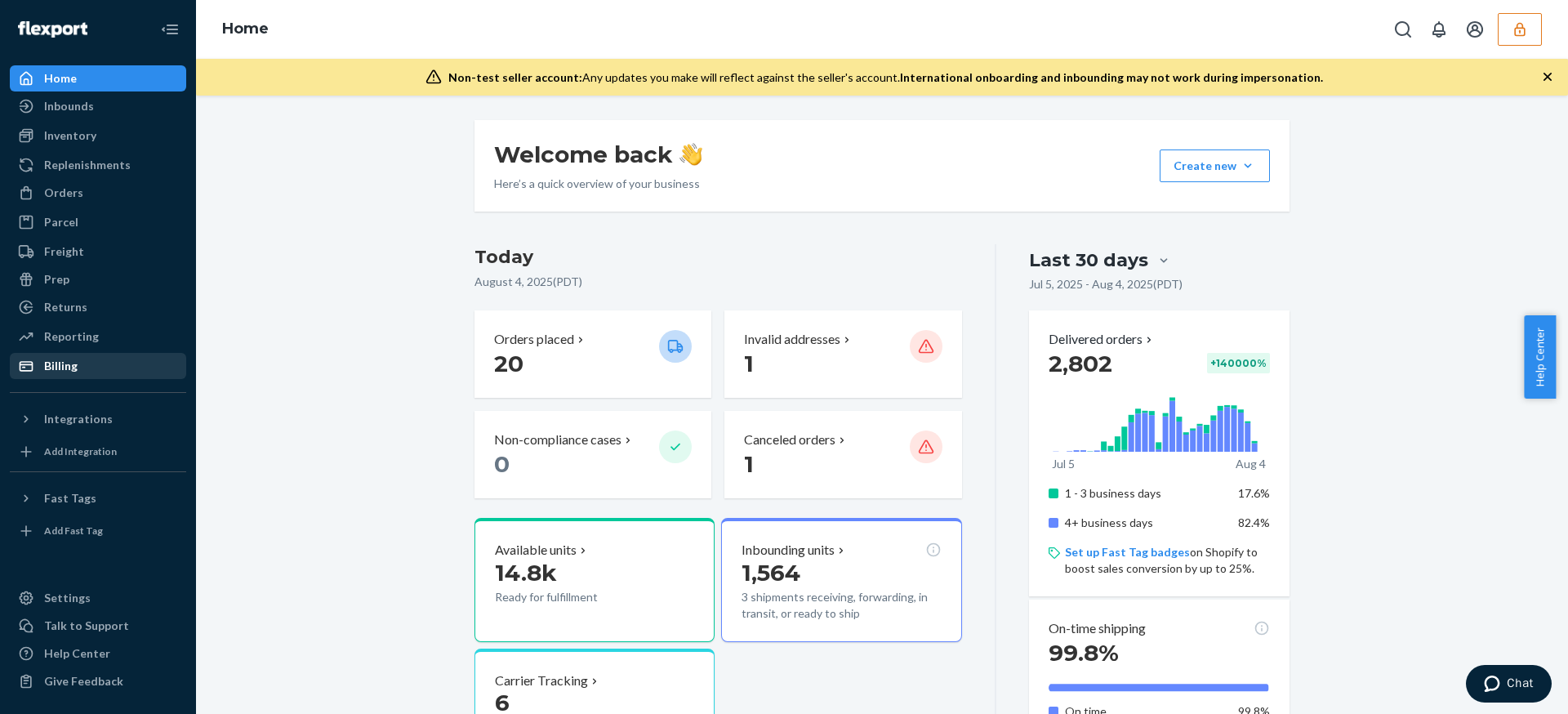 click on "Billing" at bounding box center (60, 366) 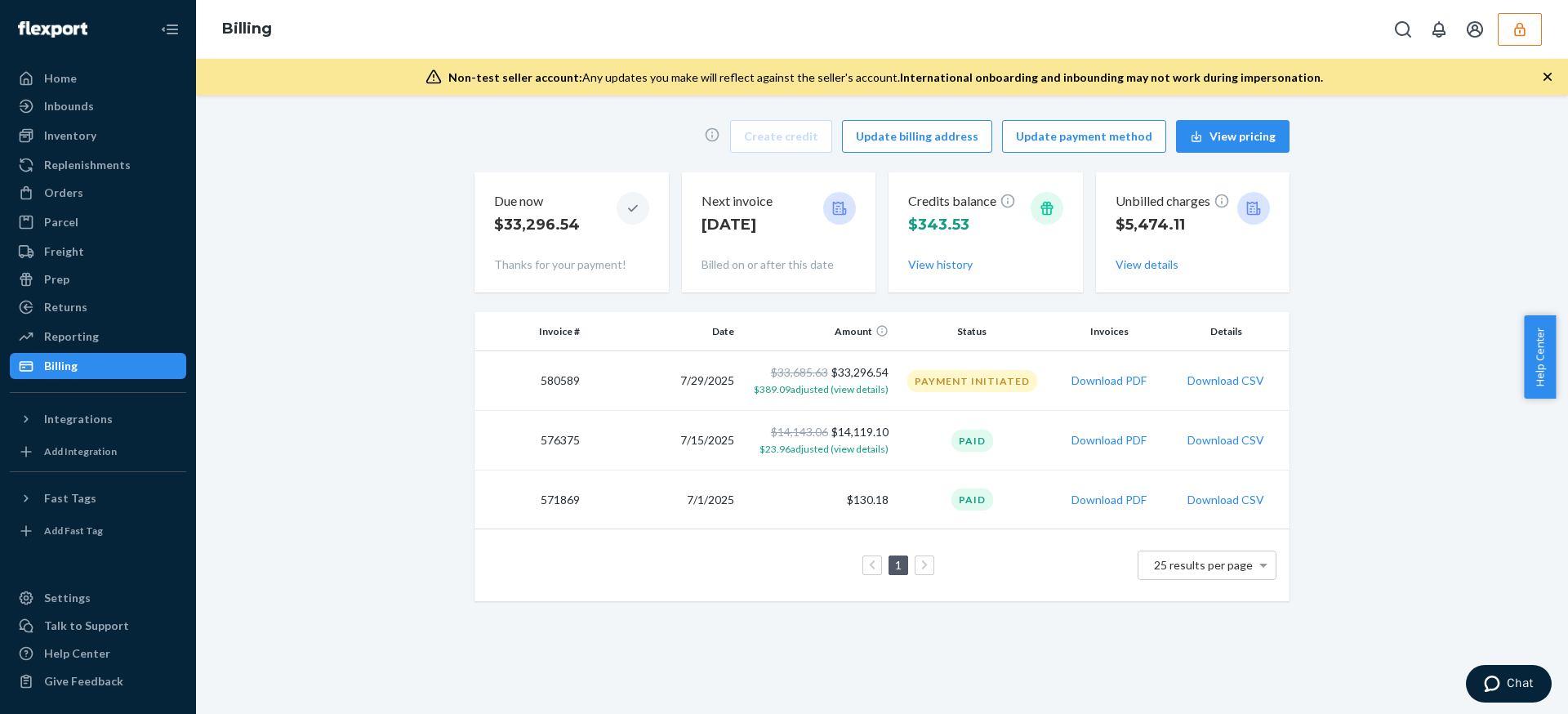click 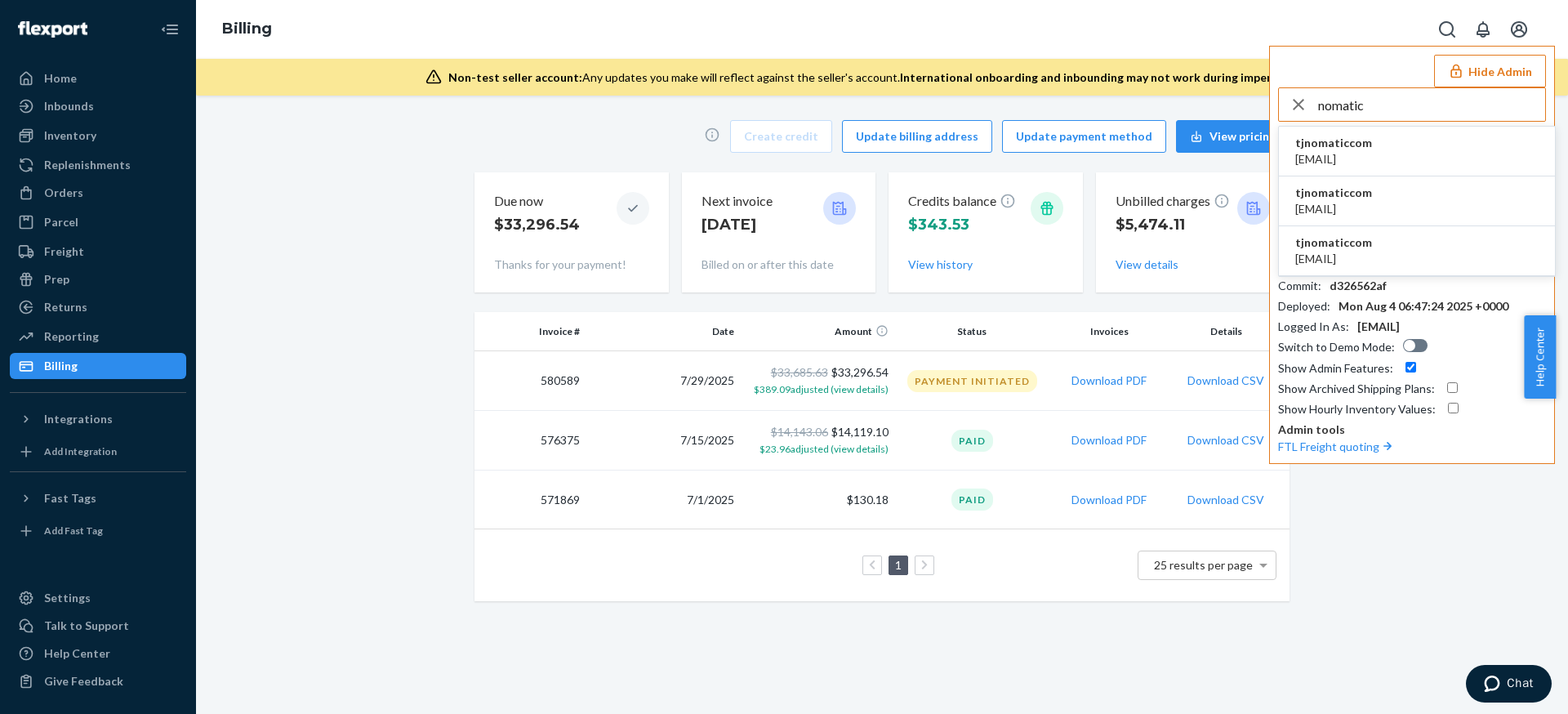 type on "nomatic" 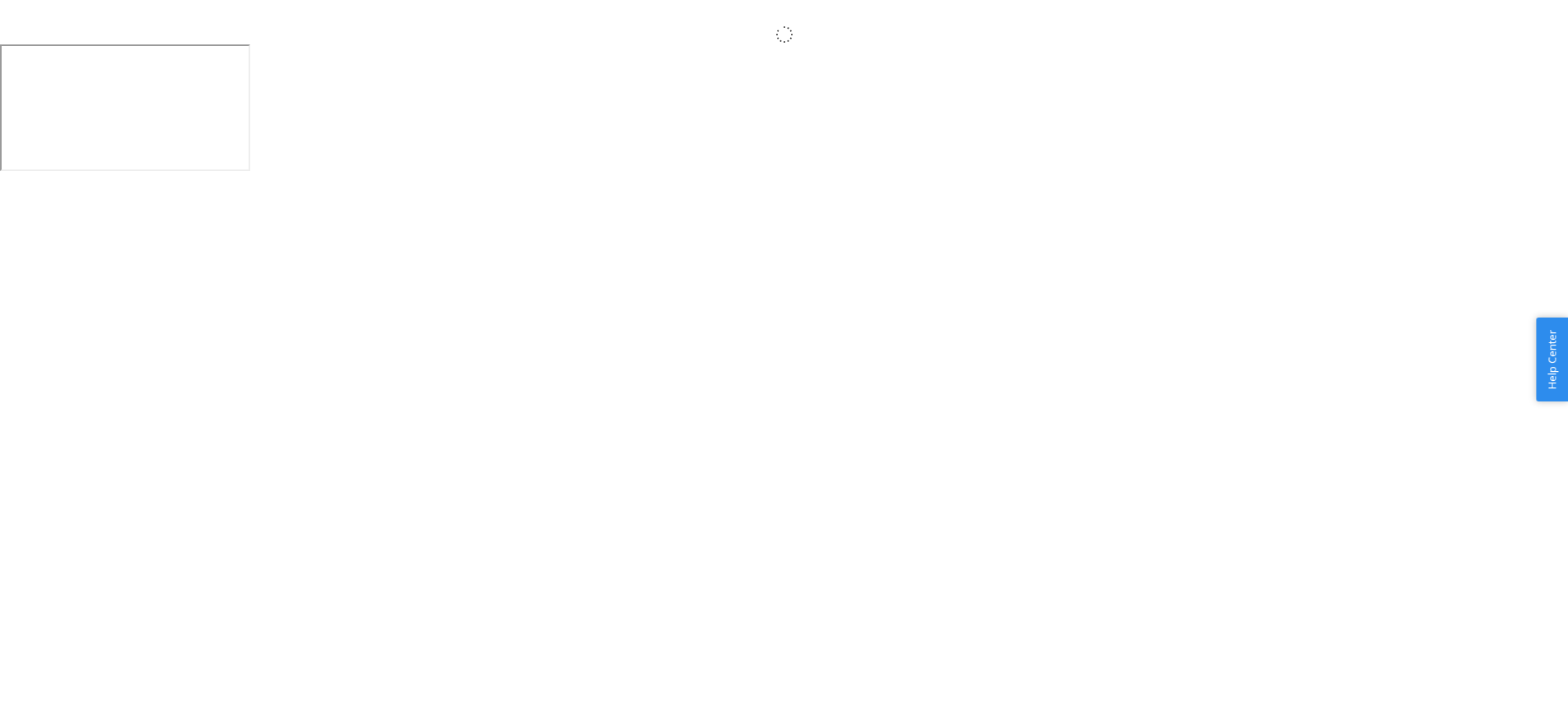 scroll, scrollTop: 0, scrollLeft: 0, axis: both 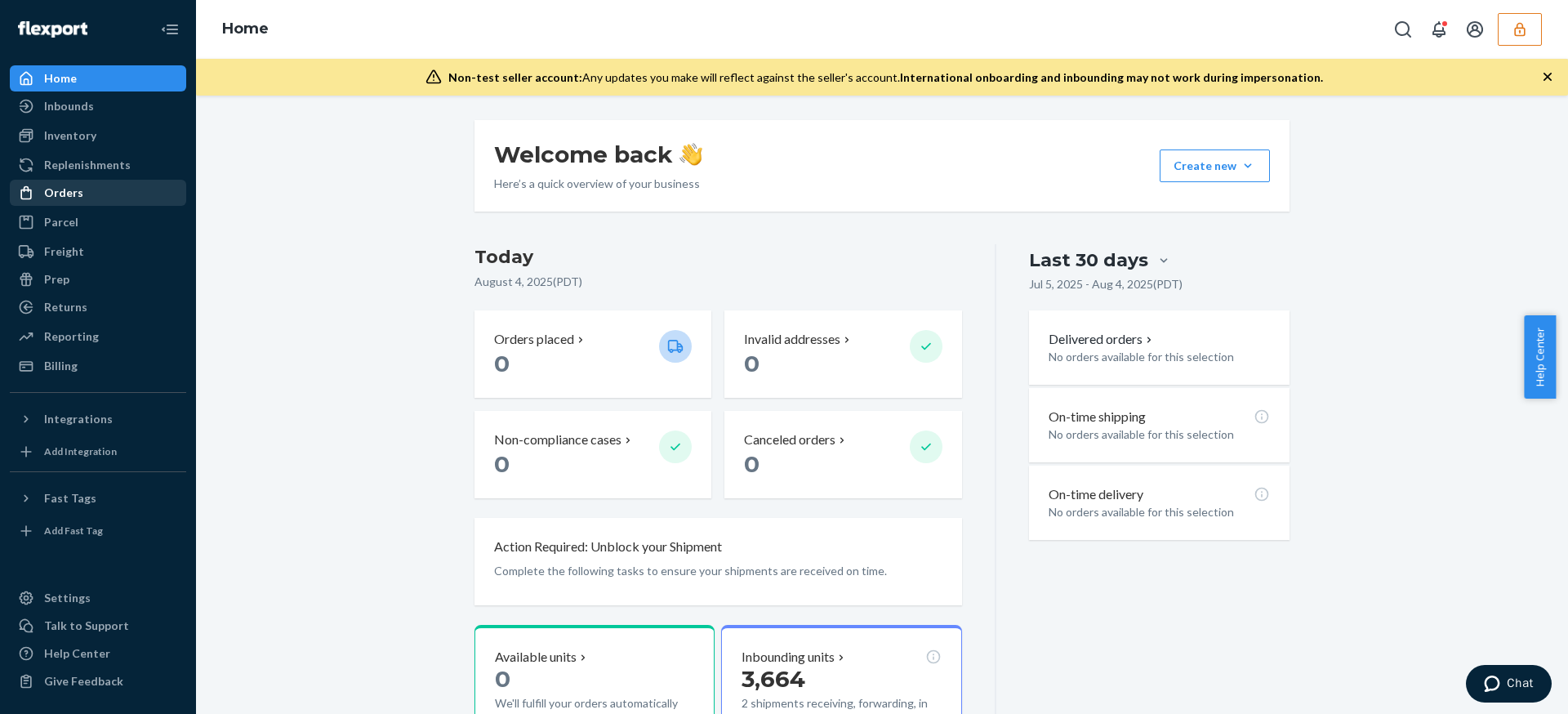 click on "Orders" at bounding box center (64, 193) 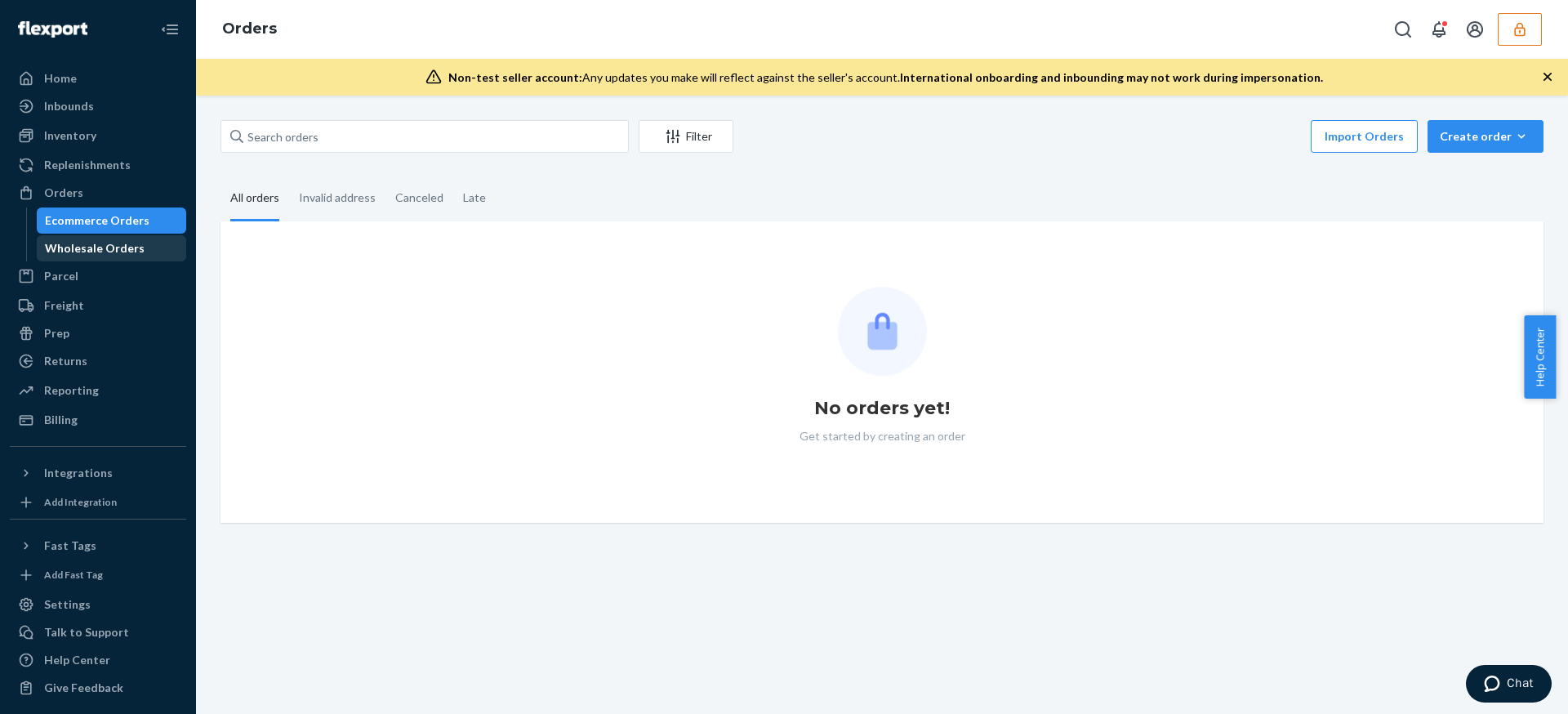 click on "Wholesale Orders" at bounding box center [95, 248] 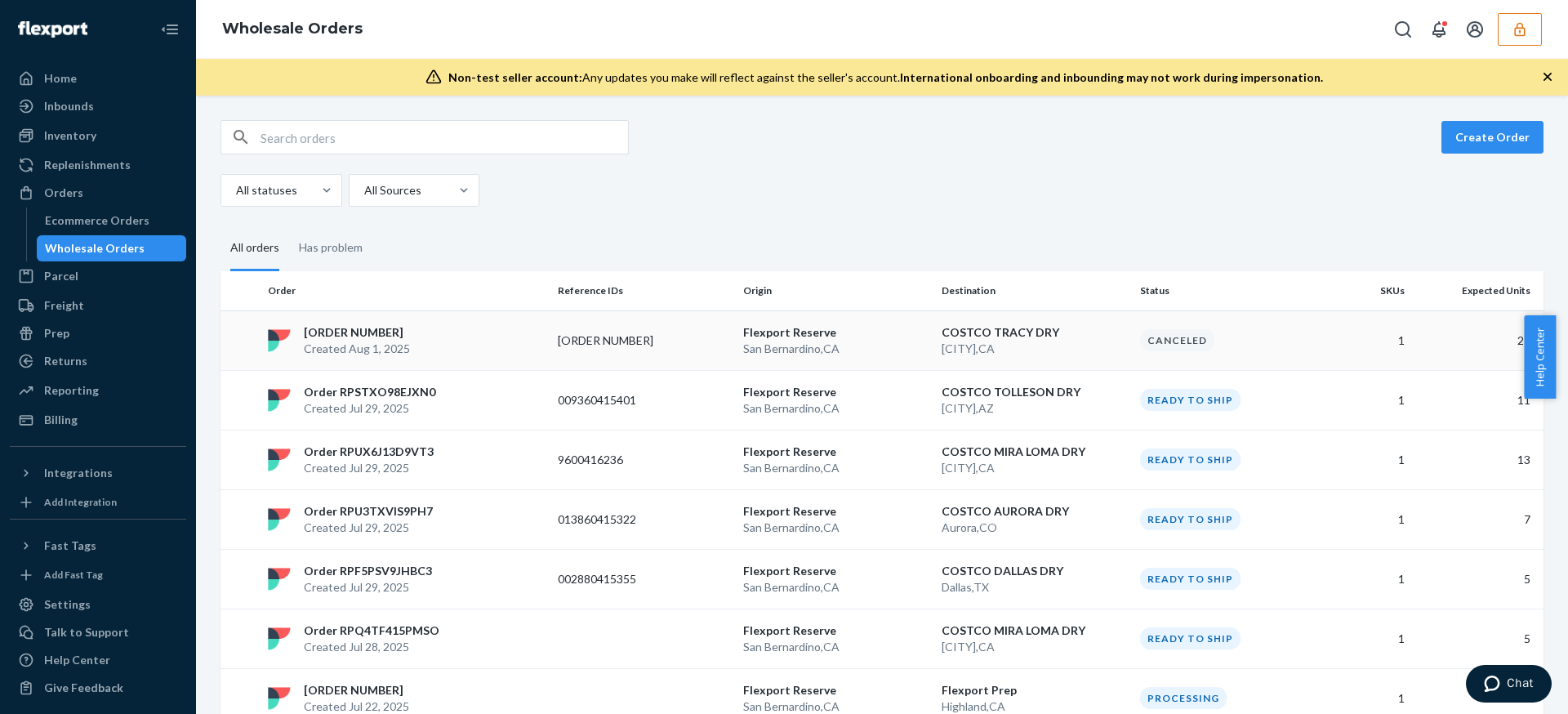 click on "Tracy ,  CA" at bounding box center [1034, 349] 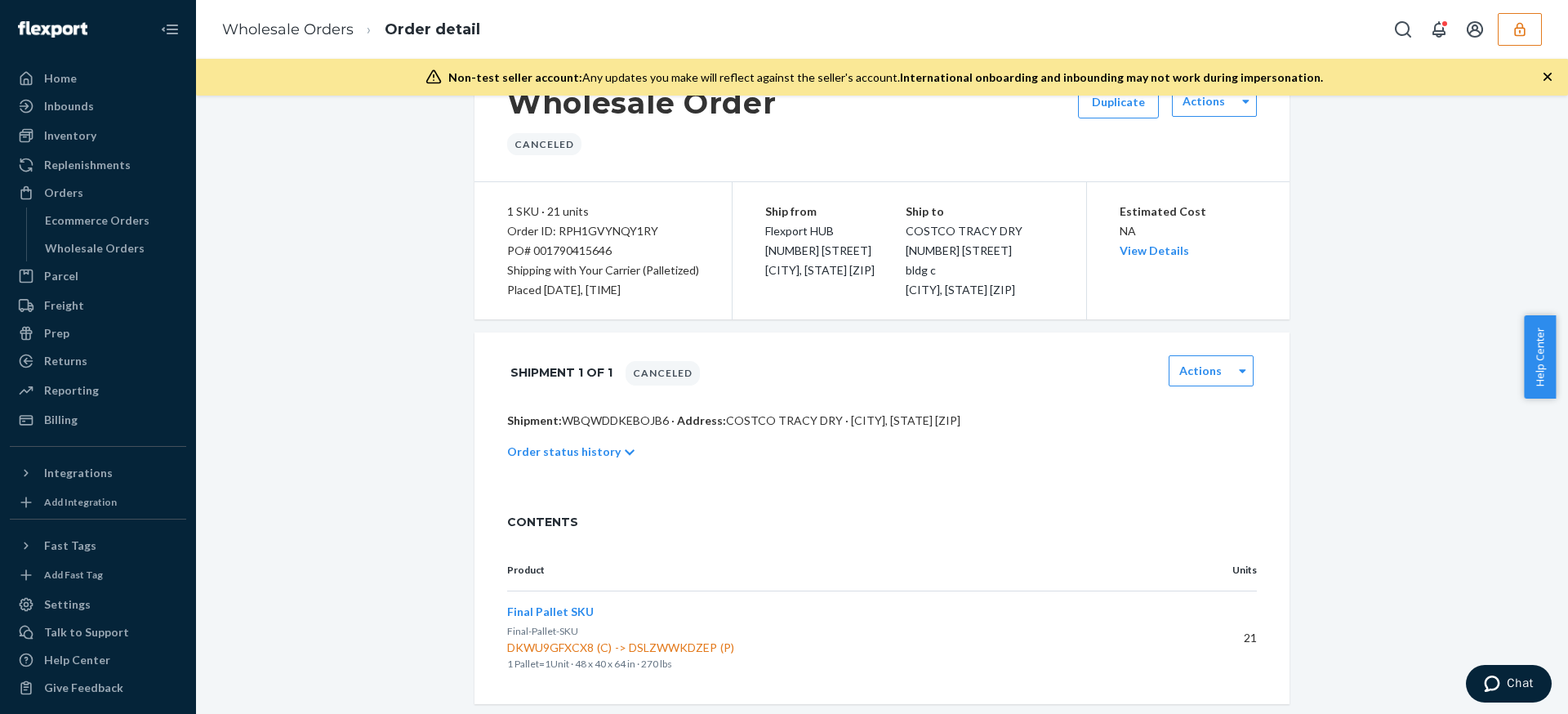 scroll, scrollTop: 89, scrollLeft: 0, axis: vertical 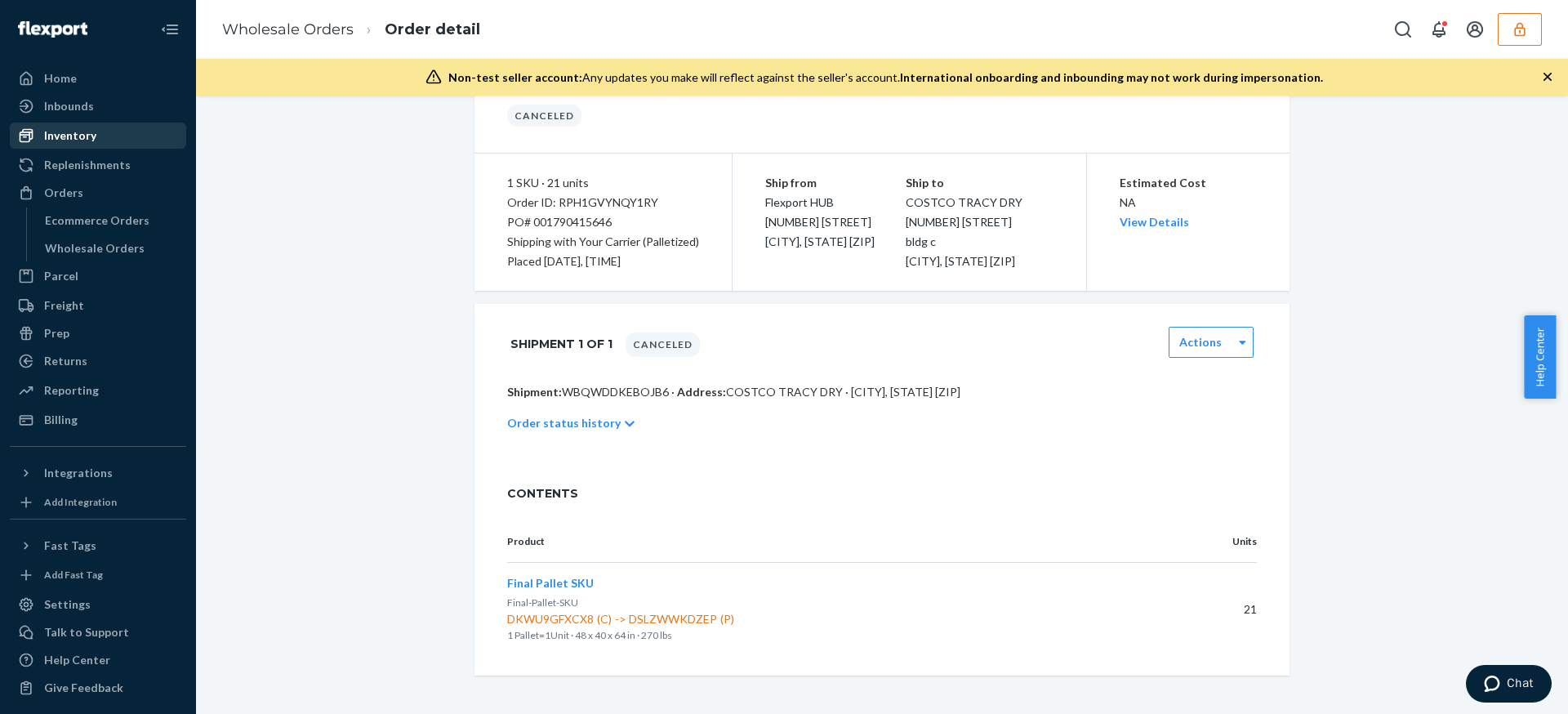 click on "Inventory" at bounding box center (70, 136) 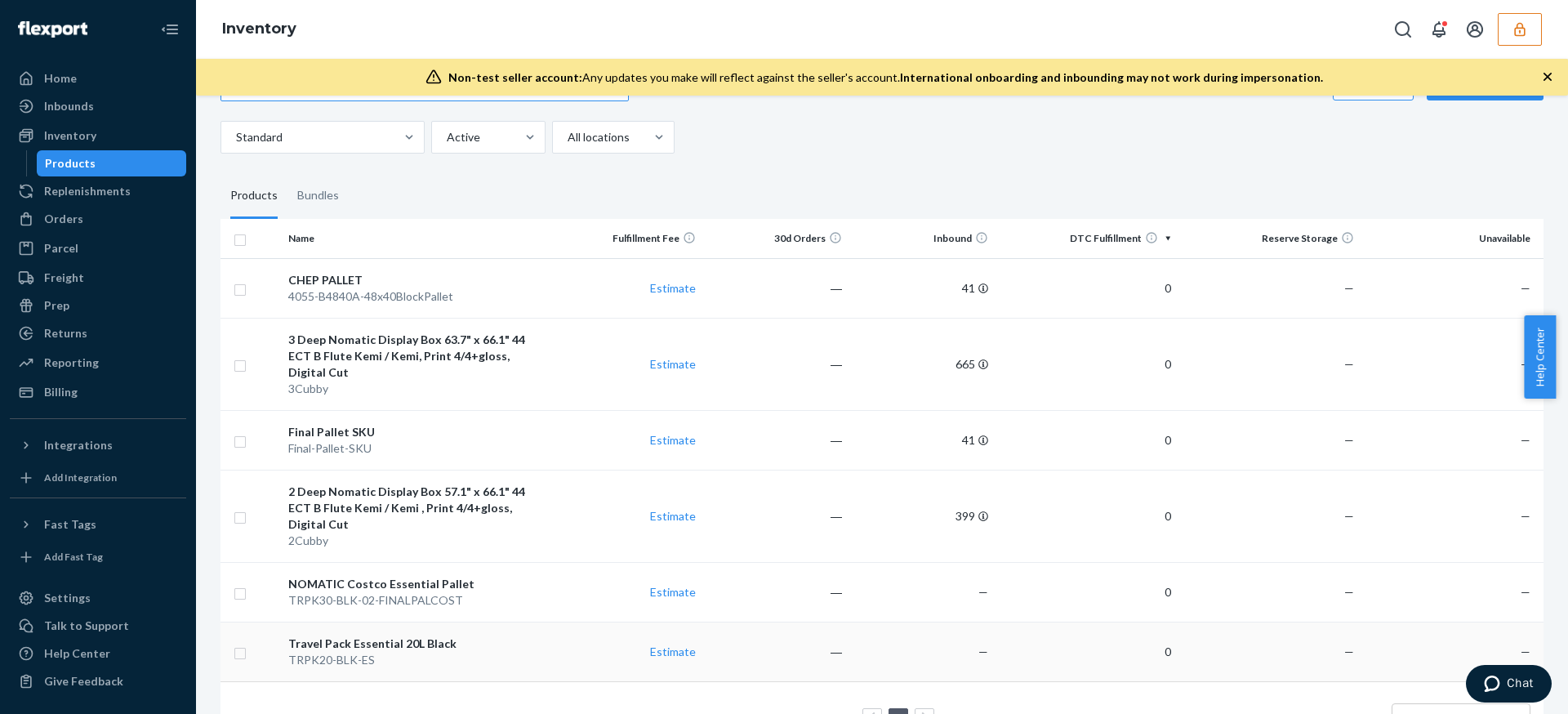 scroll, scrollTop: 95, scrollLeft: 0, axis: vertical 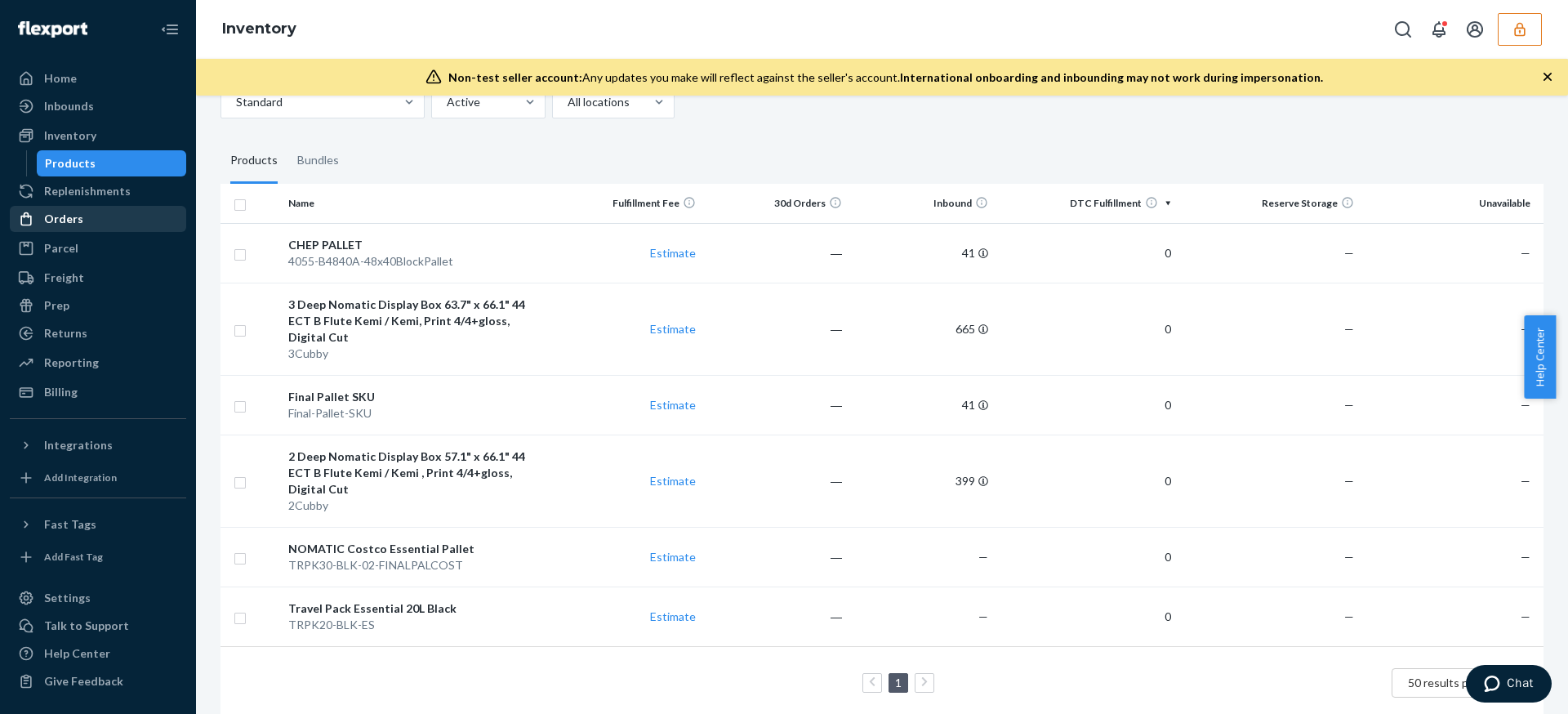 click on "Orders" at bounding box center [98, 219] 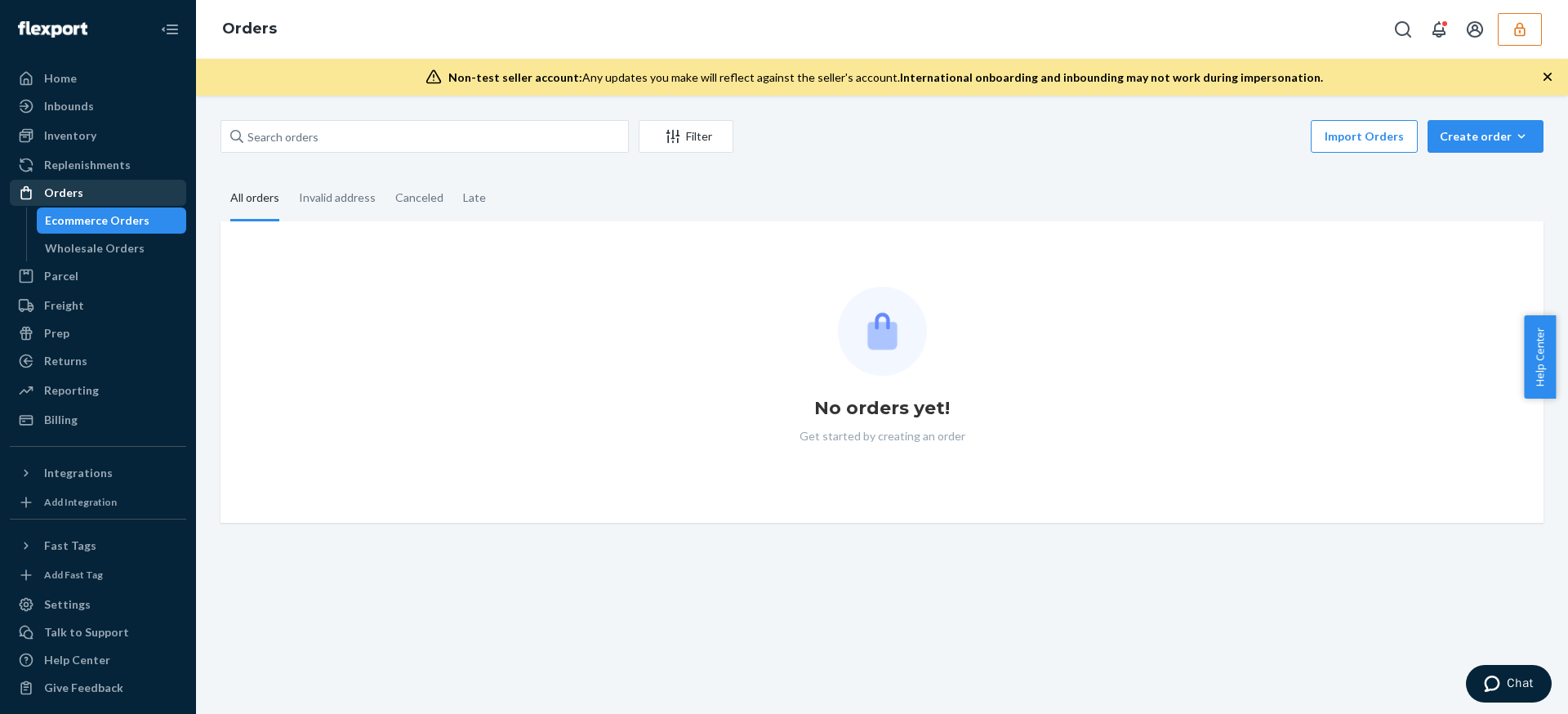scroll, scrollTop: 0, scrollLeft: 0, axis: both 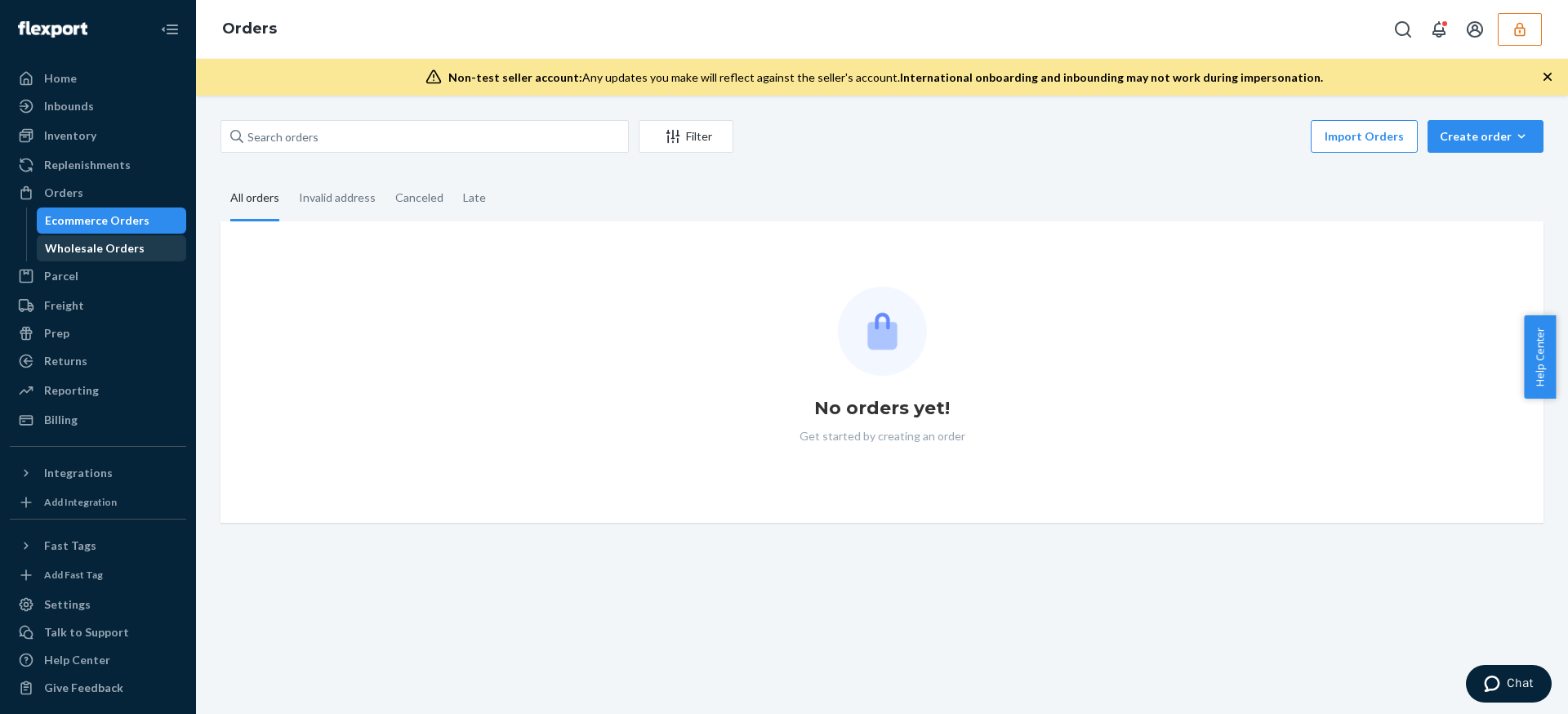 click on "Wholesale Orders" at bounding box center (112, 248) 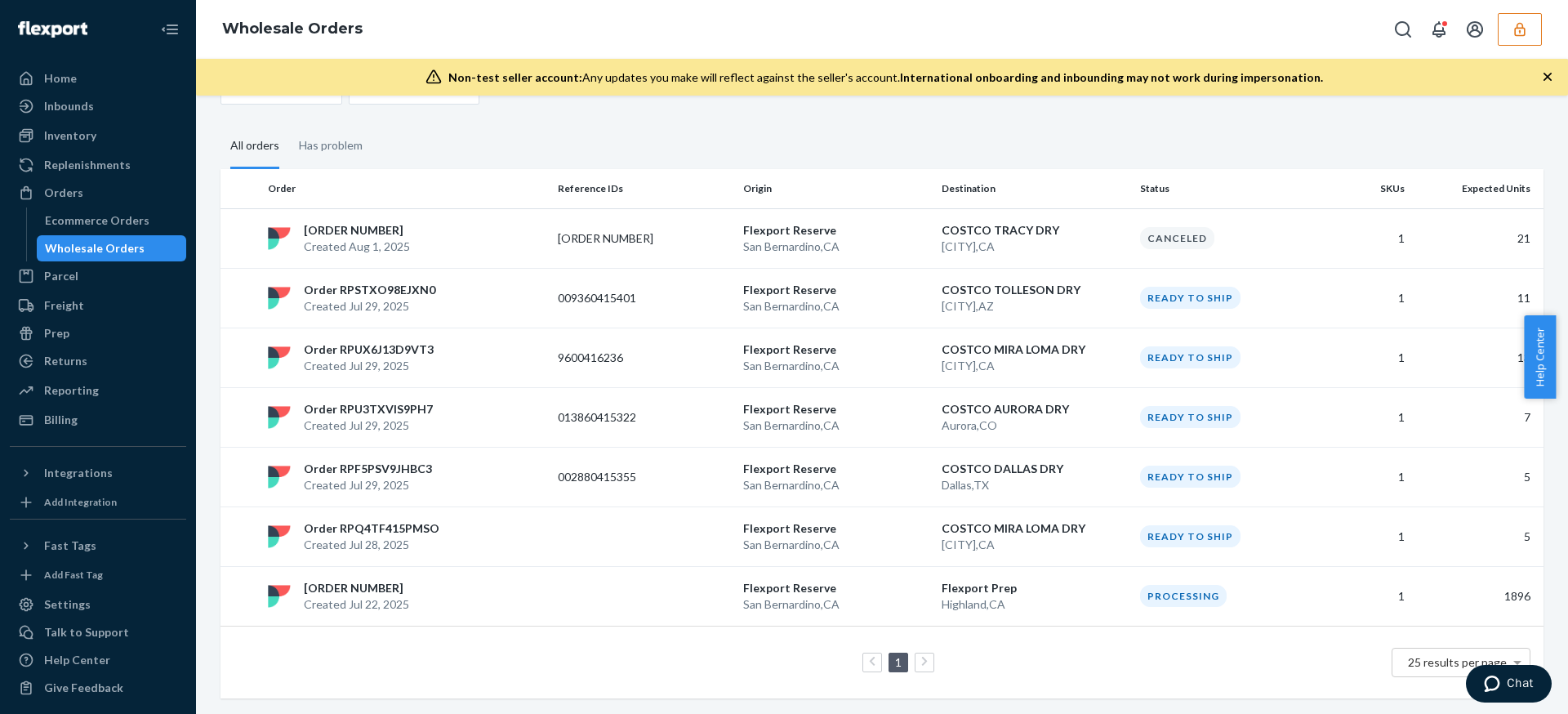 scroll, scrollTop: 99, scrollLeft: 0, axis: vertical 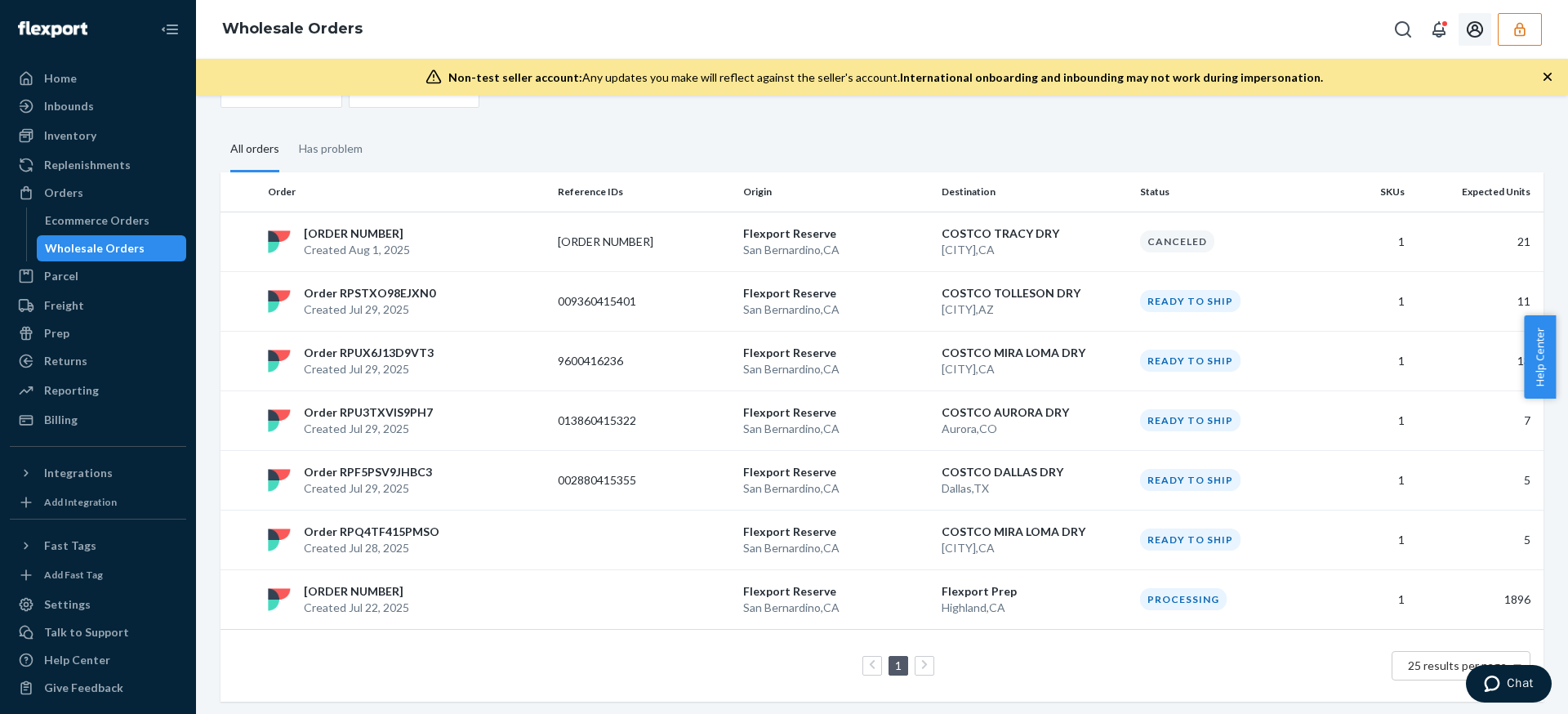 click at bounding box center (1520, 29) 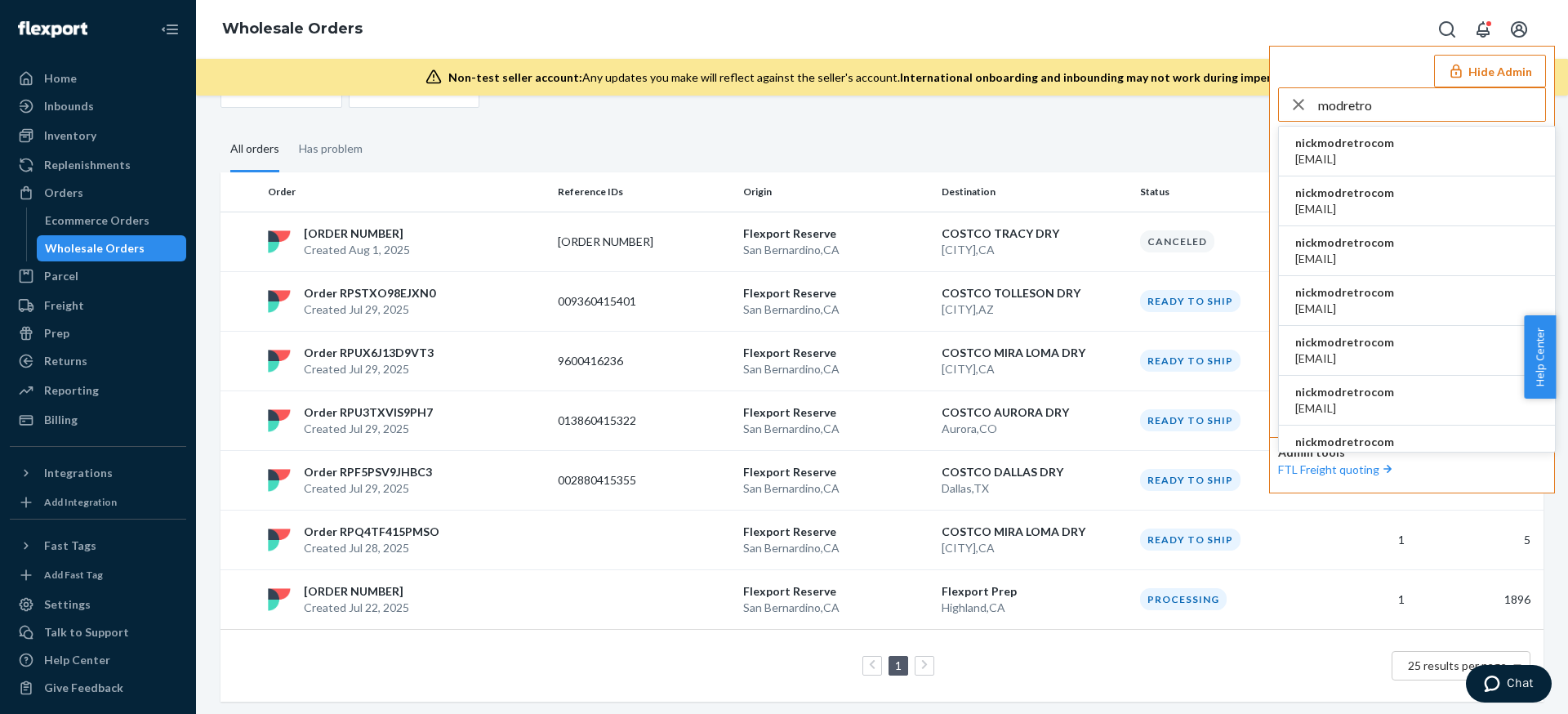 type on "modretro" 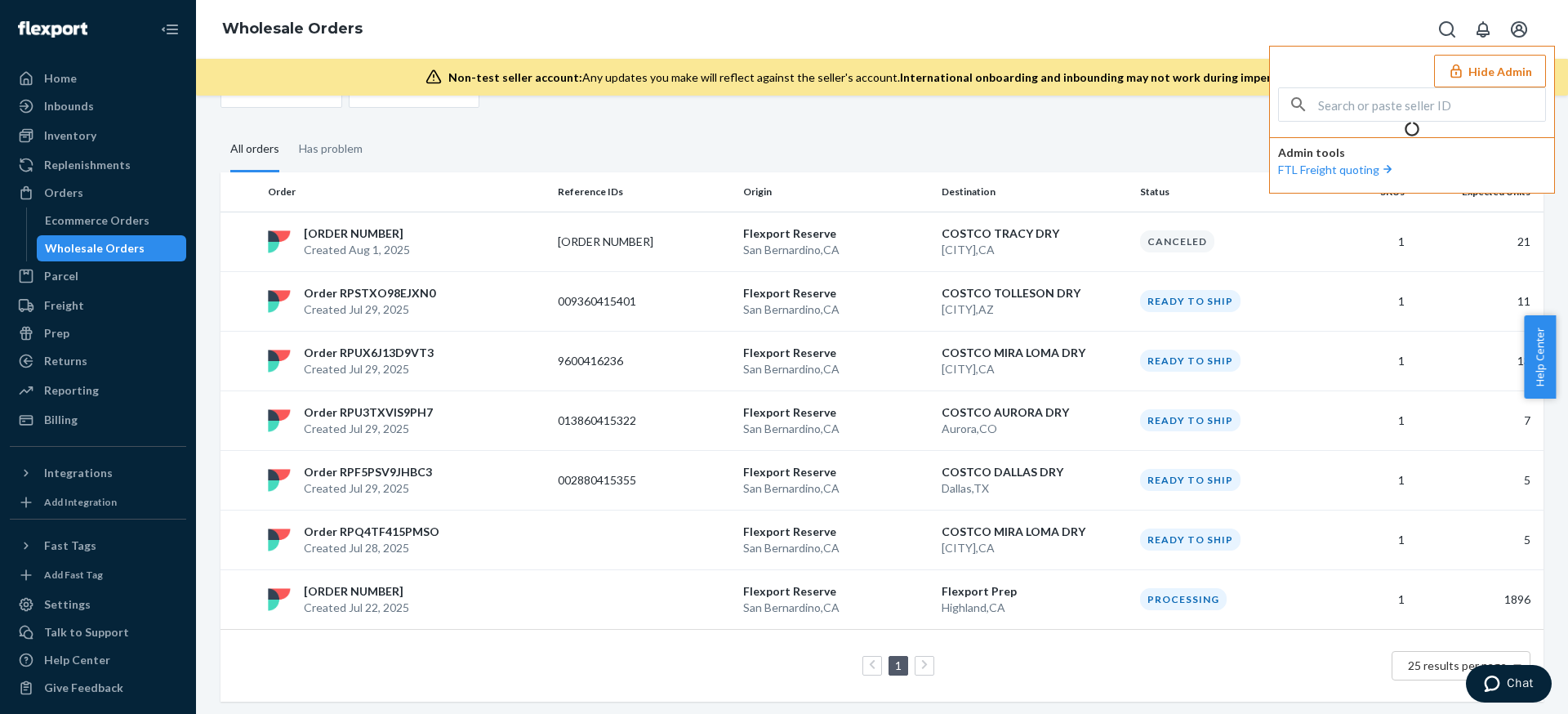 scroll, scrollTop: 0, scrollLeft: 0, axis: both 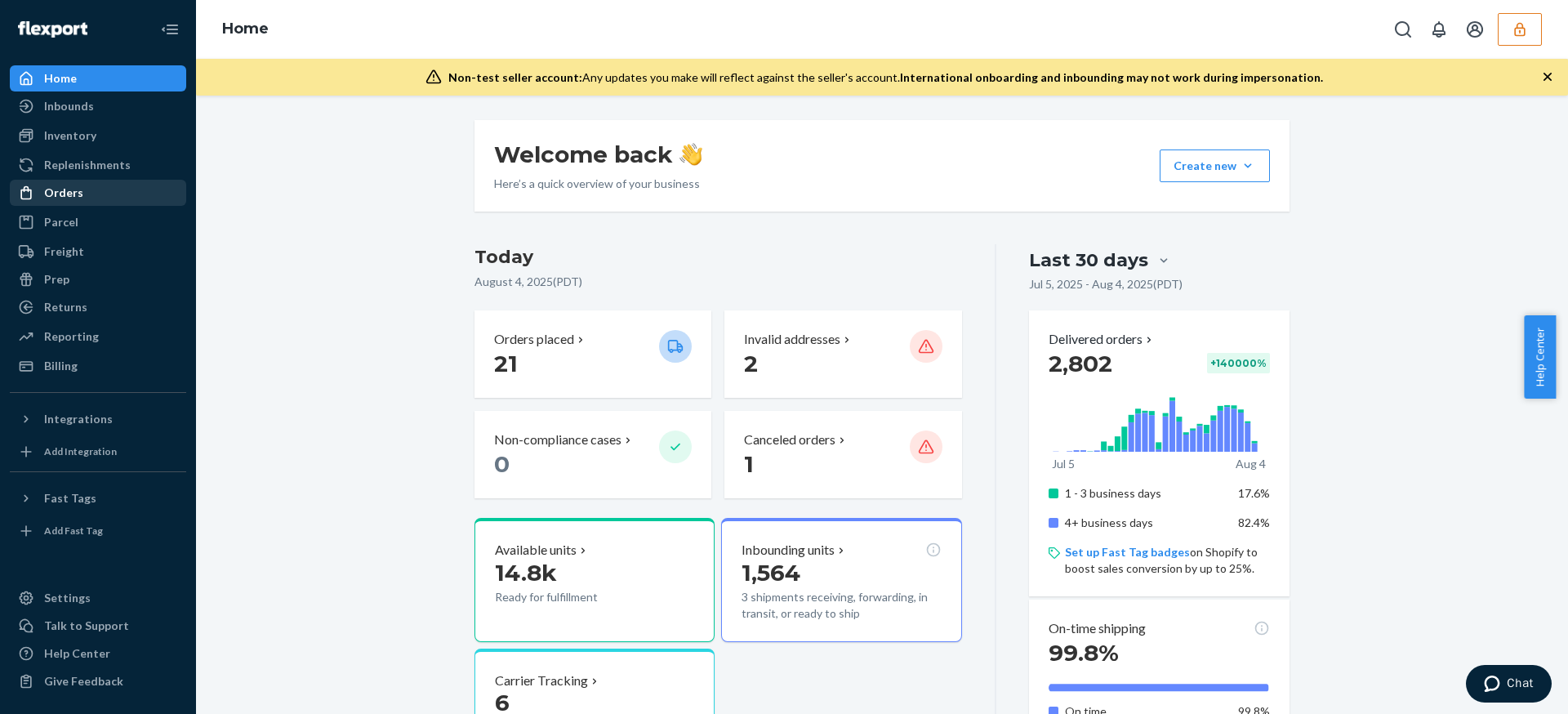 click on "Orders" at bounding box center [98, 193] 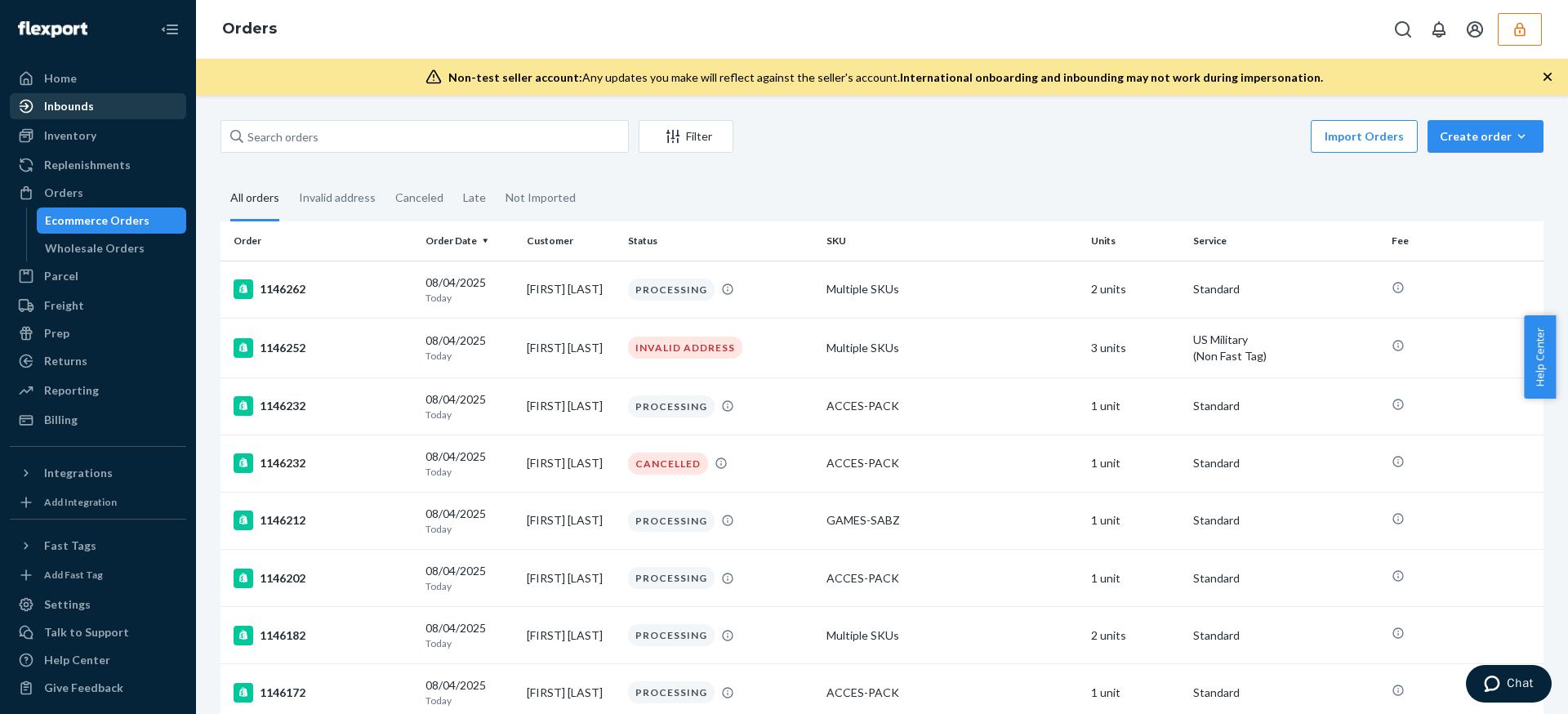 click on "Inbounds" at bounding box center [98, 106] 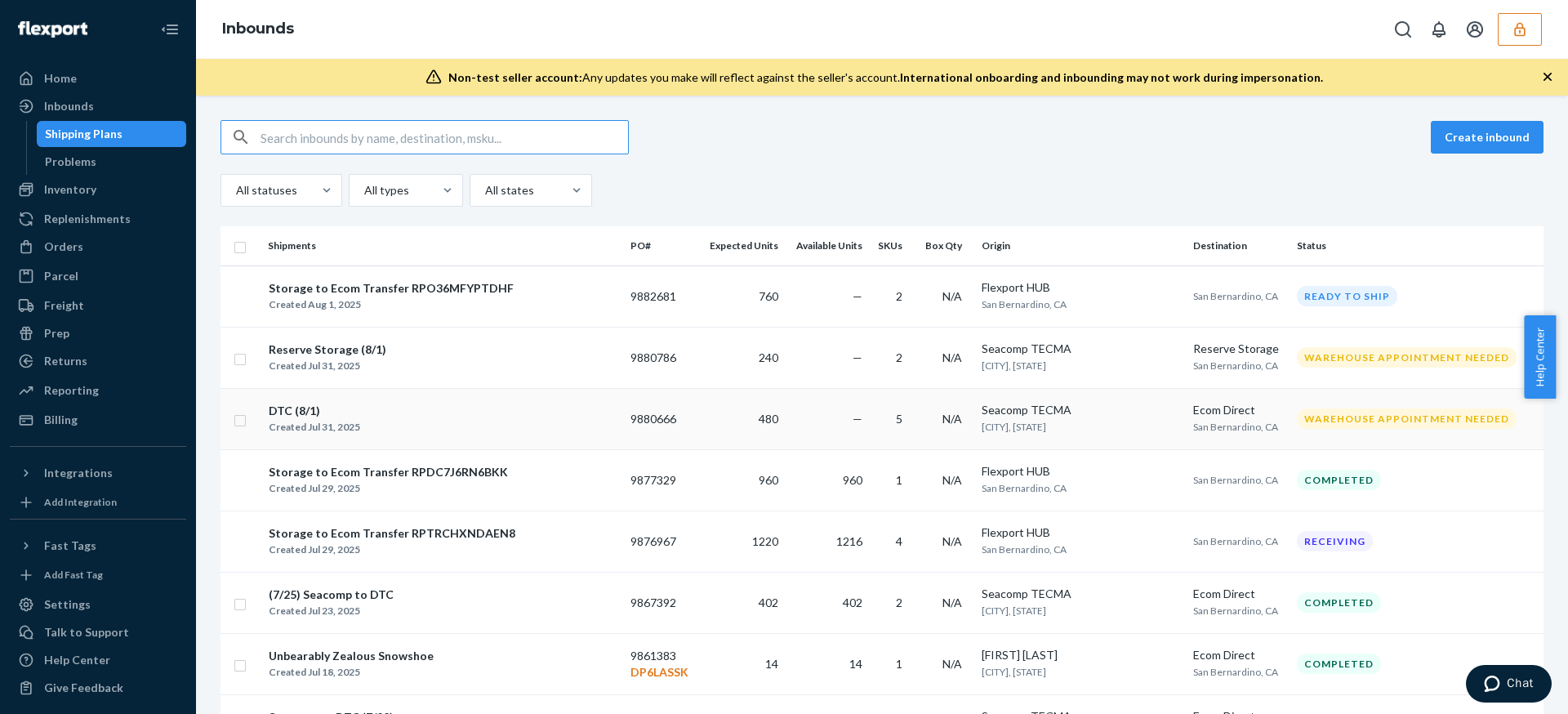 click on "DTC (8/1) Created Jul 31, 2025" at bounding box center (443, 419) 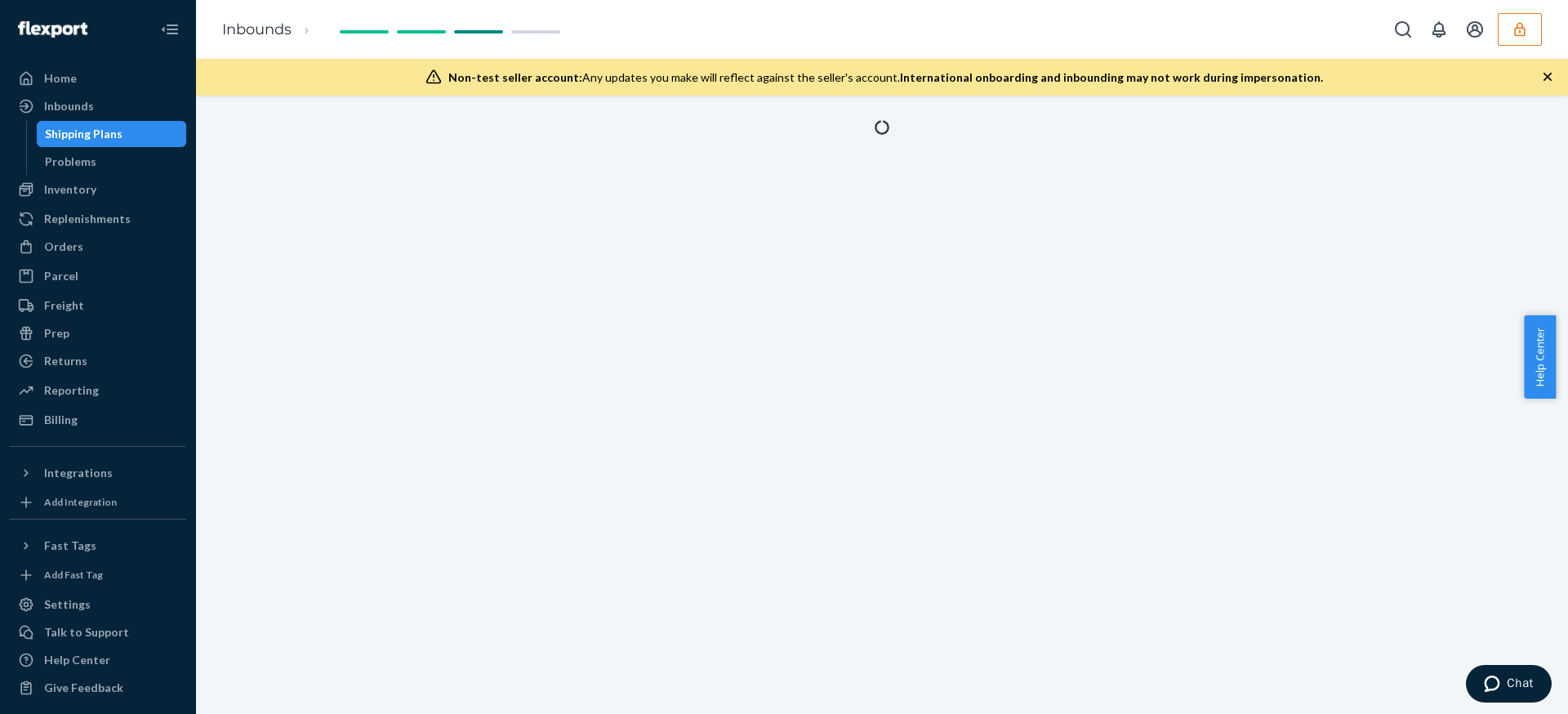 click at bounding box center [882, 404] 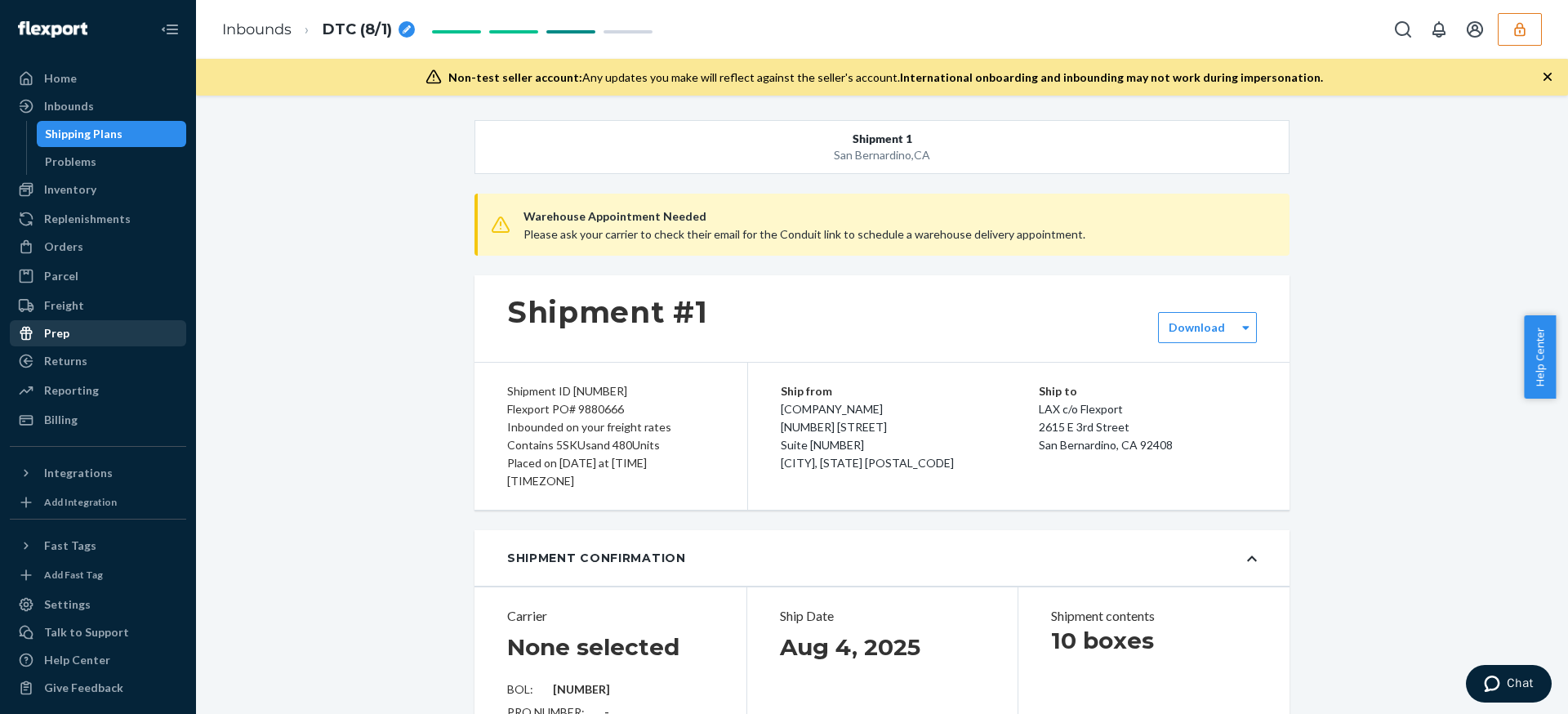 type on "8855030" 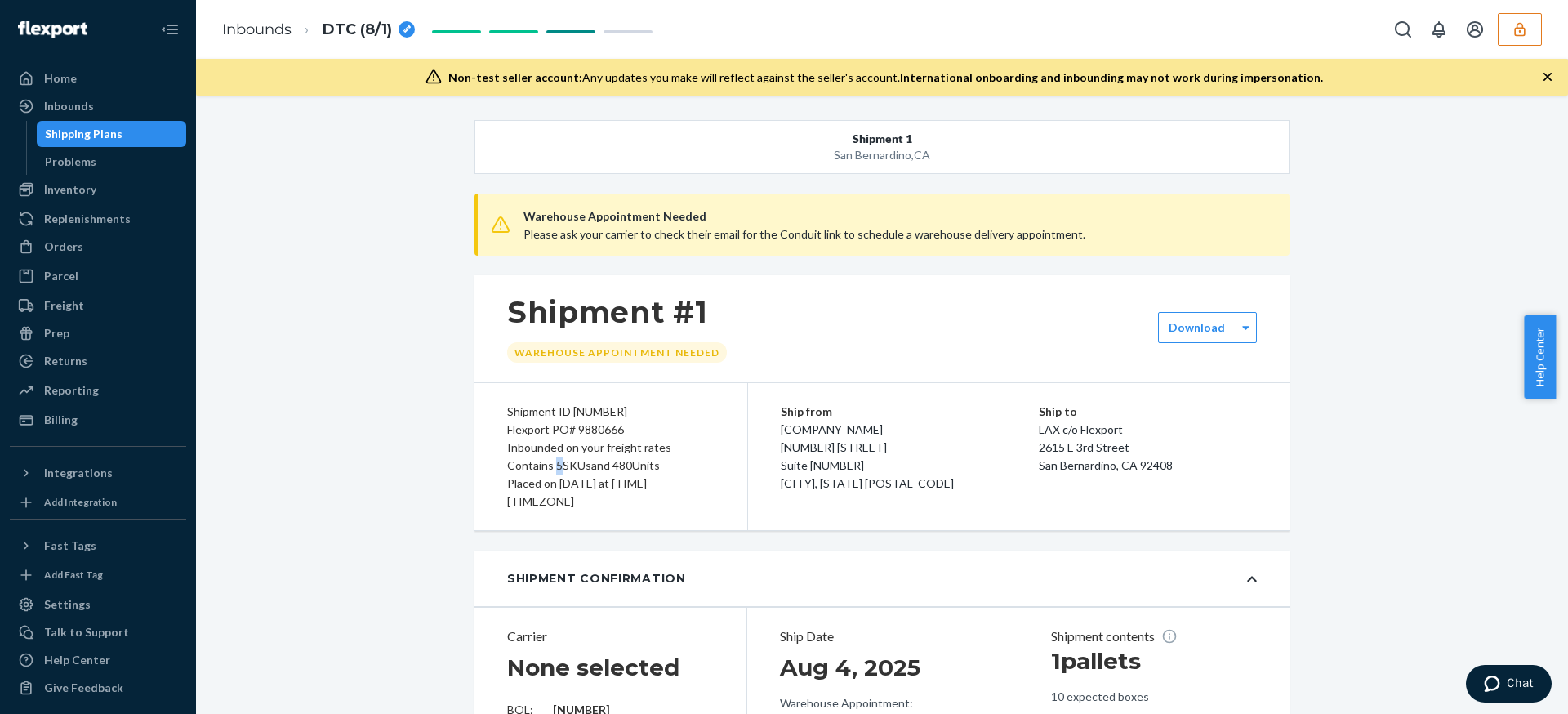 click on "Contains 5  SKUs  and 480  Units" at bounding box center (611, 466) 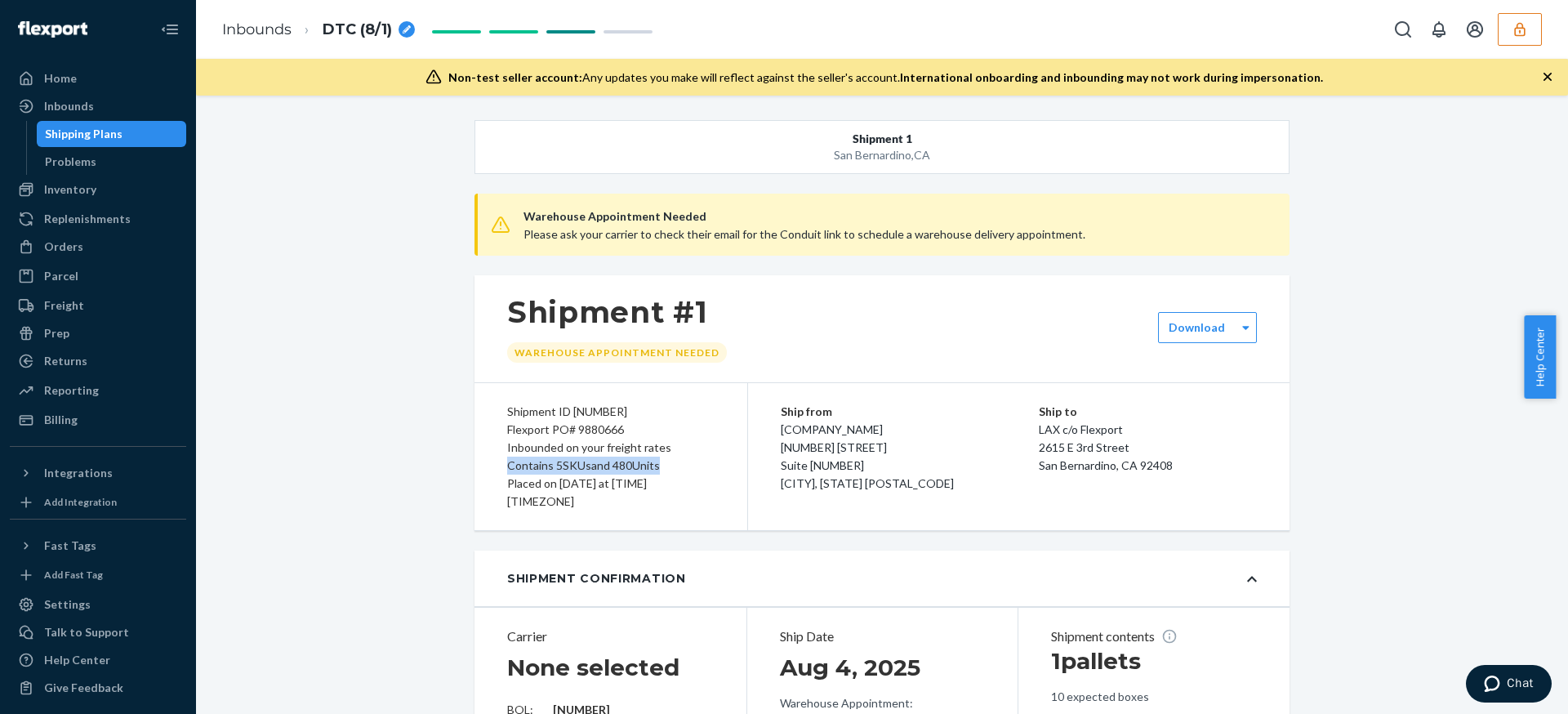drag, startPoint x: 501, startPoint y: 466, endPoint x: 669, endPoint y: 469, distance: 168.02678 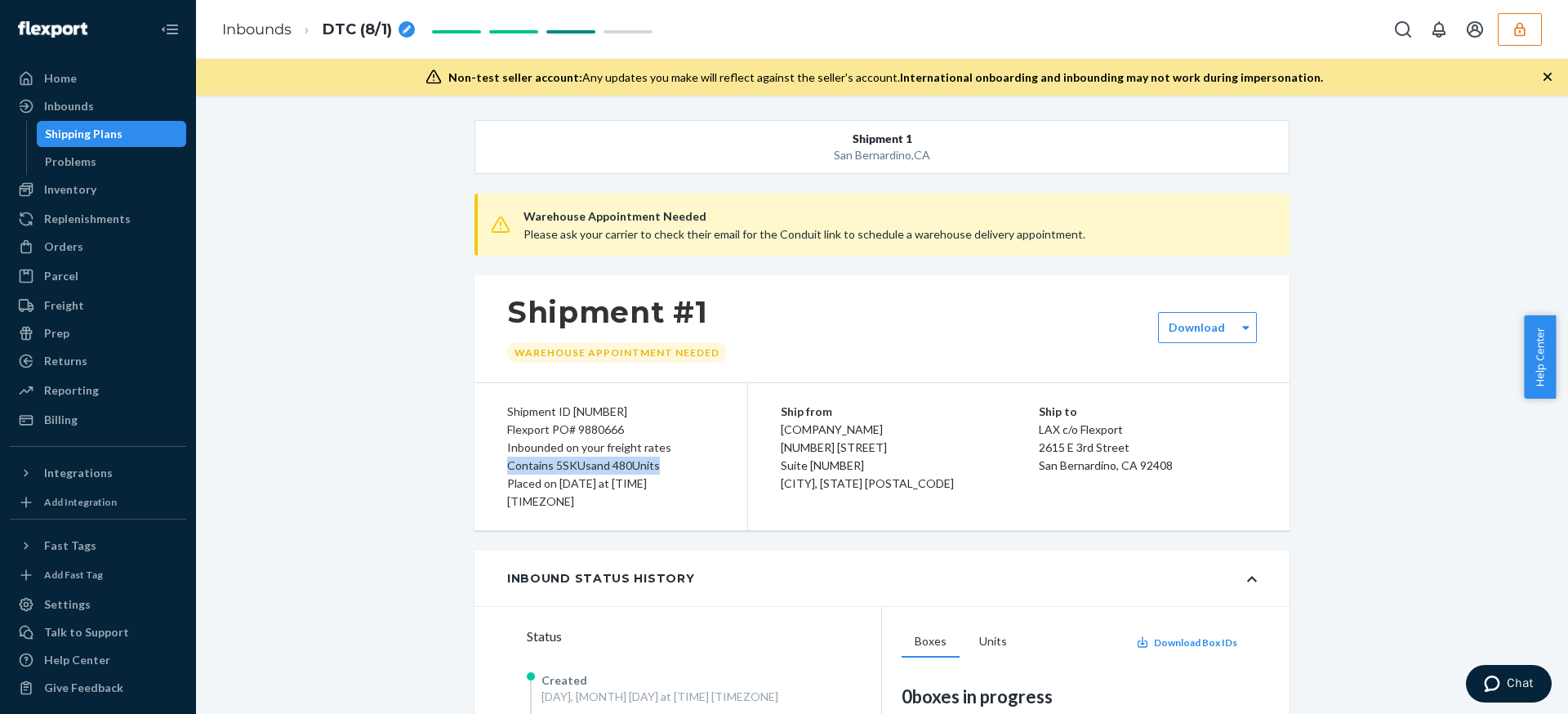 copy on "Contains 5  SKUs  and 480  Units" 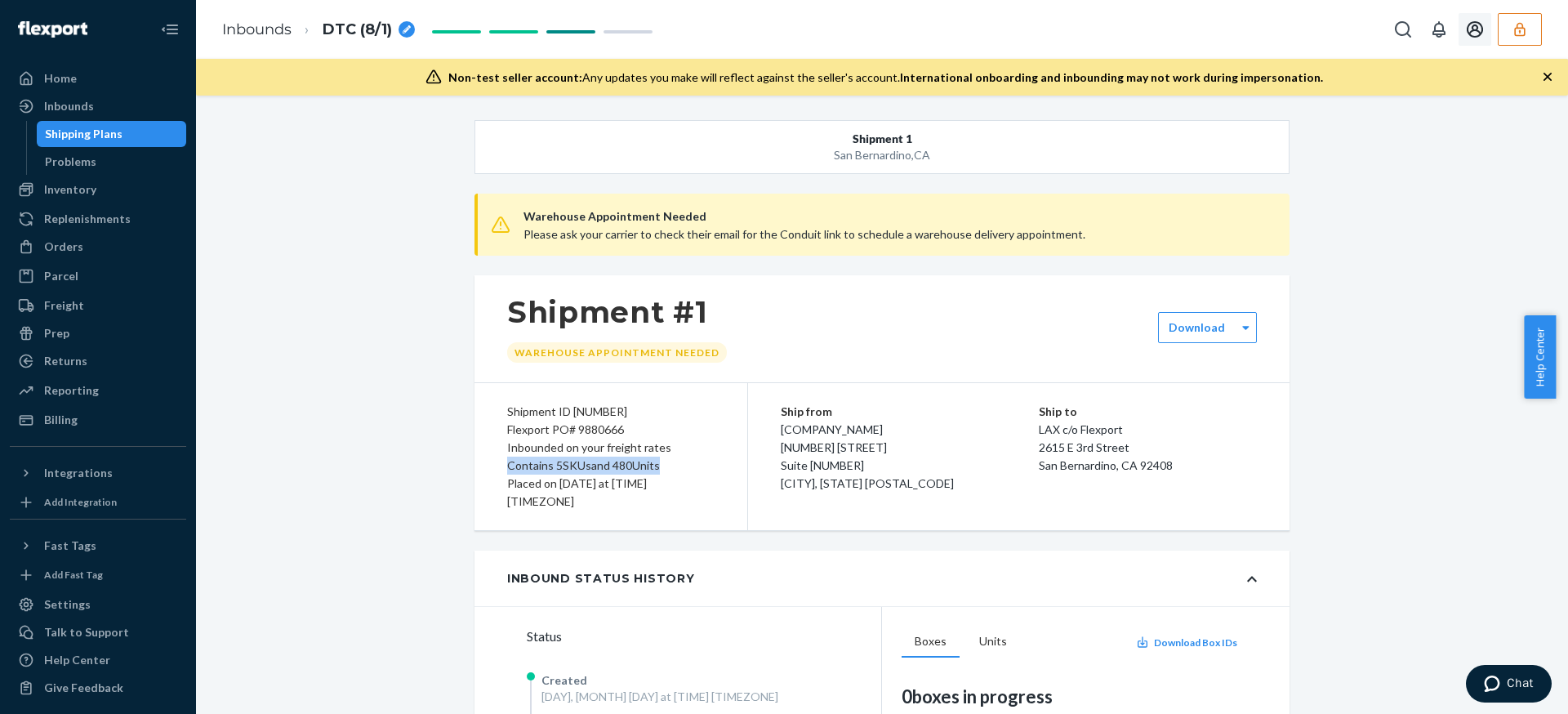 click 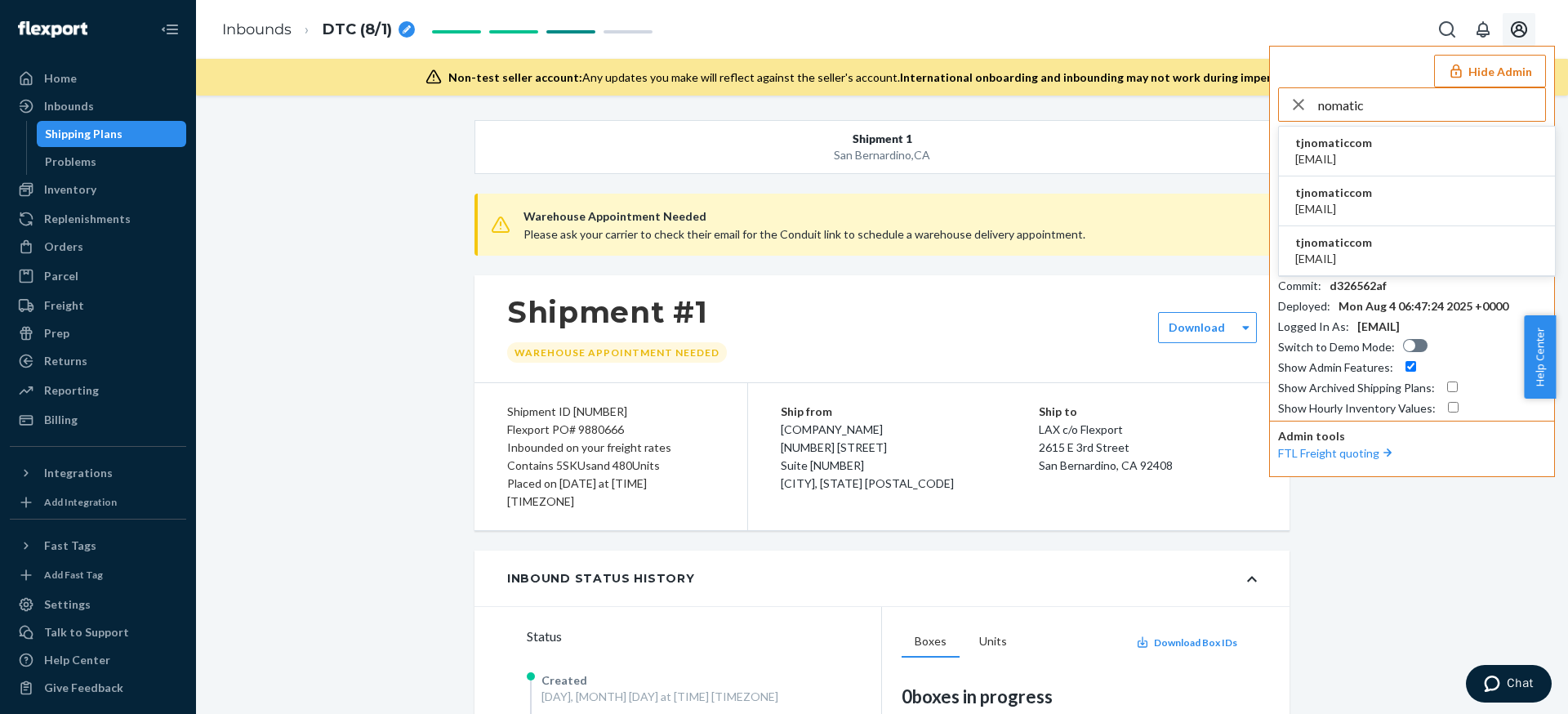 type on "nomatic" 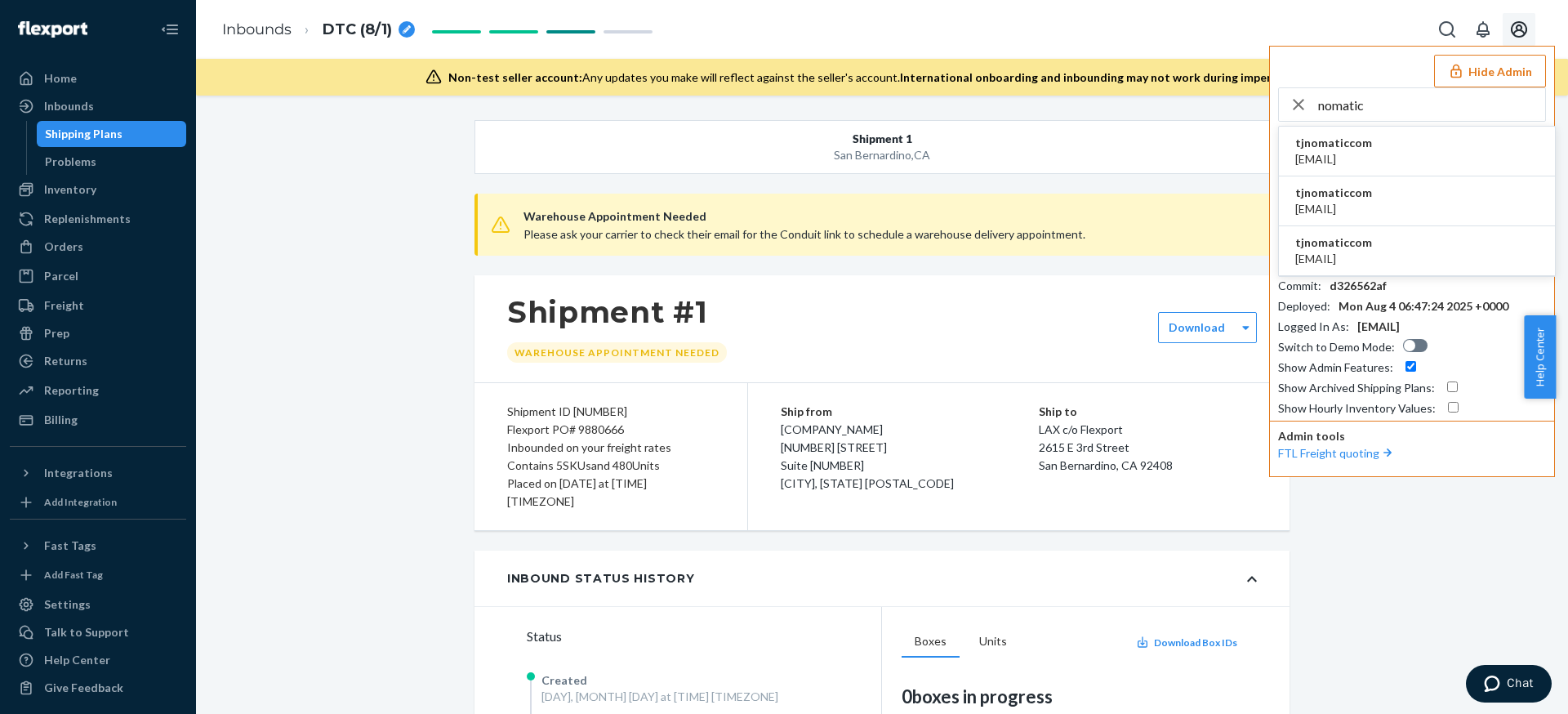 click on "tjnomaticcom bill@nomatic.com" at bounding box center [1417, 151] 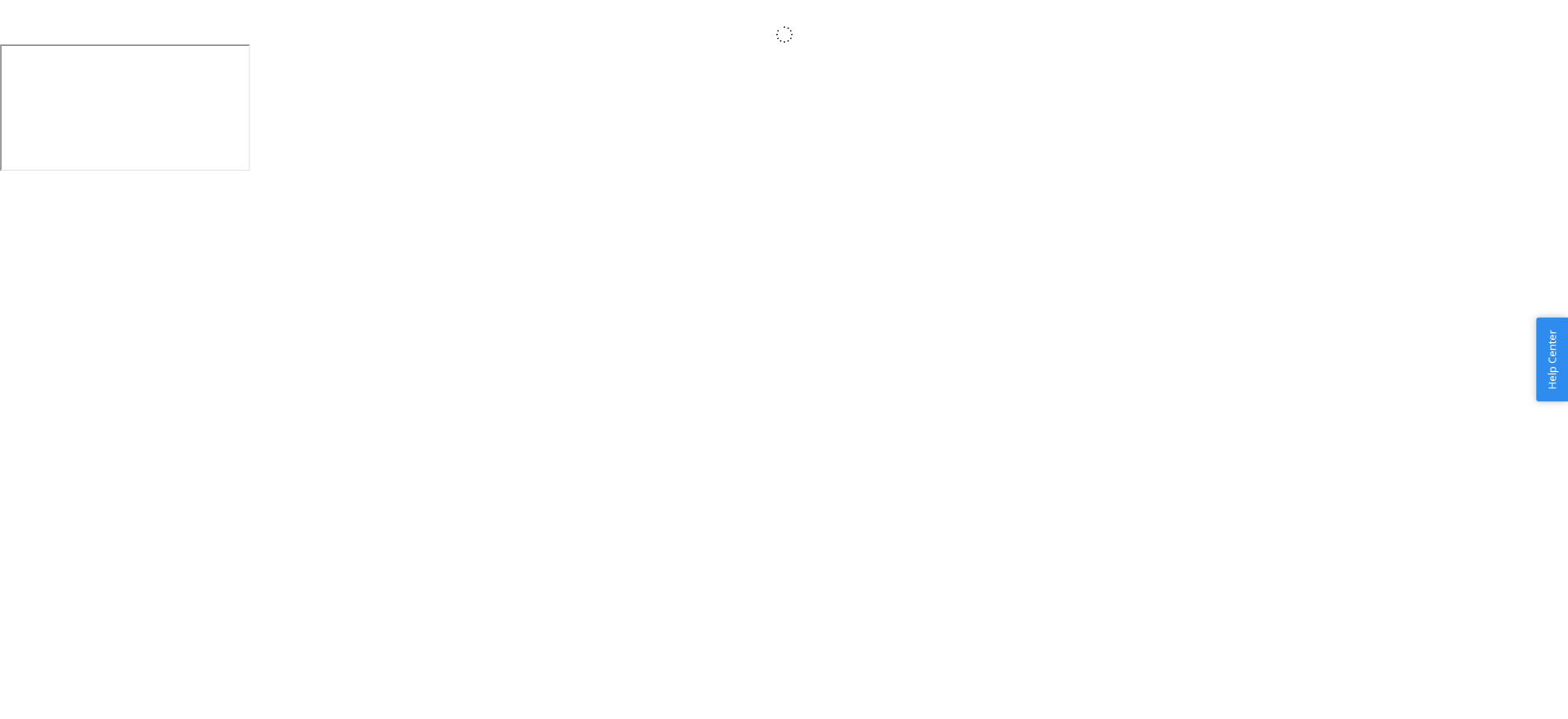 scroll, scrollTop: 0, scrollLeft: 0, axis: both 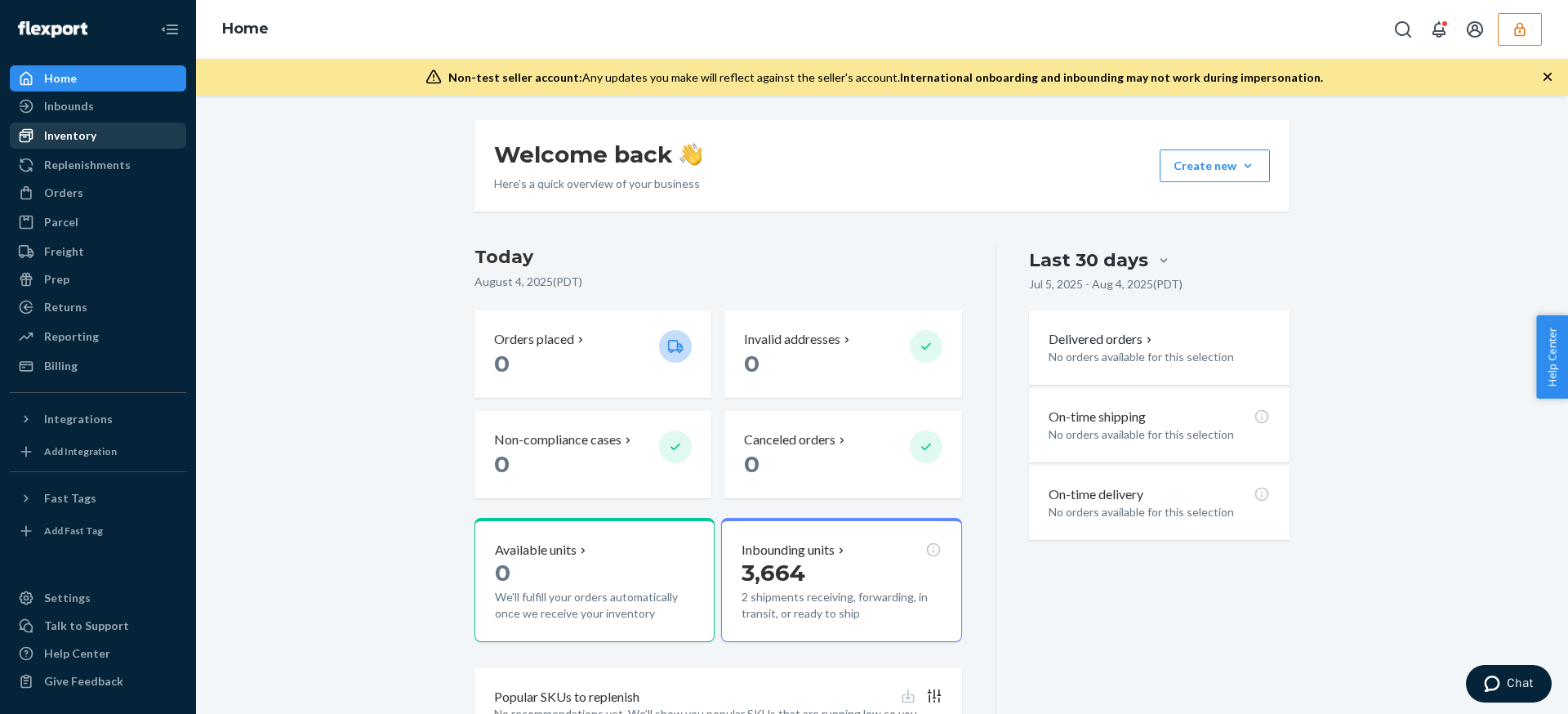 click on "Inventory" at bounding box center [98, 136] 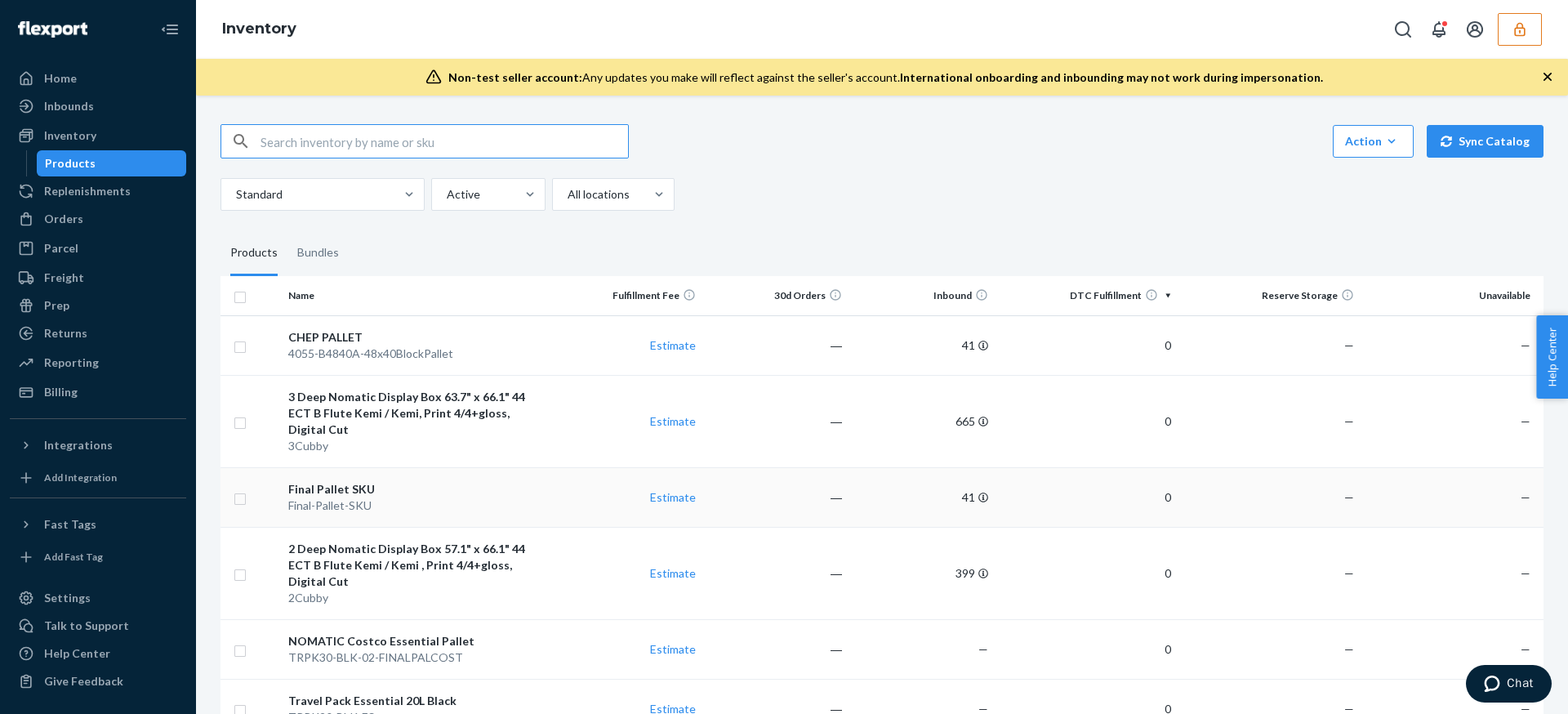 scroll, scrollTop: 3, scrollLeft: 0, axis: vertical 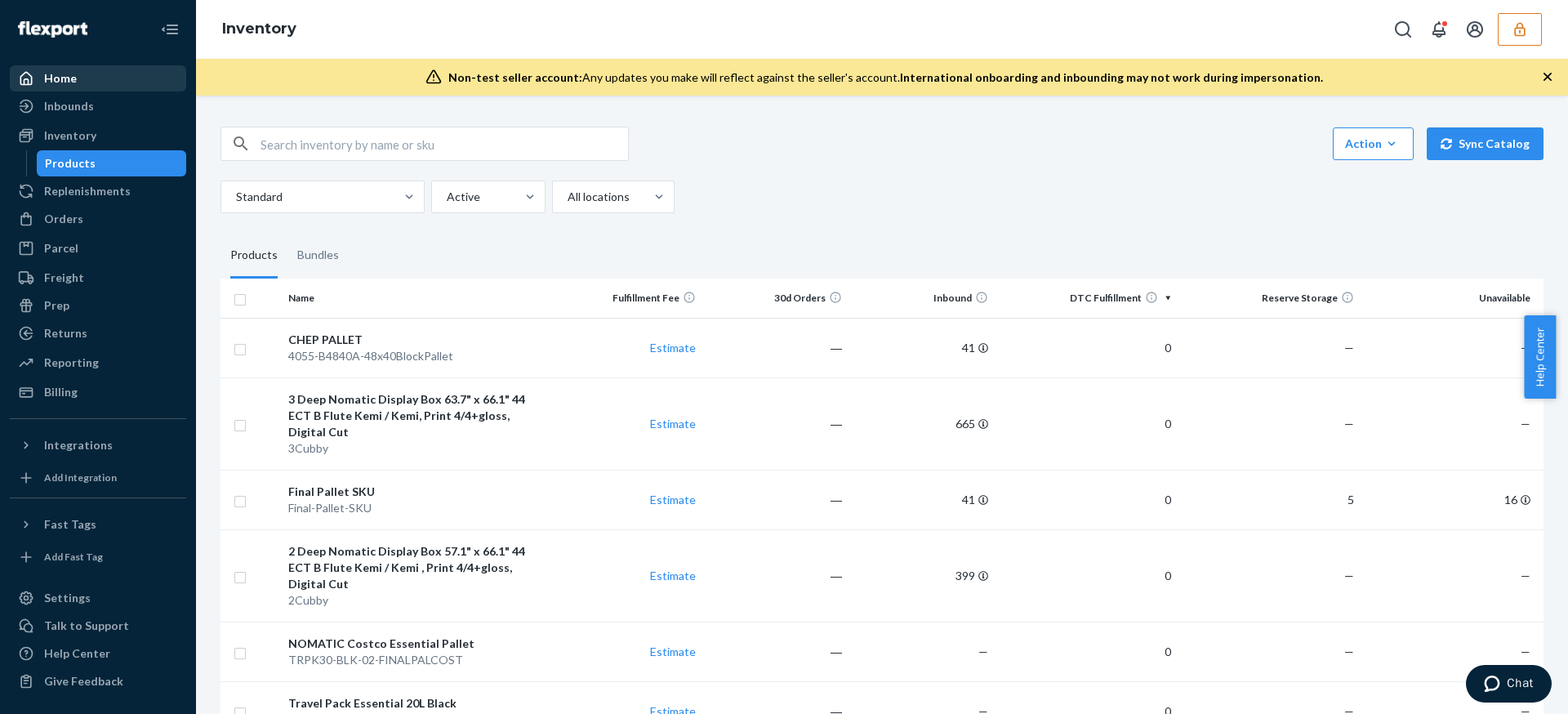 click on "Home" at bounding box center (98, 78) 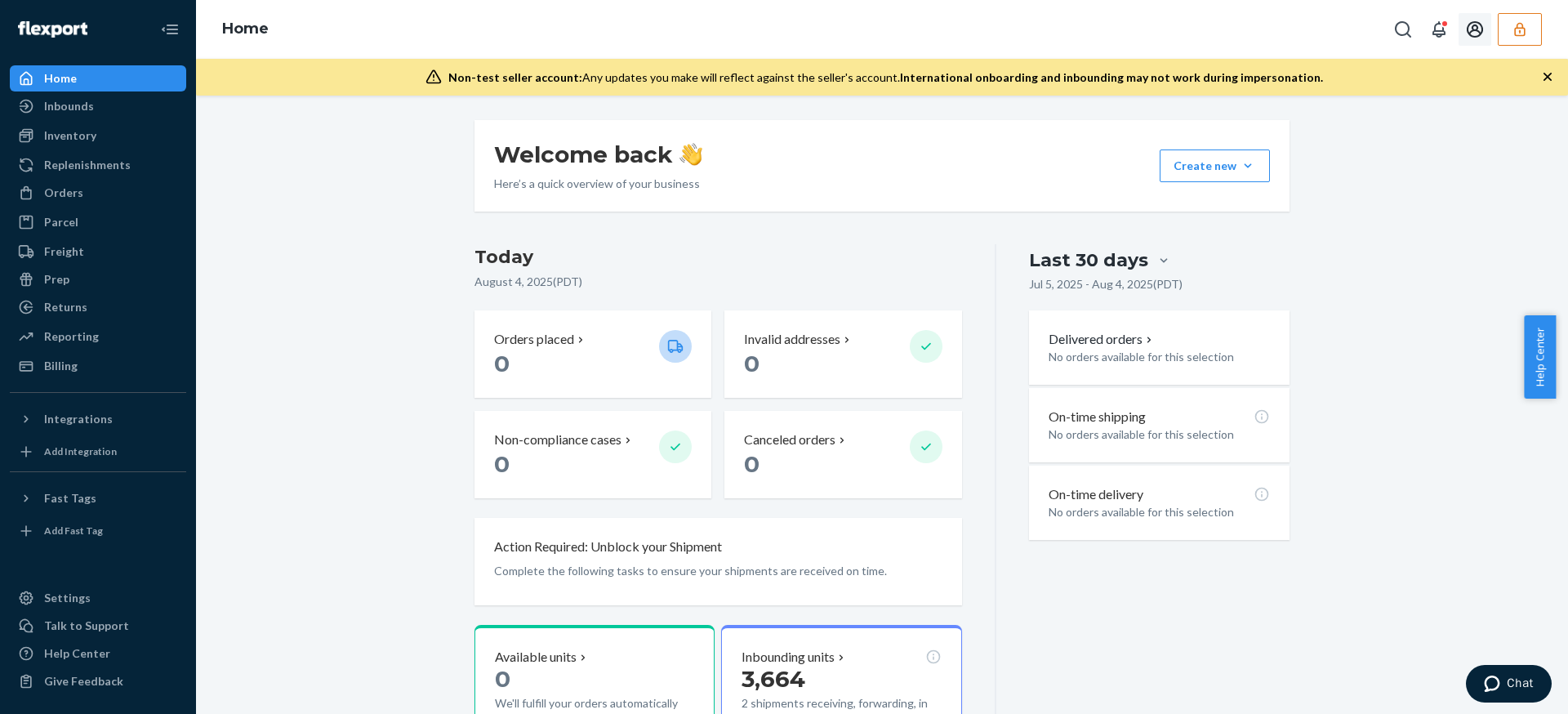 click 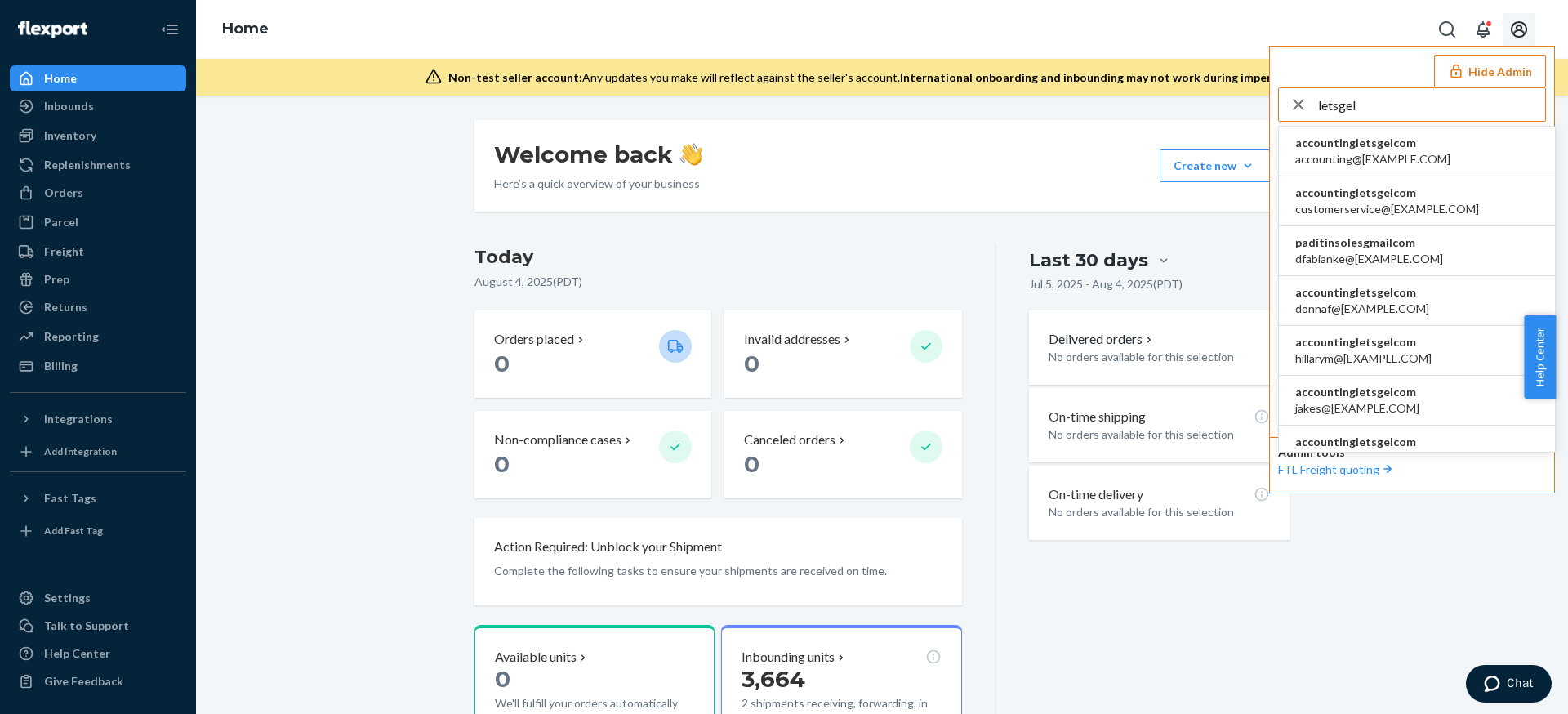 type on "letsgel" 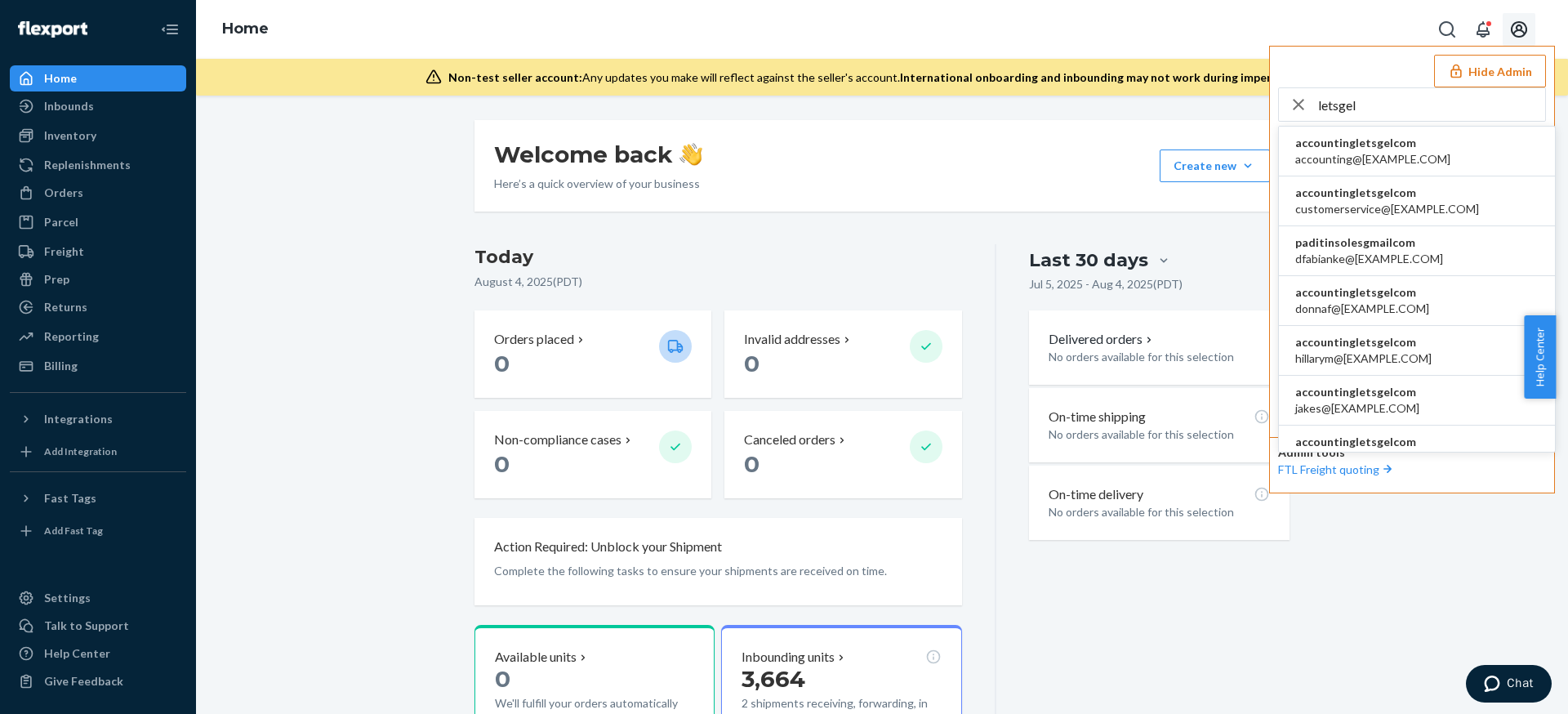 click on "accountingletsgelcom" at bounding box center [1373, 143] 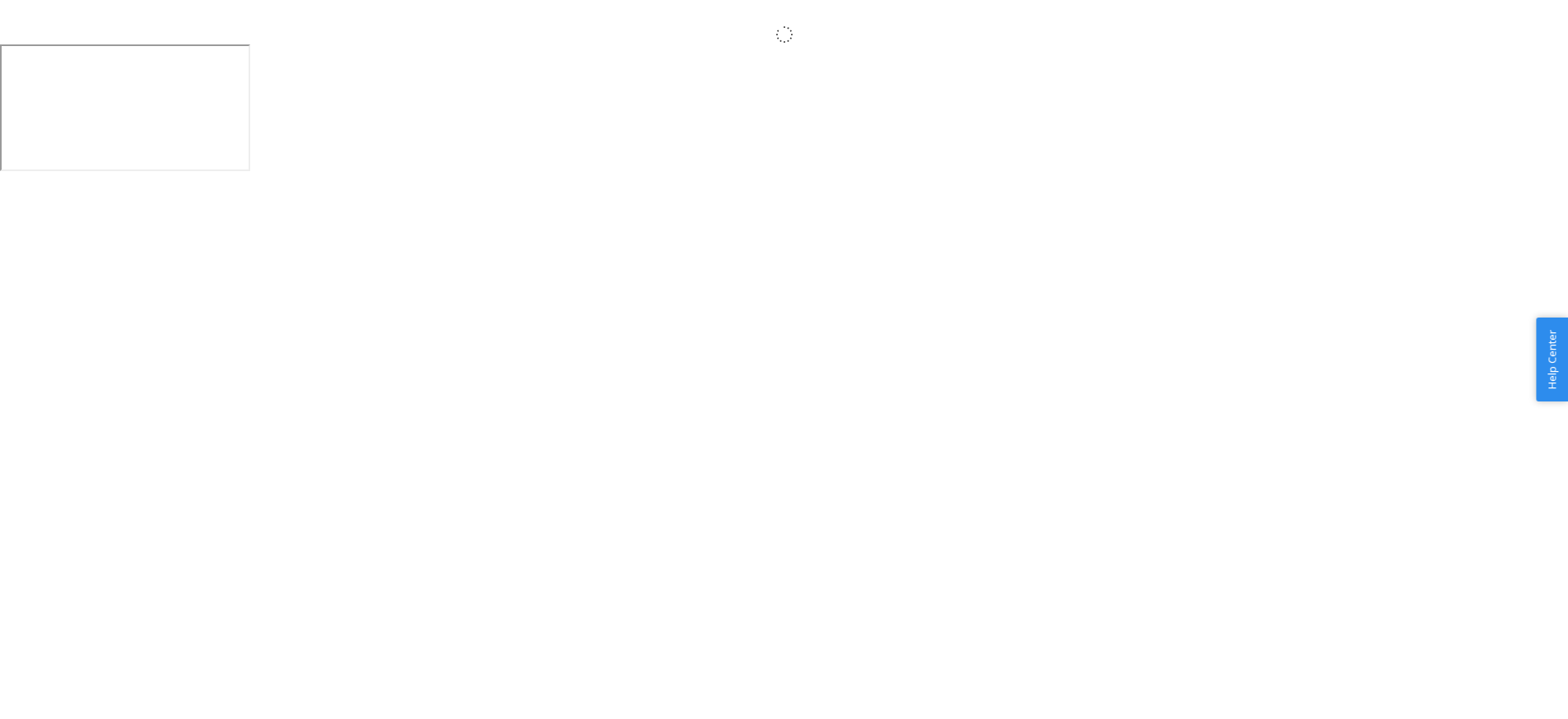 scroll, scrollTop: 0, scrollLeft: 0, axis: both 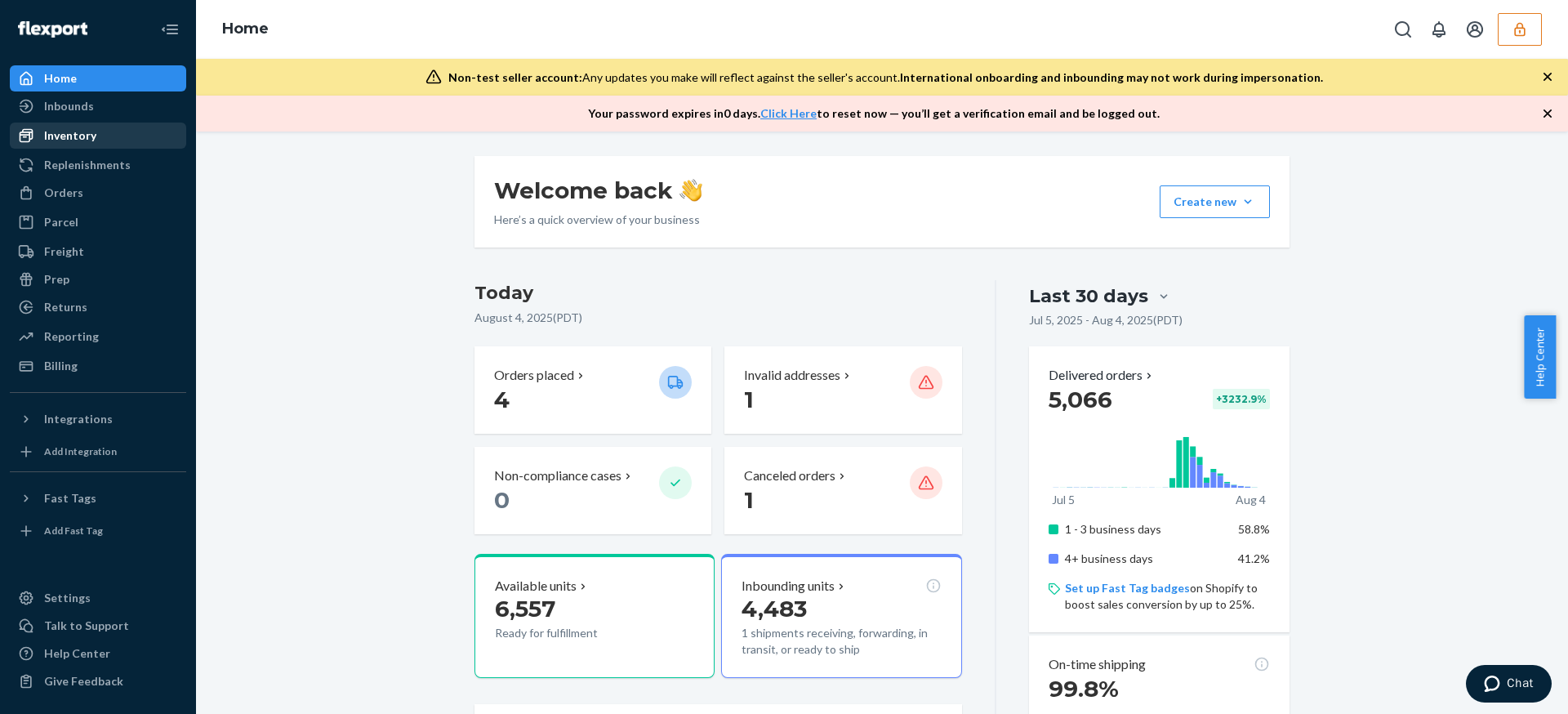 click on "Inventory" at bounding box center [70, 136] 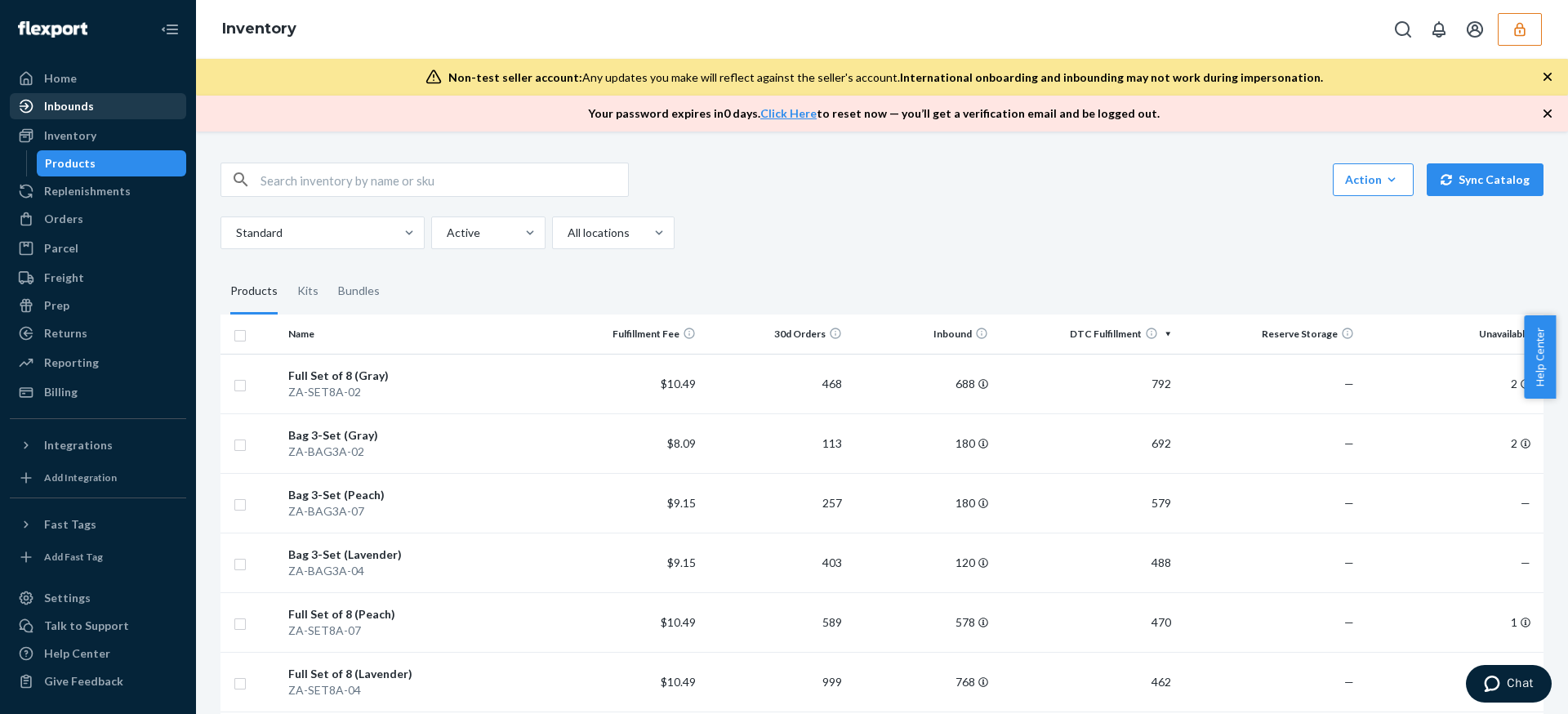 click on "Inbounds" at bounding box center (69, 106) 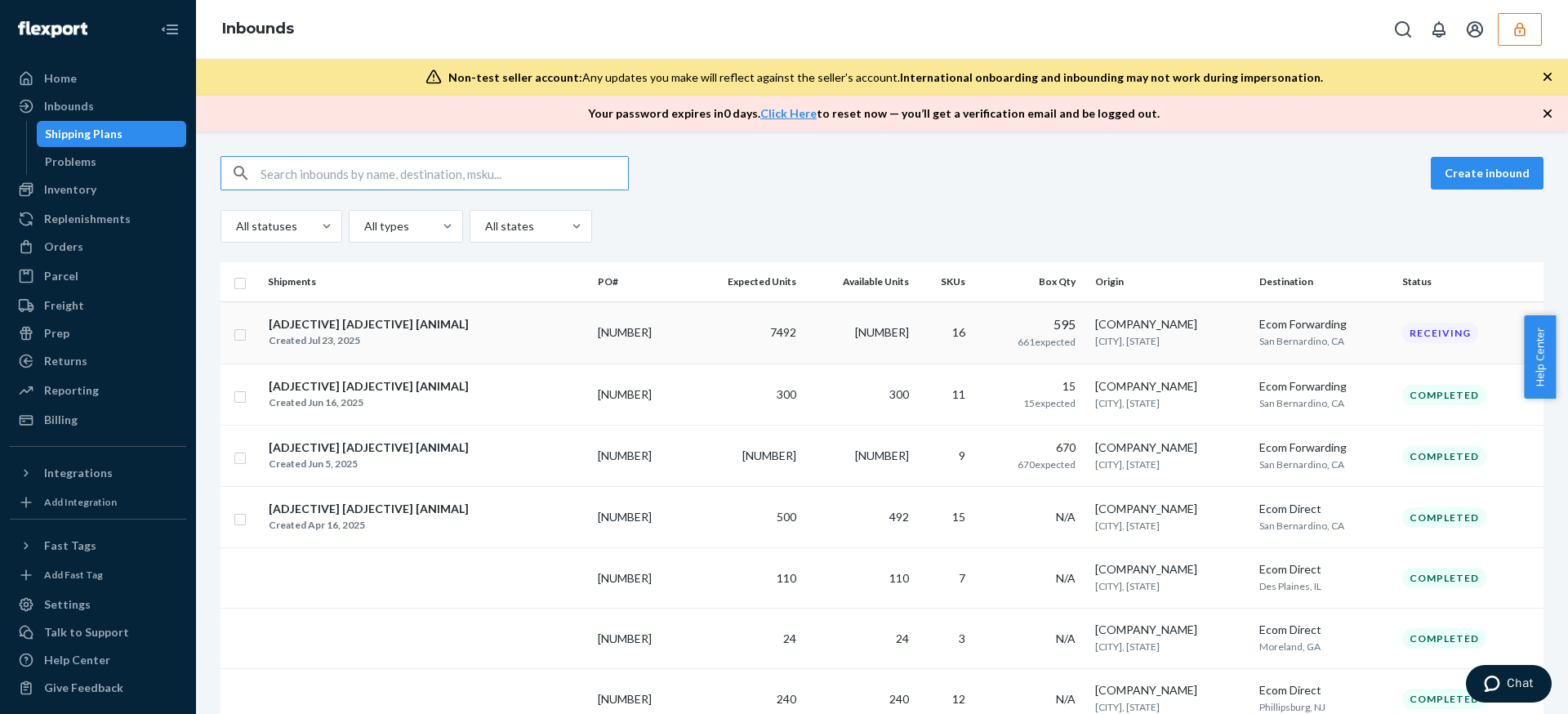click on "7492" at bounding box center [745, 332] 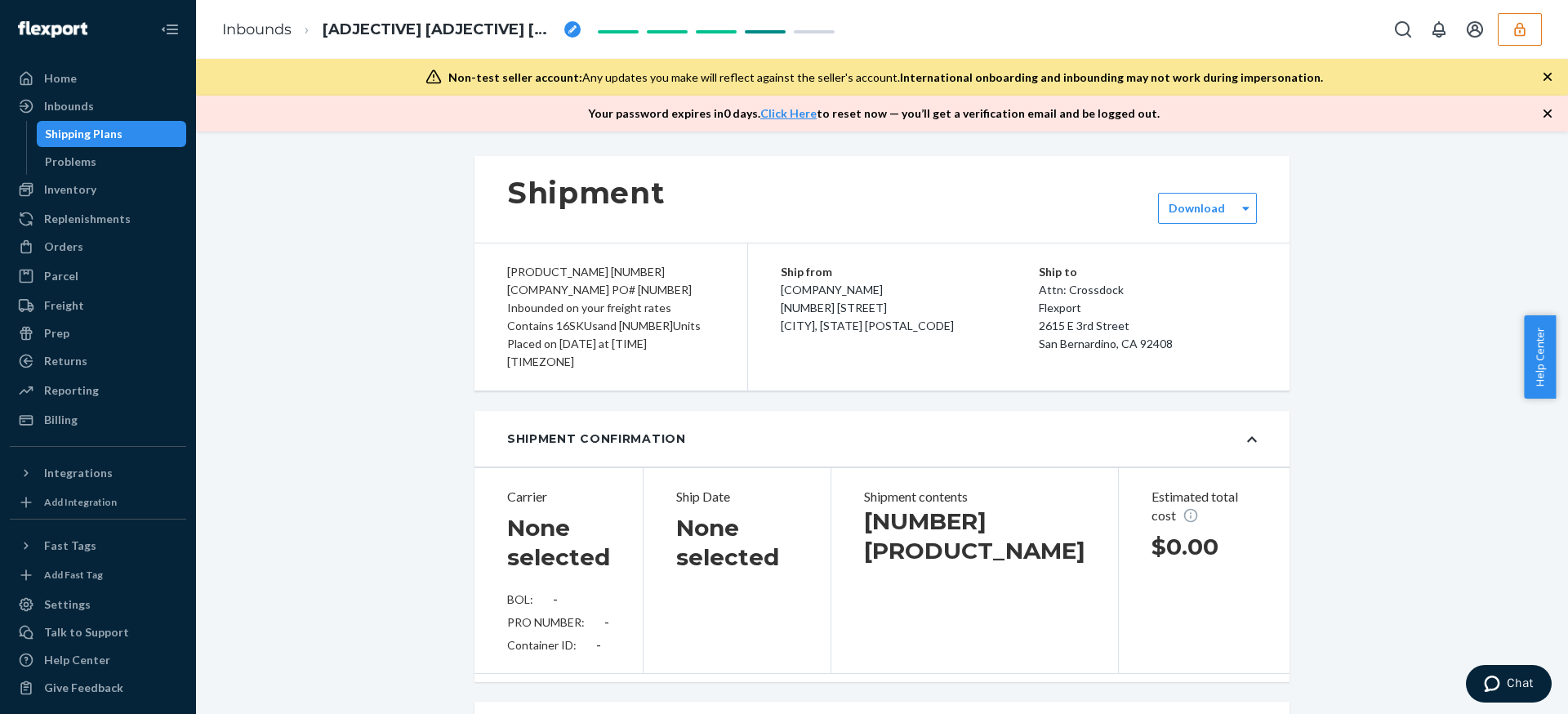 type on "1213440" 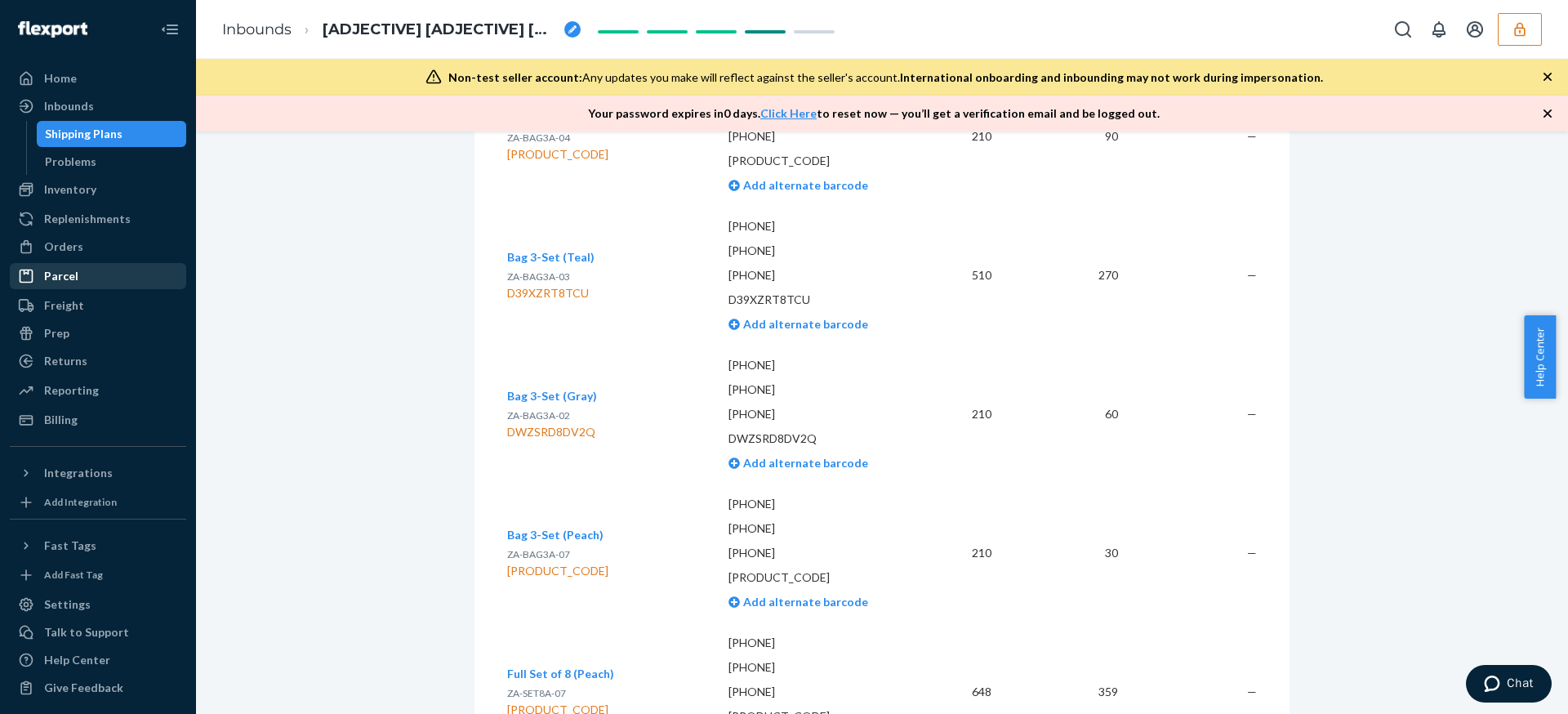 scroll, scrollTop: 0, scrollLeft: 0, axis: both 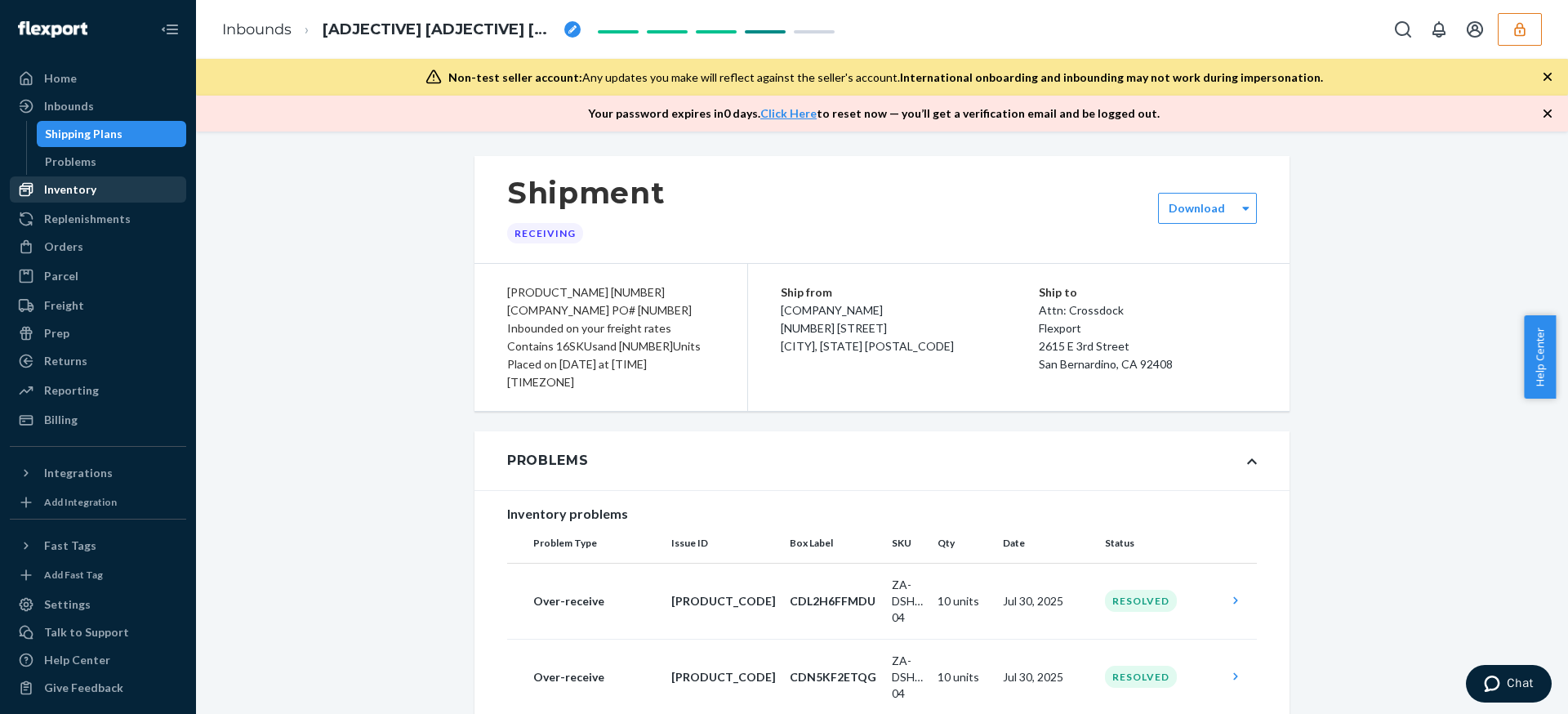 click on "Inventory" at bounding box center (98, 190) 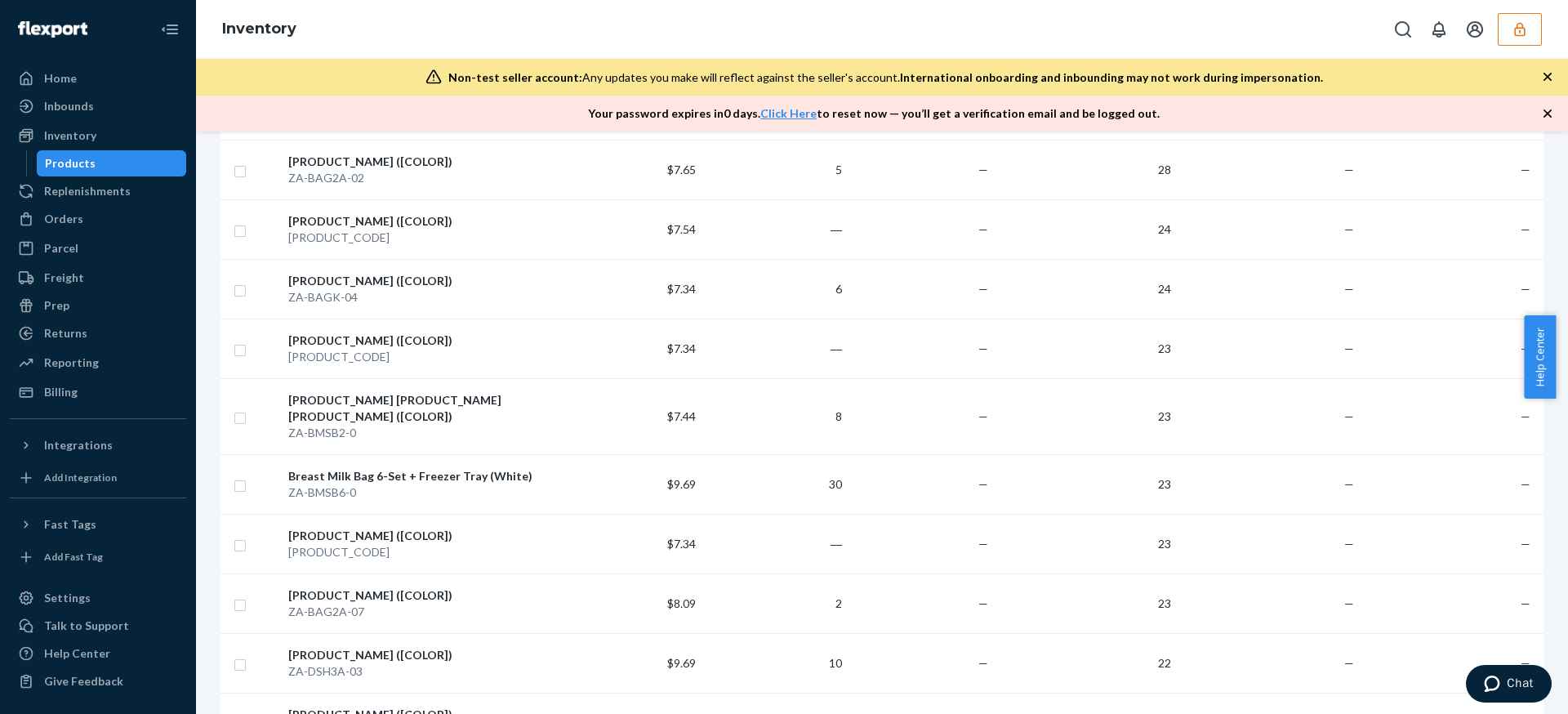 scroll, scrollTop: 0, scrollLeft: 0, axis: both 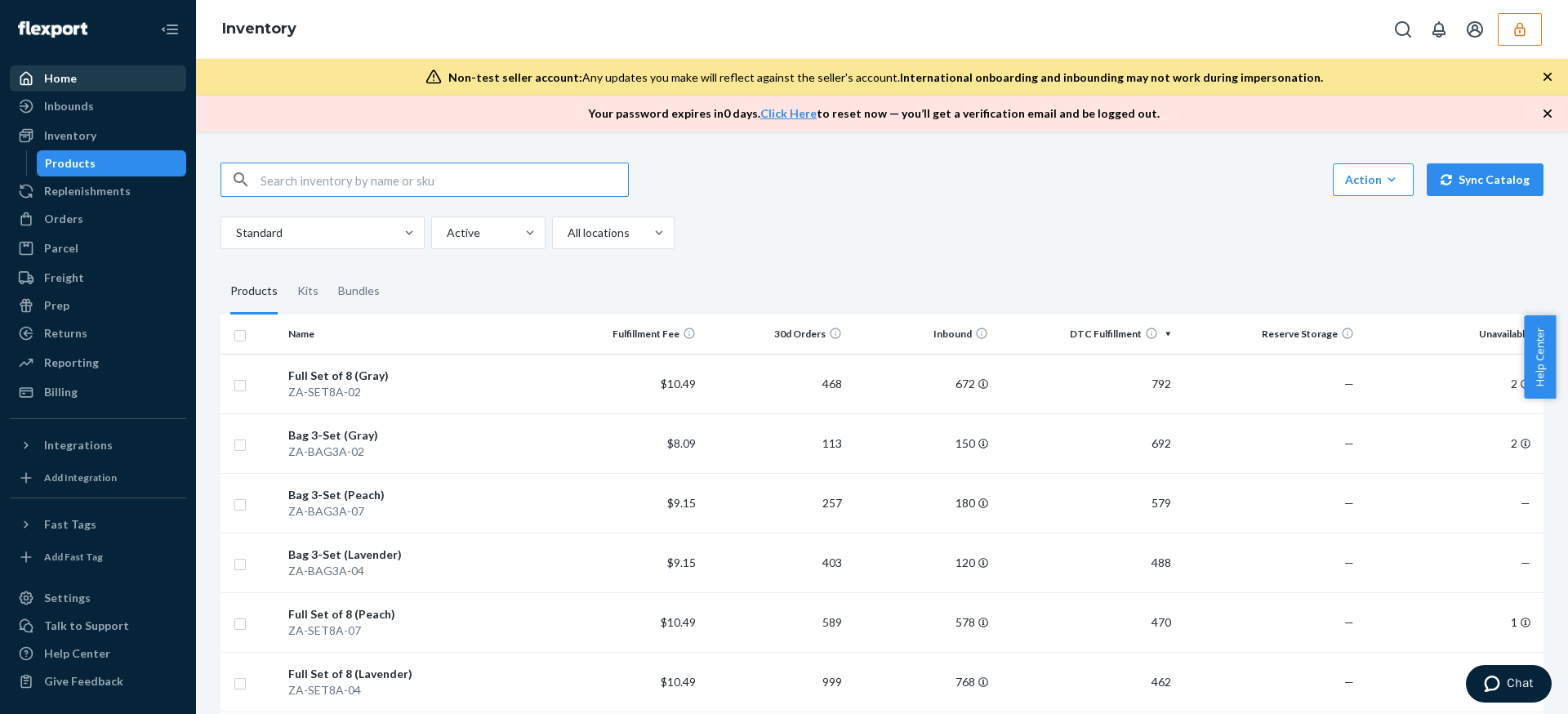 click on "Home" at bounding box center [98, 78] 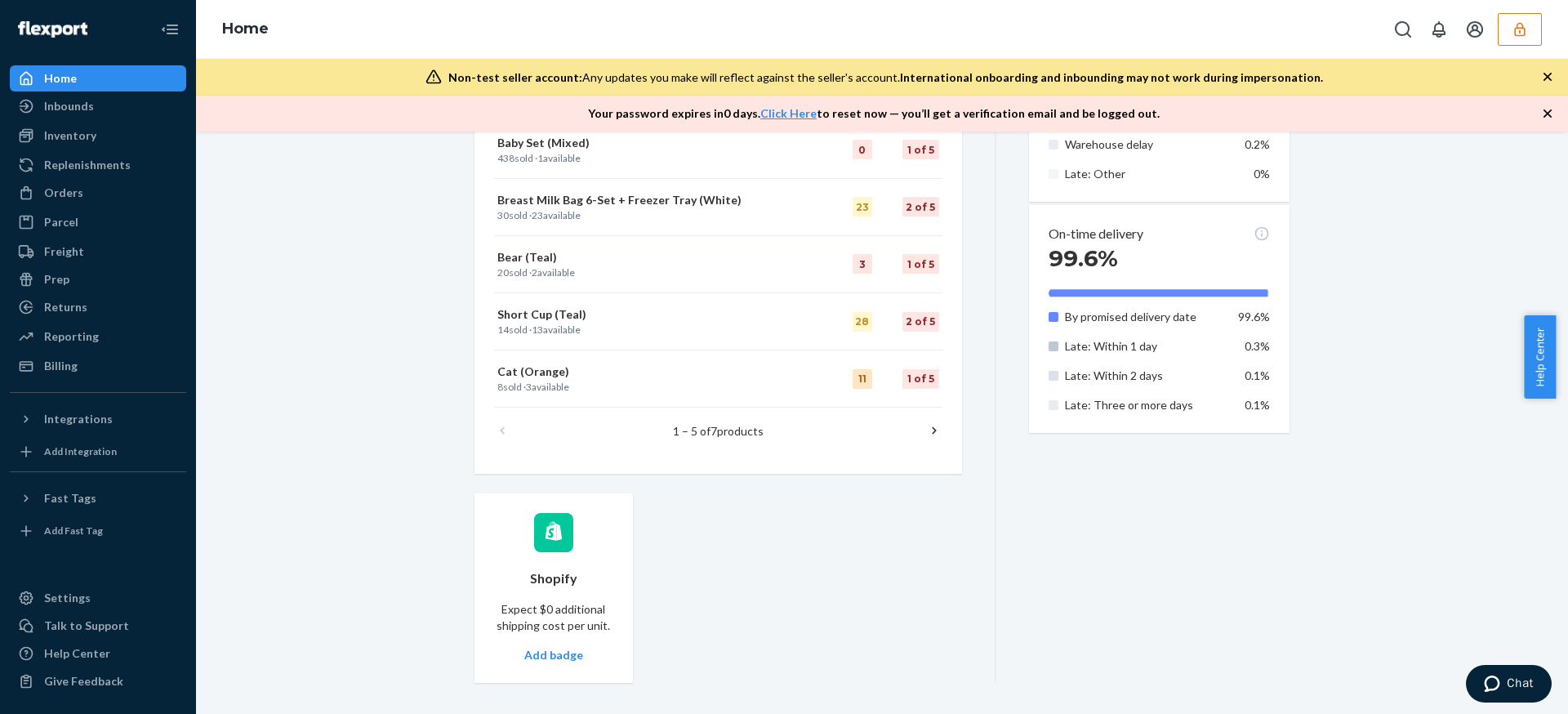 scroll, scrollTop: 0, scrollLeft: 0, axis: both 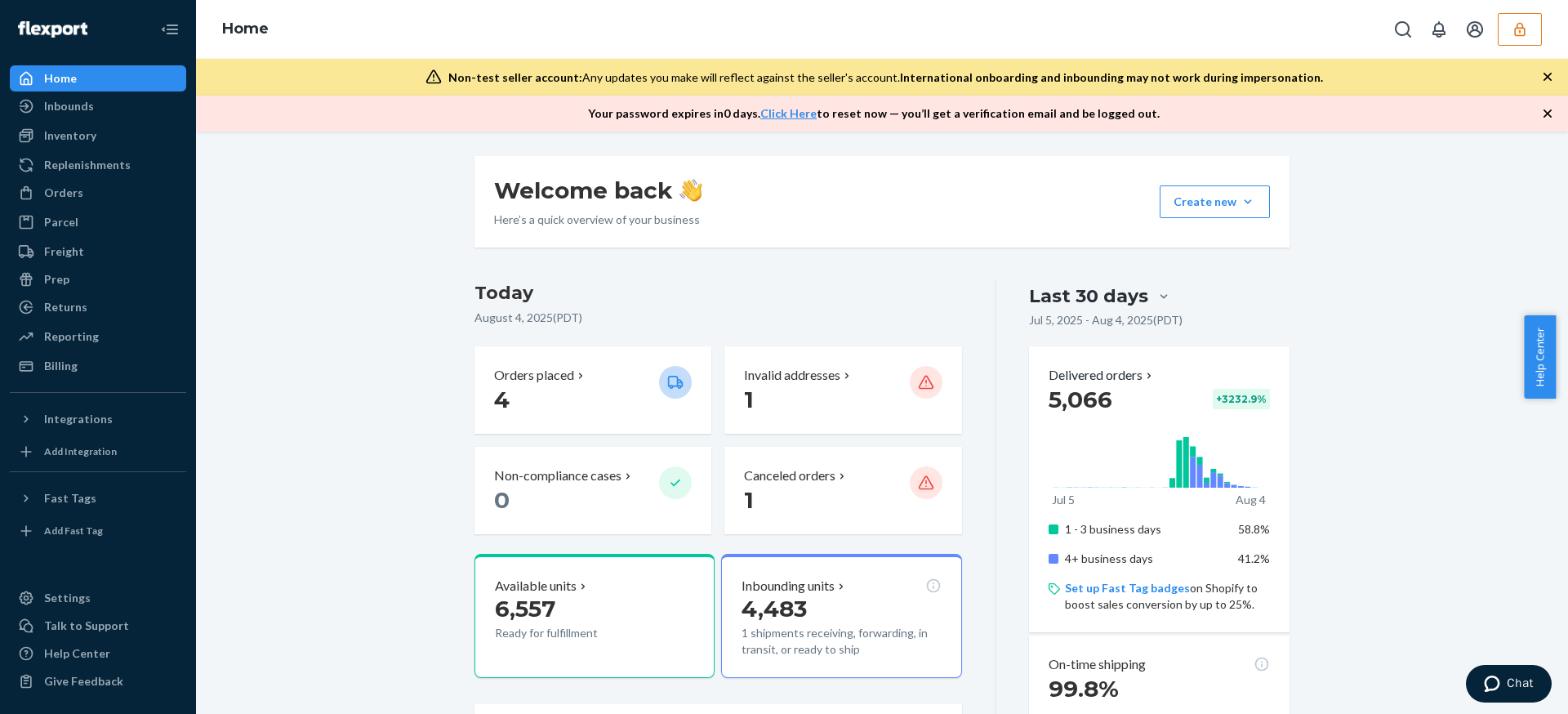 click 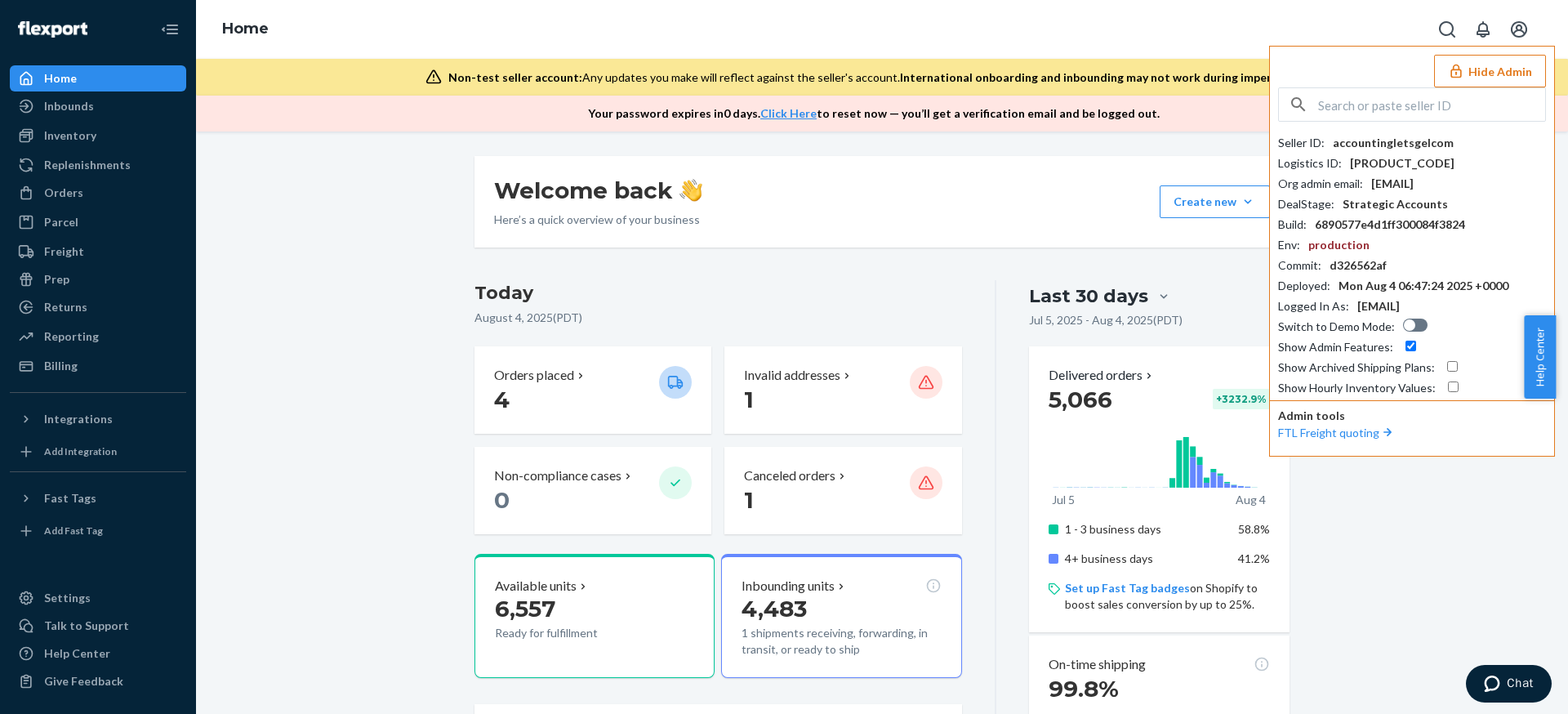 click on "Hide Admin" at bounding box center [1490, 71] 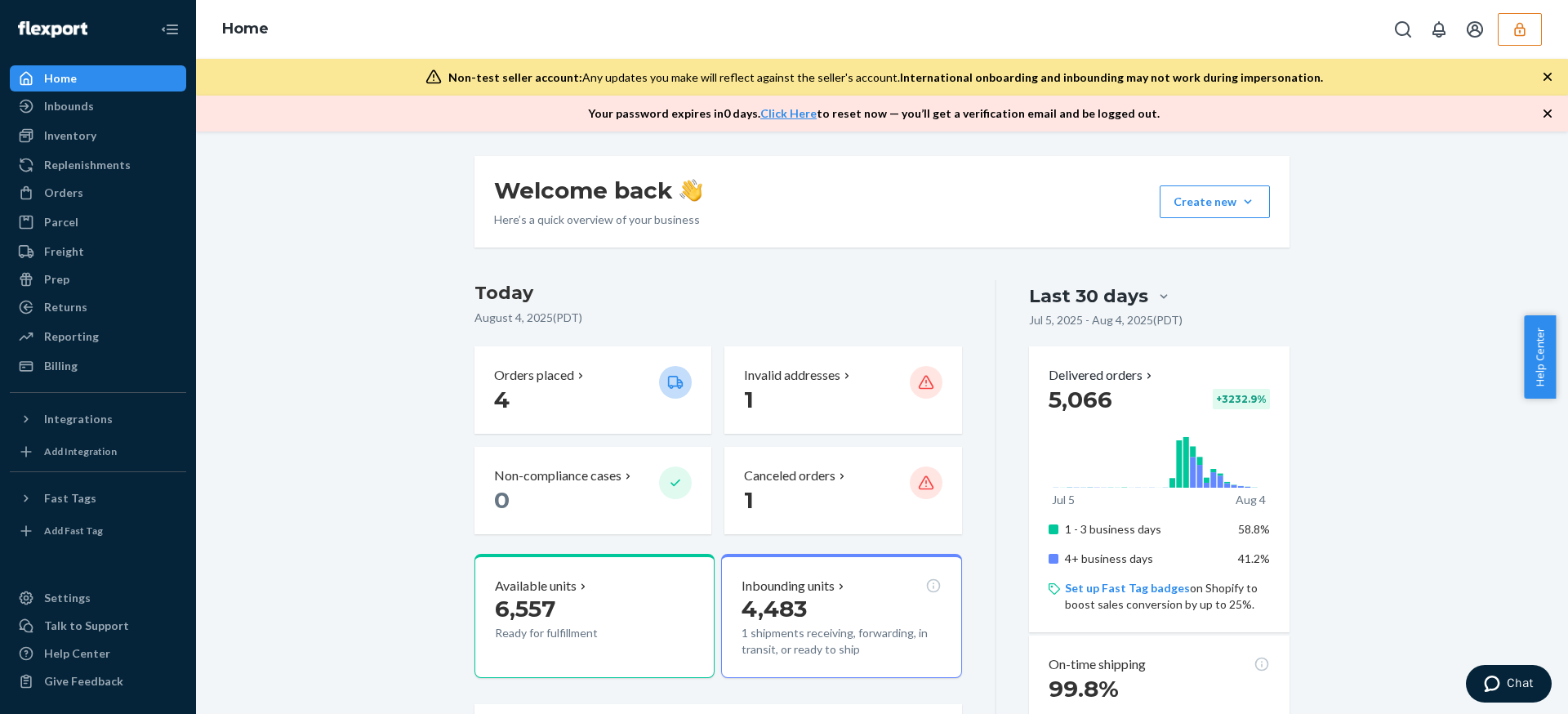 click at bounding box center (1520, 29) 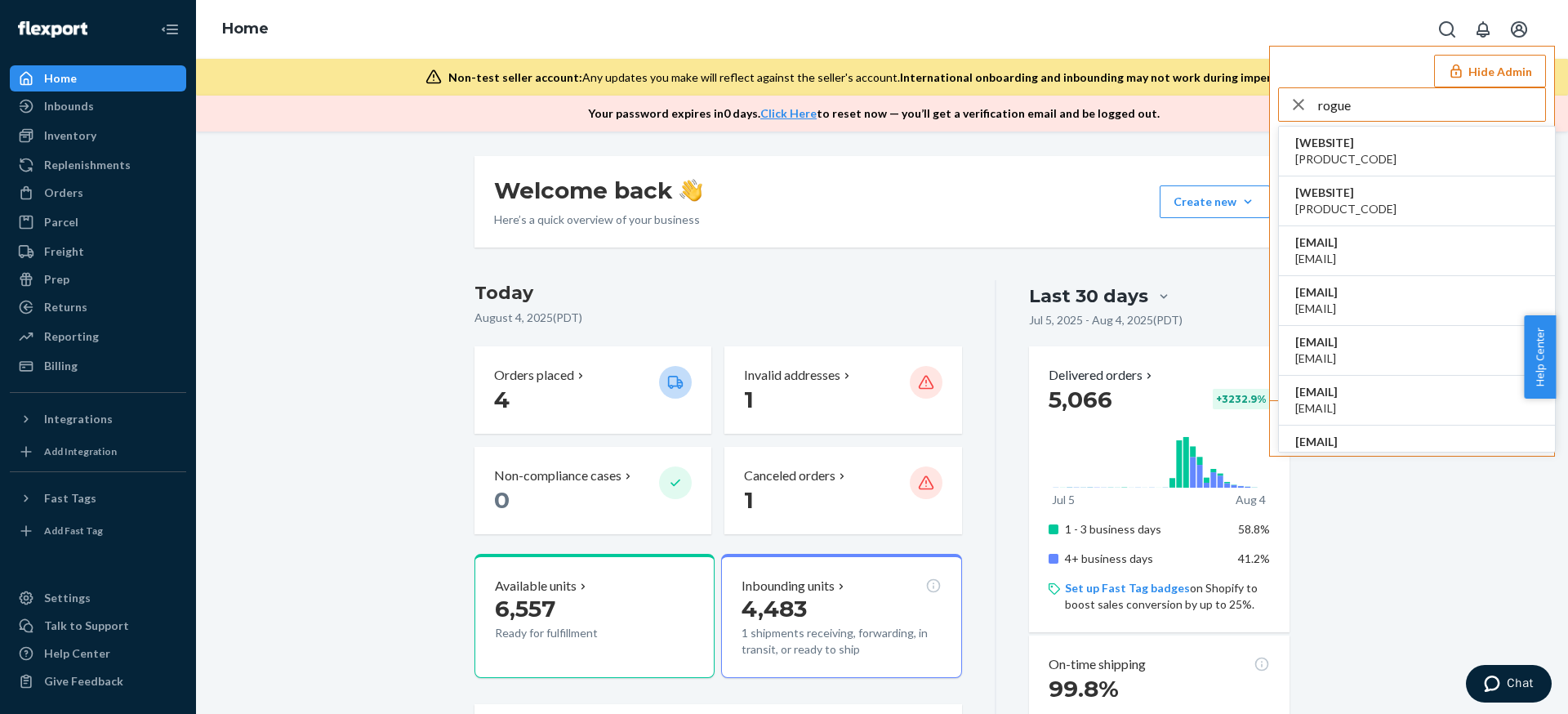 type on "rogue" 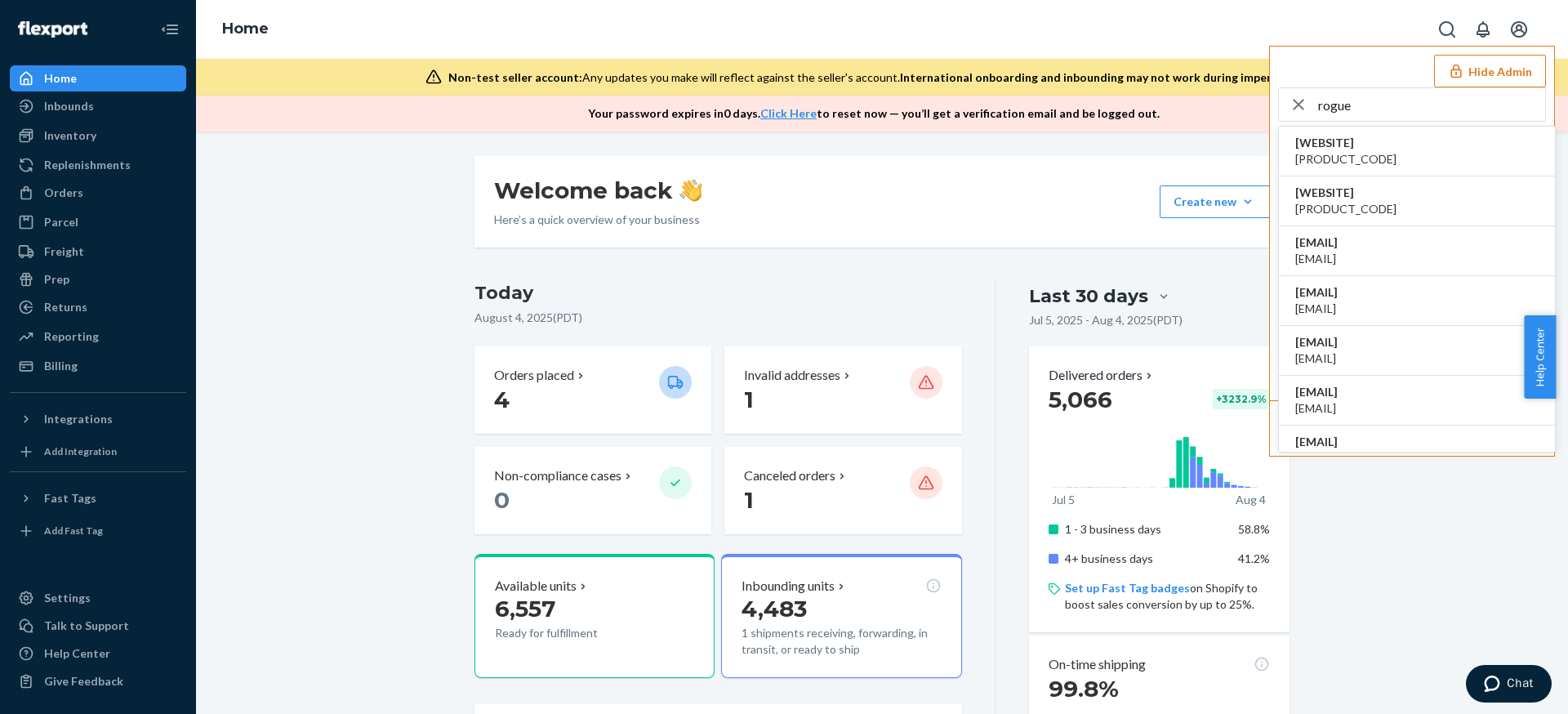 click on "andrew@[EXAMPLE.COM]" at bounding box center (1316, 309) 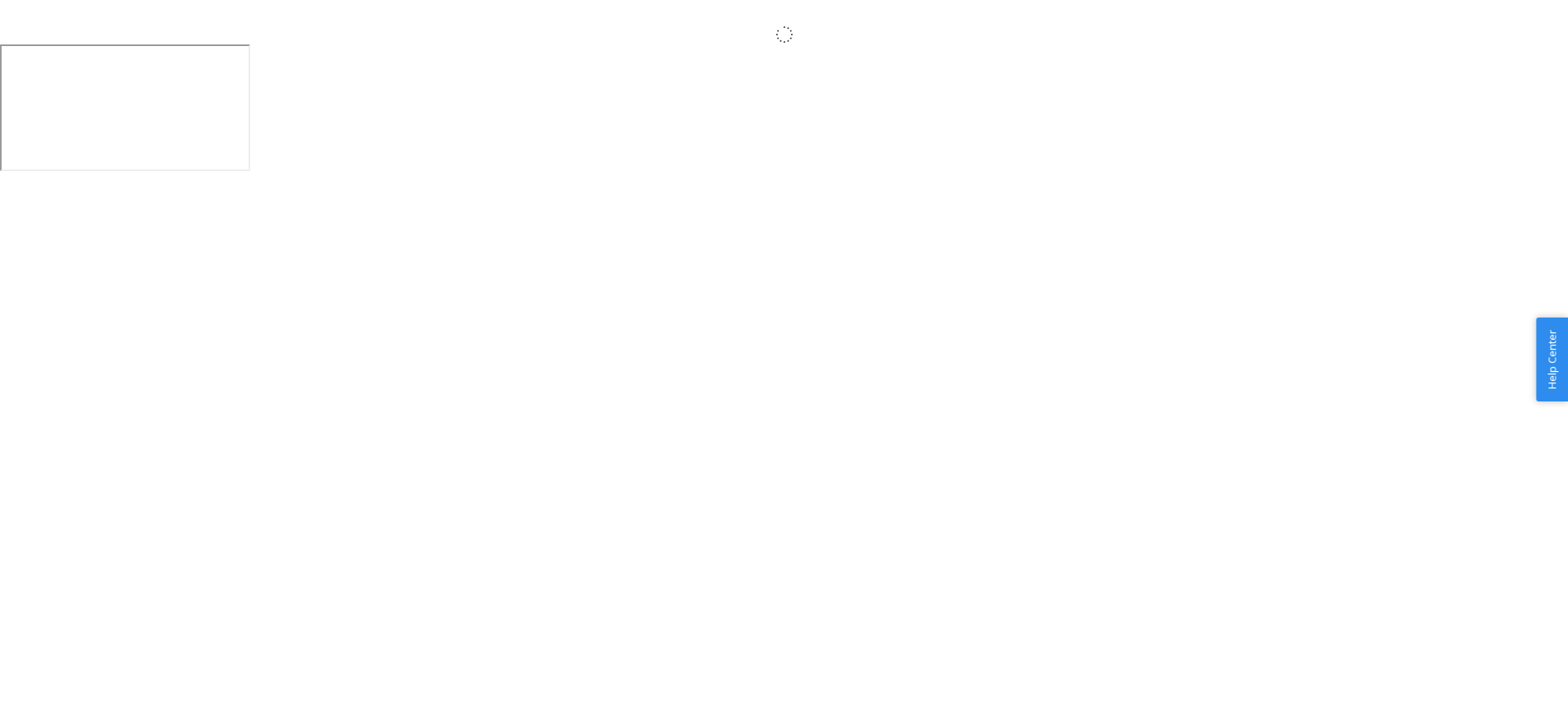 scroll, scrollTop: 0, scrollLeft: 0, axis: both 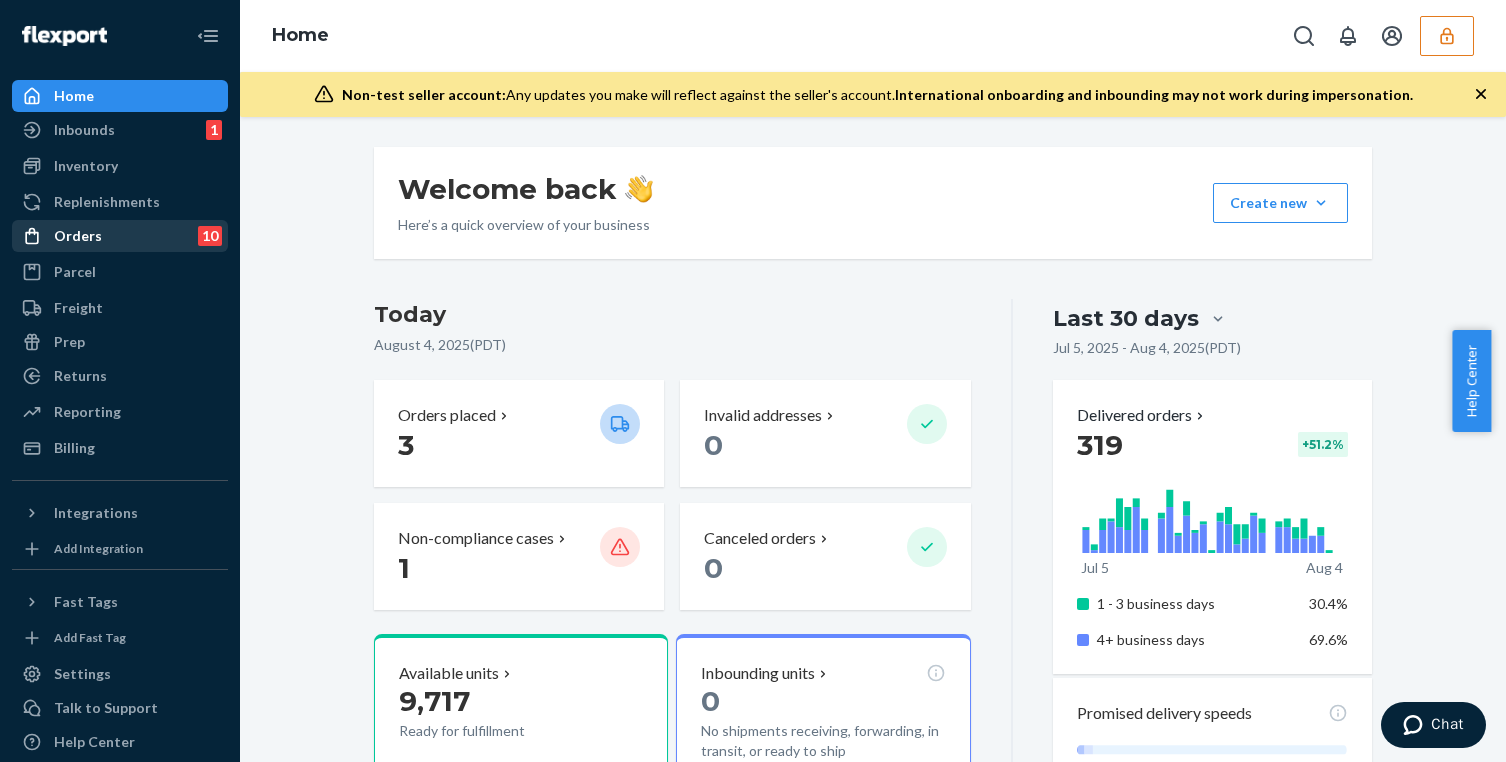 click on "Orders 10" at bounding box center [120, 236] 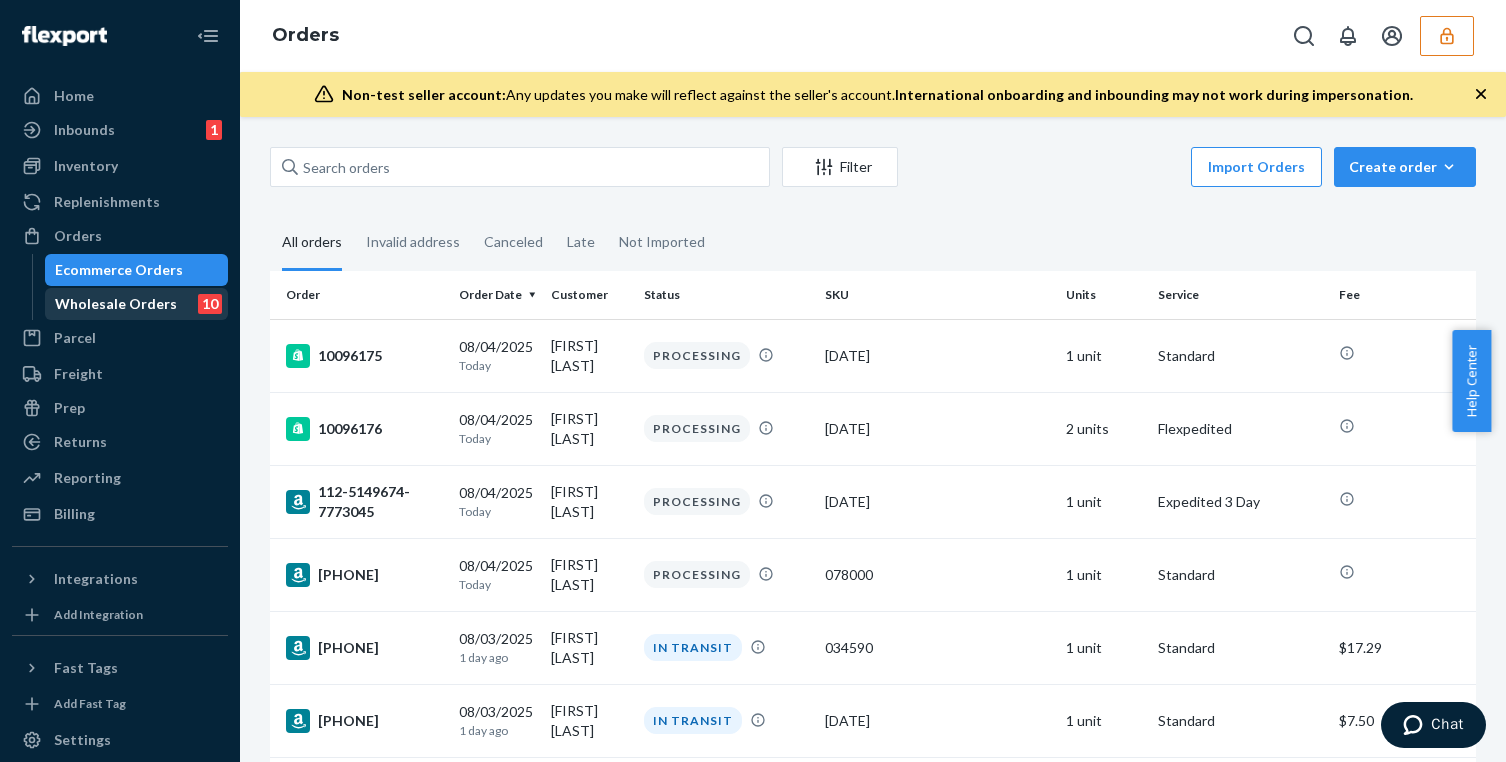 click on "Wholesale Orders" at bounding box center (116, 304) 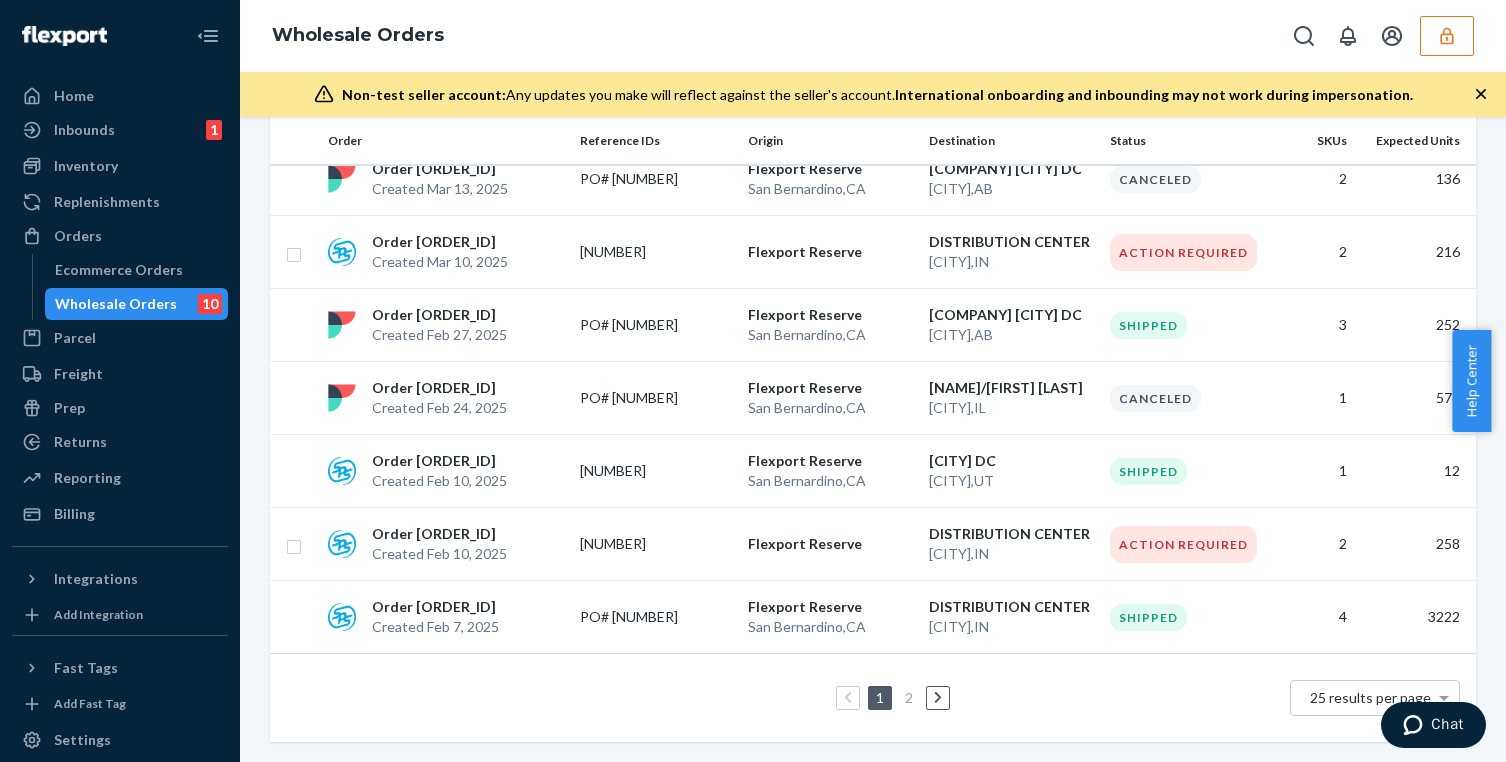 scroll, scrollTop: 1613, scrollLeft: 0, axis: vertical 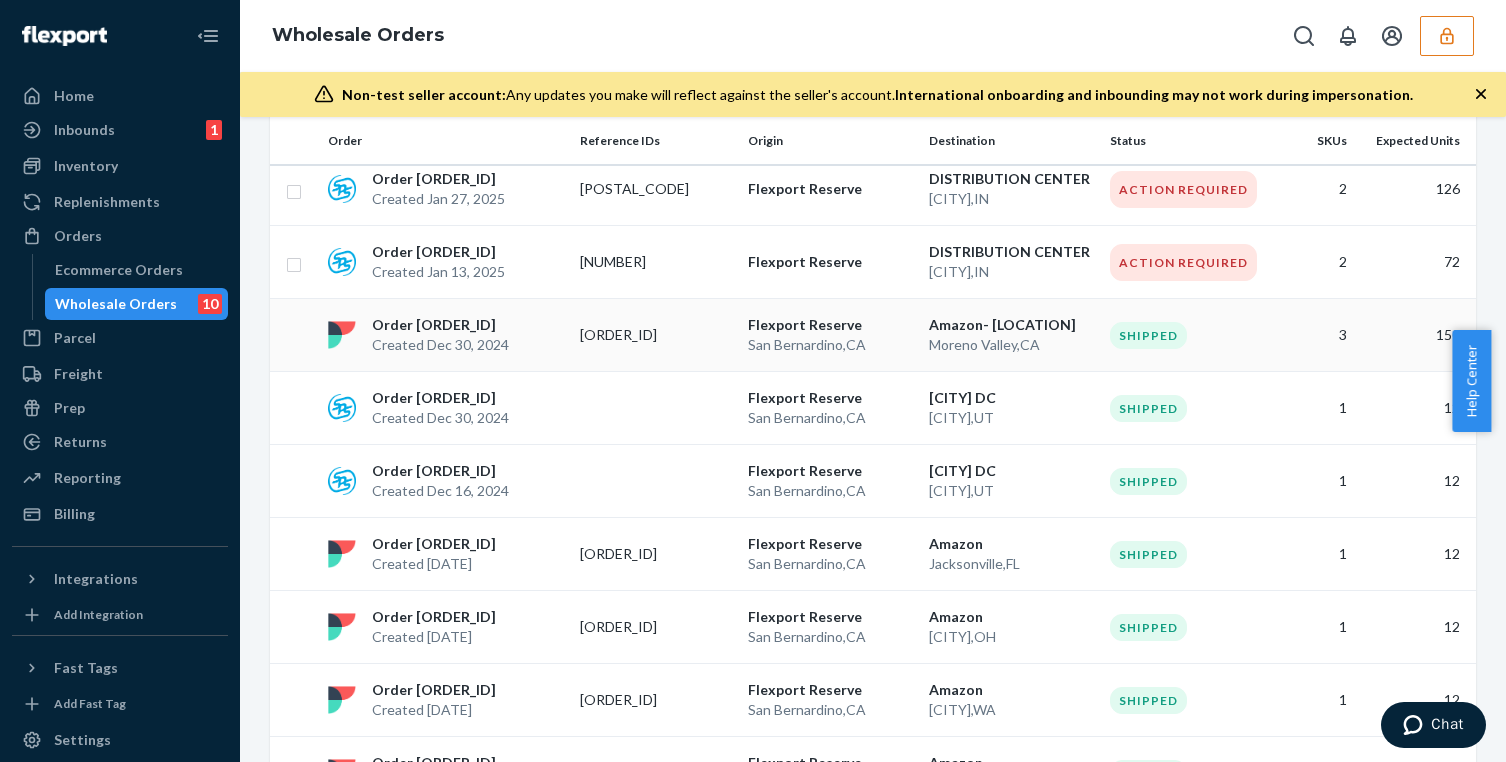 click on "FBA18QDYCS3C" at bounding box center (656, 335) 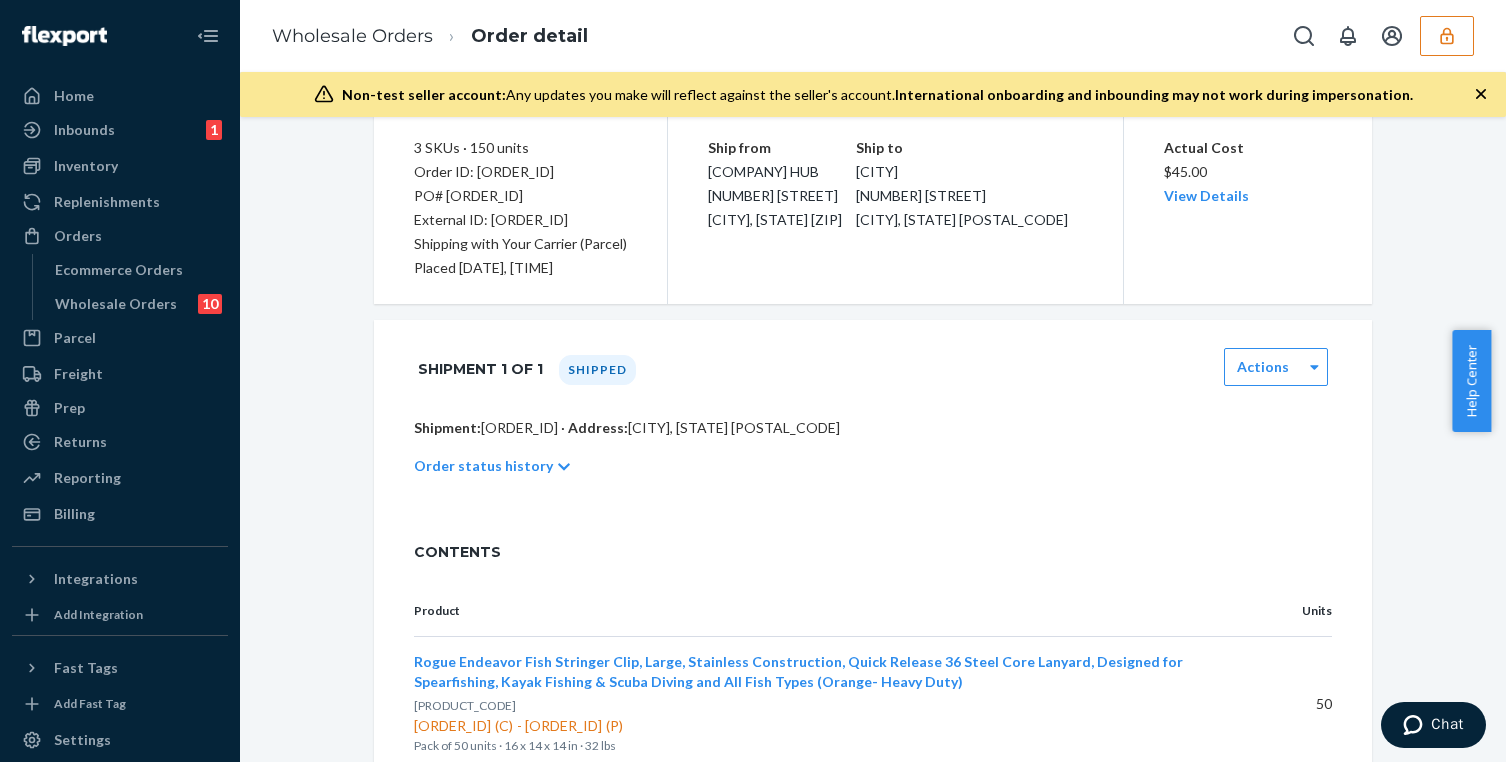 scroll, scrollTop: 188, scrollLeft: 0, axis: vertical 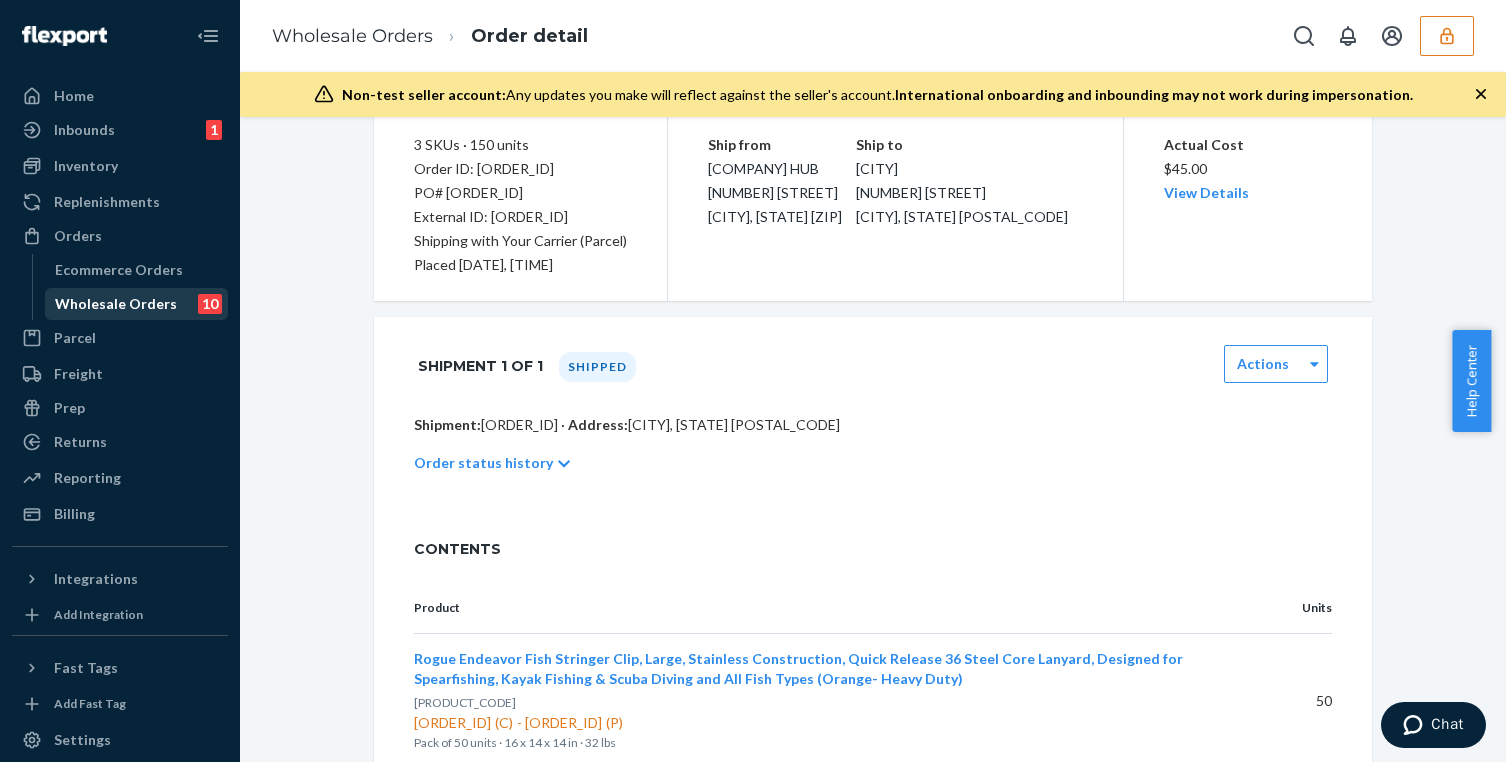 click on "Wholesale Orders 10" at bounding box center (137, 304) 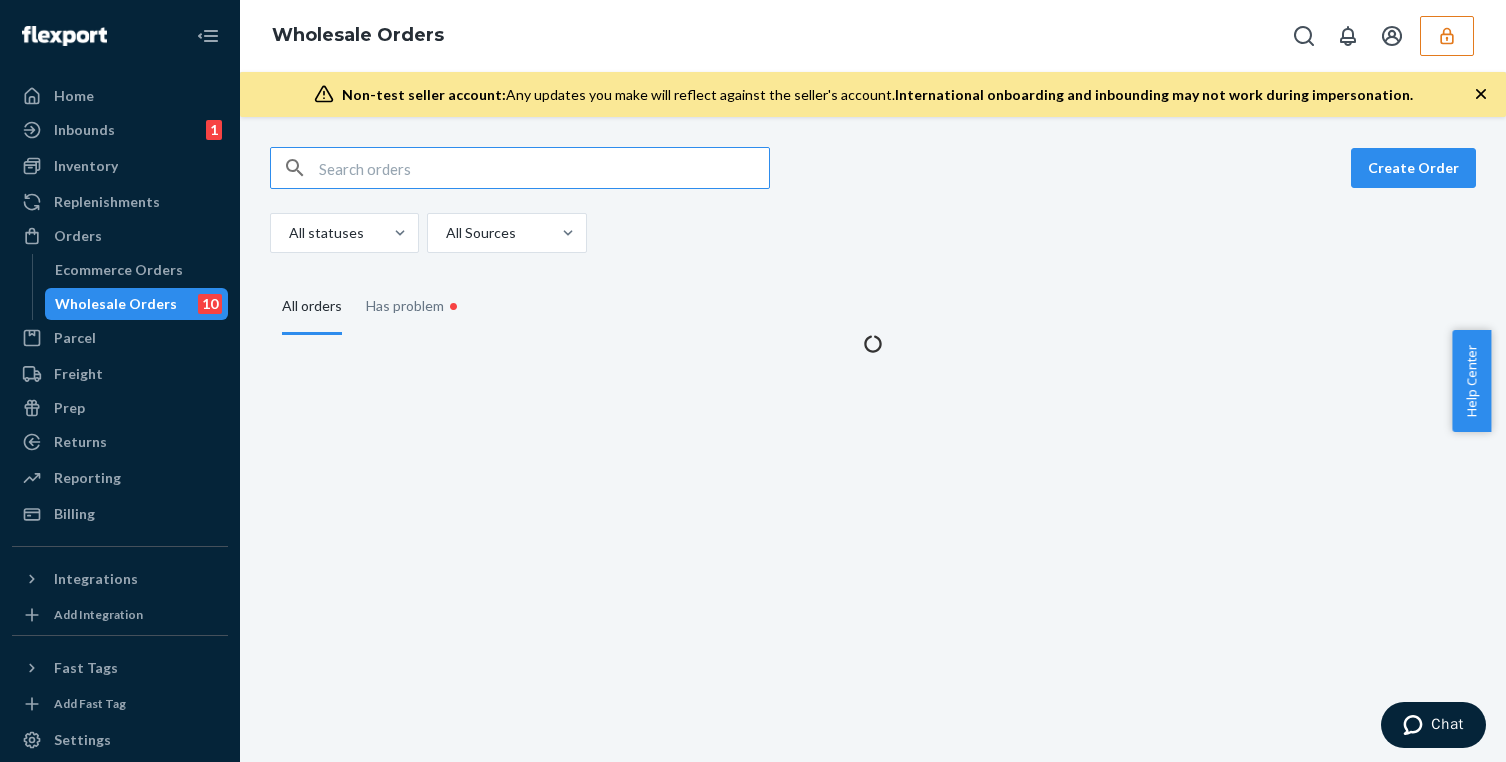 scroll, scrollTop: 0, scrollLeft: 0, axis: both 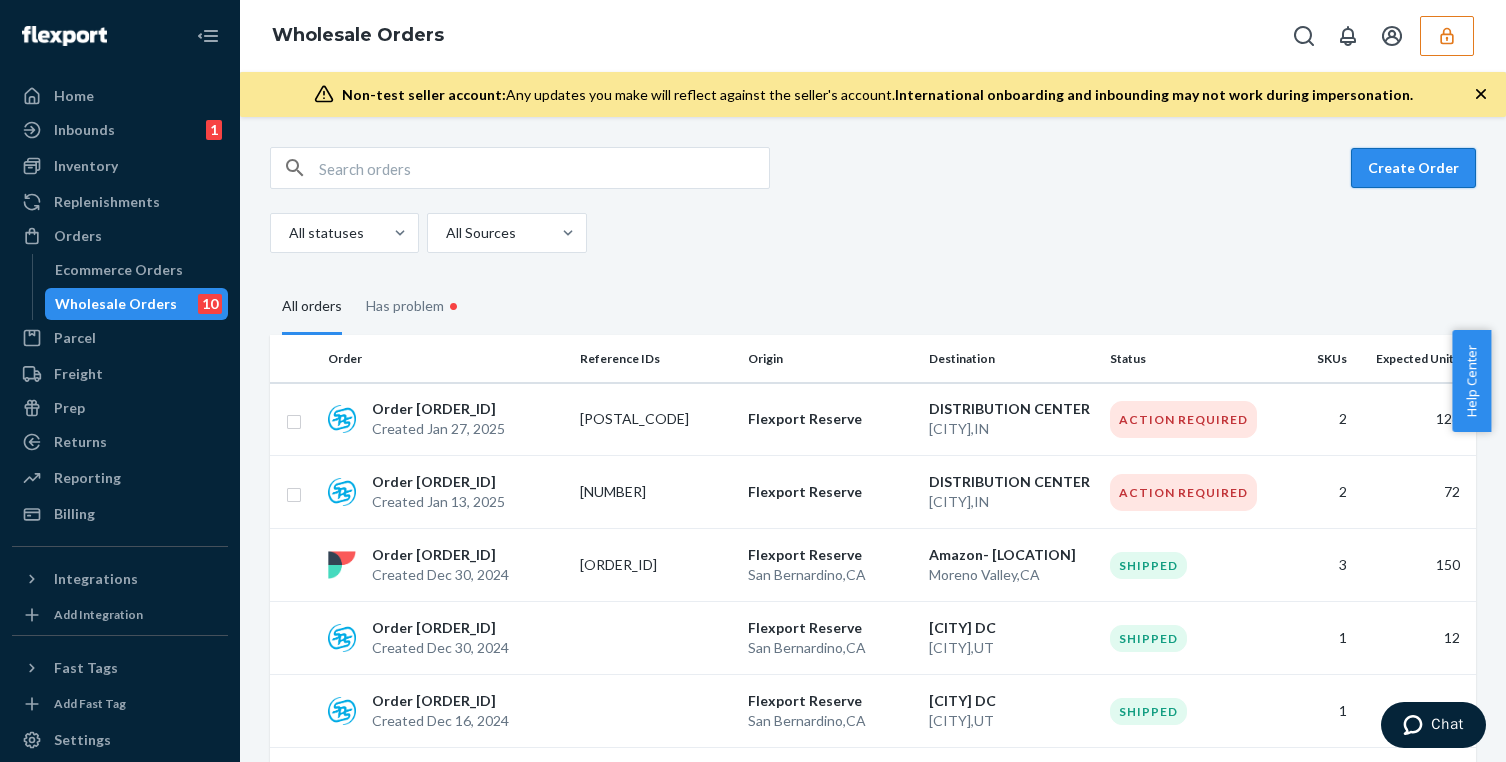 click on "Create Order" at bounding box center [1413, 168] 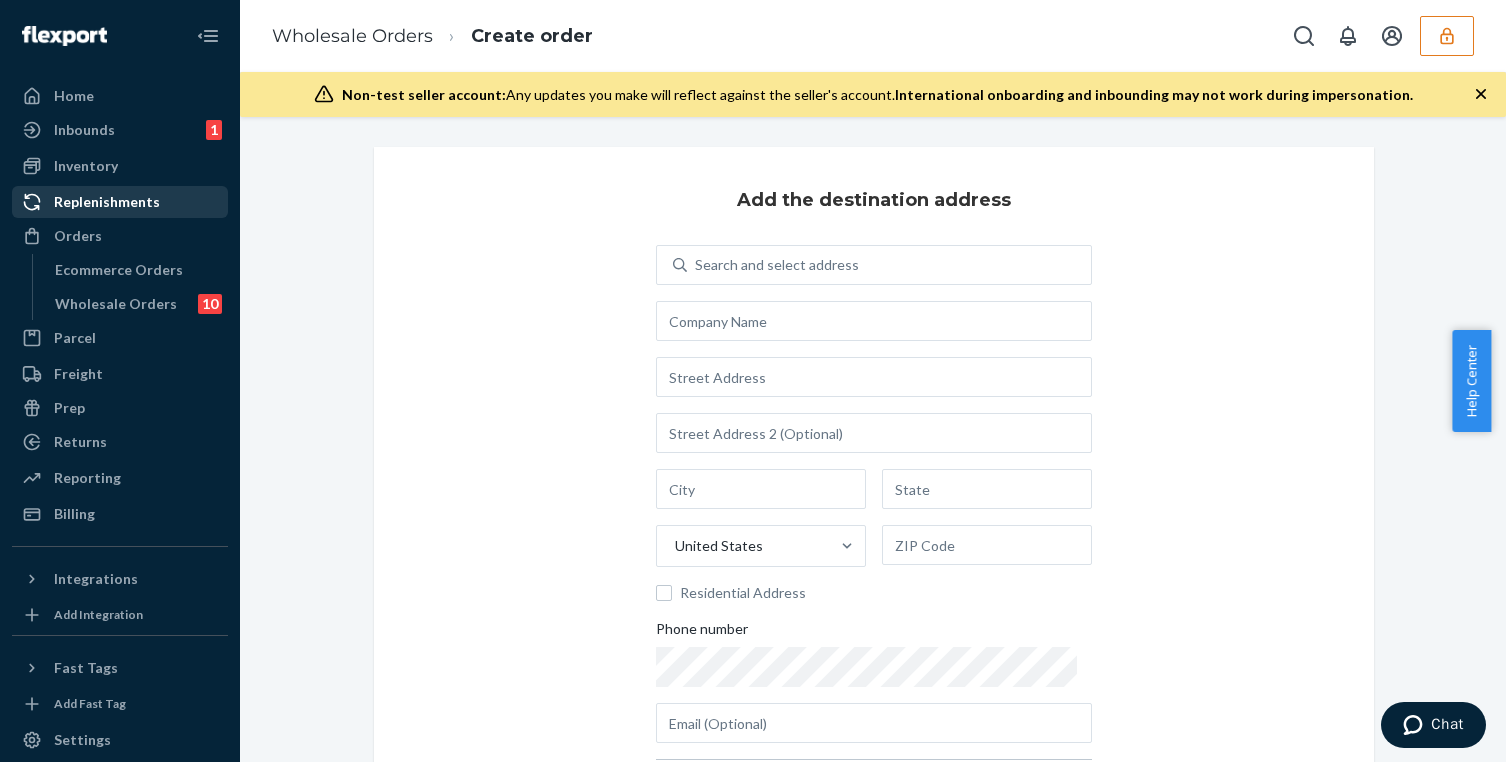 click on "Replenishments" at bounding box center [107, 202] 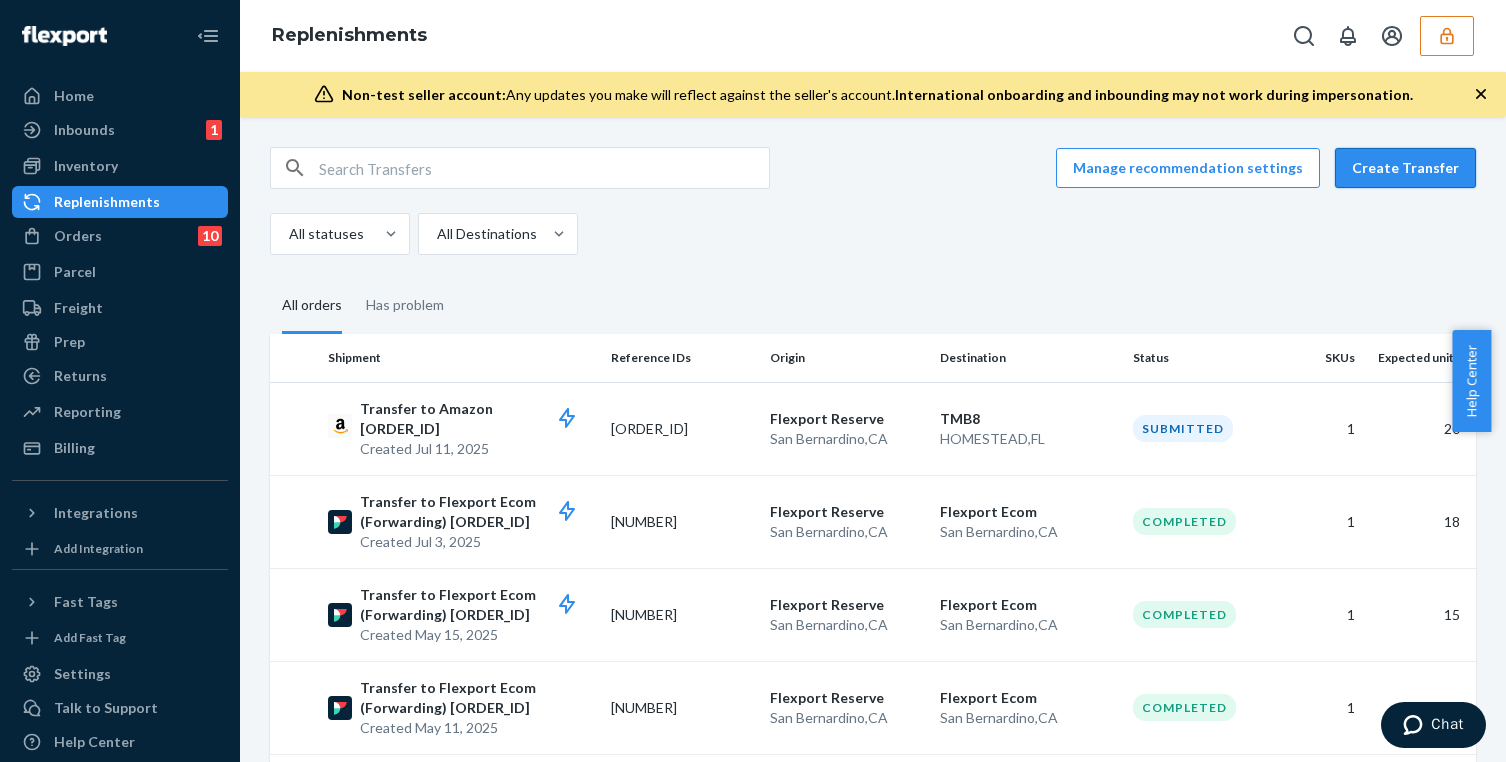 click on "Create Transfer" at bounding box center (1405, 168) 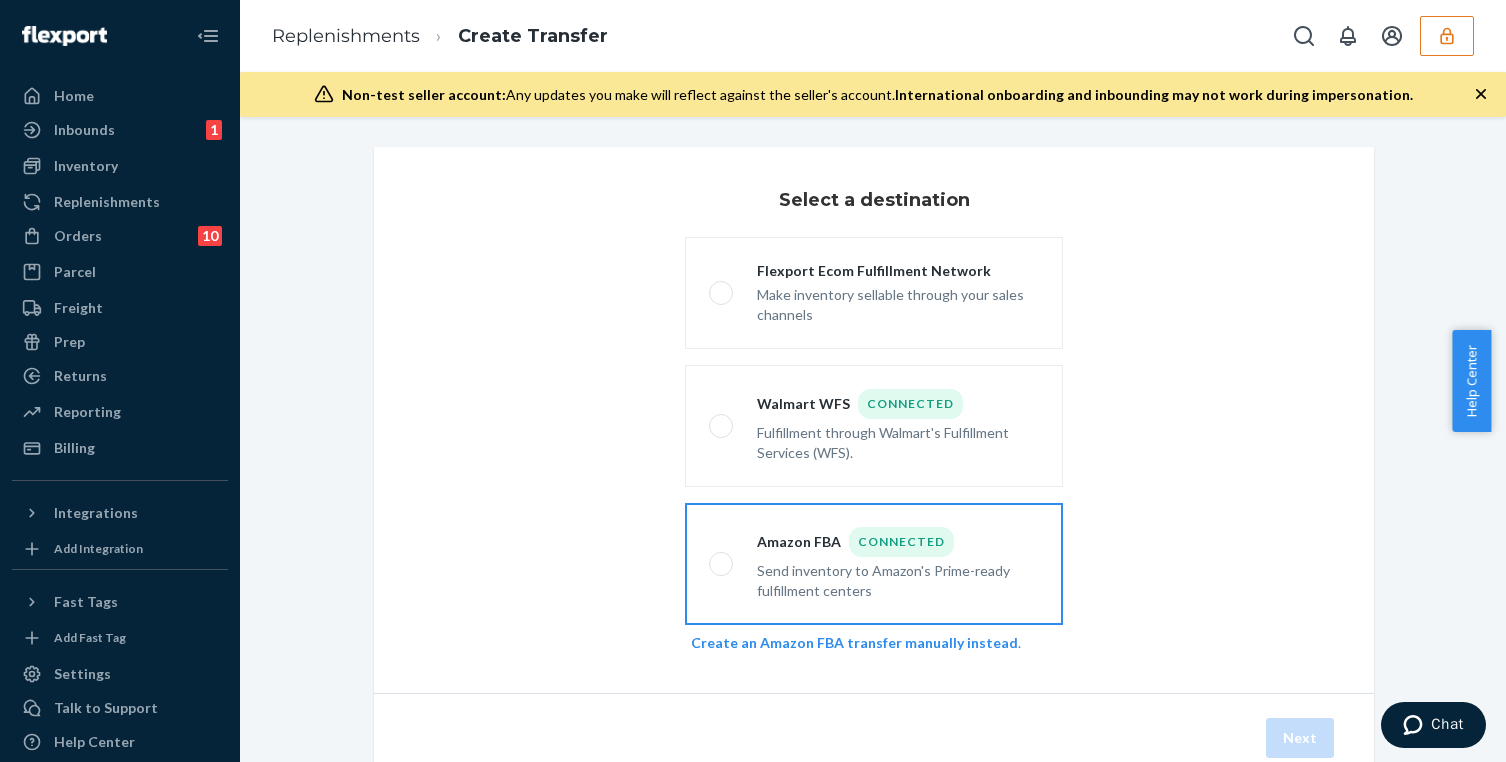 click on "Amazon FBA Connected" at bounding box center [898, 542] 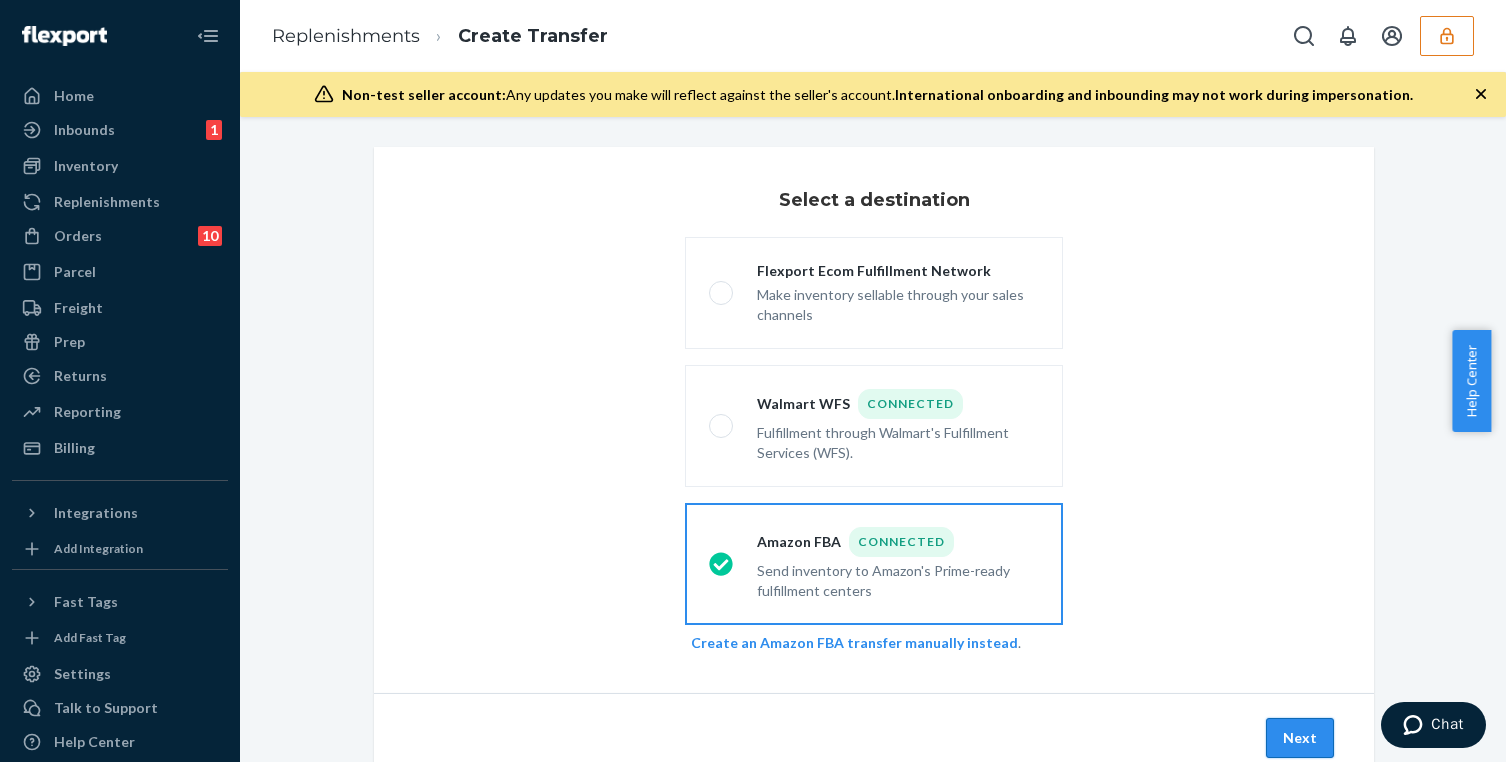 click on "Next" at bounding box center (1300, 738) 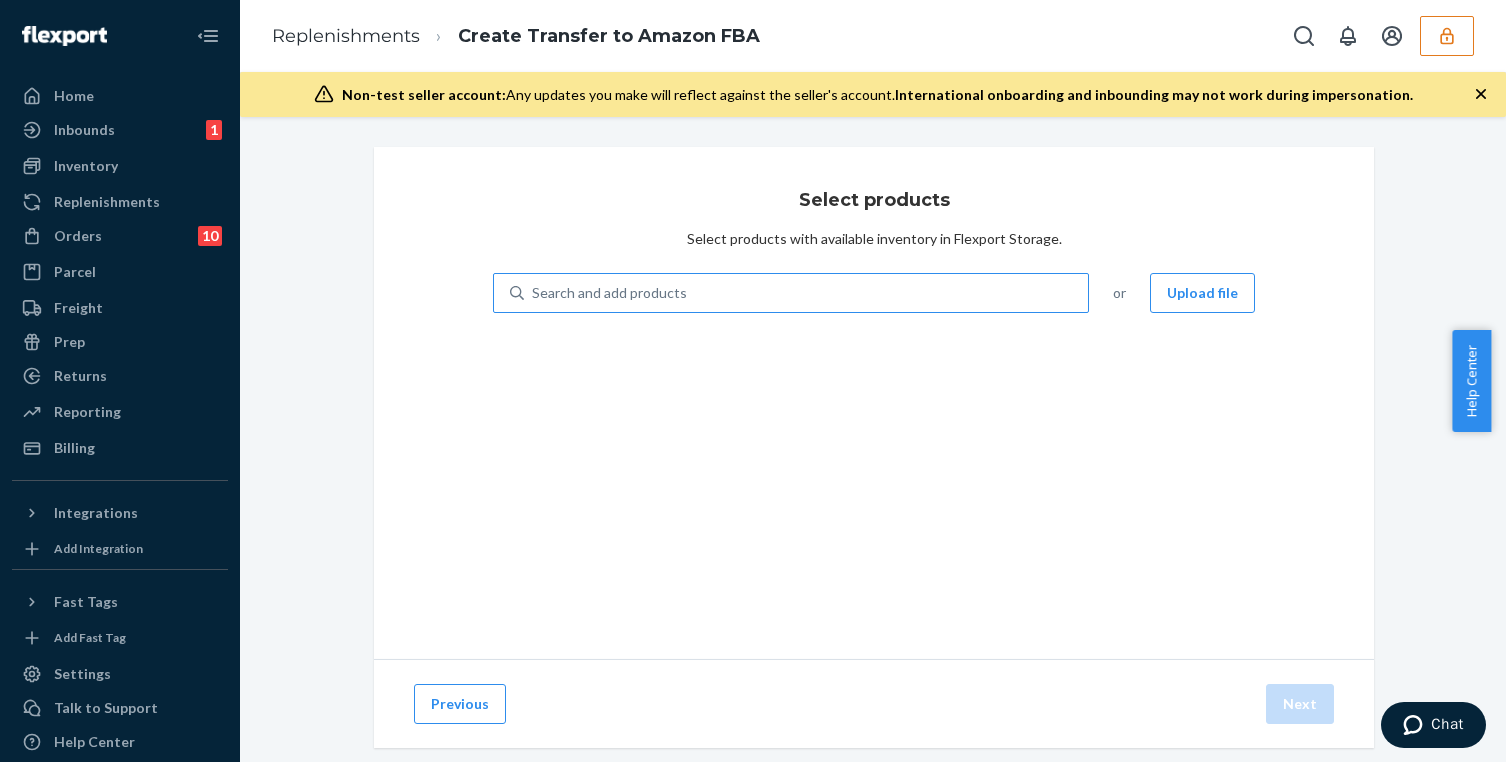 click on "Search and add products" at bounding box center (791, 293) 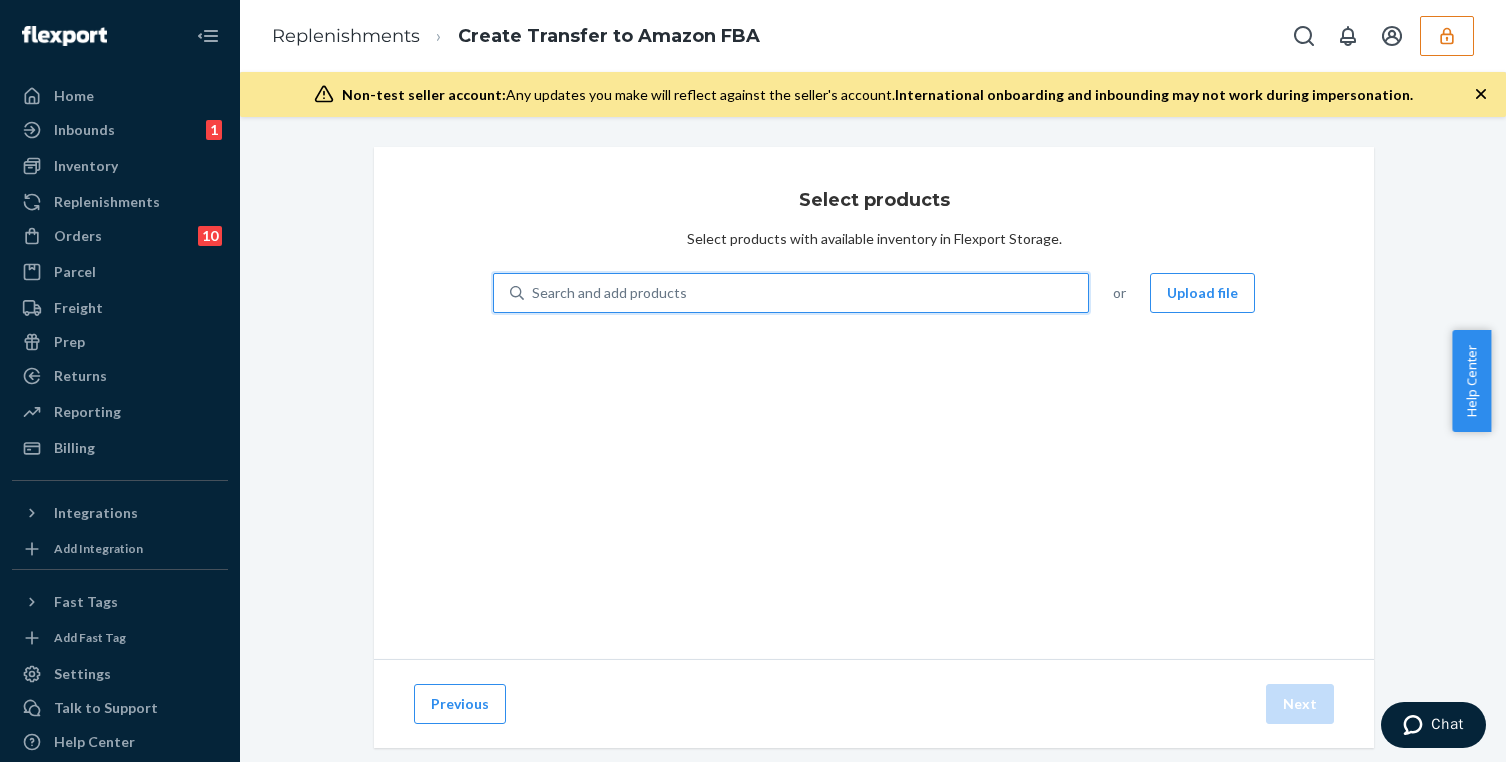 type on "f" 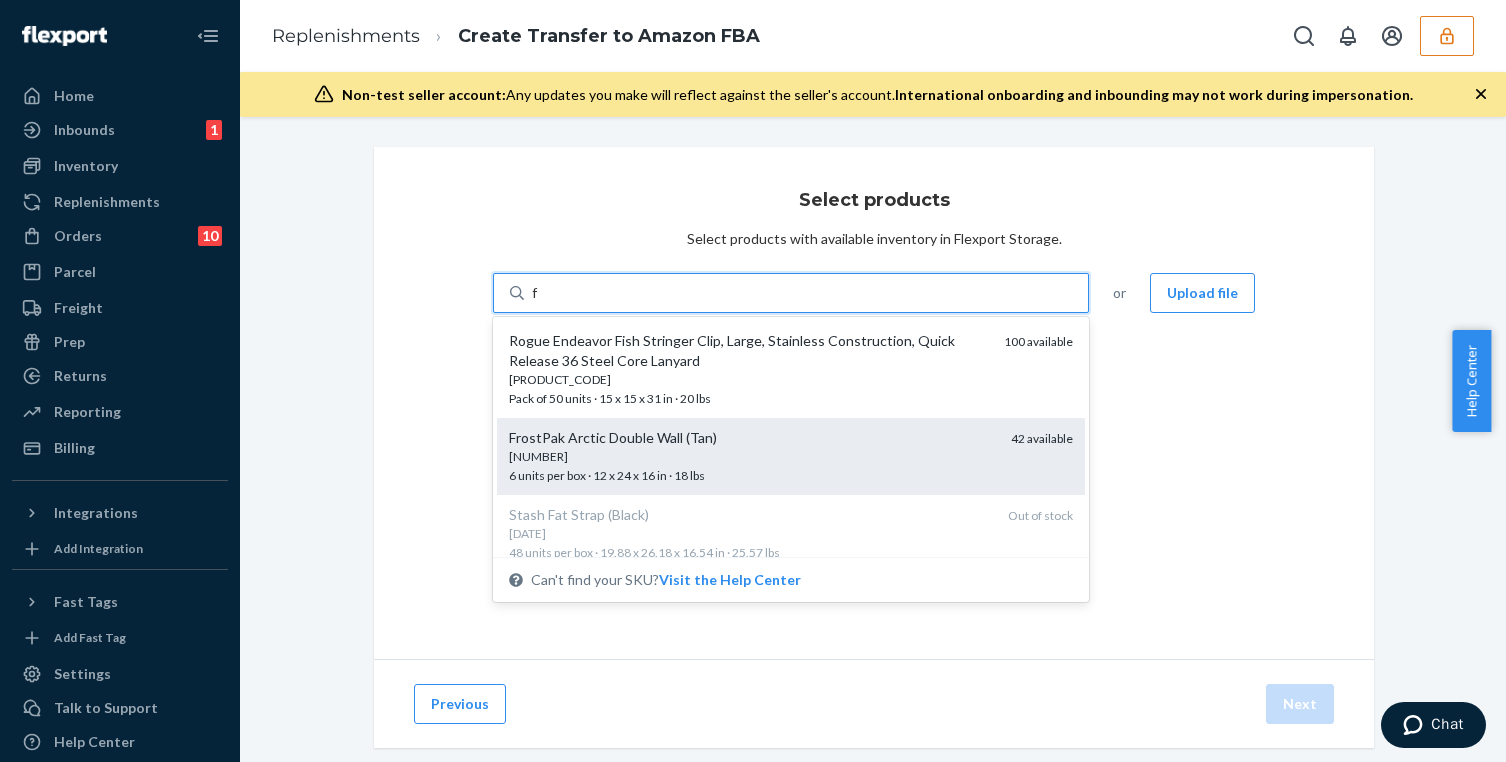 click on "FrostPak Arctic Double Wall (Tan)" at bounding box center [752, 438] 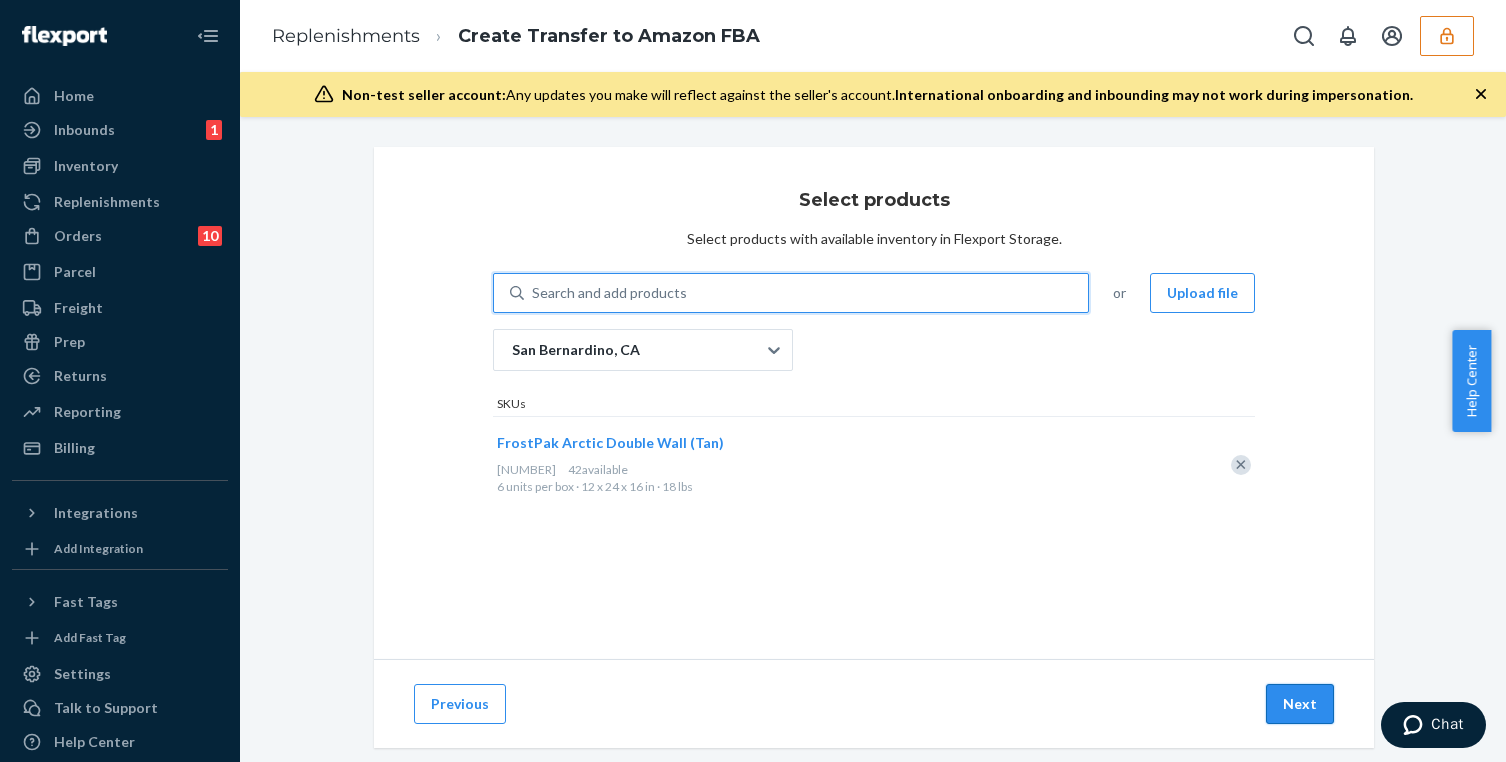 click on "Next" at bounding box center (1300, 704) 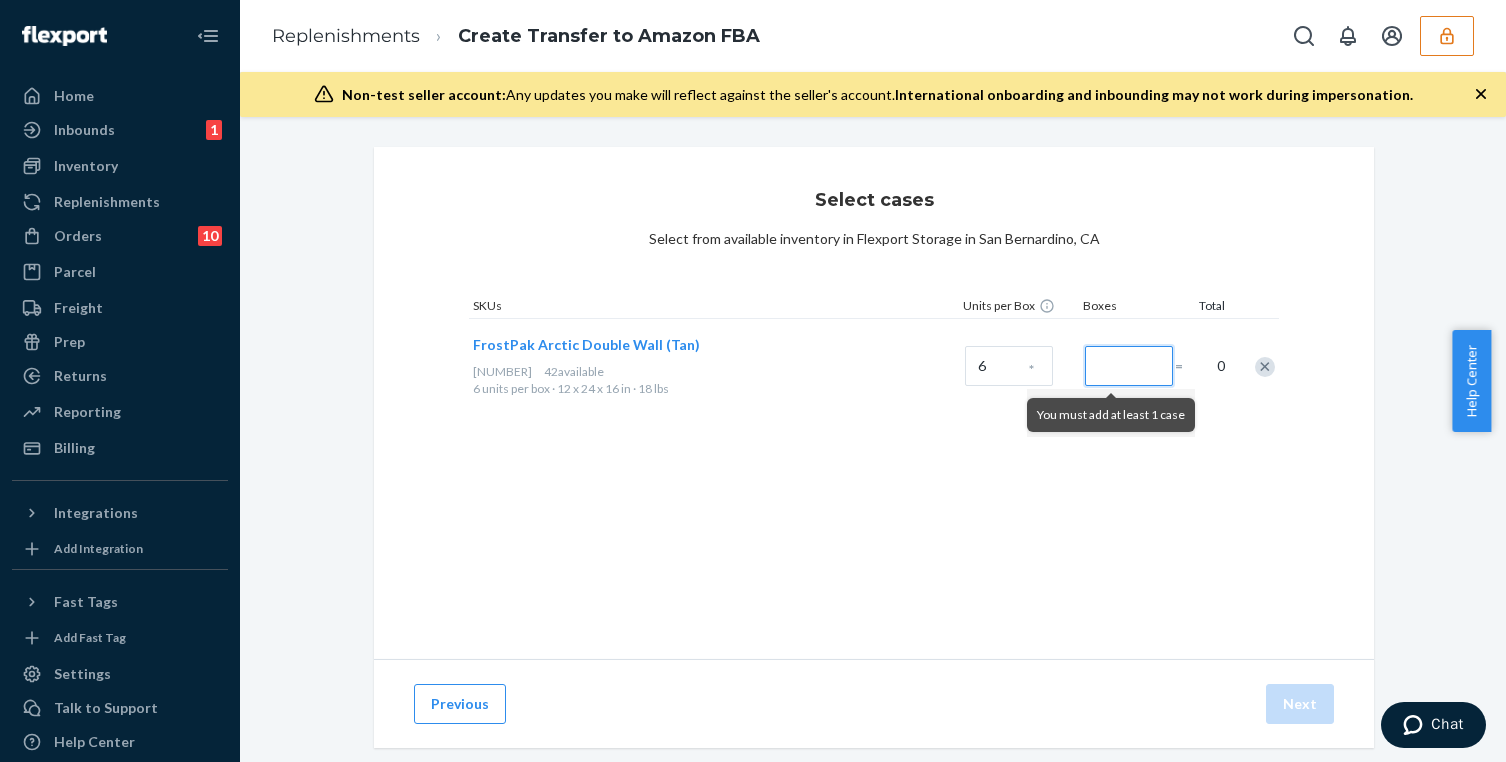 click at bounding box center [1129, 366] 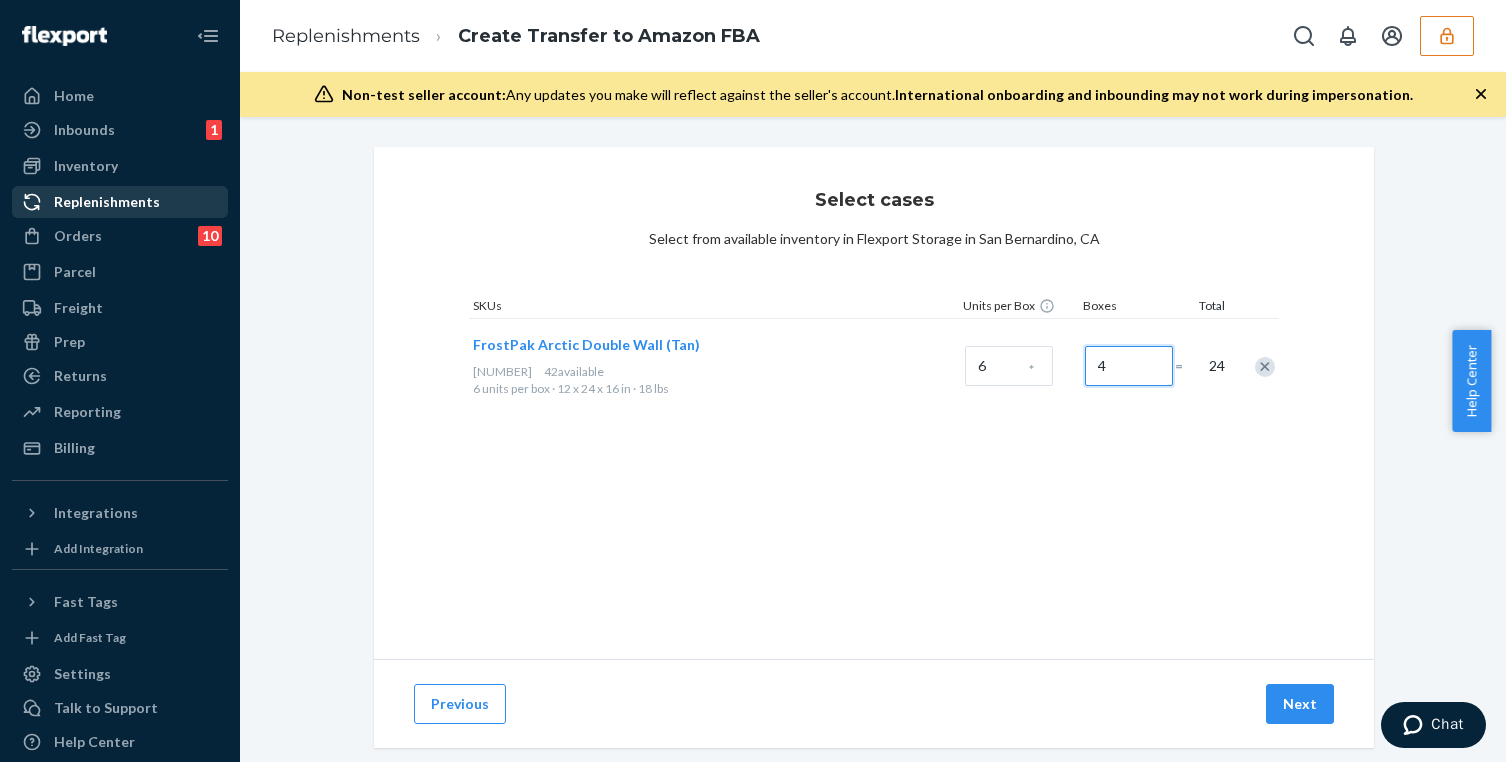 type on "4" 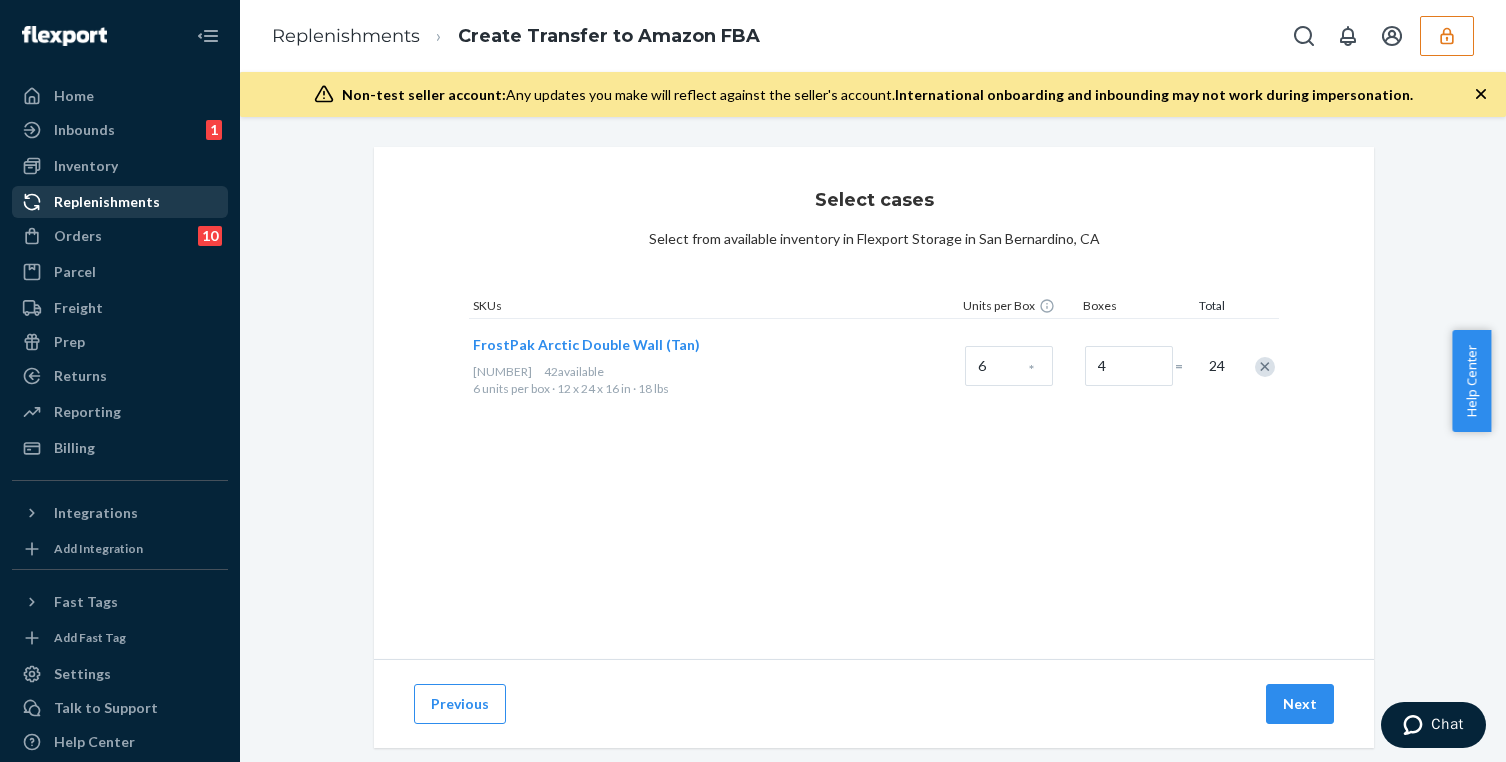 click on "Replenishments" at bounding box center (107, 202) 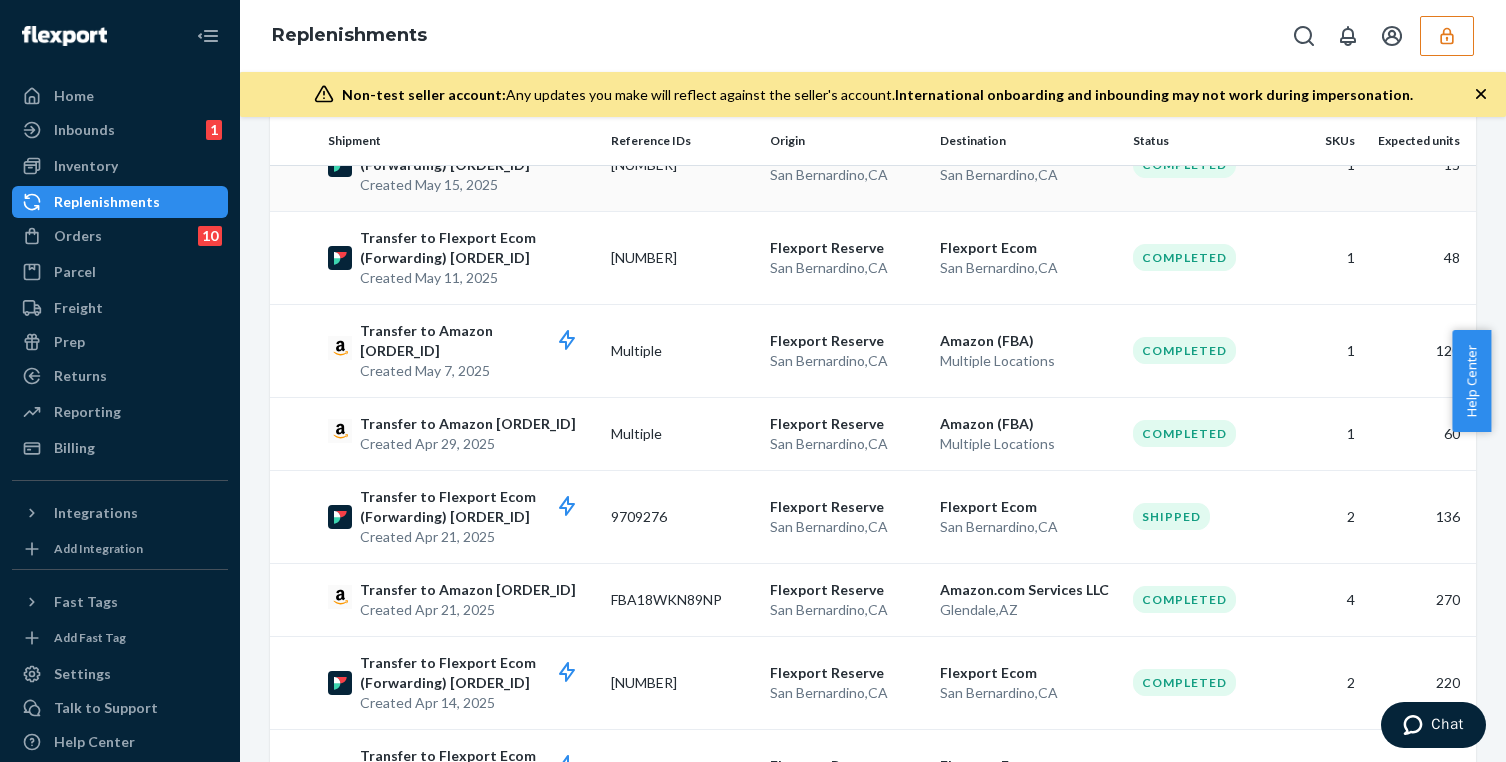 scroll, scrollTop: 0, scrollLeft: 0, axis: both 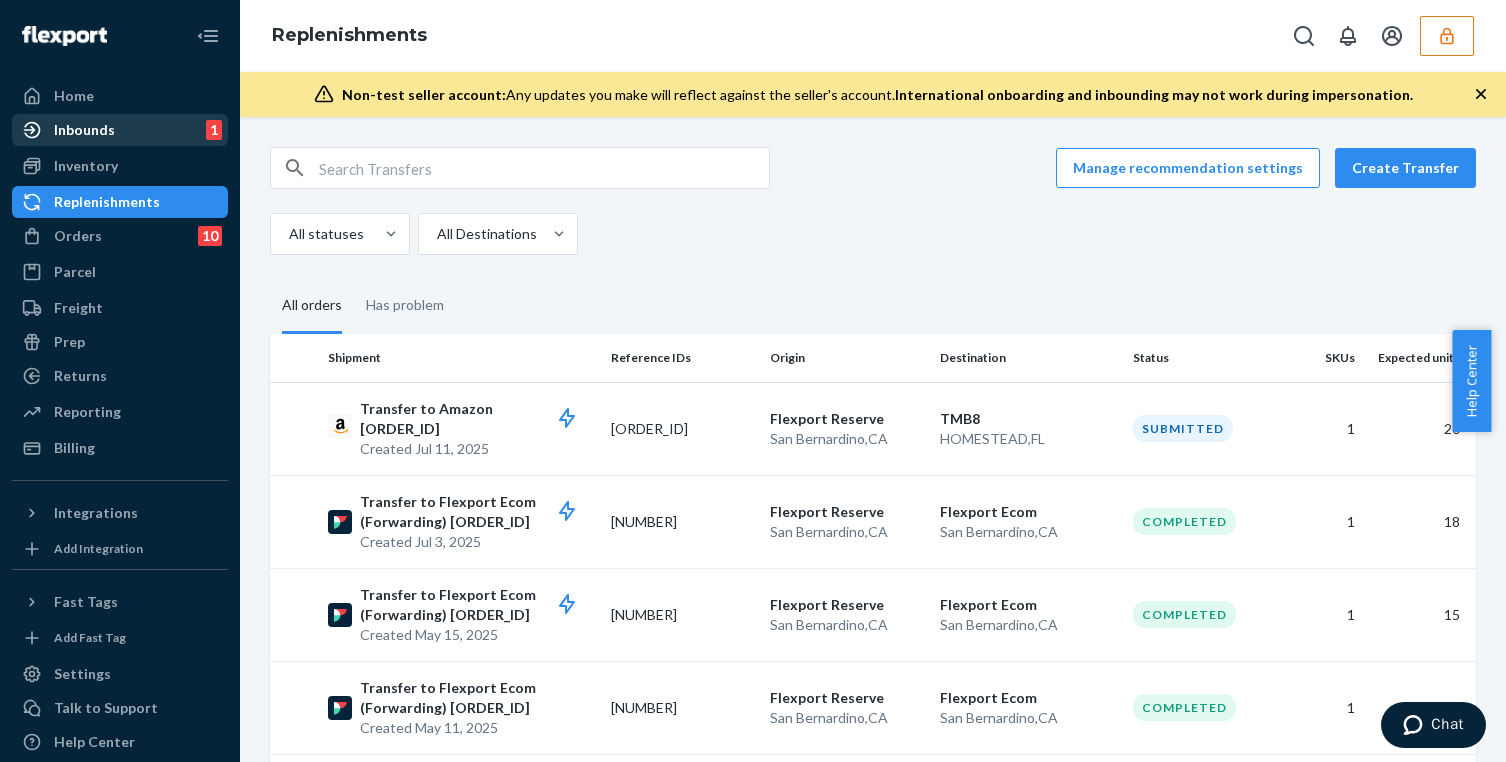 click on "Inbounds 1" at bounding box center (120, 130) 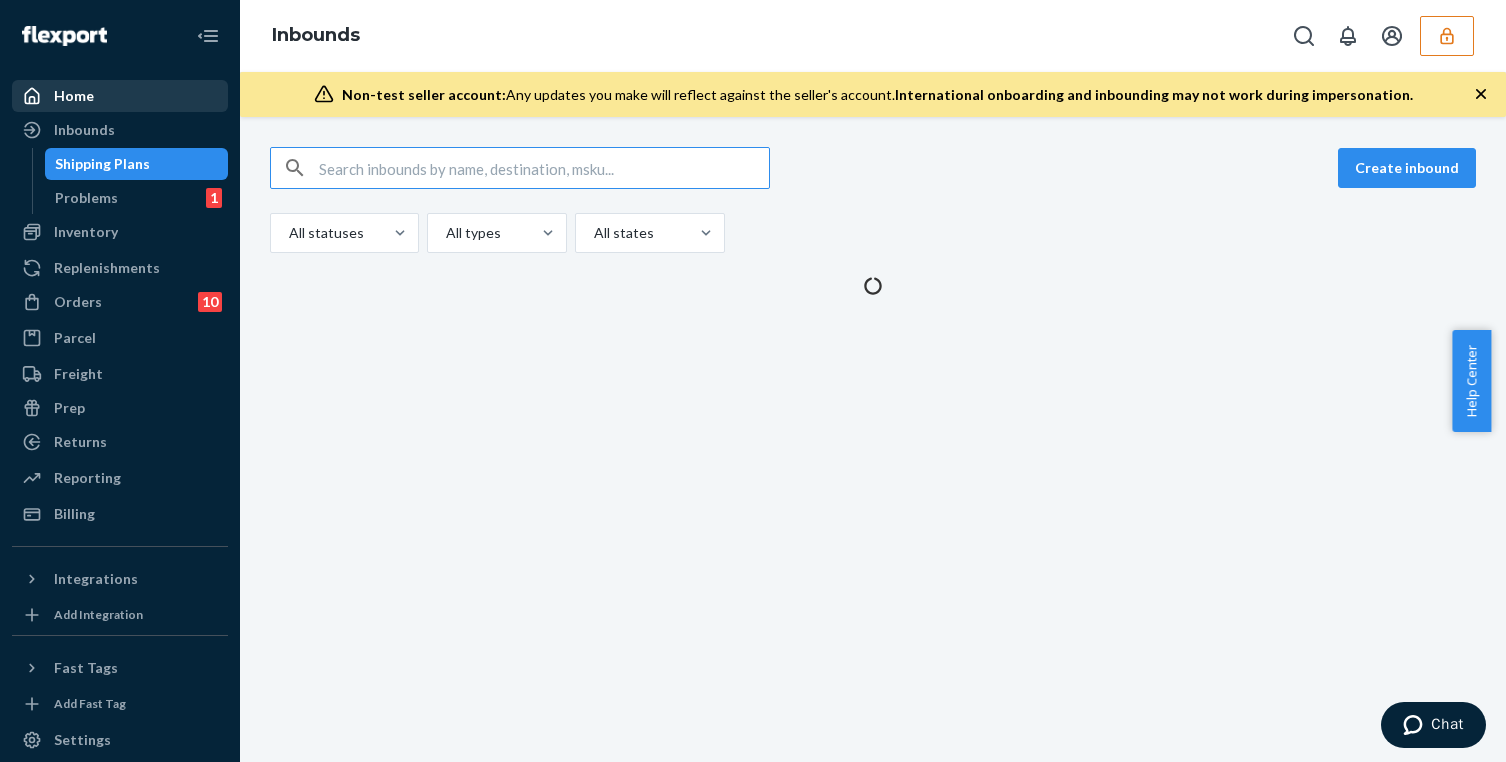 click on "Home" at bounding box center (120, 96) 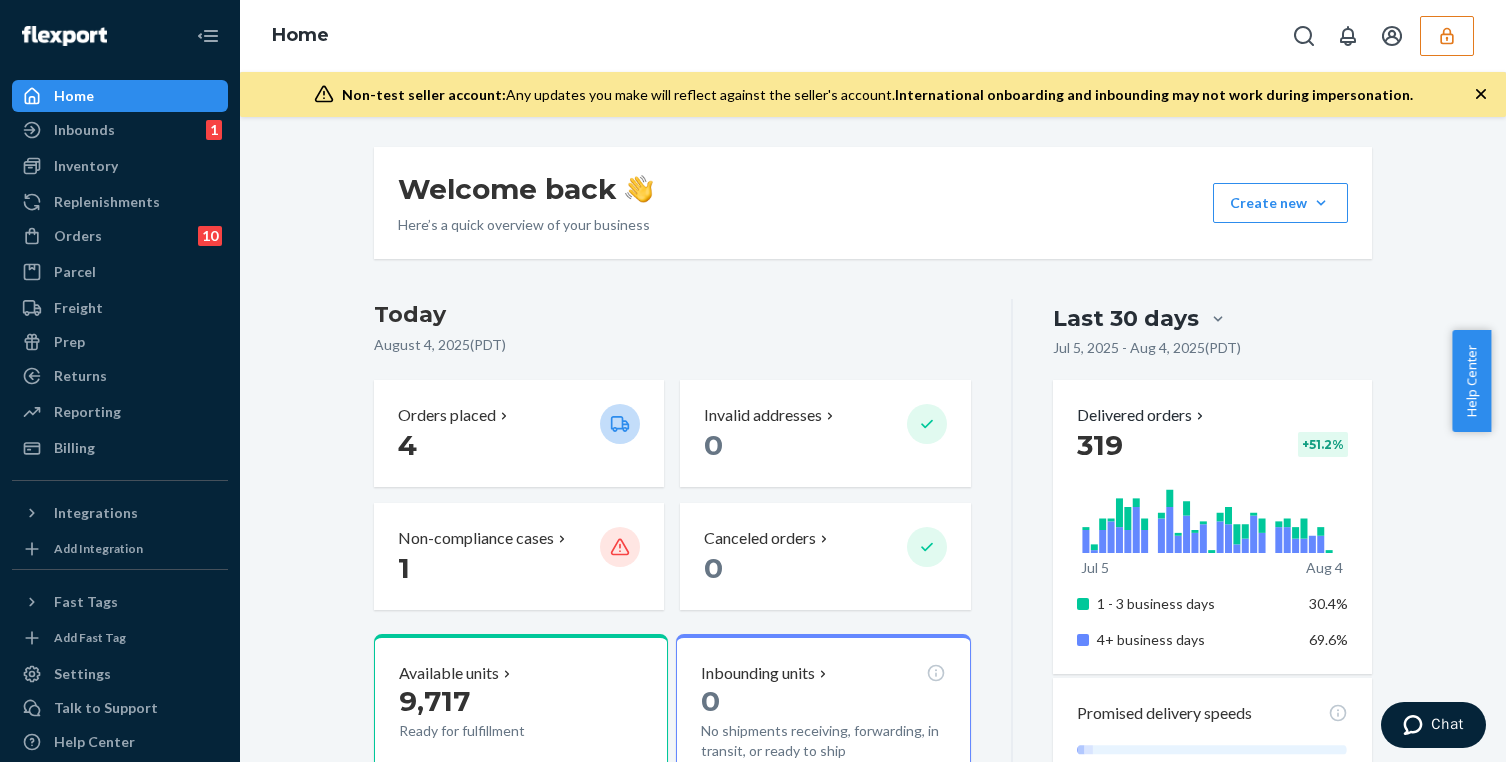 click 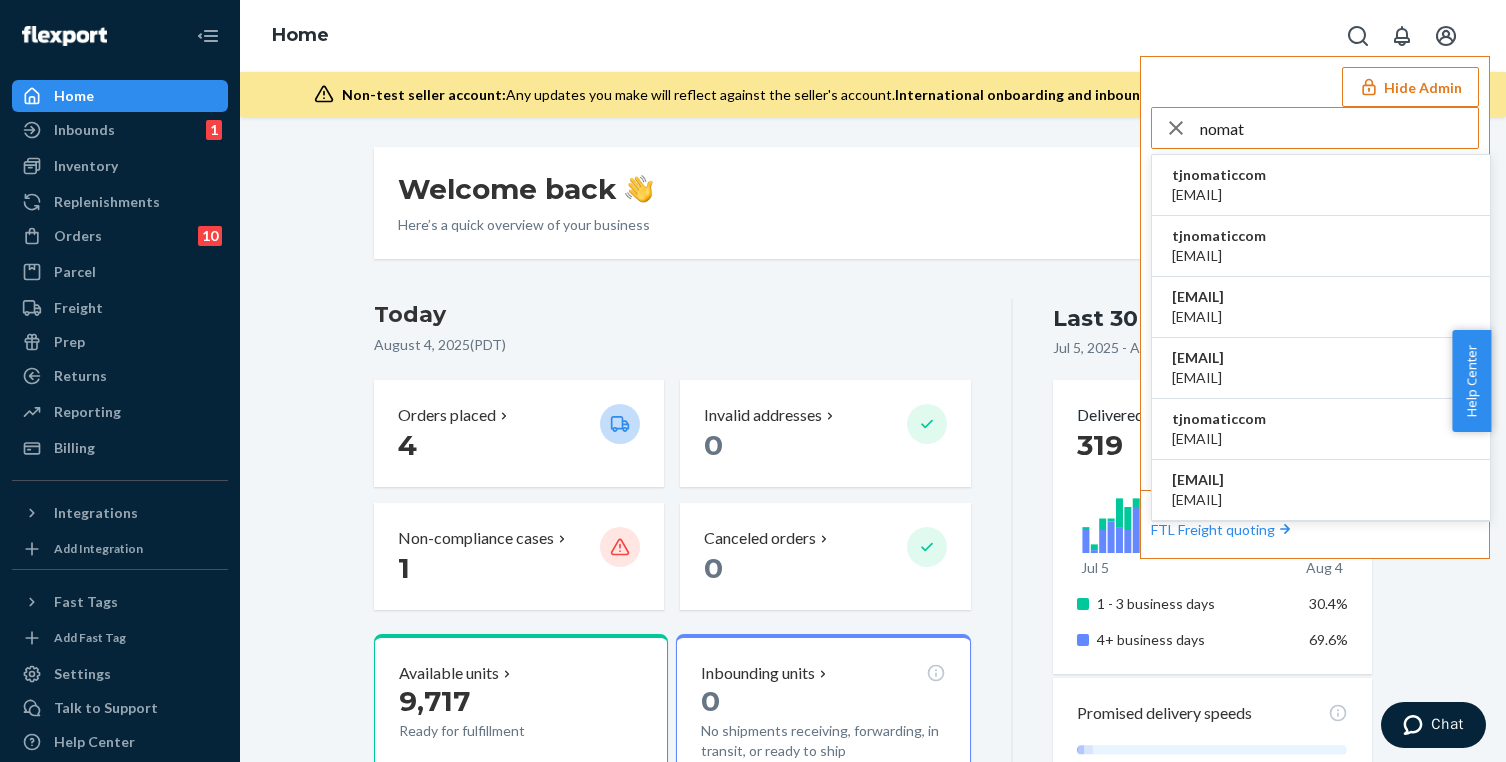 type on "nomat" 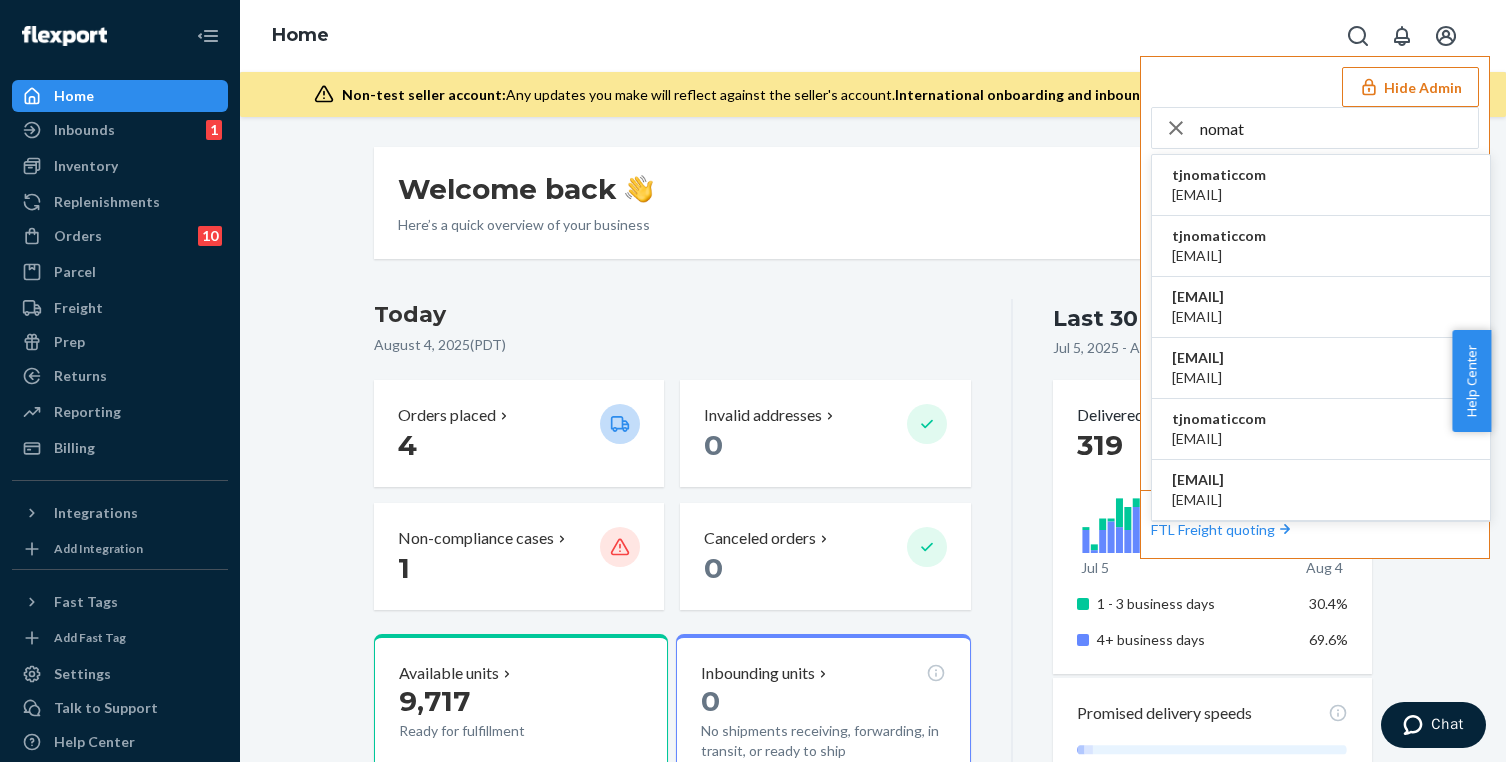 click on "[USERNAME]@example.com" at bounding box center [1219, 195] 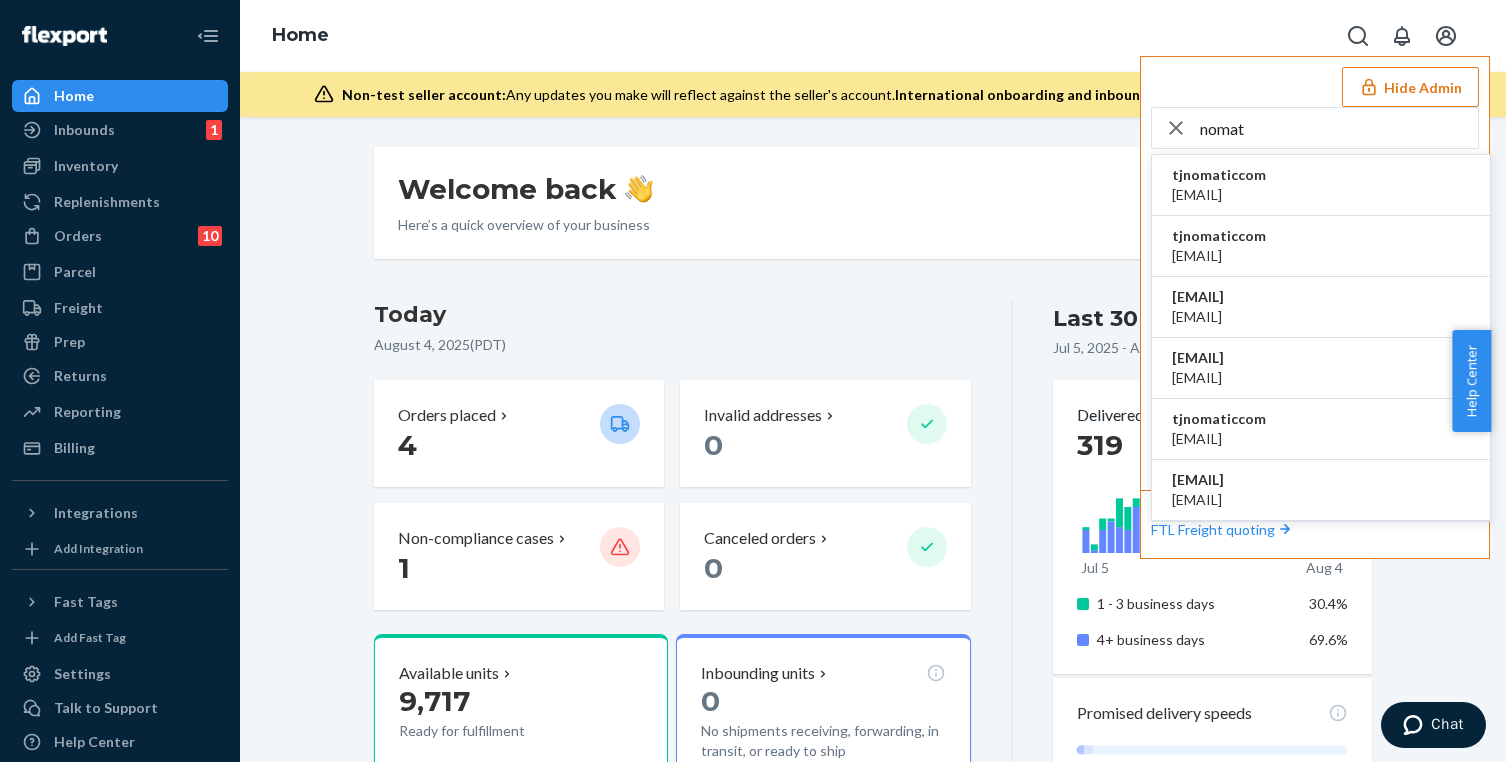 type 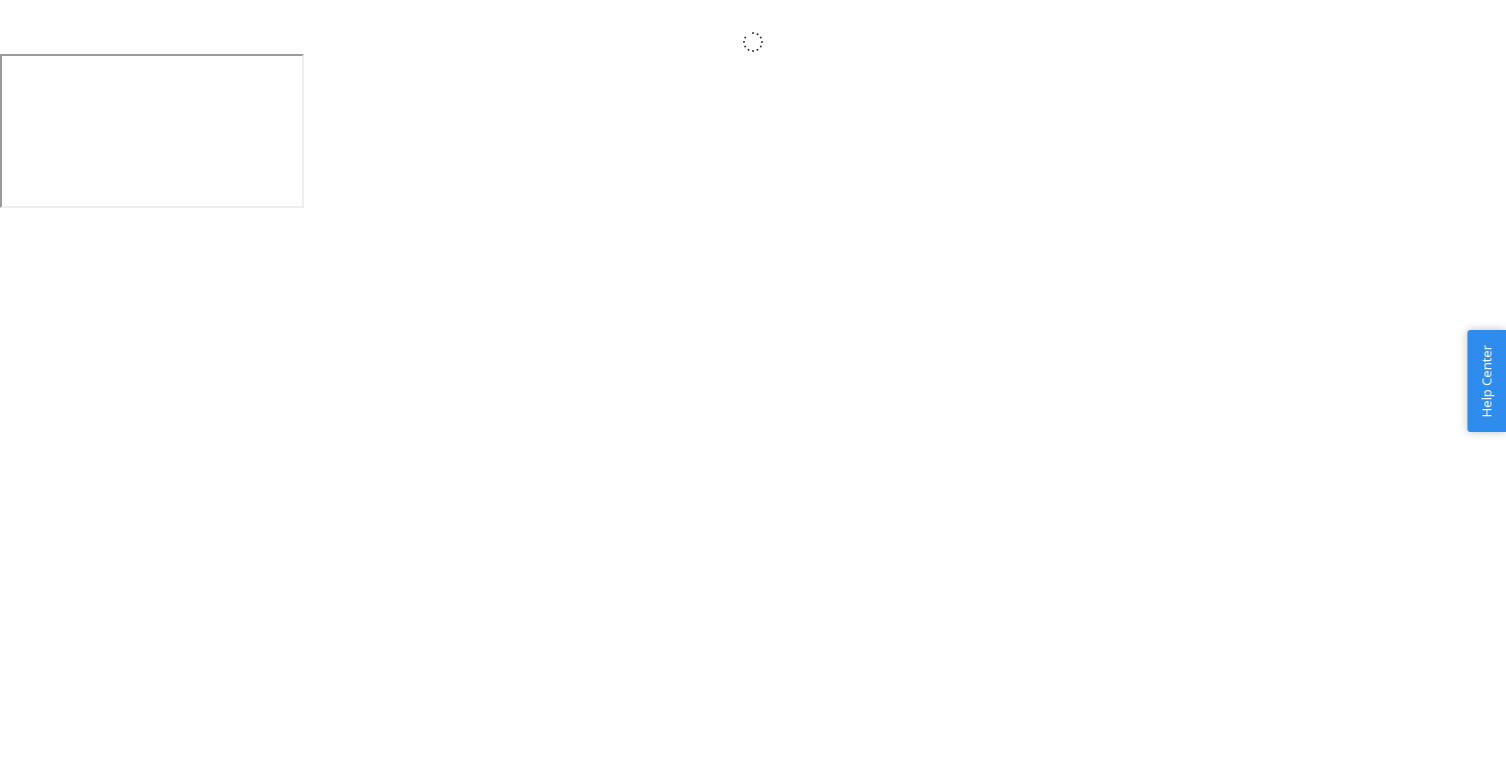 scroll, scrollTop: 0, scrollLeft: 0, axis: both 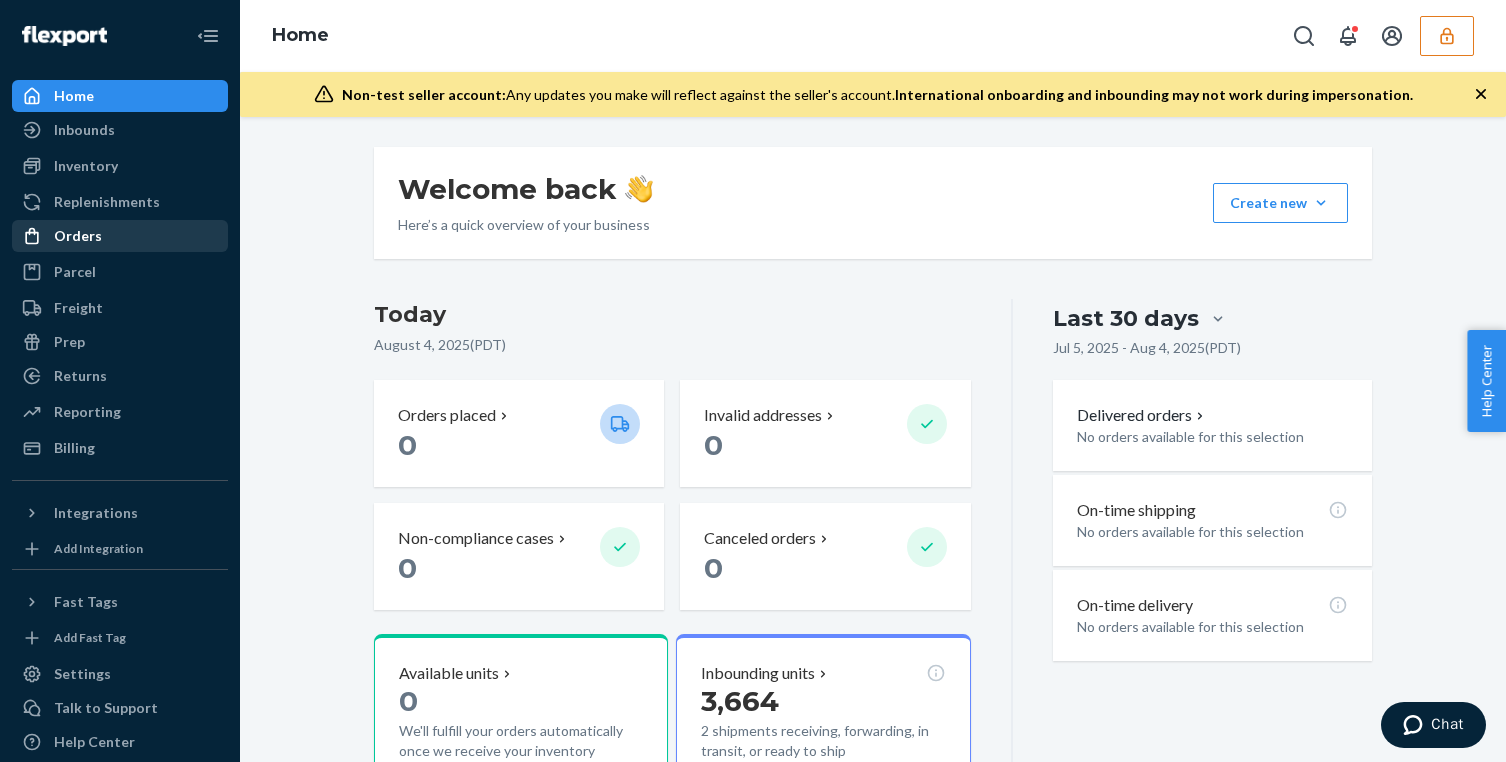 click on "Orders" at bounding box center (78, 236) 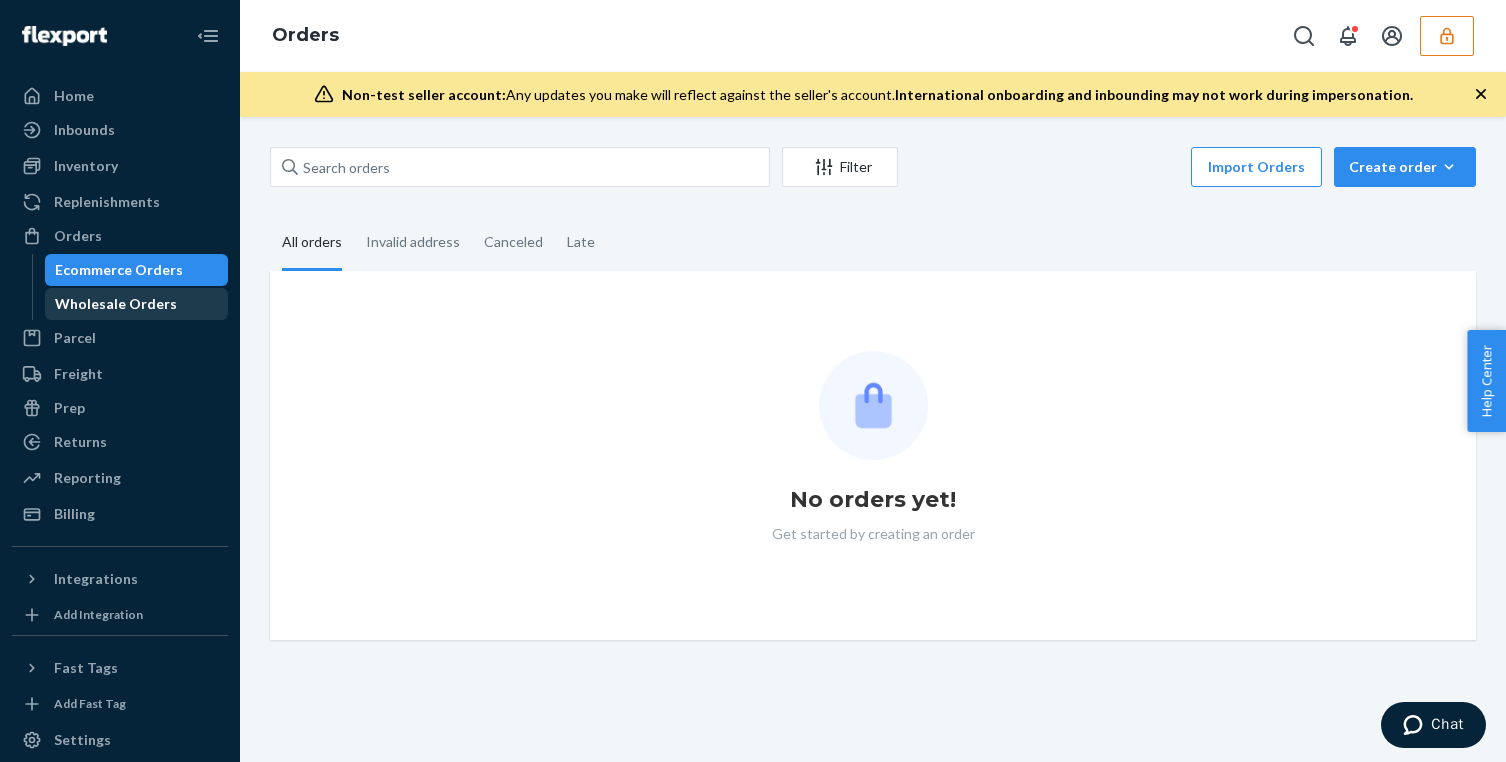 click on "Wholesale Orders" at bounding box center (116, 304) 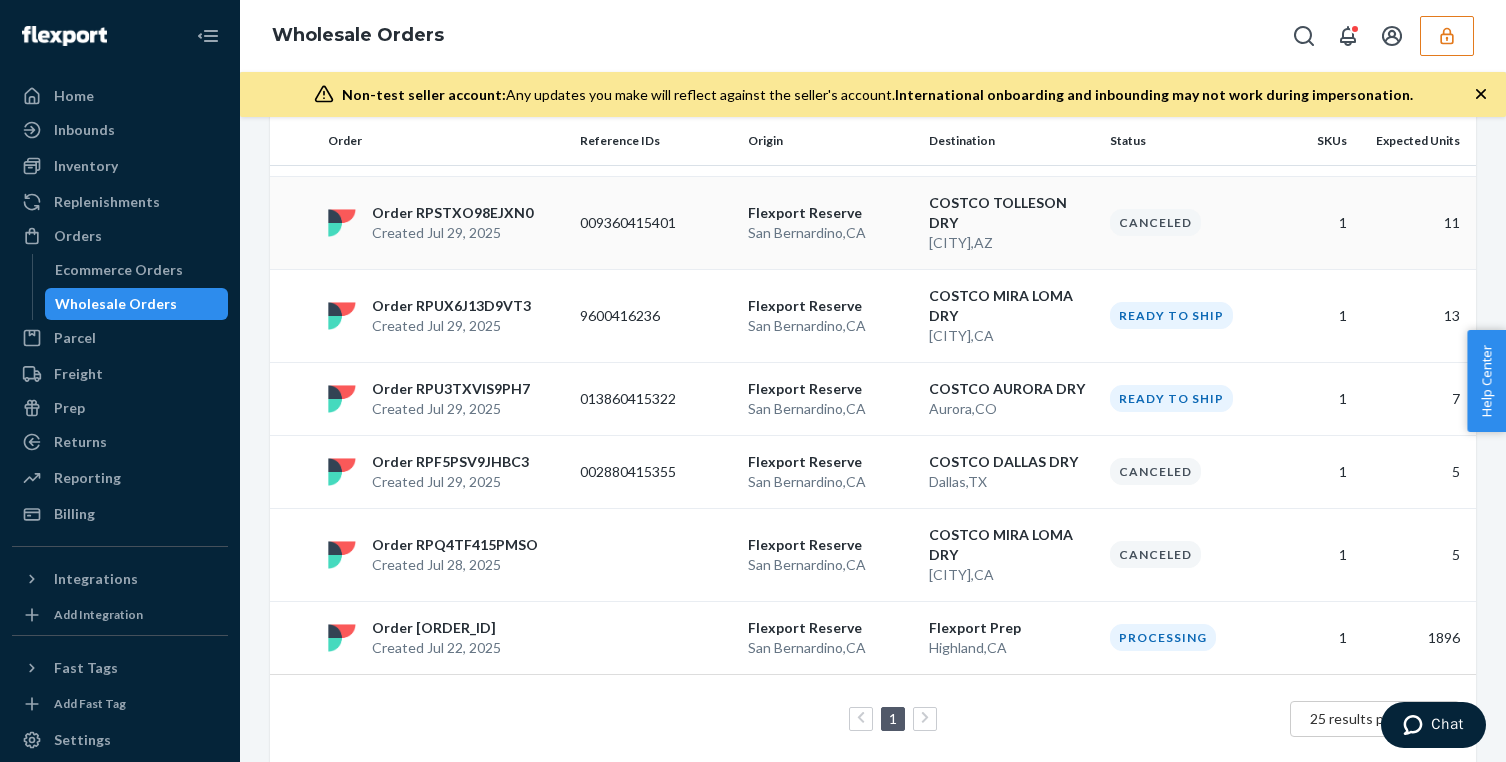 scroll, scrollTop: 0, scrollLeft: 0, axis: both 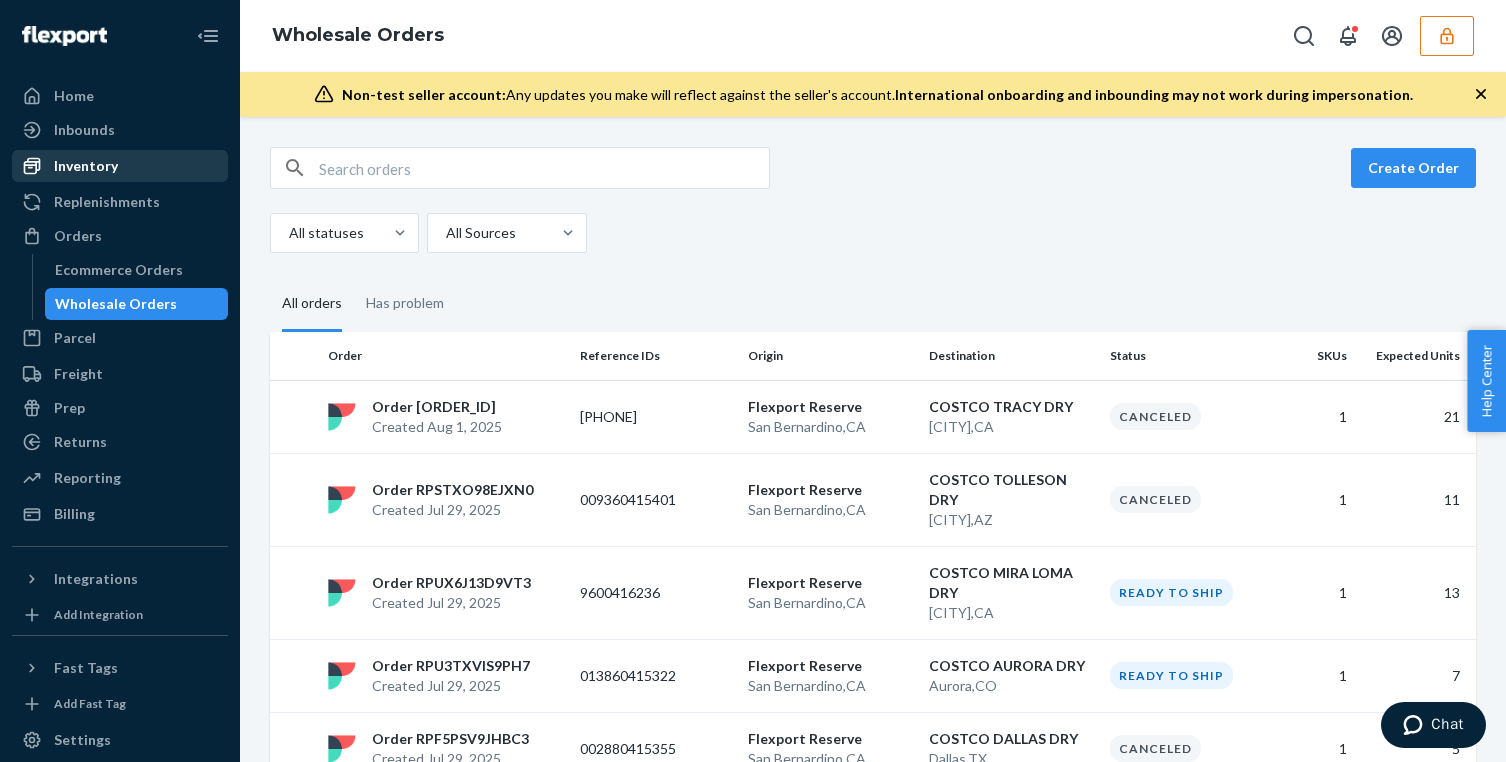 click on "Inventory" at bounding box center [120, 166] 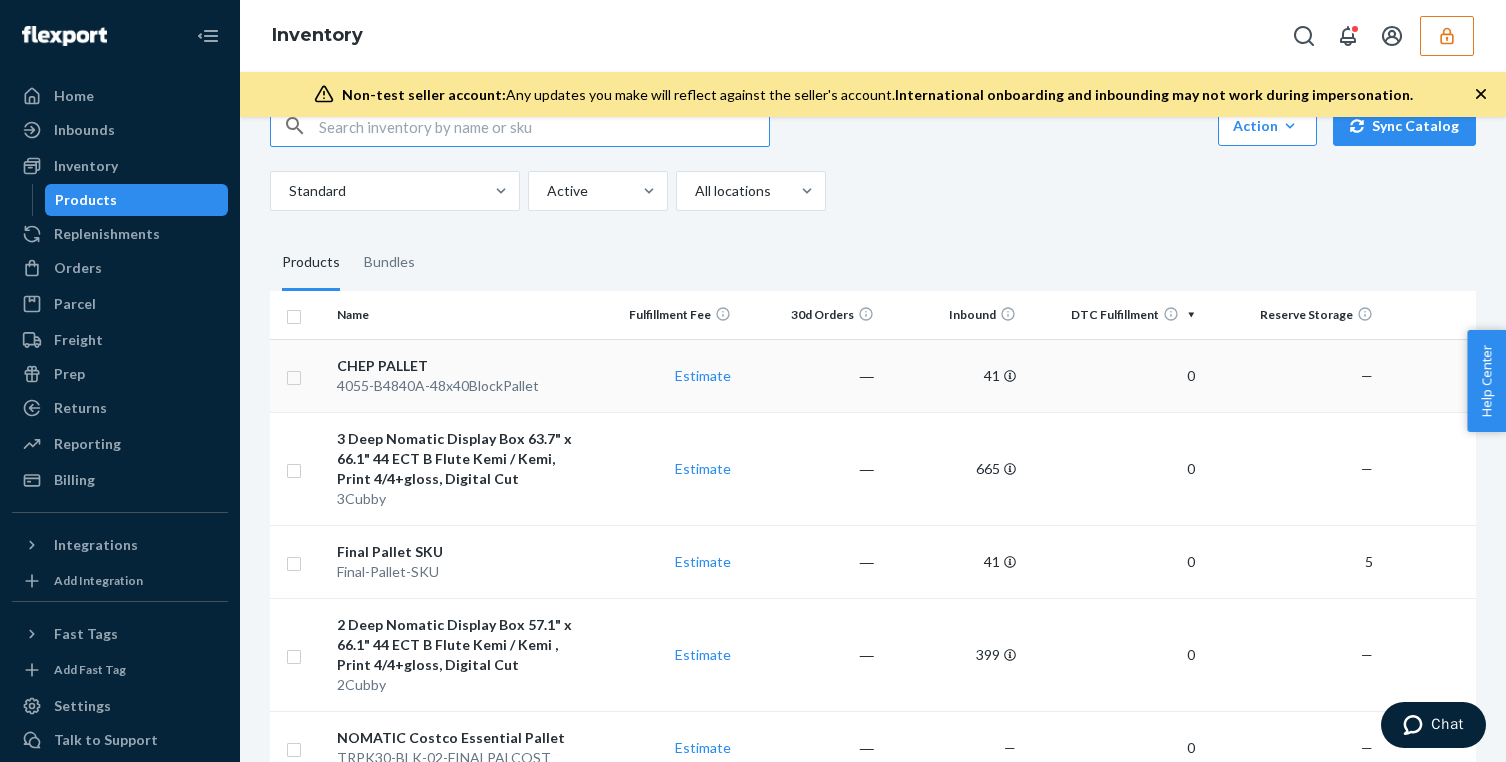 scroll, scrollTop: 55, scrollLeft: 0, axis: vertical 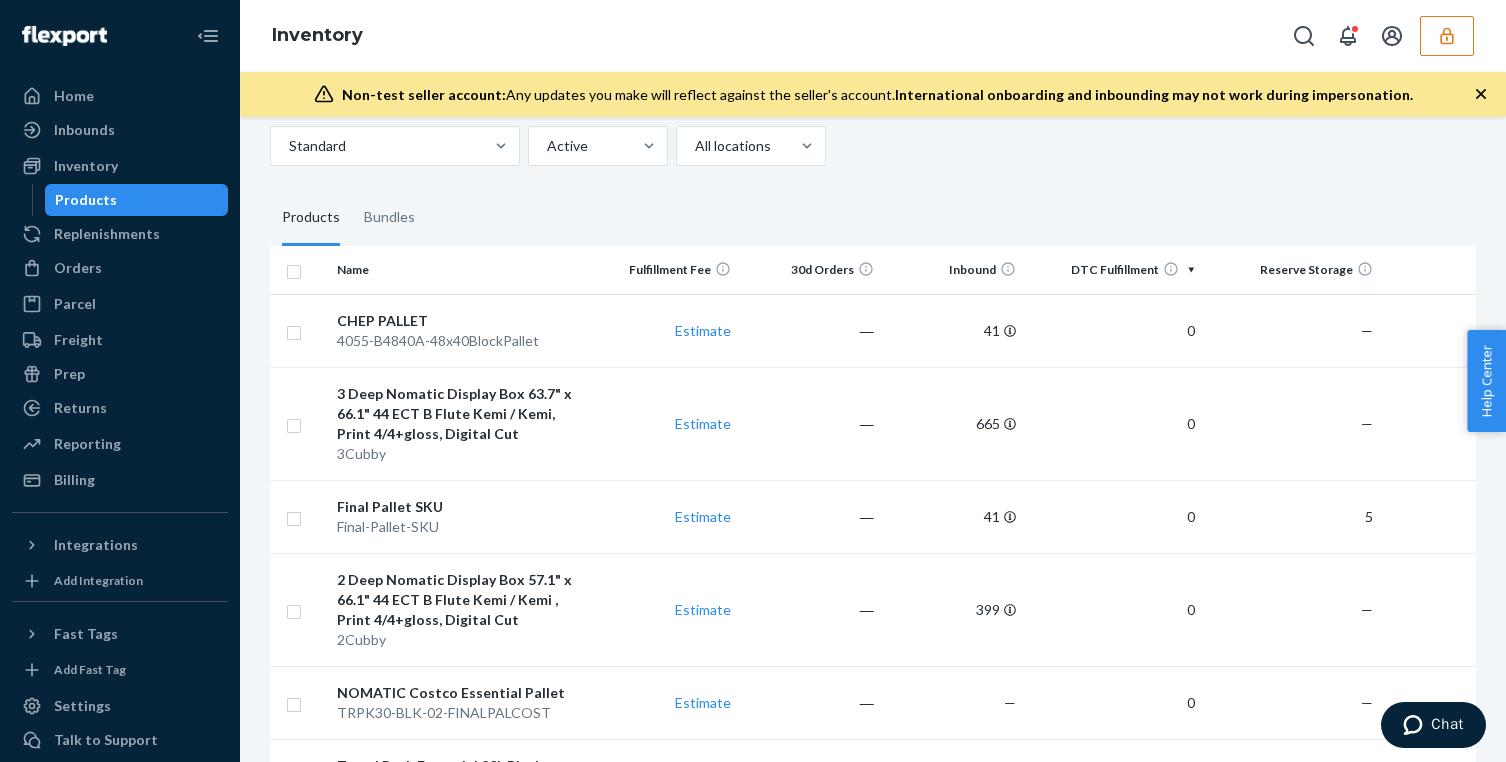 click 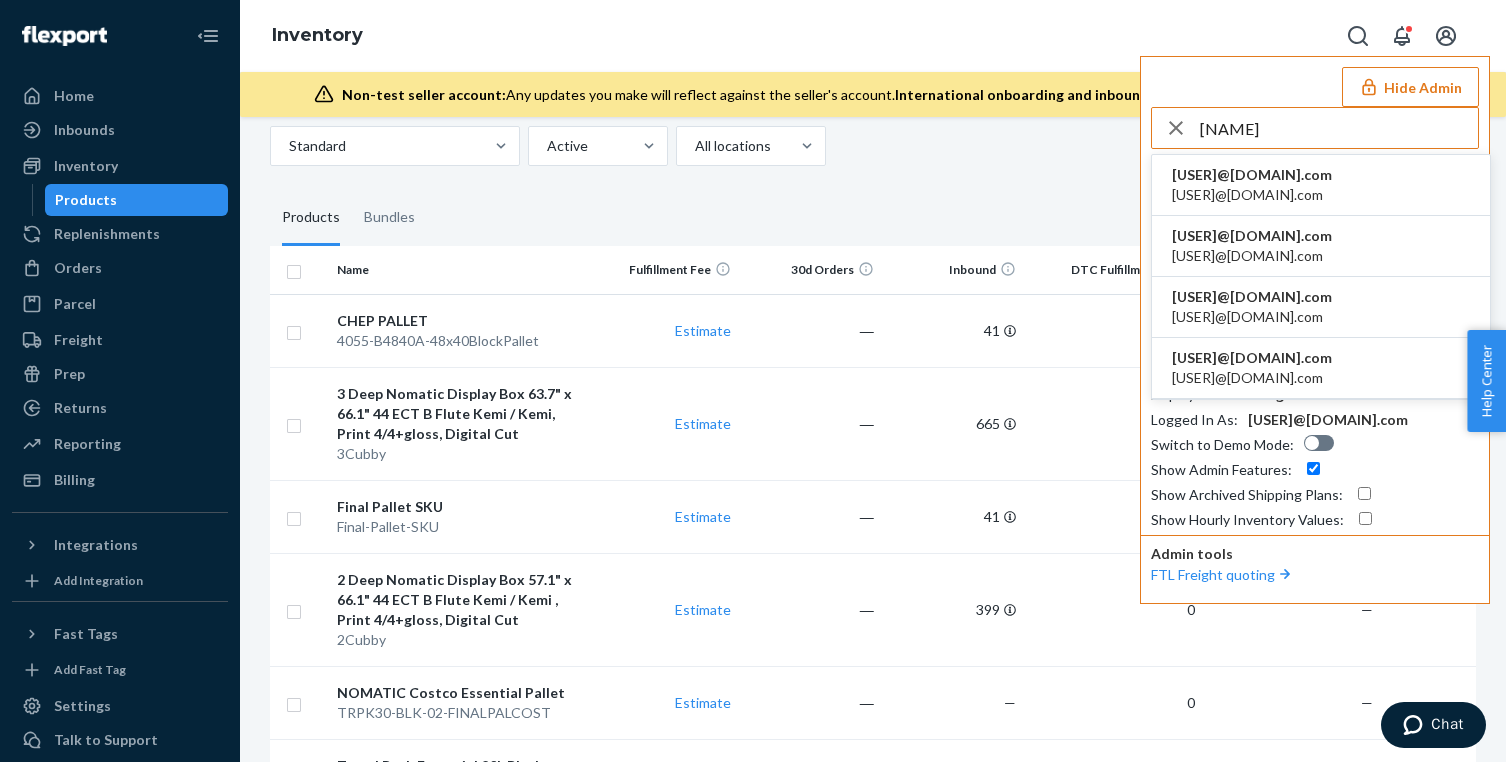 type on "rogueendea" 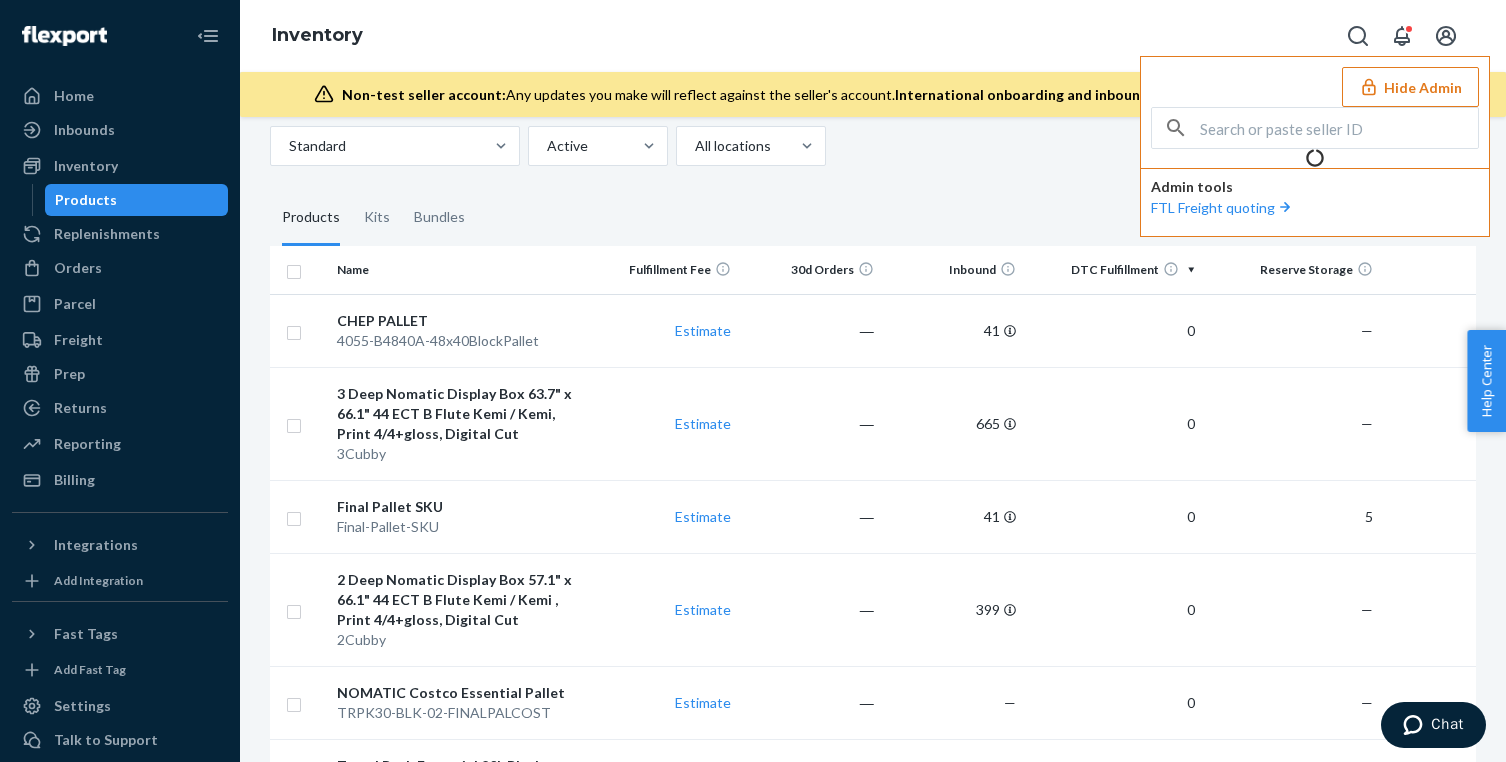 scroll, scrollTop: 0, scrollLeft: 0, axis: both 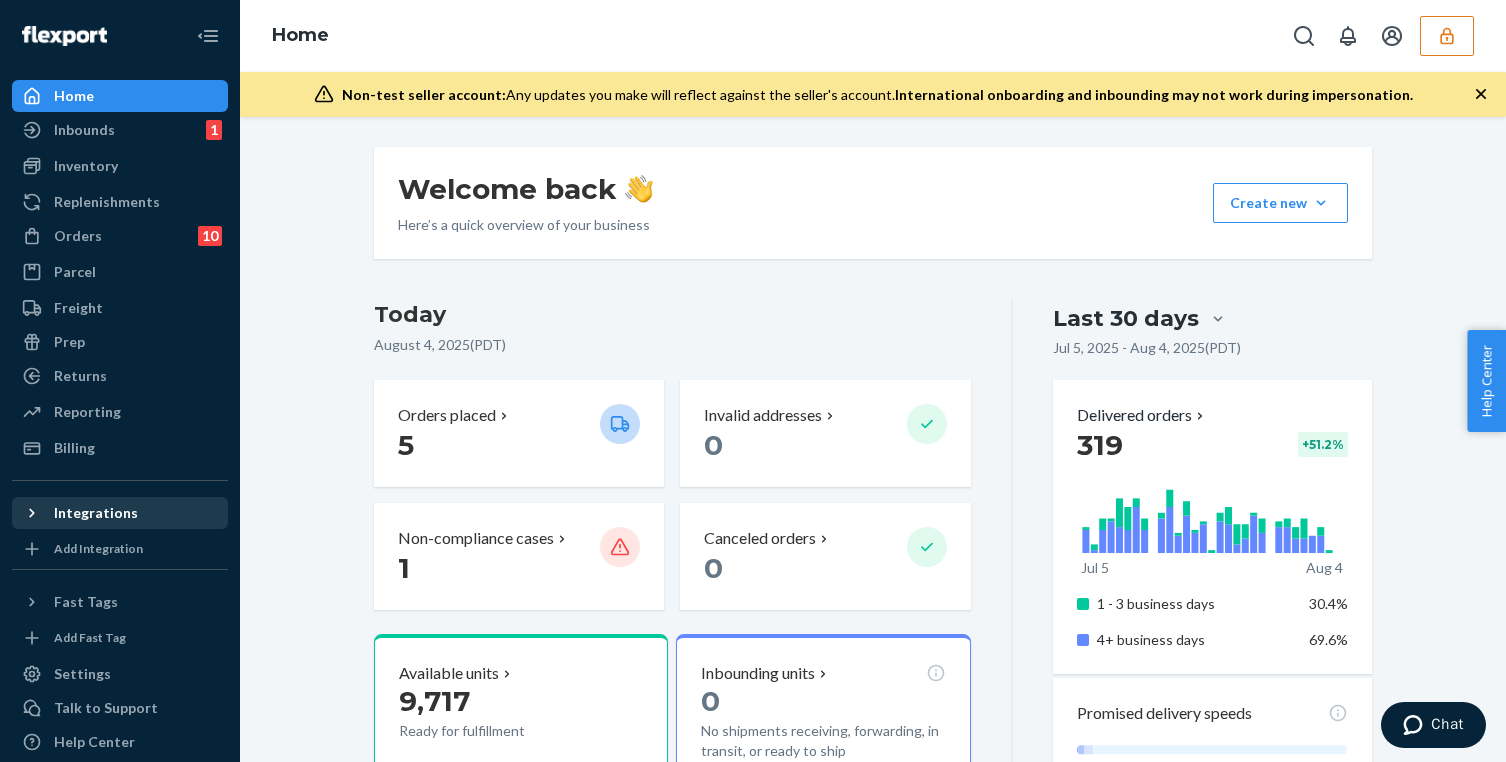 click on "Integrations" at bounding box center [120, 513] 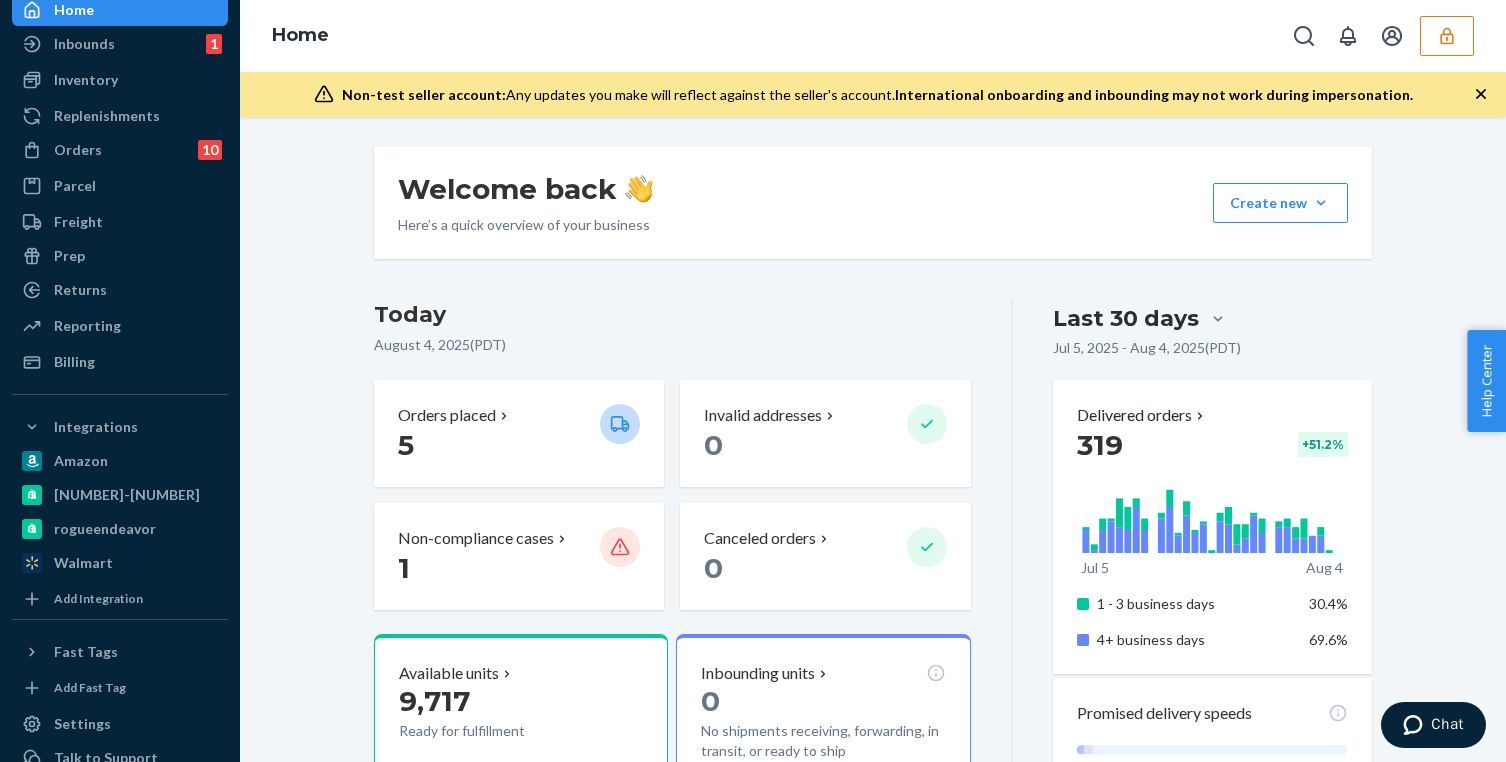 scroll, scrollTop: 93, scrollLeft: 0, axis: vertical 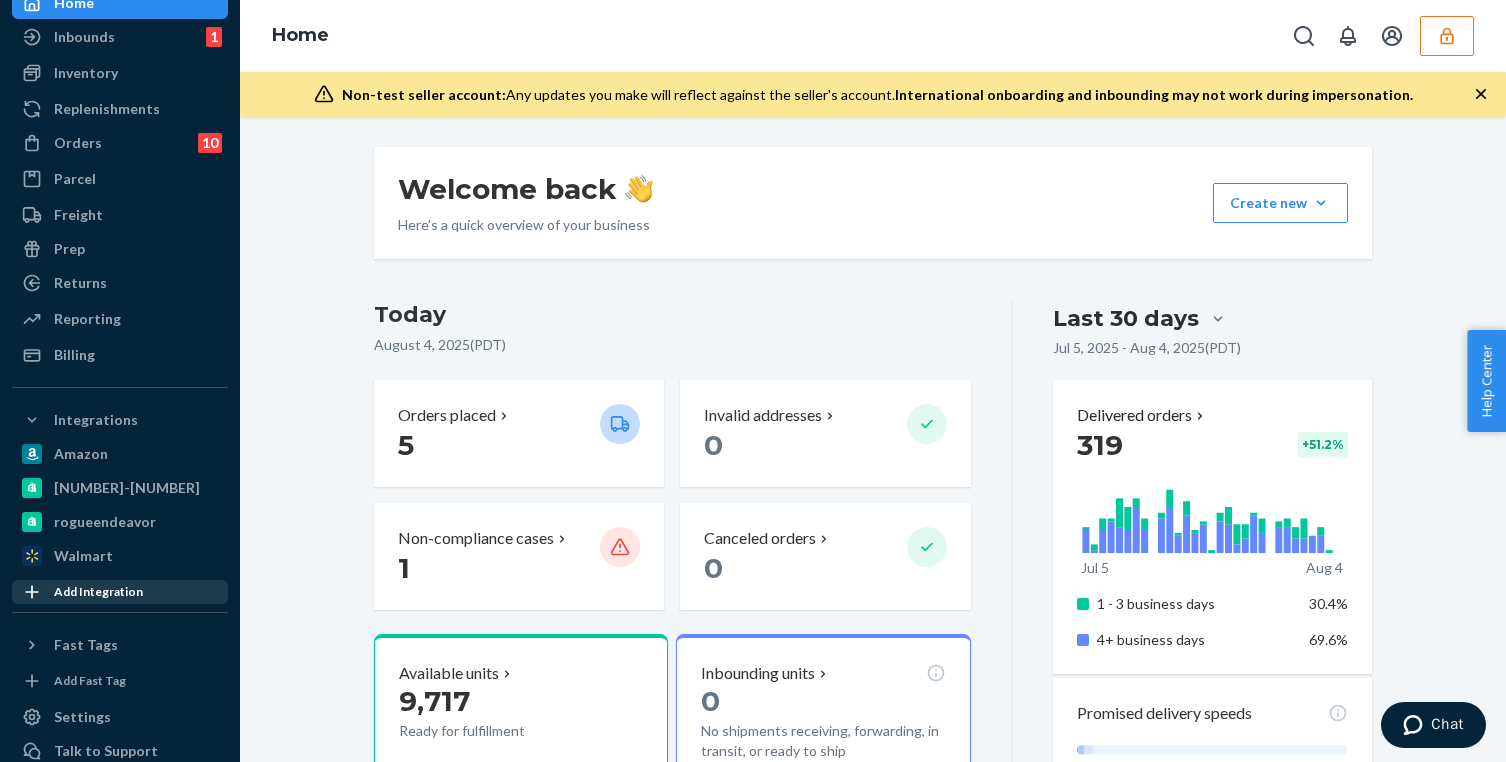 click on "Add Integration" at bounding box center (98, 591) 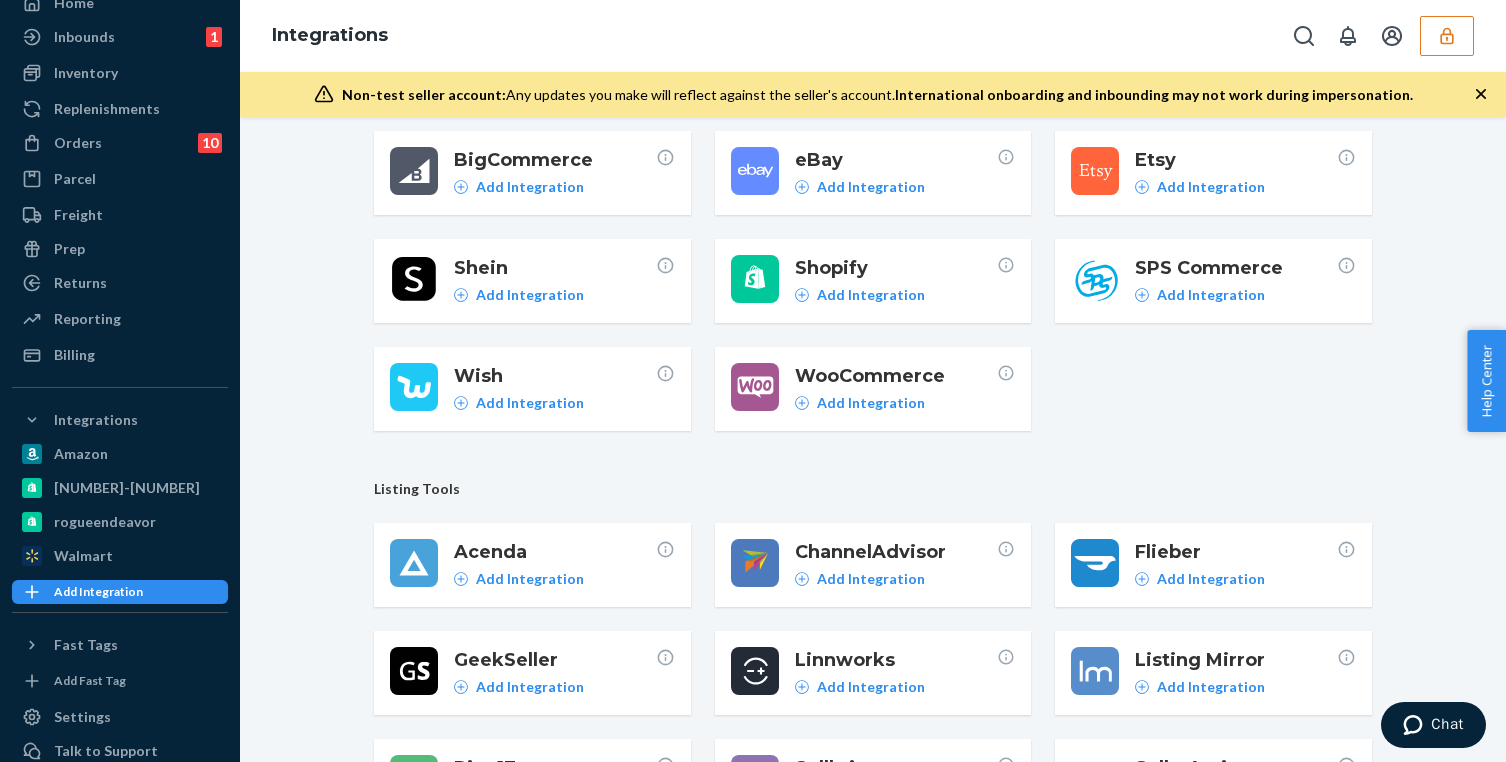 scroll, scrollTop: 162, scrollLeft: 0, axis: vertical 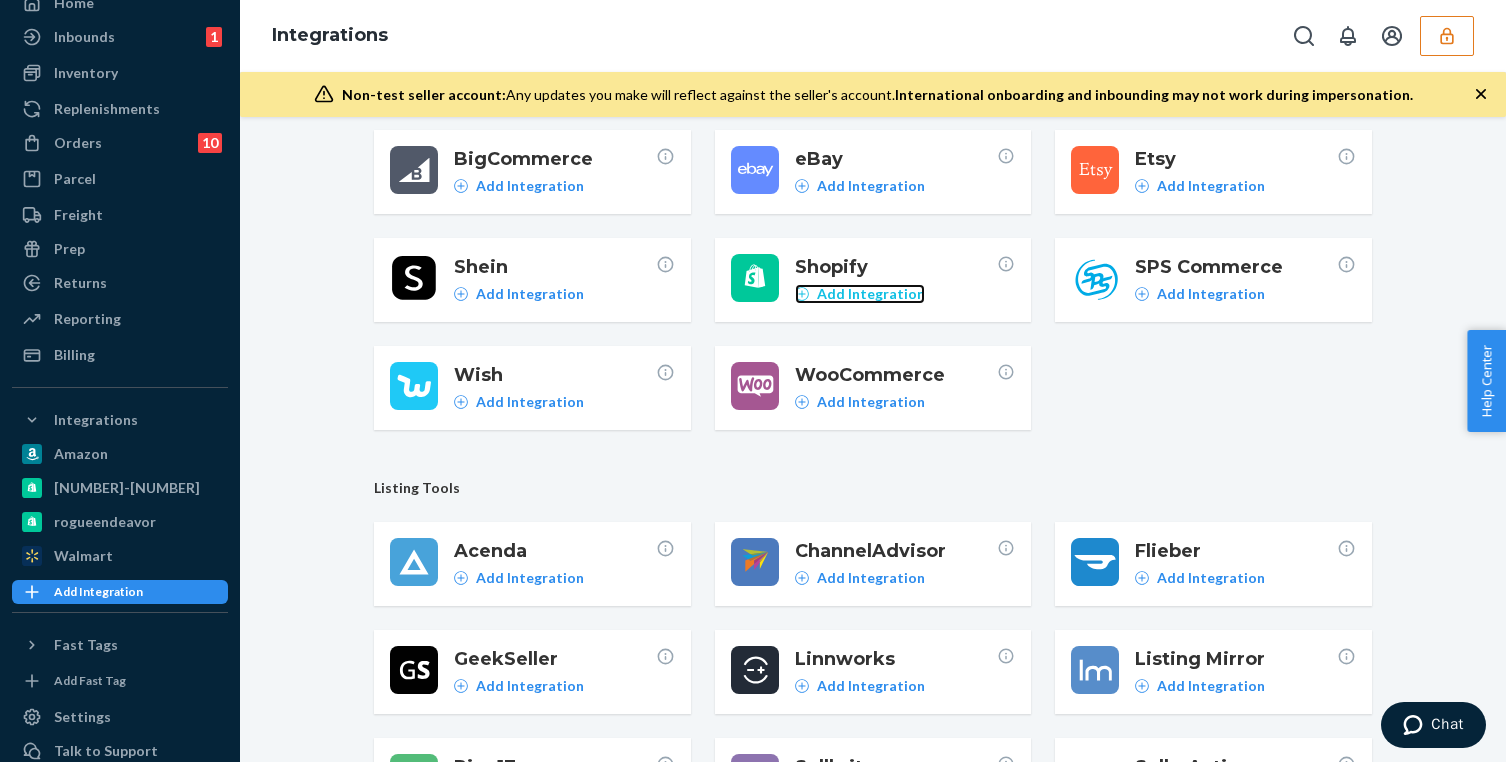 click on "Add Integration" at bounding box center [871, 294] 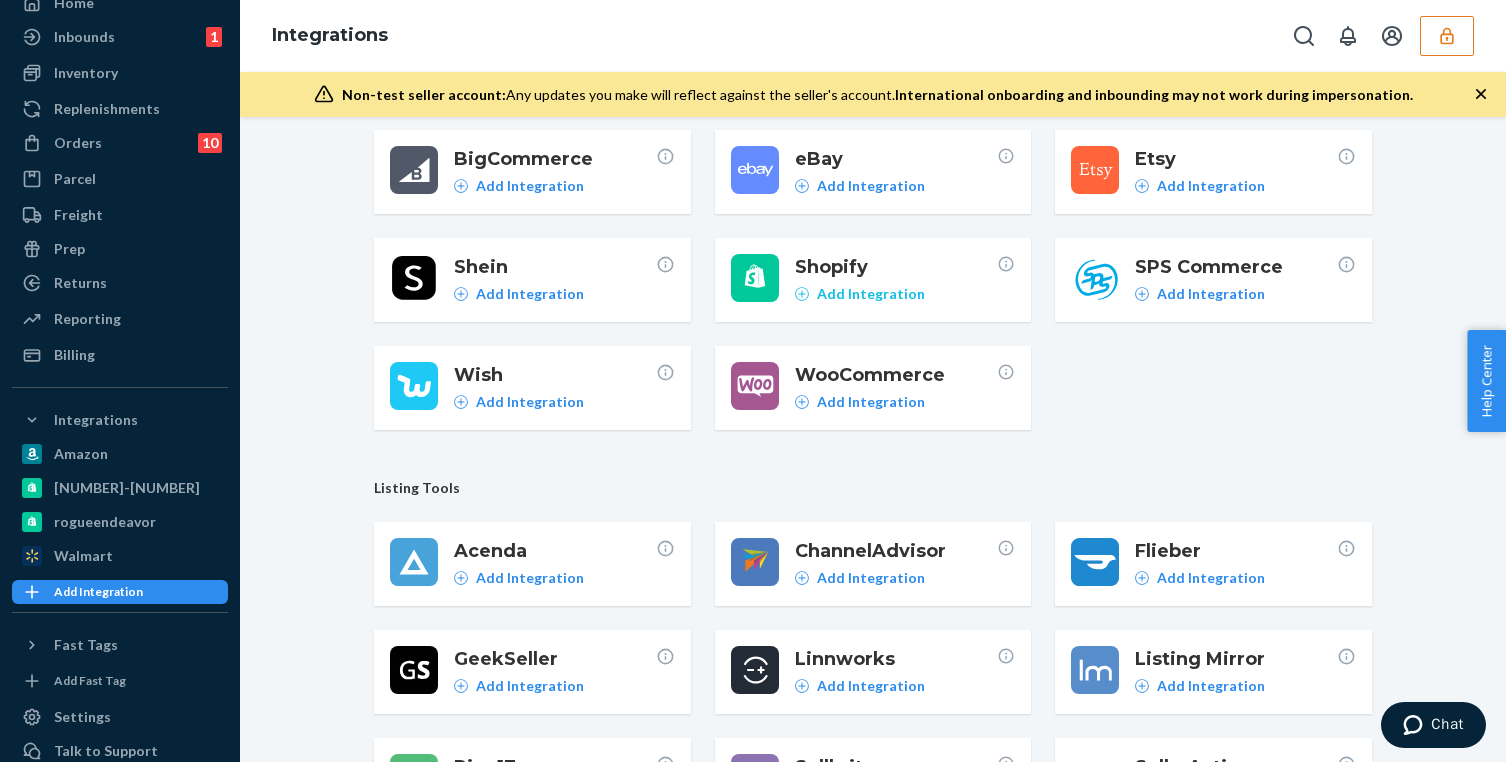scroll, scrollTop: 0, scrollLeft: 0, axis: both 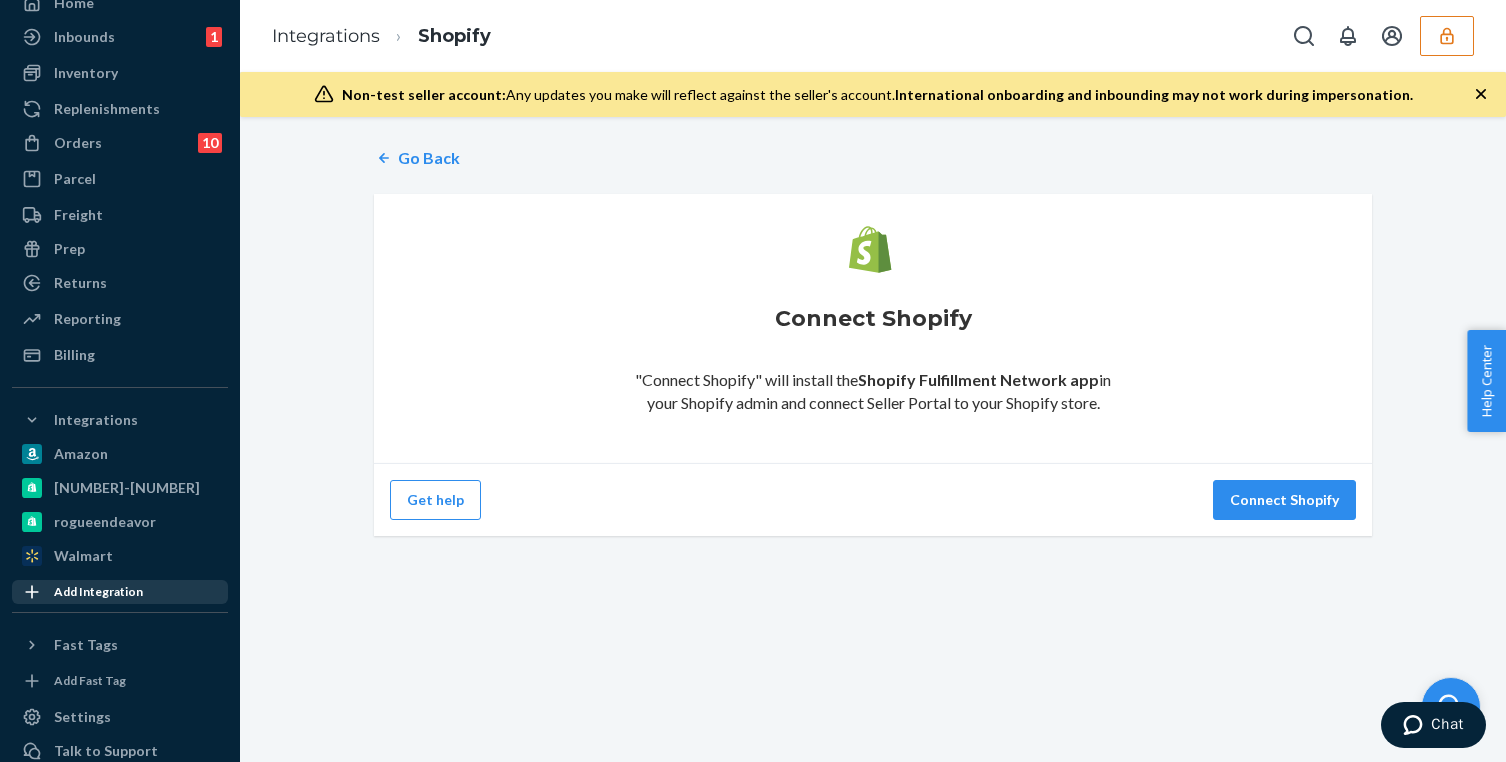 click on "Add Integration" at bounding box center [98, 591] 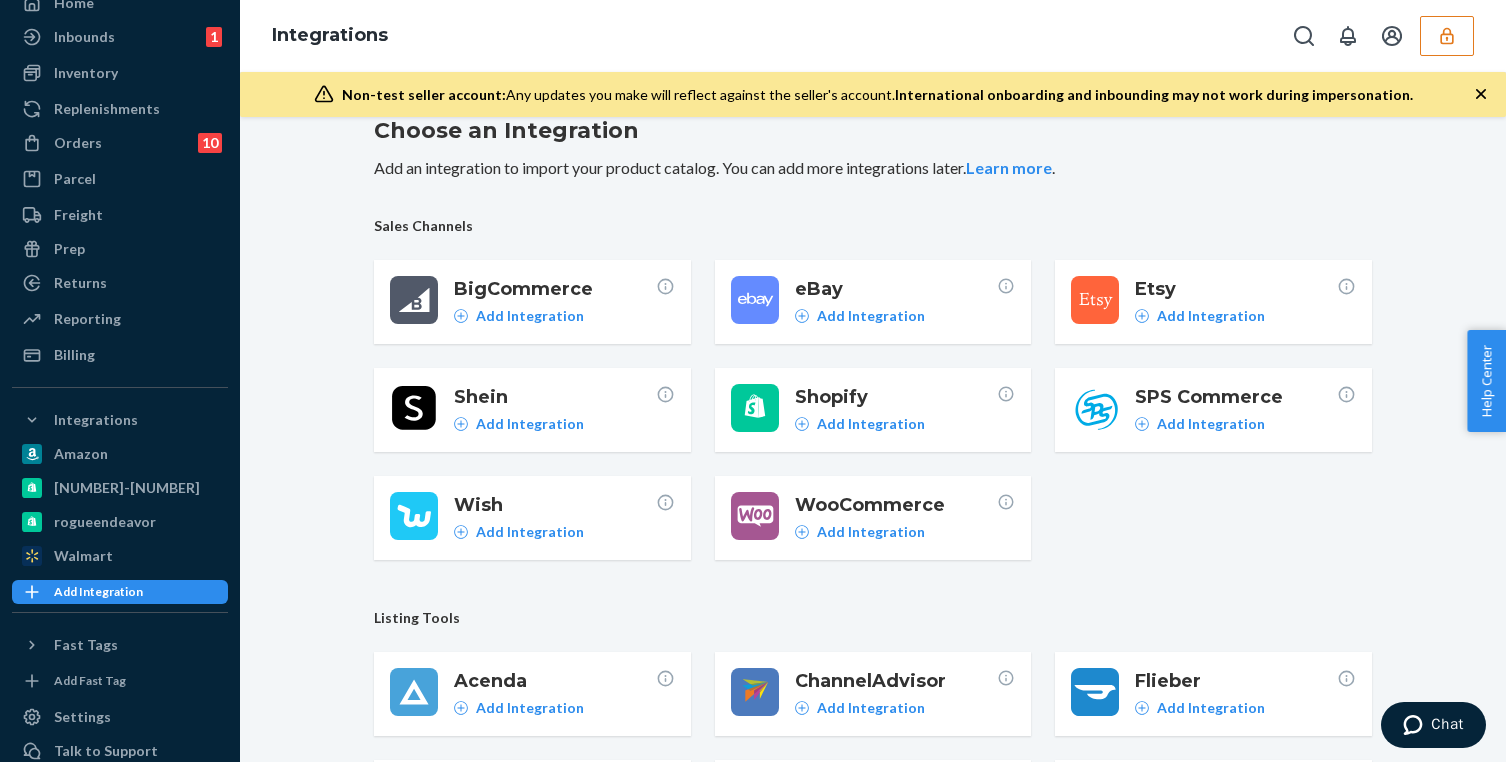 scroll, scrollTop: 34, scrollLeft: 0, axis: vertical 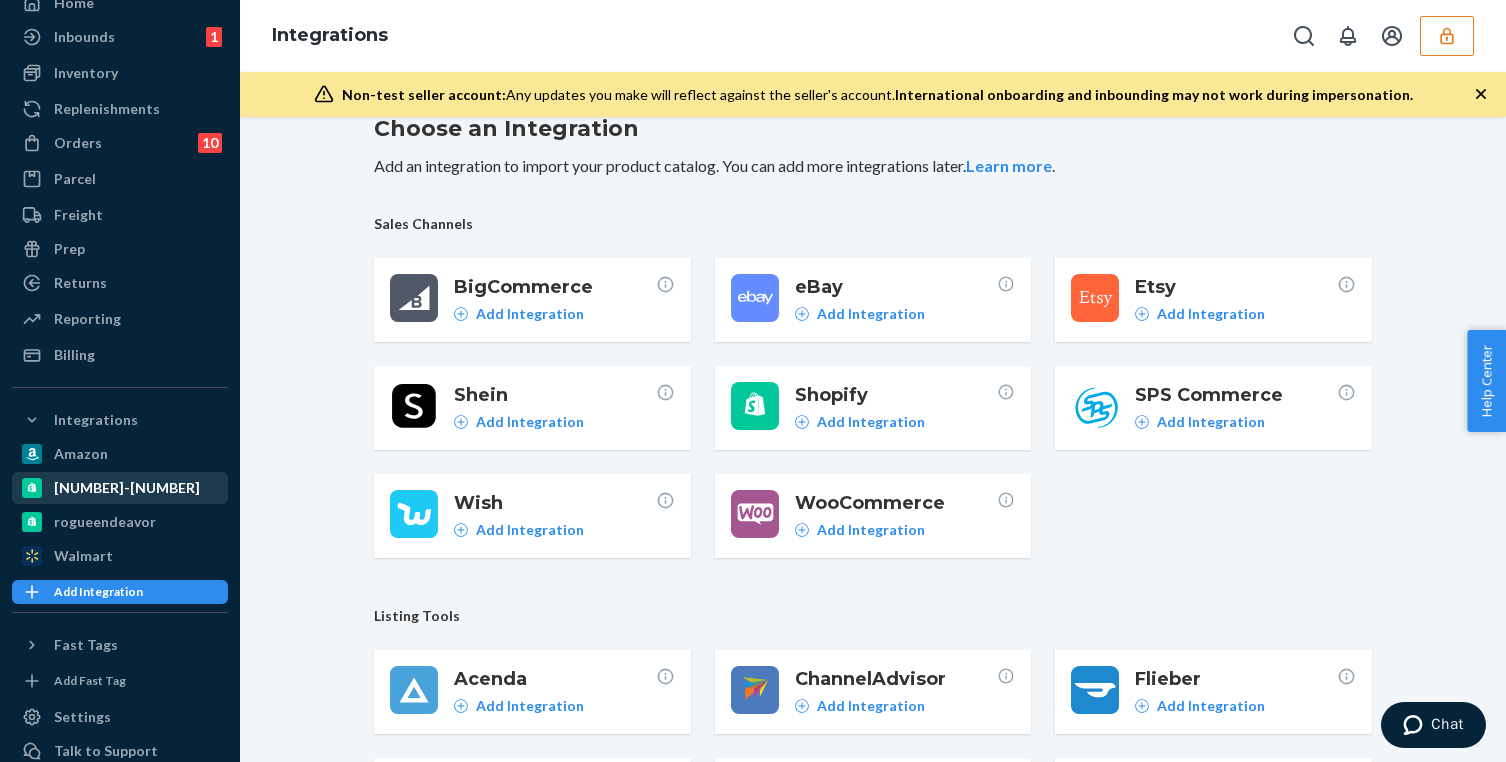 click on "2c6195-2" at bounding box center (120, 488) 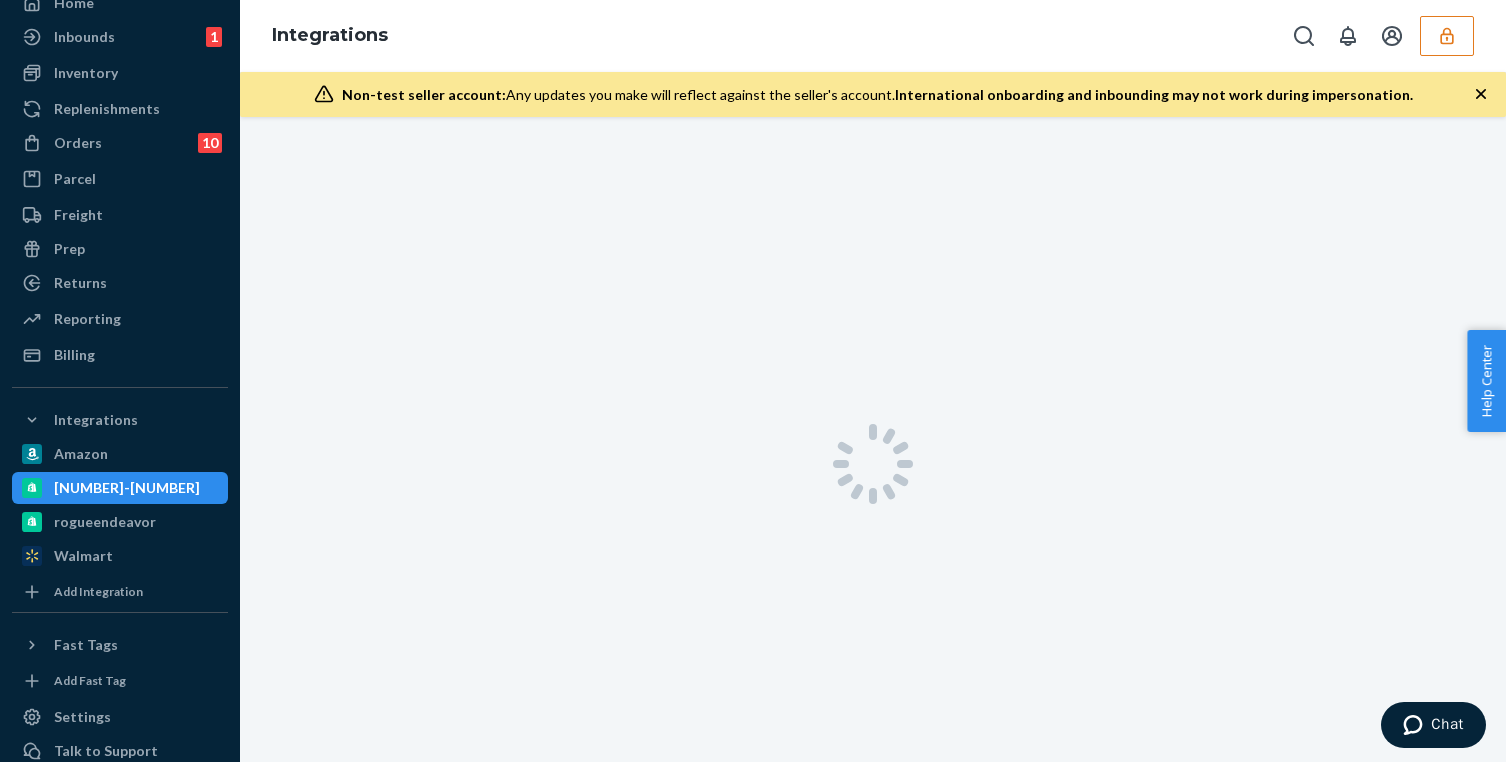 scroll, scrollTop: 0, scrollLeft: 0, axis: both 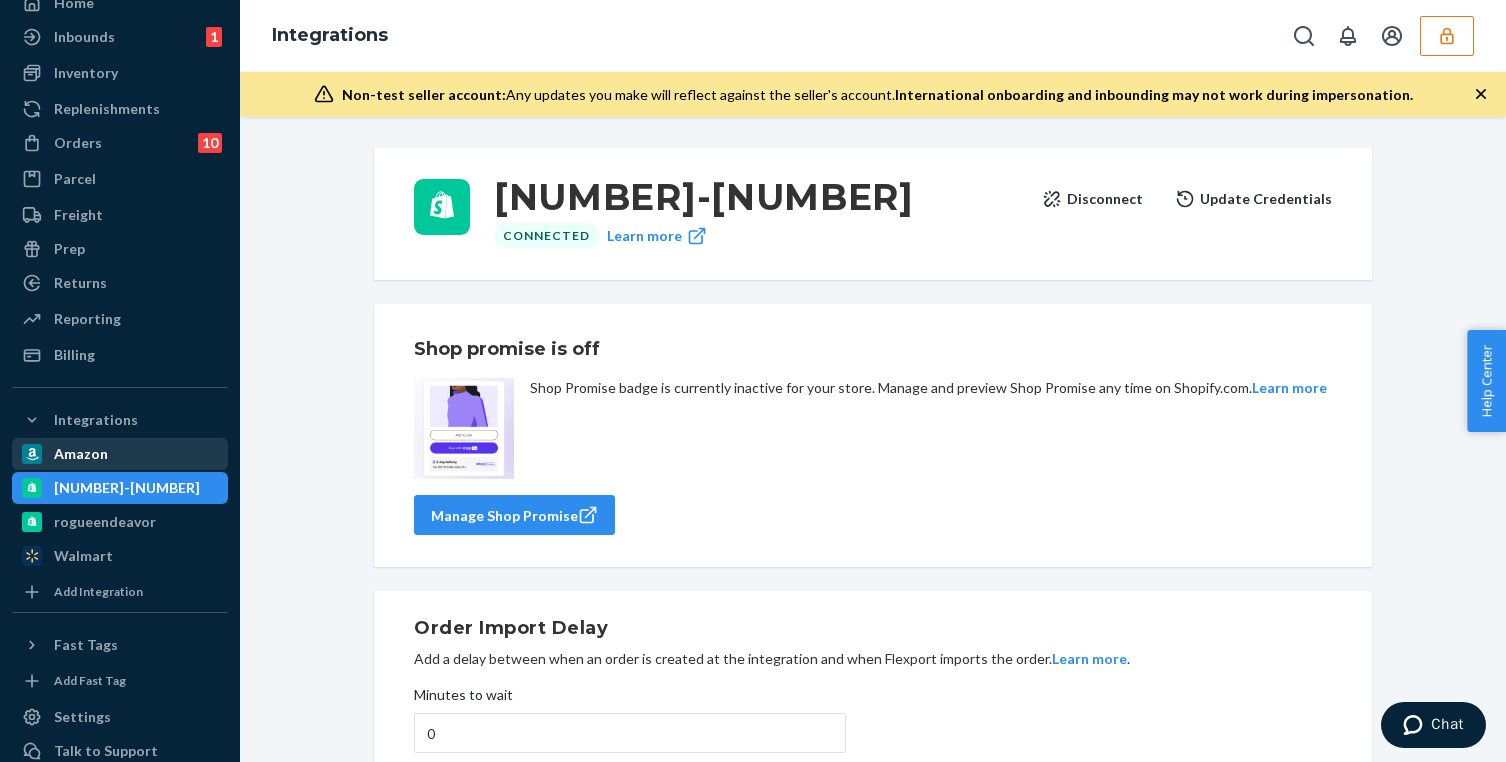 click on "Amazon" at bounding box center [120, 454] 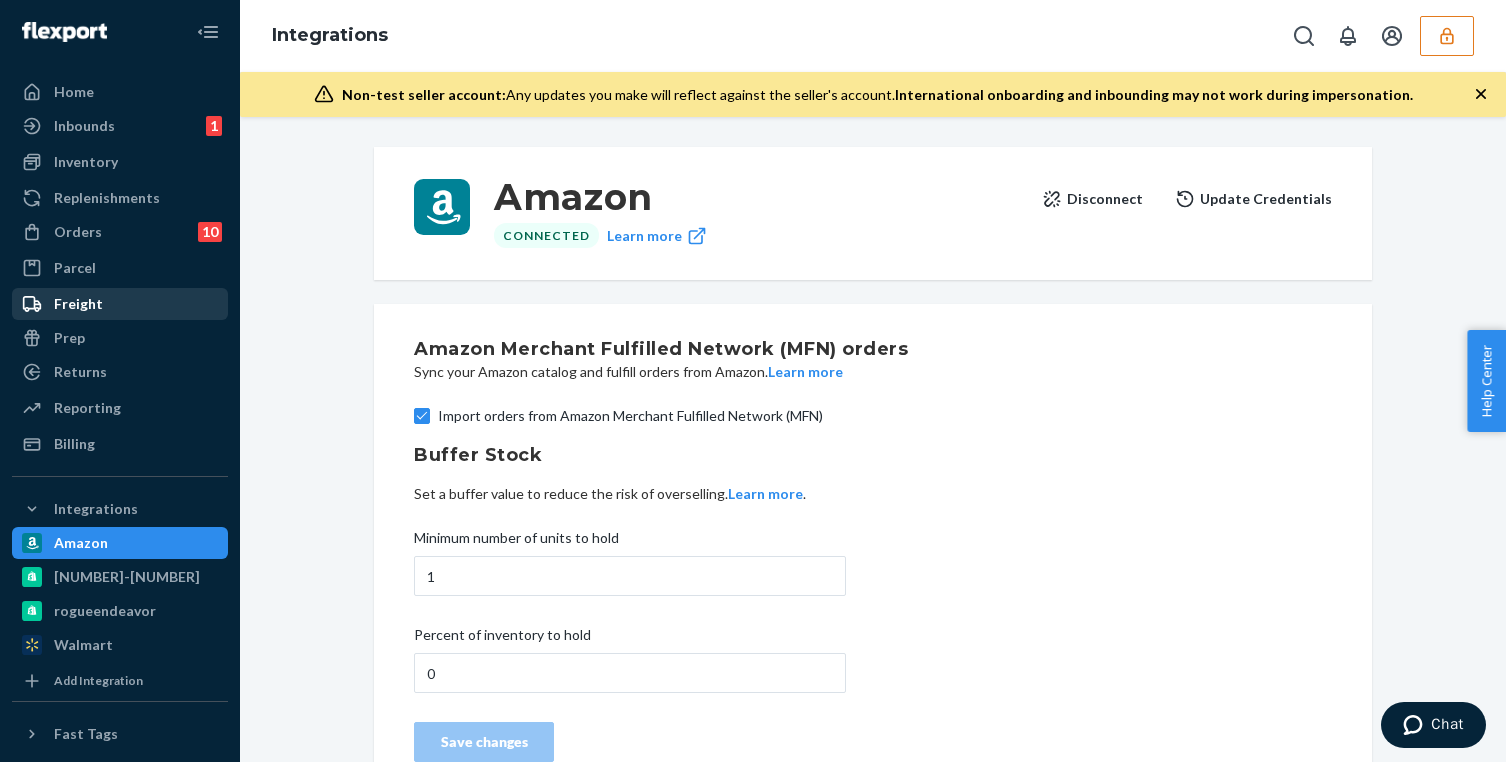 scroll, scrollTop: 0, scrollLeft: 0, axis: both 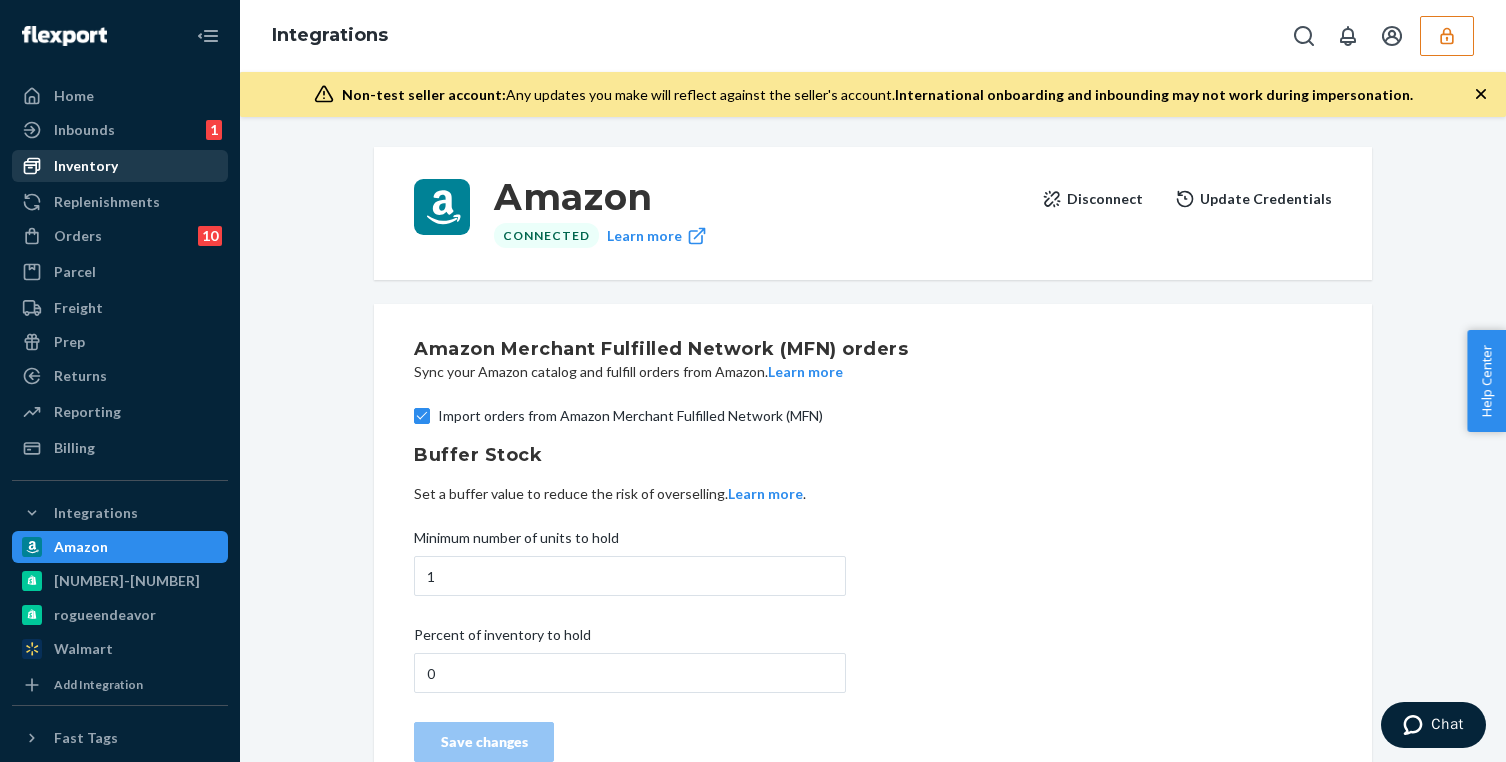 click on "Inventory" at bounding box center (120, 166) 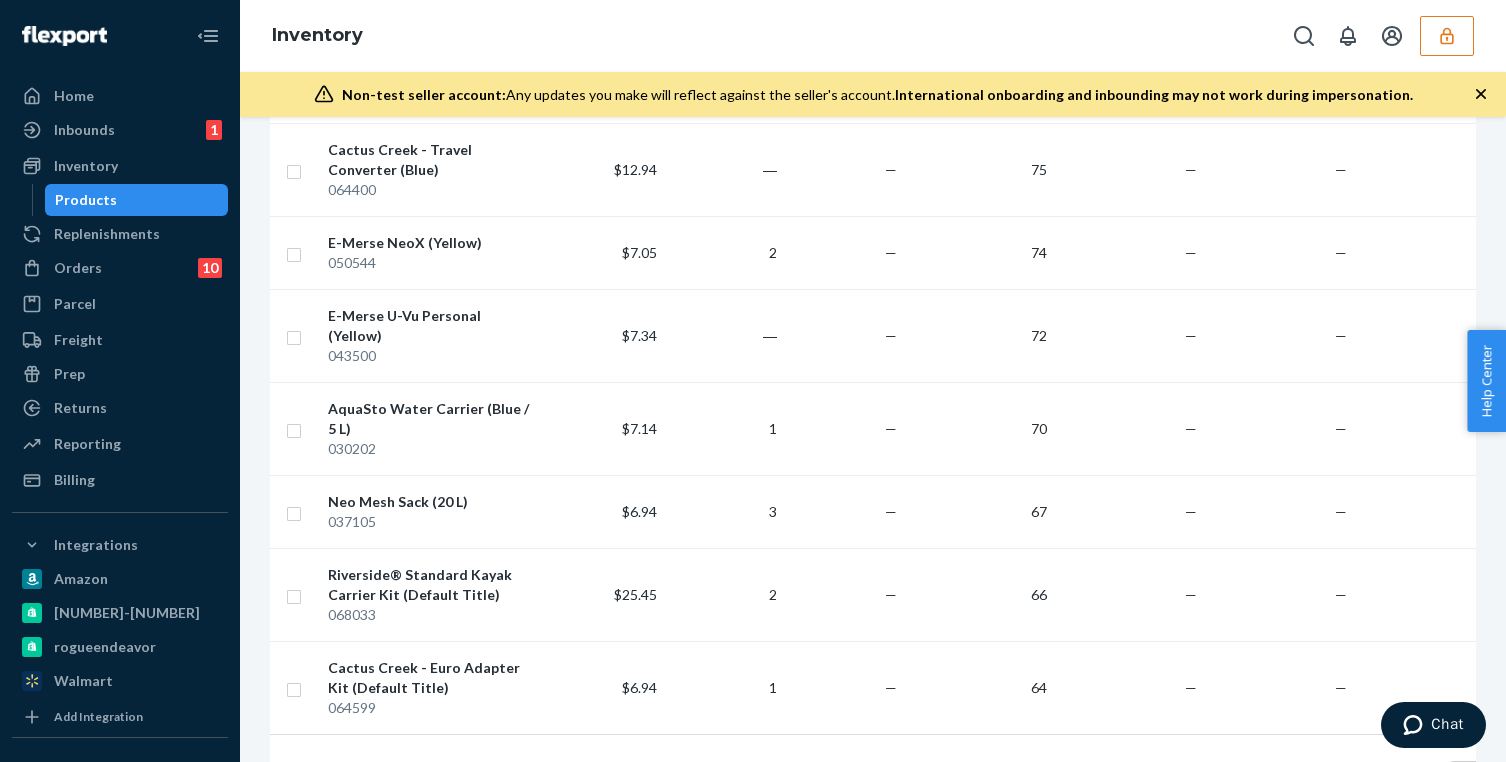 scroll, scrollTop: 4210, scrollLeft: 0, axis: vertical 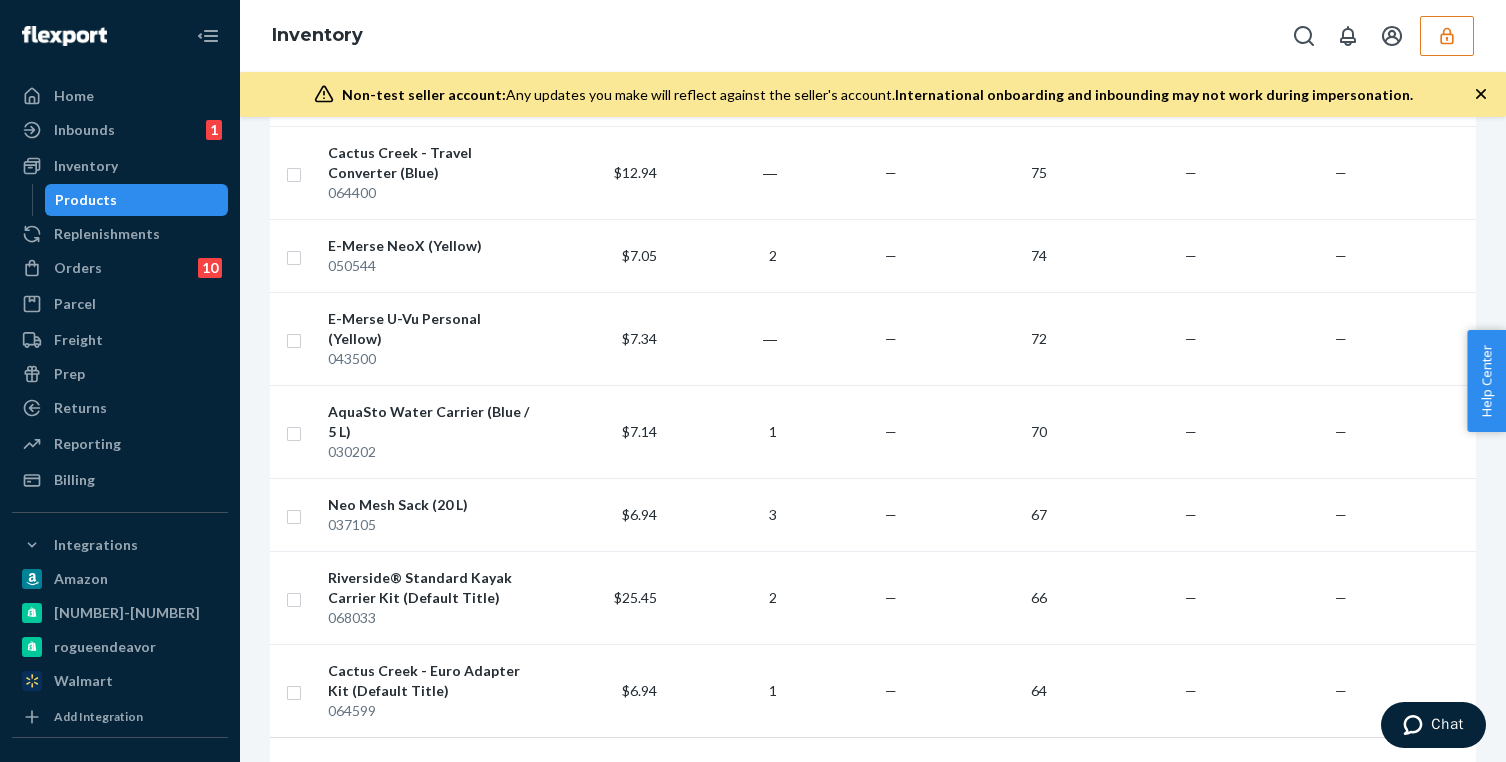 click on "2" at bounding box center [893, 781] 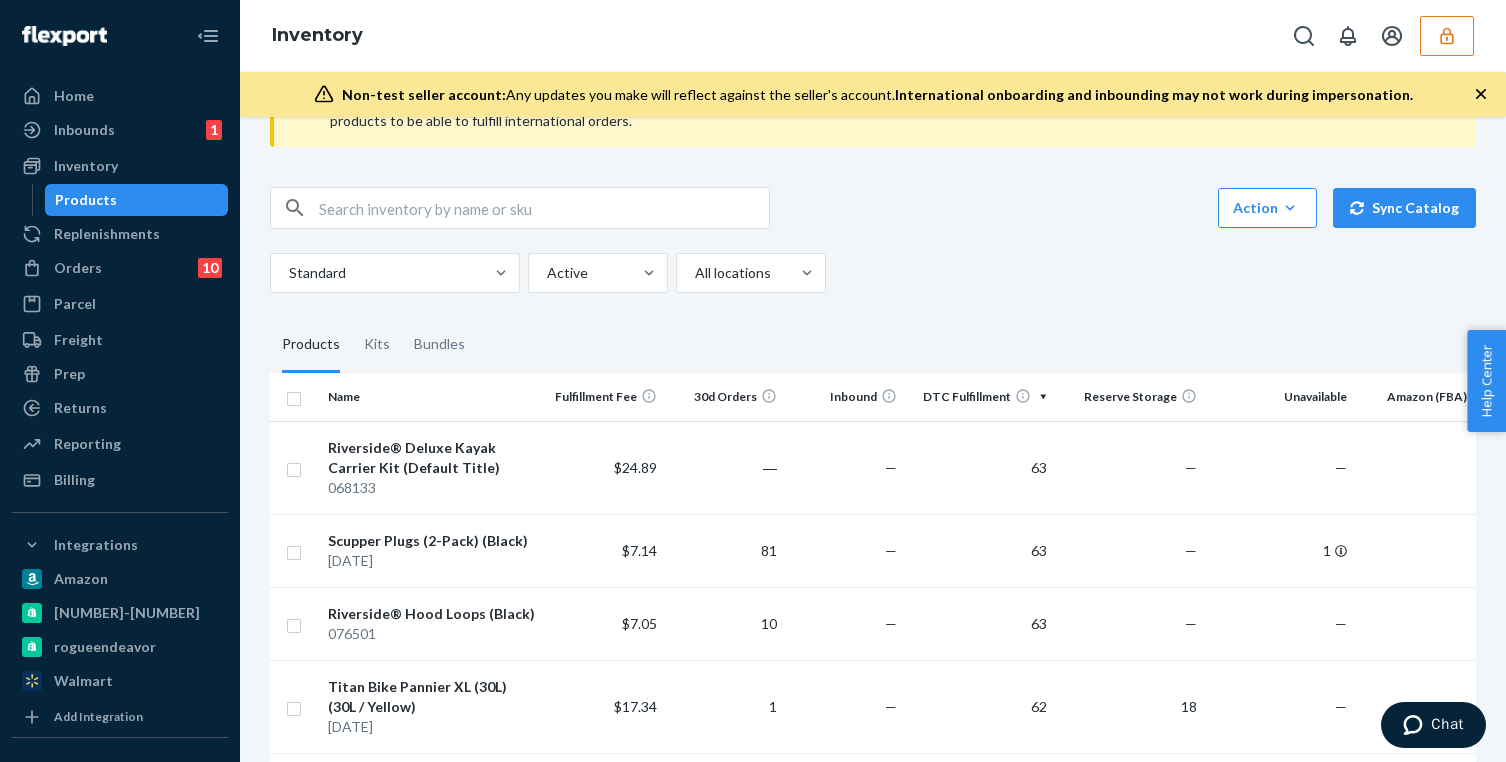 scroll, scrollTop: 0, scrollLeft: 0, axis: both 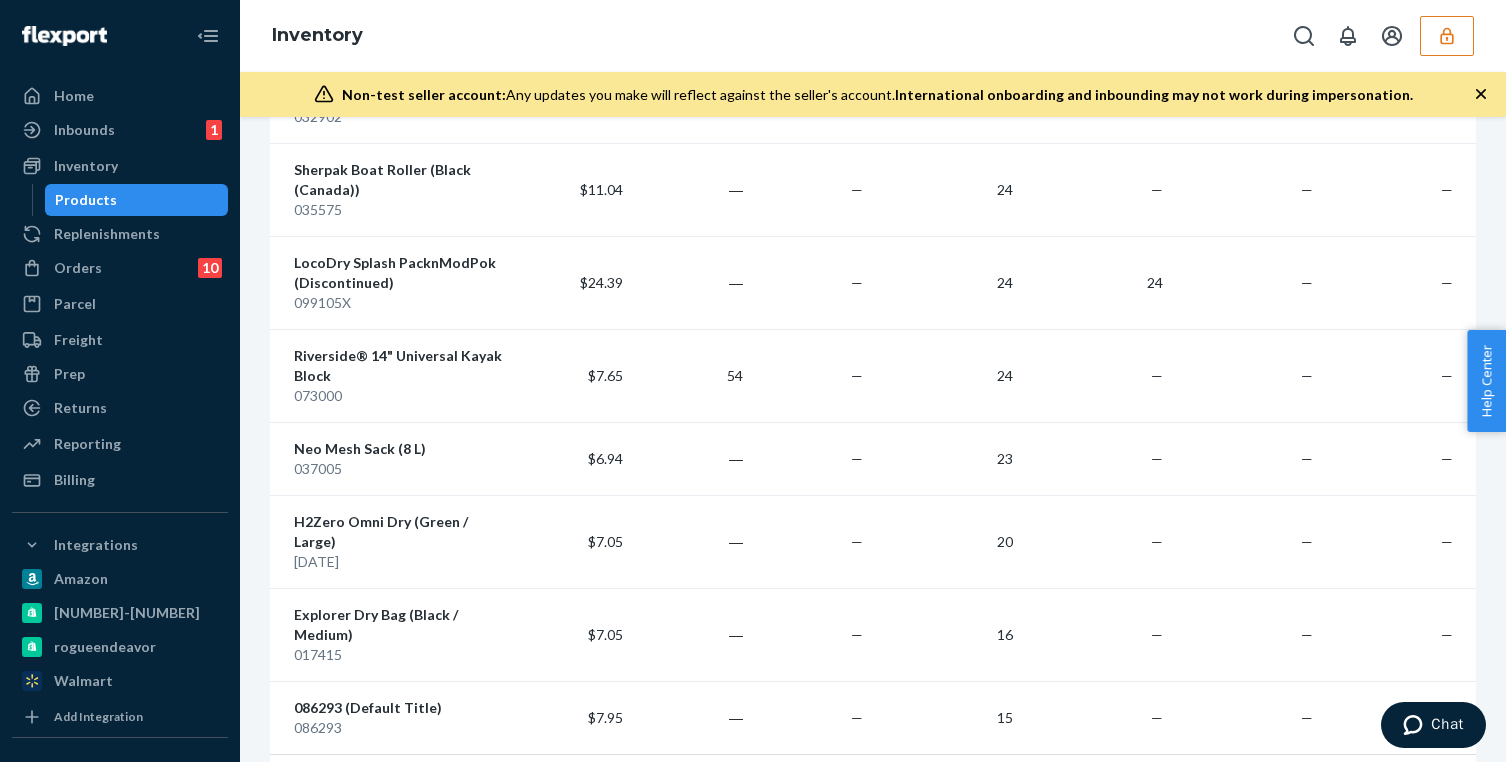 click on "1" at bounding box center (827, 798) 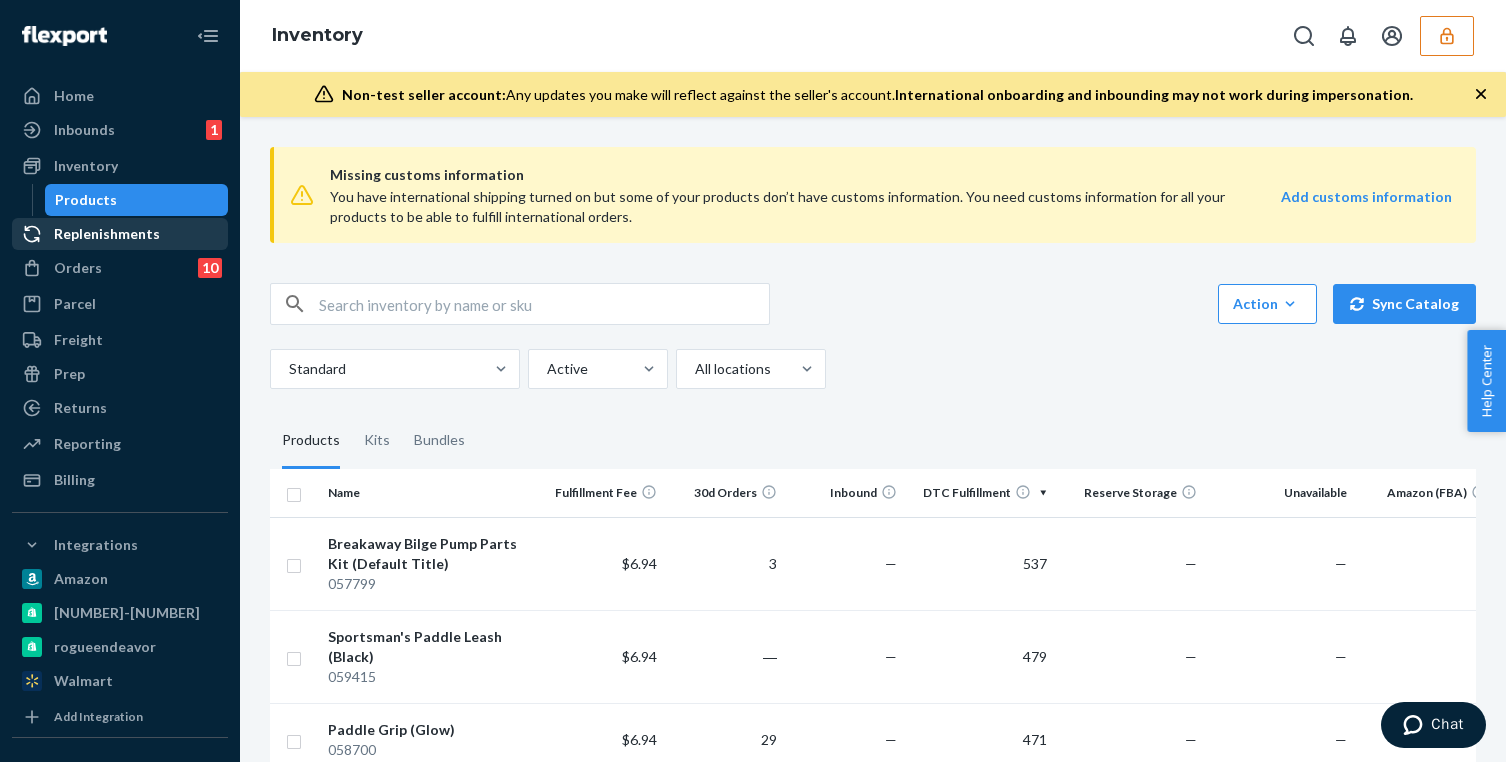 click on "Replenishments" at bounding box center [107, 234] 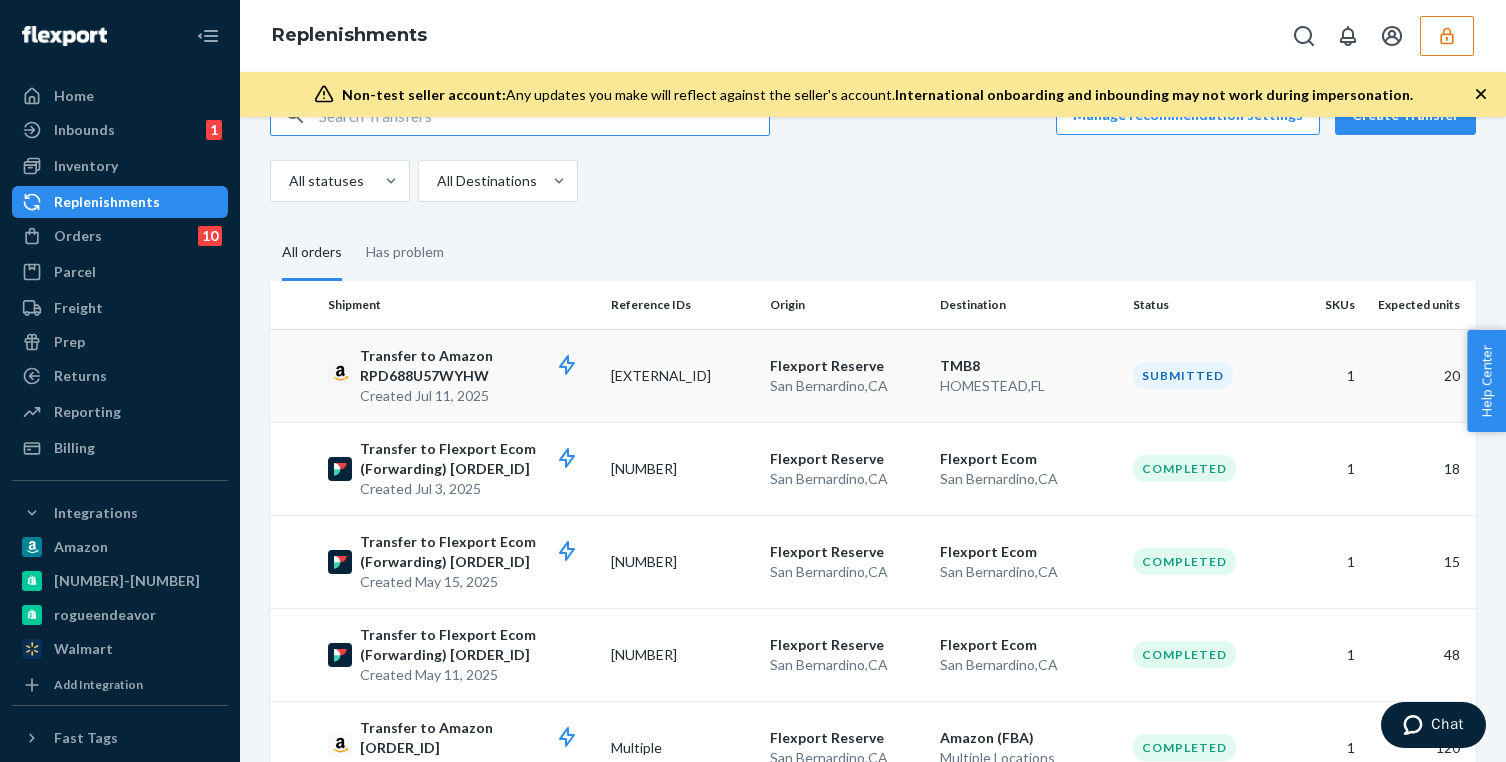 scroll, scrollTop: 0, scrollLeft: 0, axis: both 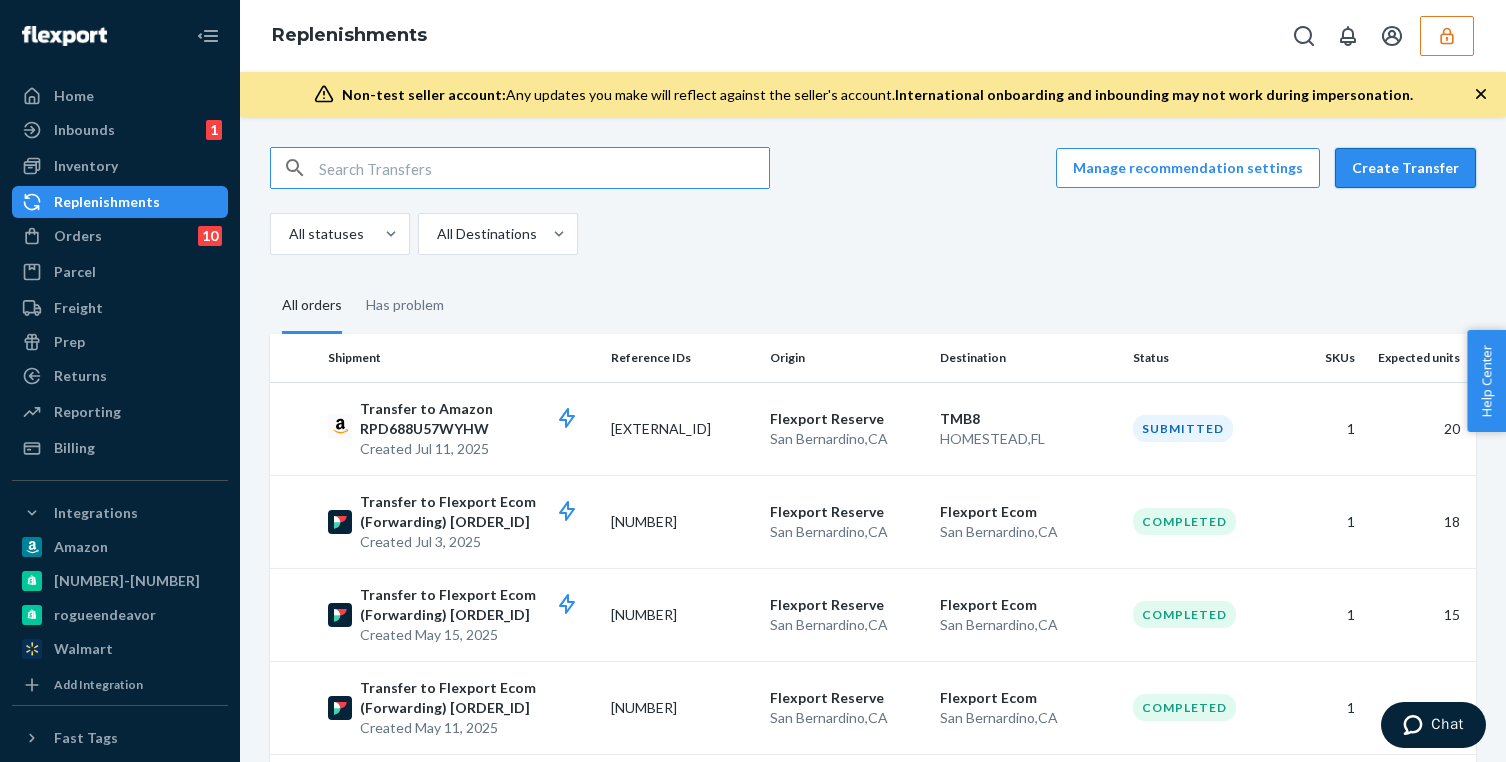 click on "Create Transfer" at bounding box center (1405, 168) 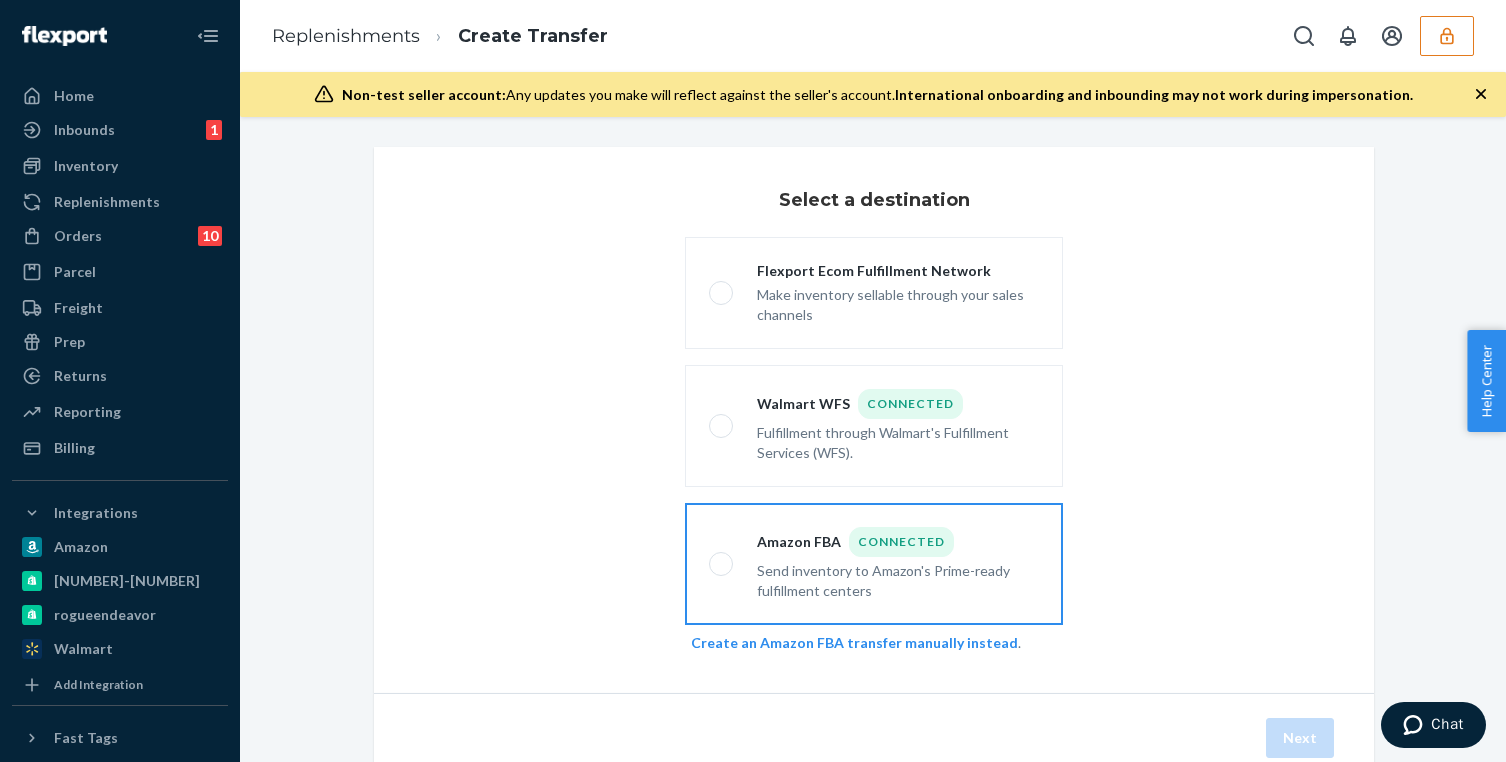 click on "Amazon FBA Connected Send inventory to Amazon's Prime-ready fulfillment centers" at bounding box center (886, 564) 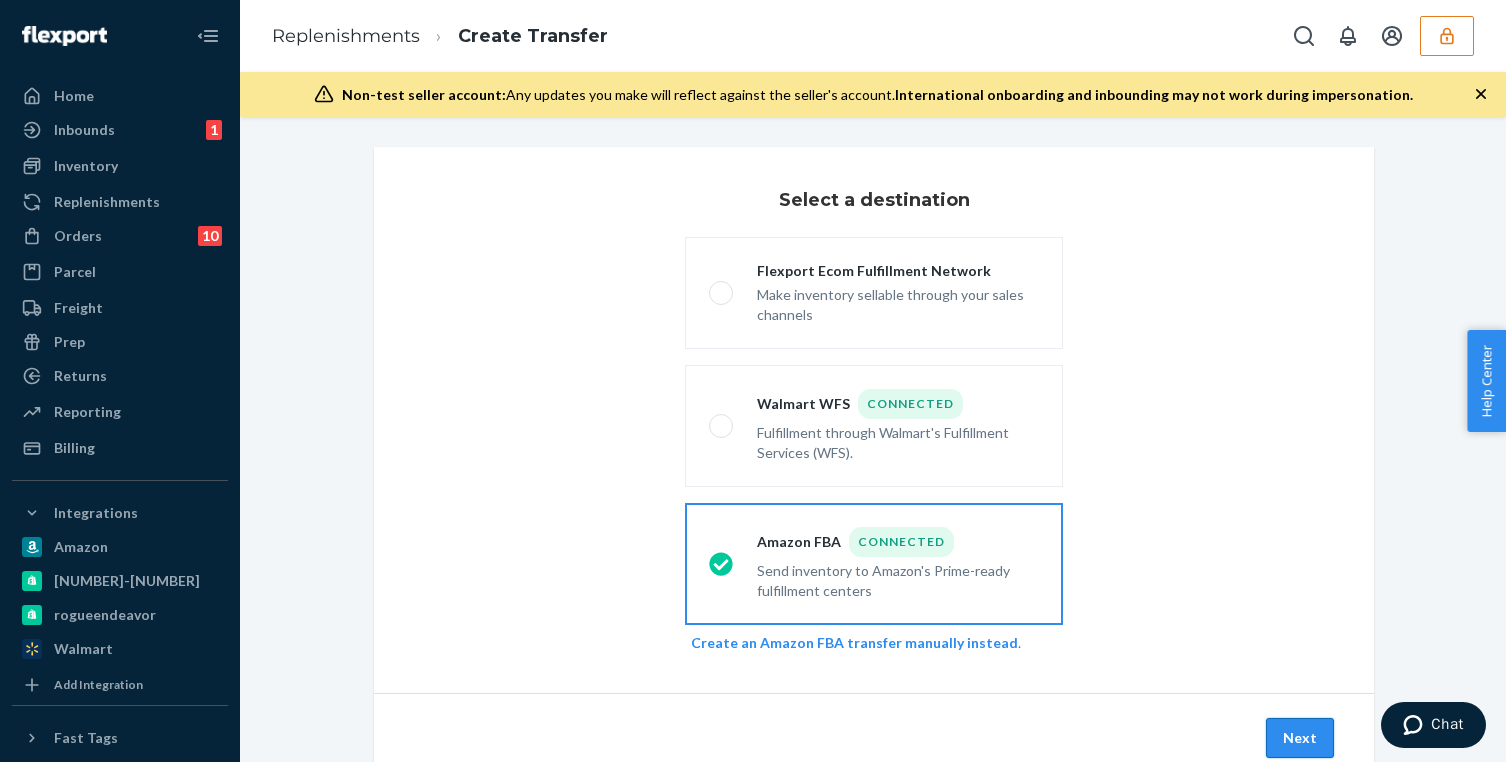 click on "Next" at bounding box center [1300, 738] 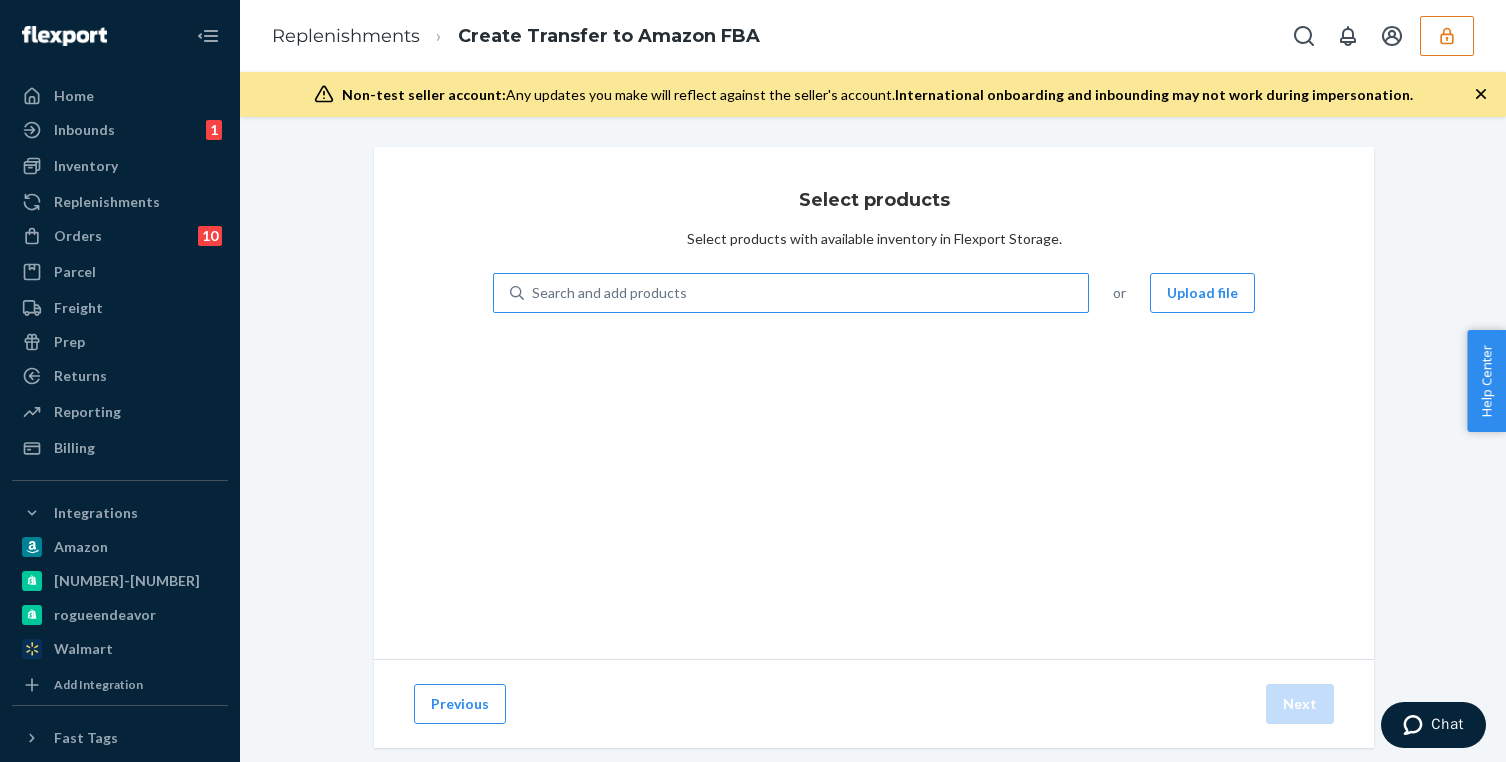 click on "Search and add products" at bounding box center (791, 293) 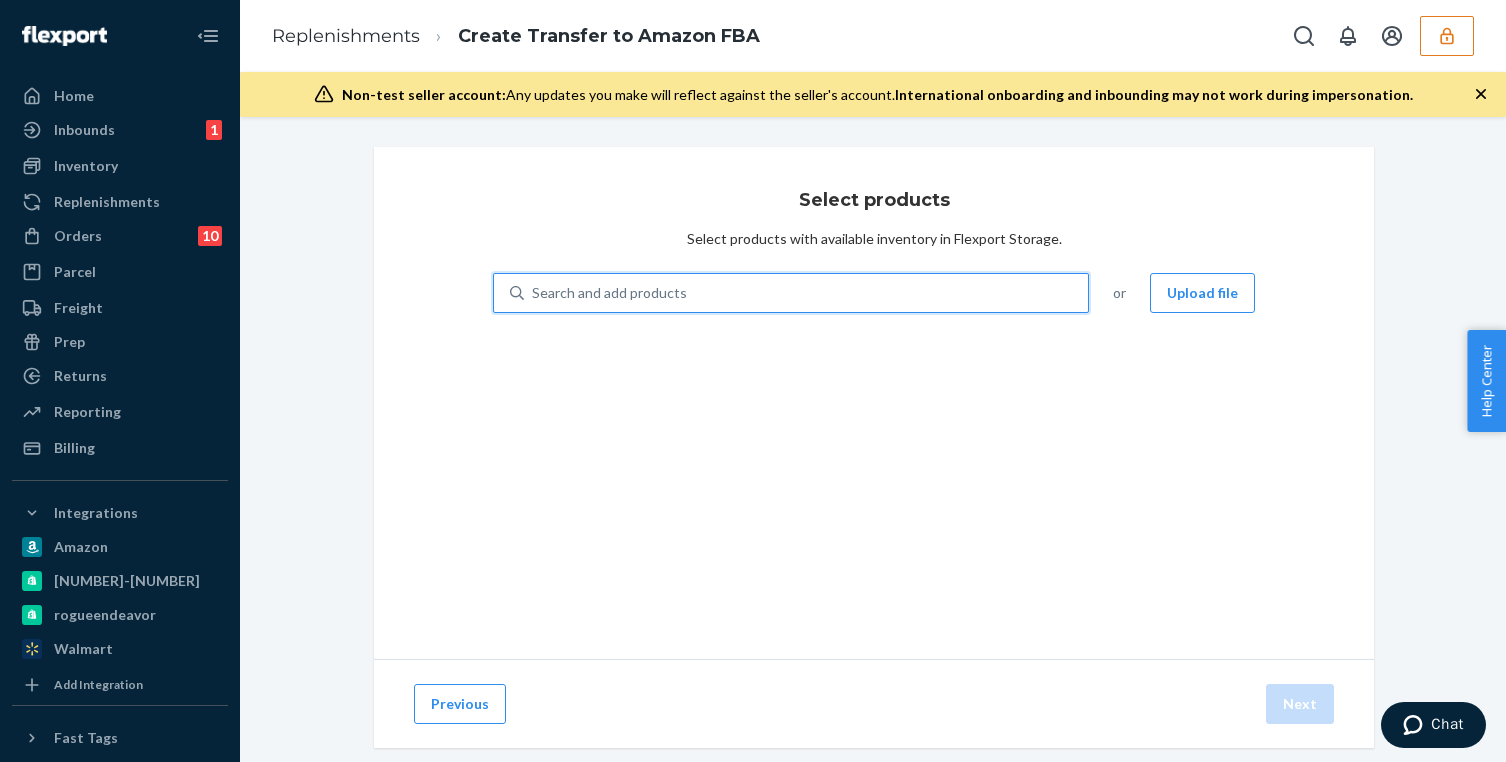 type on "f" 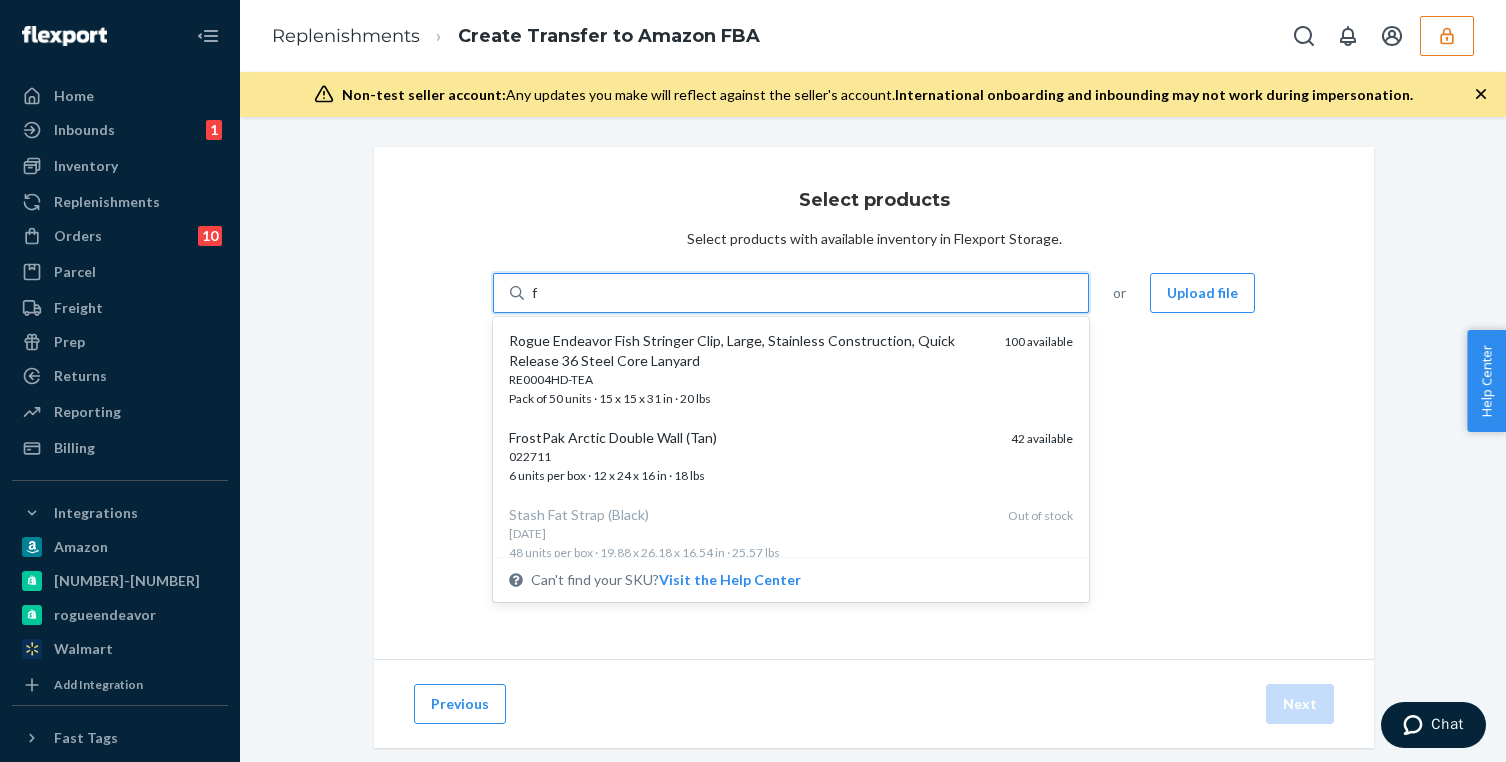 click on "FrostPak Arctic Double Wall (Tan) 022711 6 units per box · 12 x 24 x 16 in · 18 lbs" at bounding box center (752, 456) 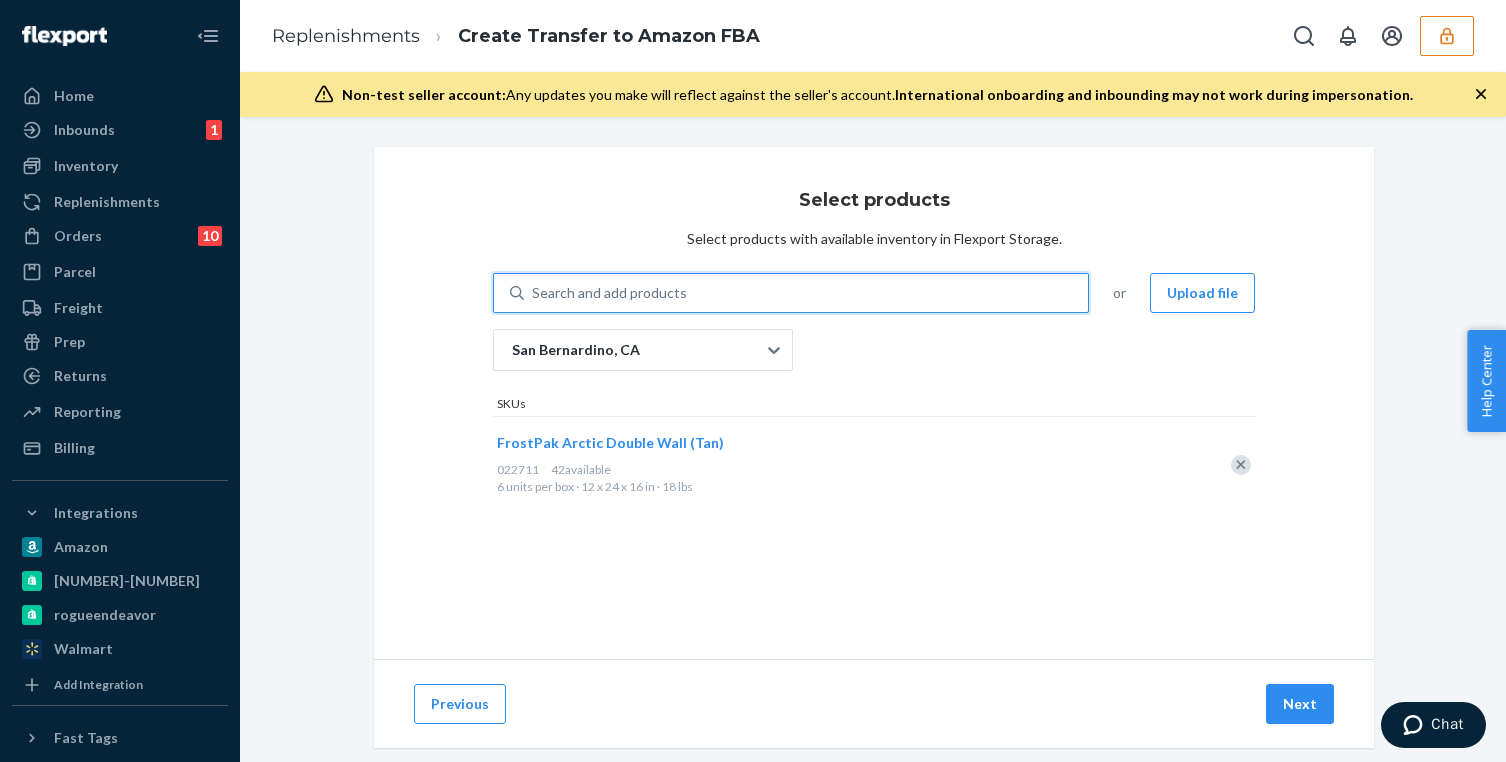 click on "Search and add products" at bounding box center [806, 293] 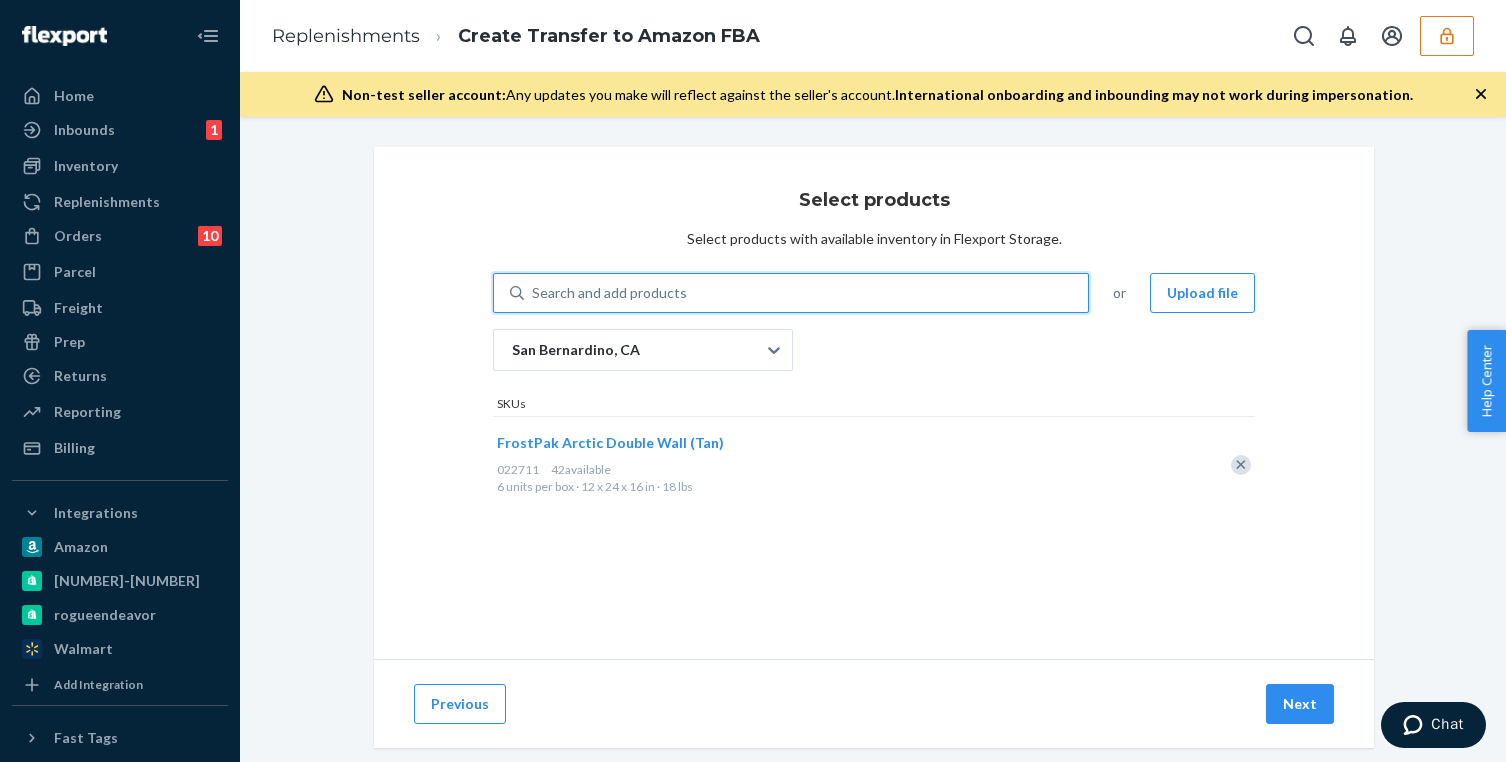 type on "t" 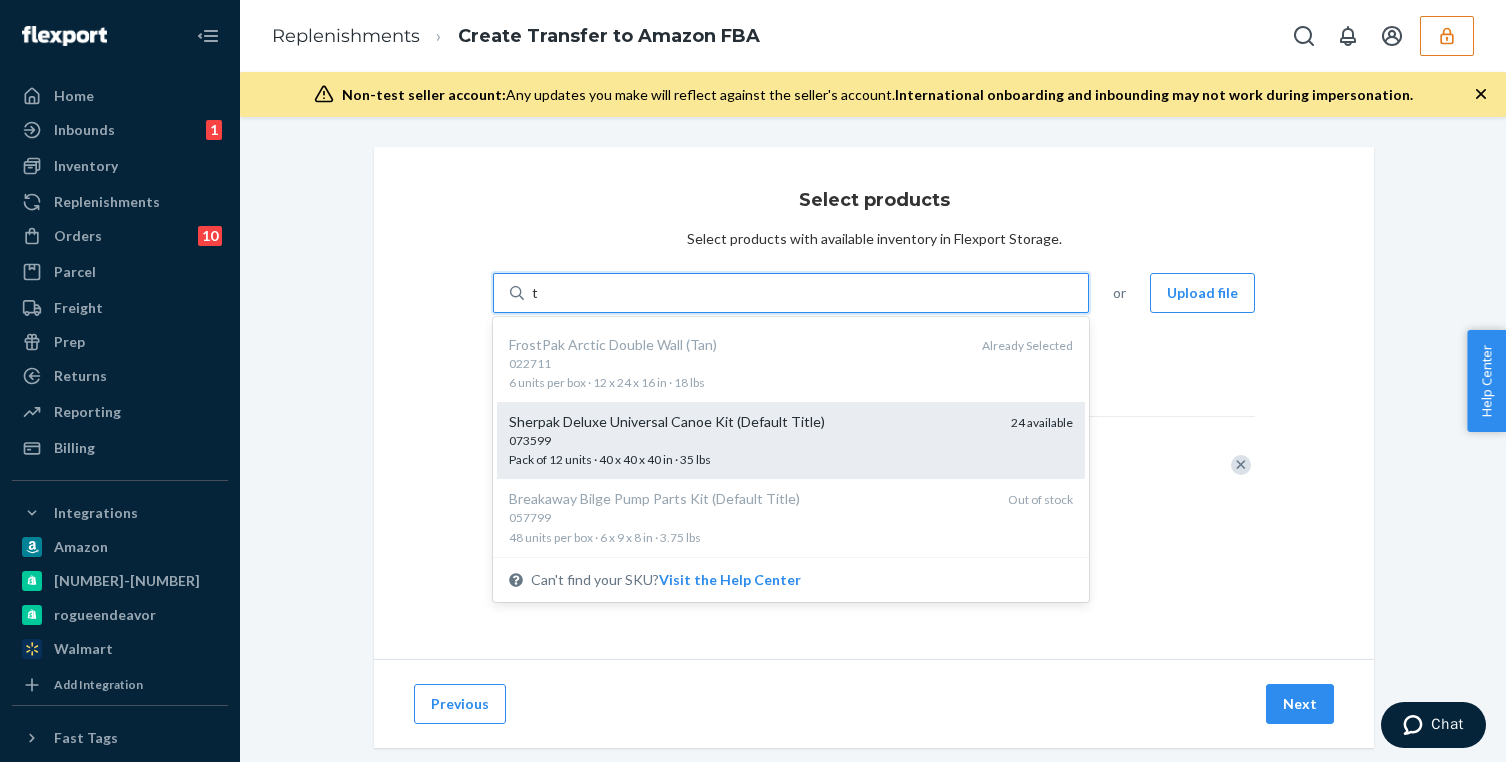 scroll, scrollTop: 94, scrollLeft: 0, axis: vertical 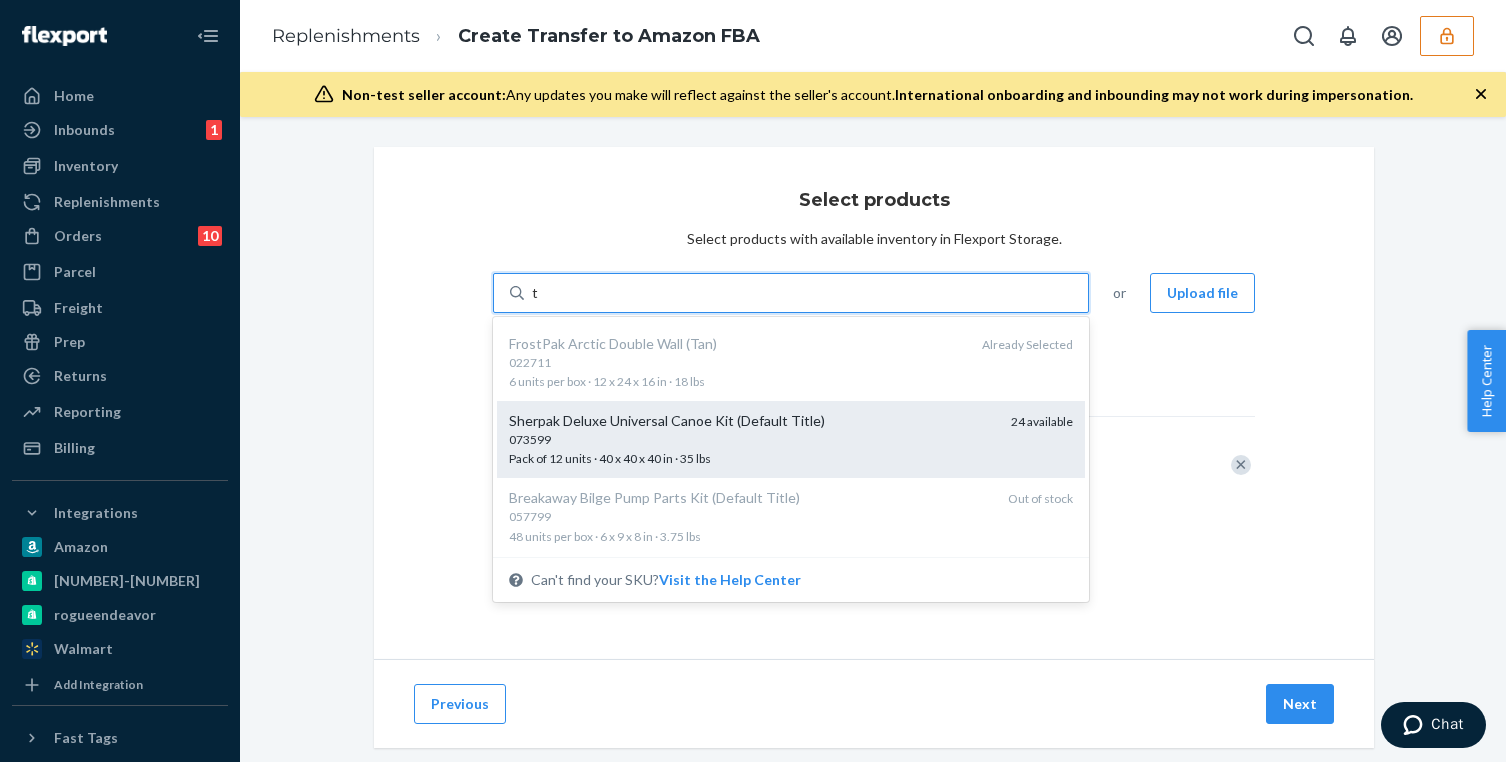 click on "073599" at bounding box center [752, 439] 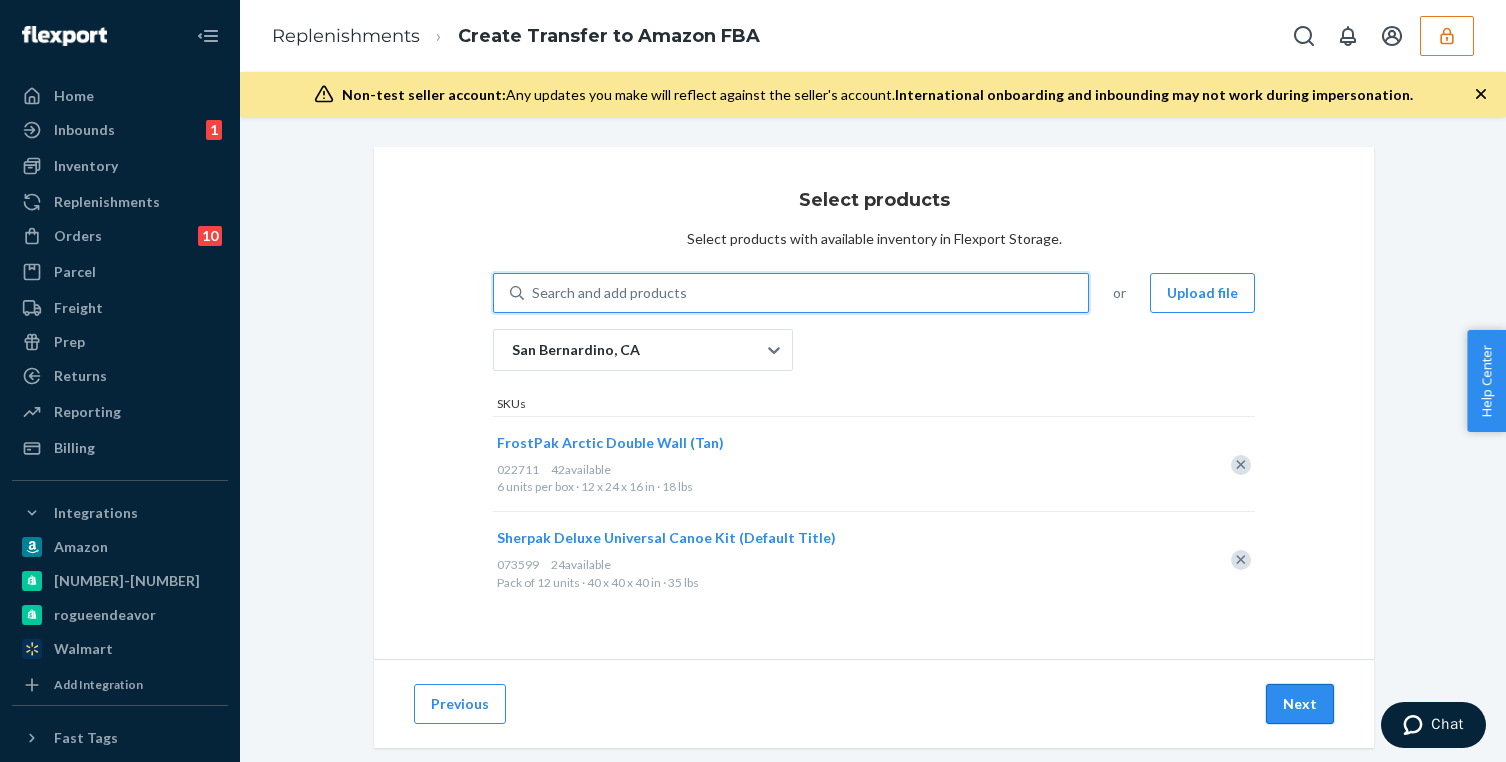click on "Next" at bounding box center [1300, 704] 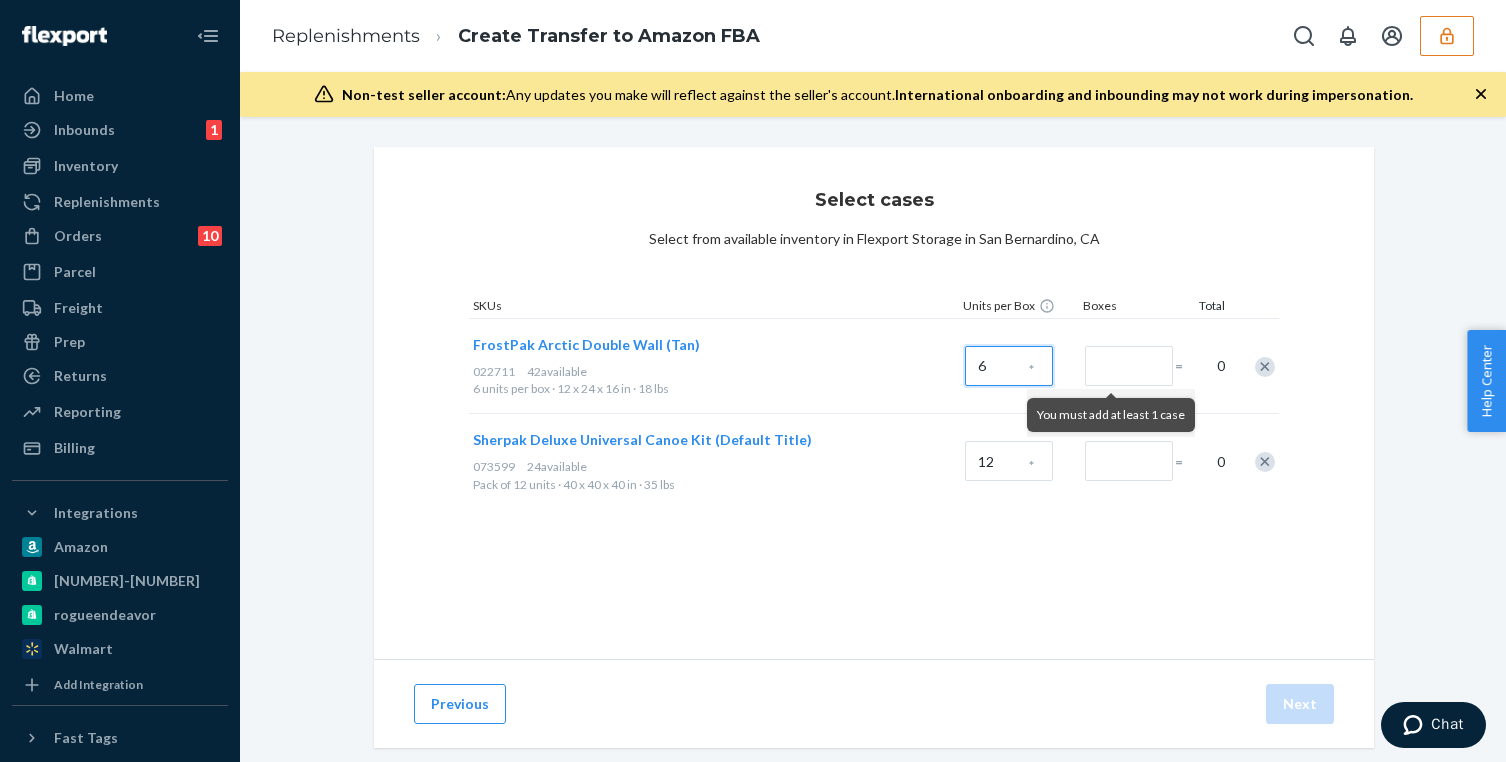 click on "6" at bounding box center (1009, 366) 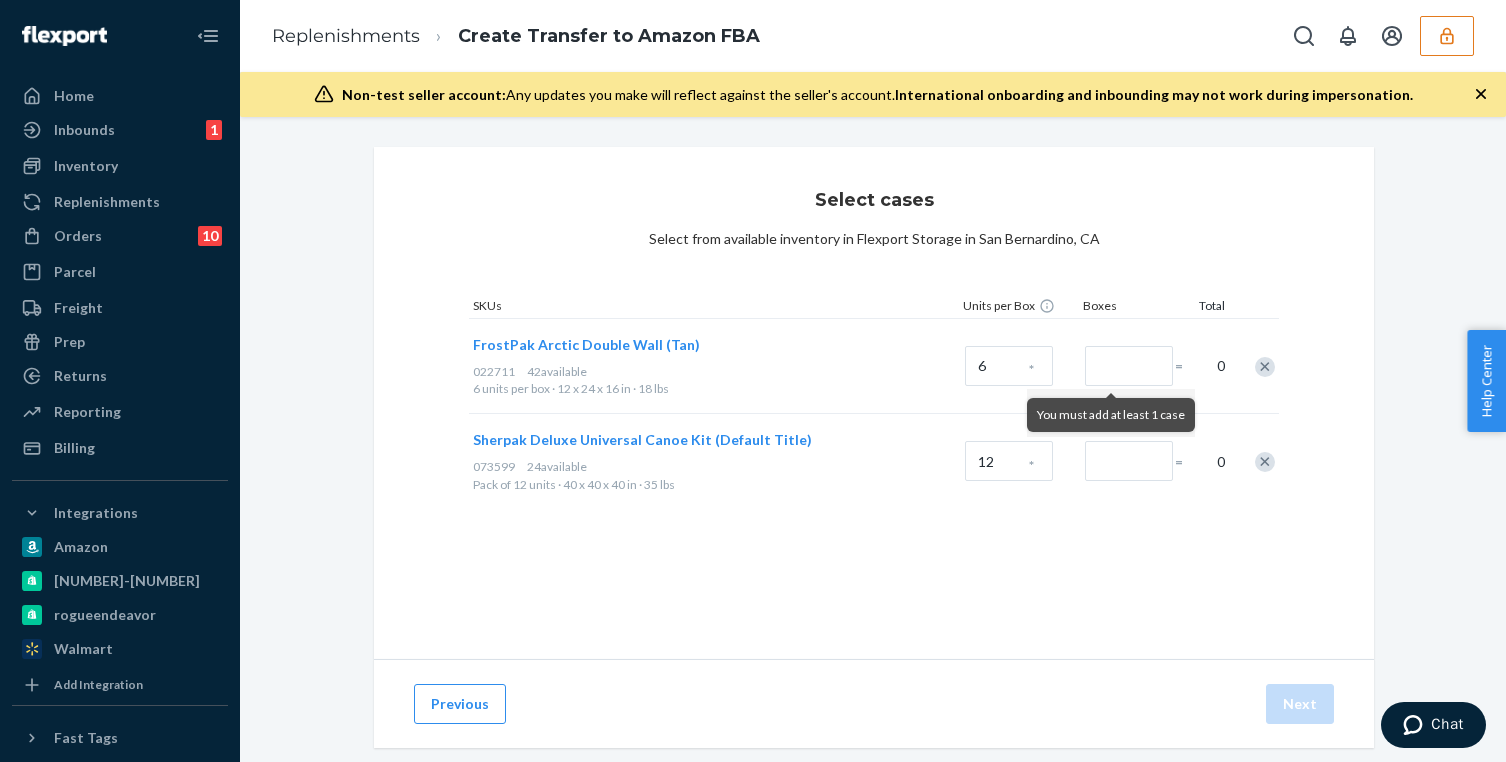 click on "12" at bounding box center (990, 461) 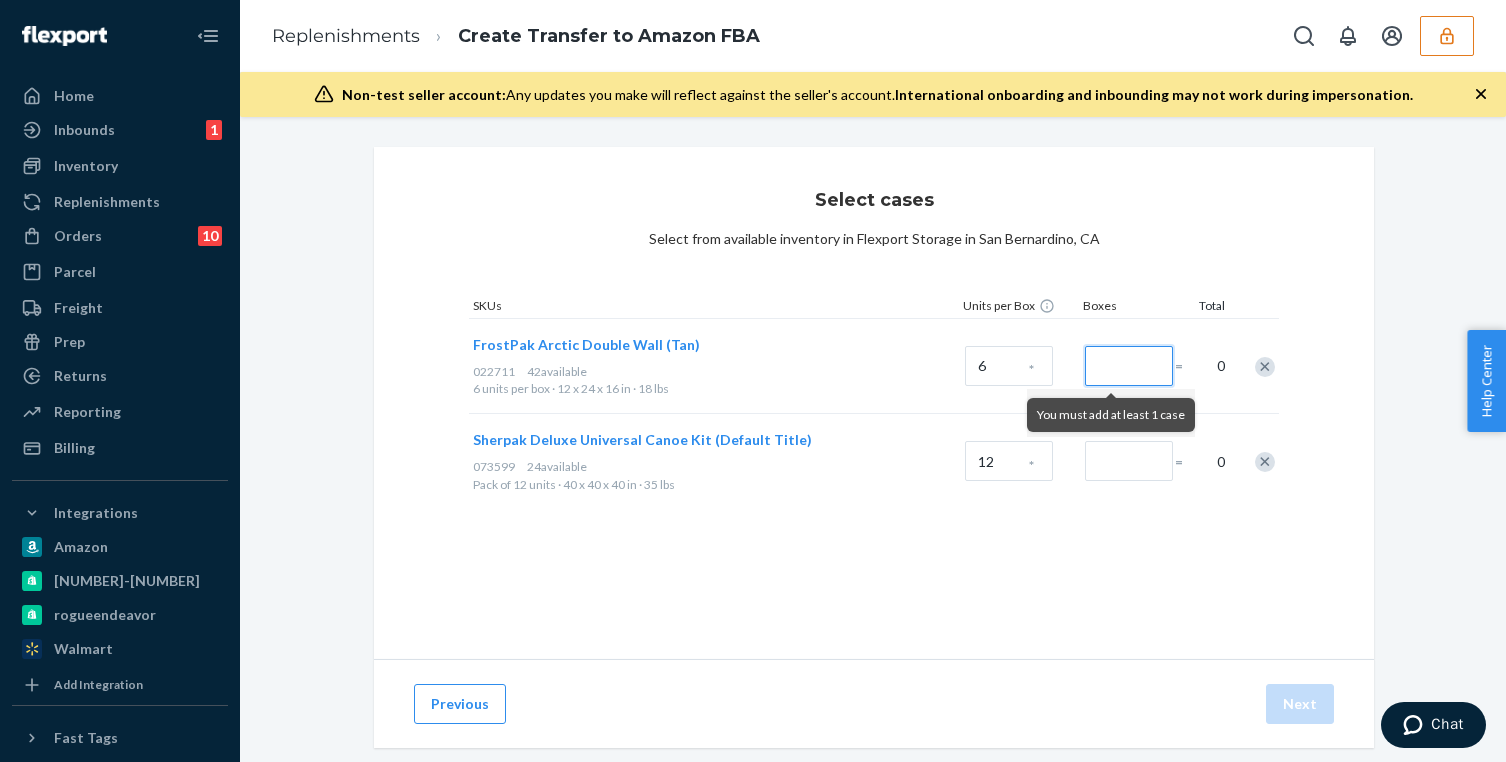 click at bounding box center (1129, 366) 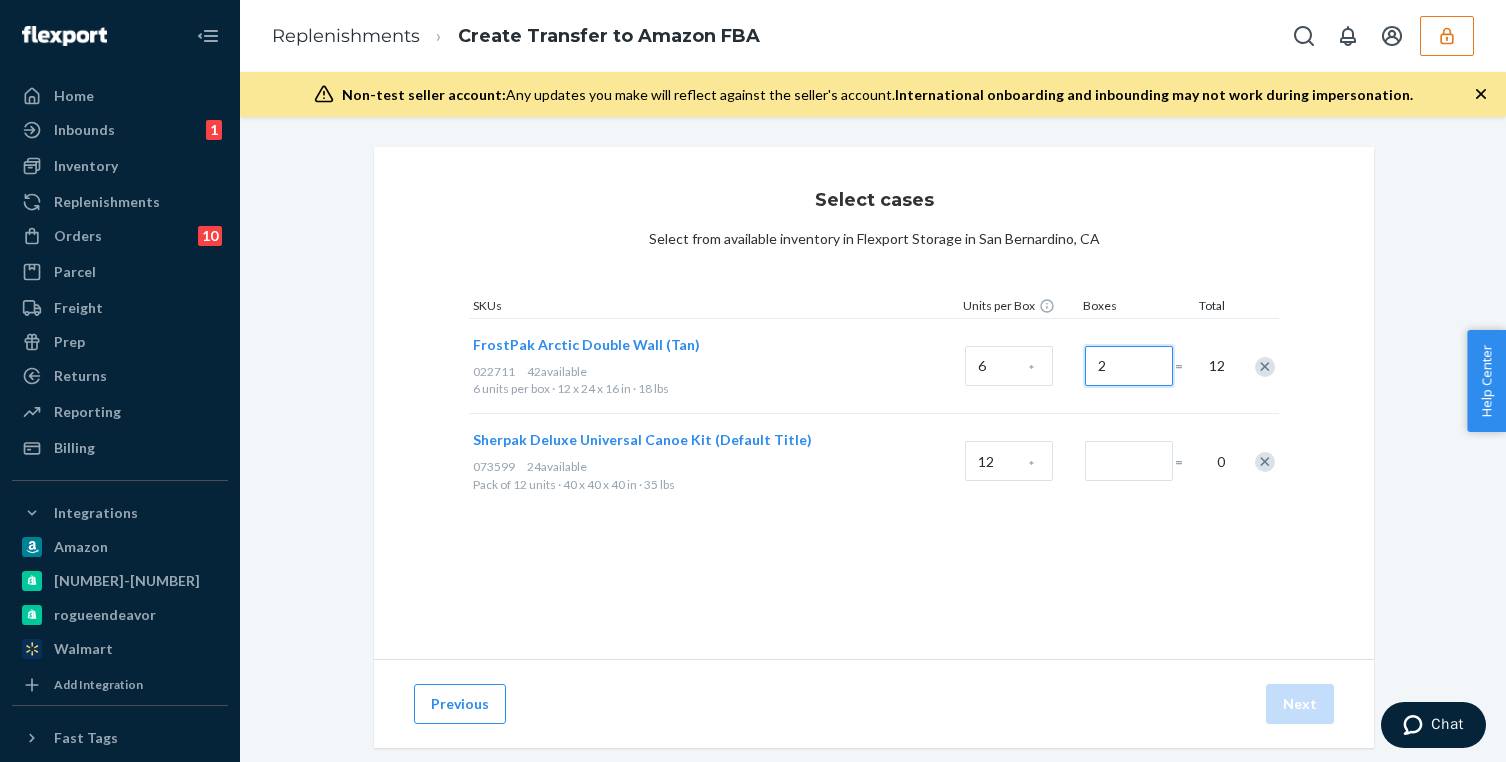 type on "2" 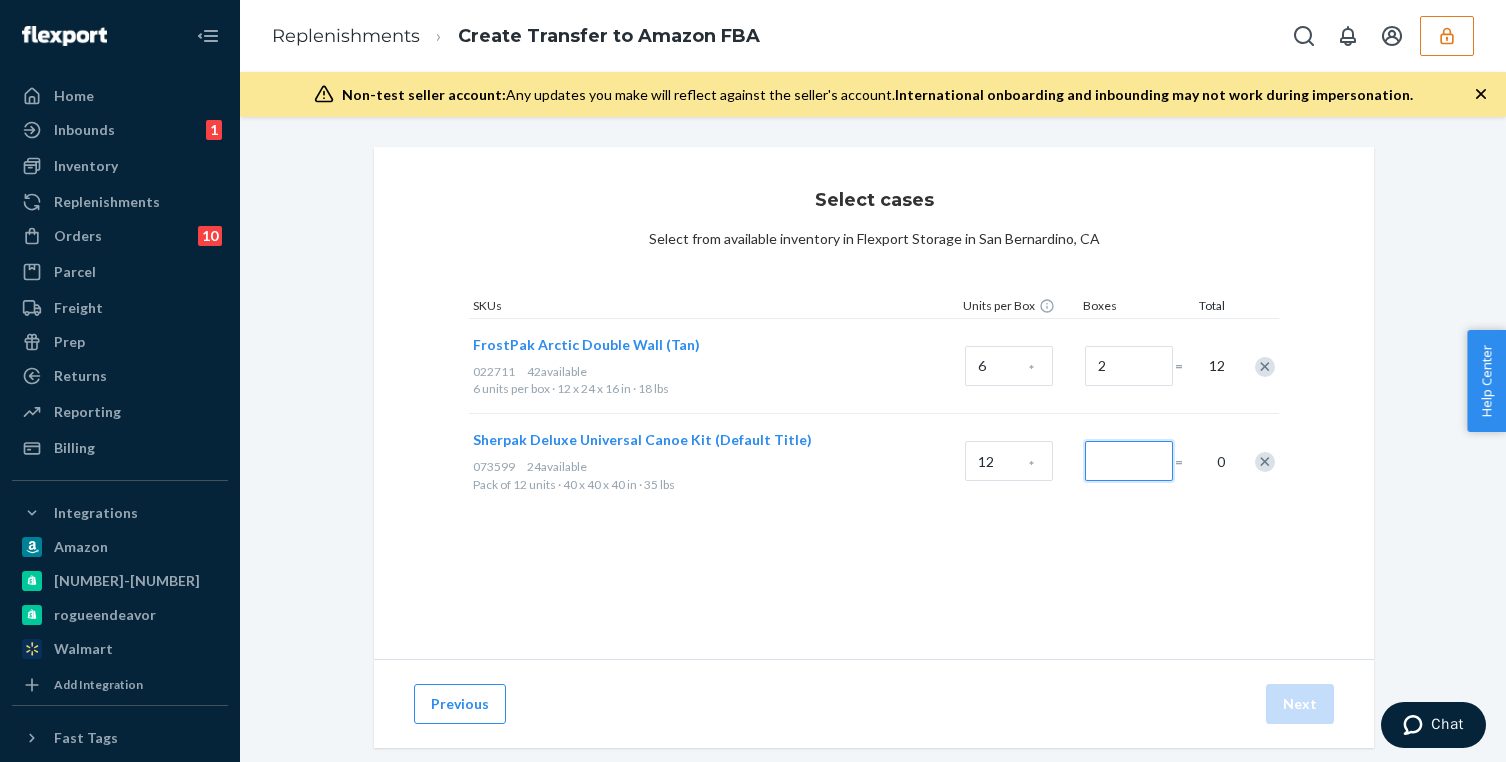 click at bounding box center (1129, 461) 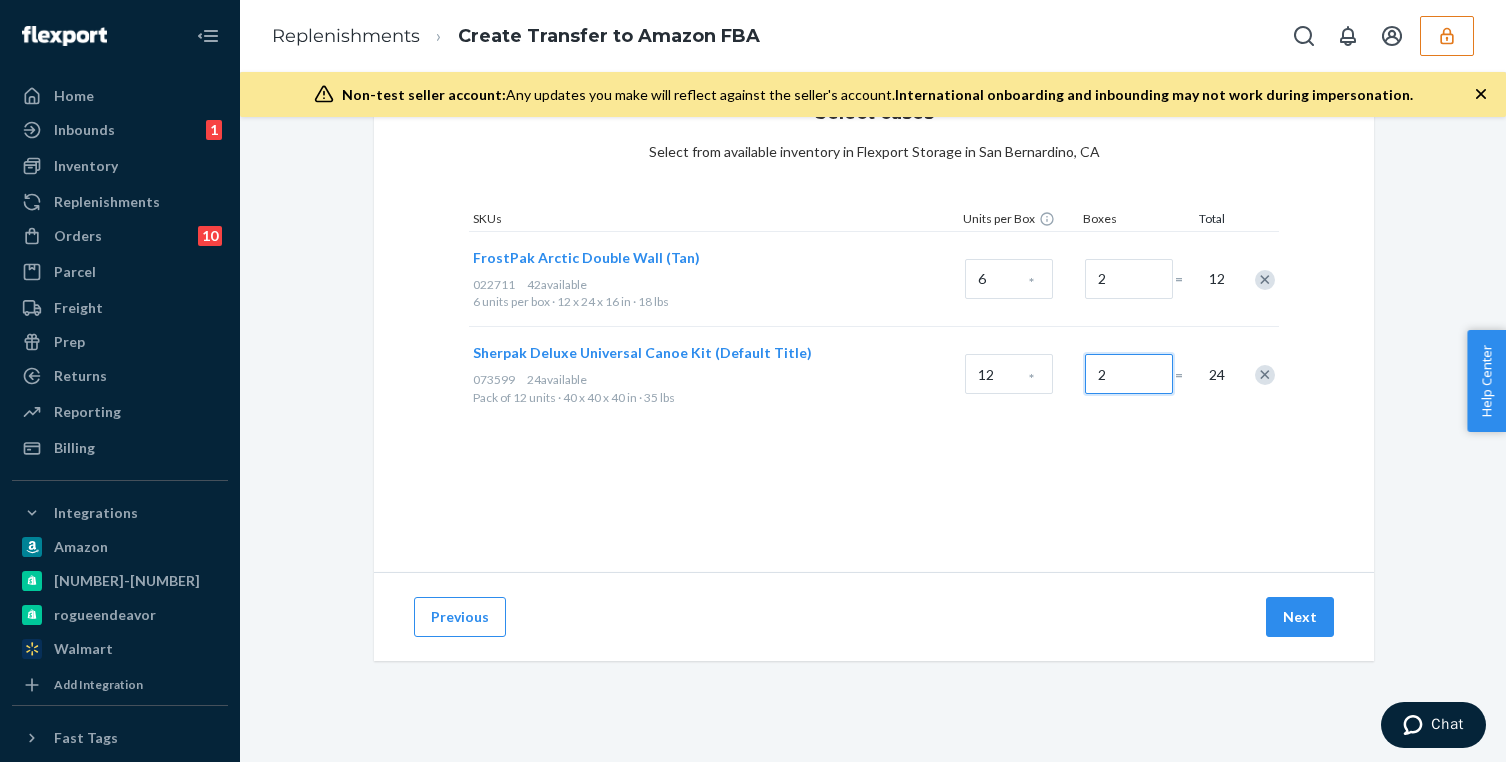 scroll, scrollTop: 90, scrollLeft: 0, axis: vertical 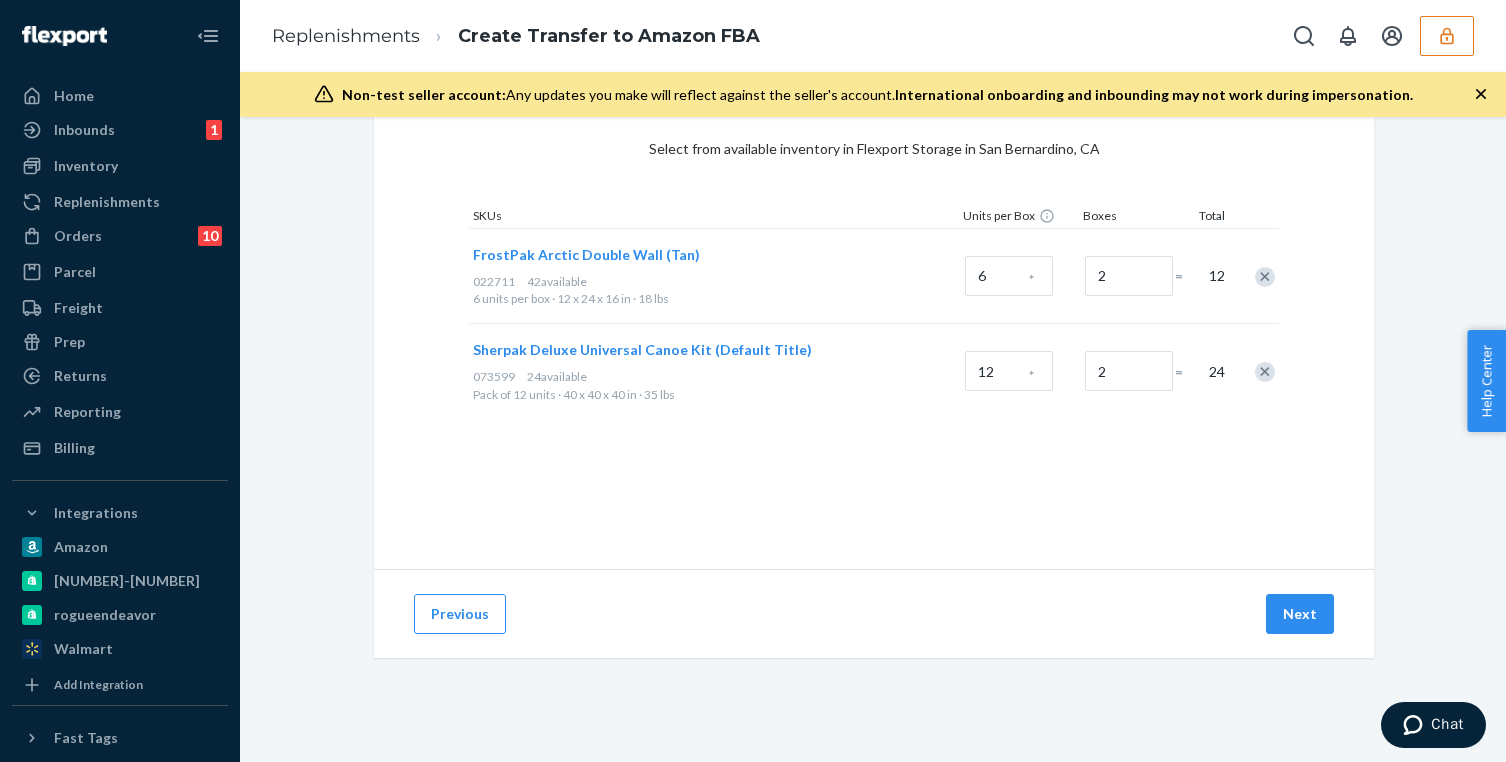 click on "Select cases Select from available inventory in Flexport Storage in San Bernardino, CA SKUs Units per Box Boxes Total FrostPak Arctic Double Wall (Tan) 022711 42  available   6 units per box · 12 x 24 x 16 in · 18 lbs 6 * 2 = 12 Sherpak Deluxe Universal Canoe Kit (Default Title) 073599 24  available   Pack of 12 units · 40 x 40 x 40 in · 35 lbs 12 * 2 = 24" at bounding box center (874, 313) 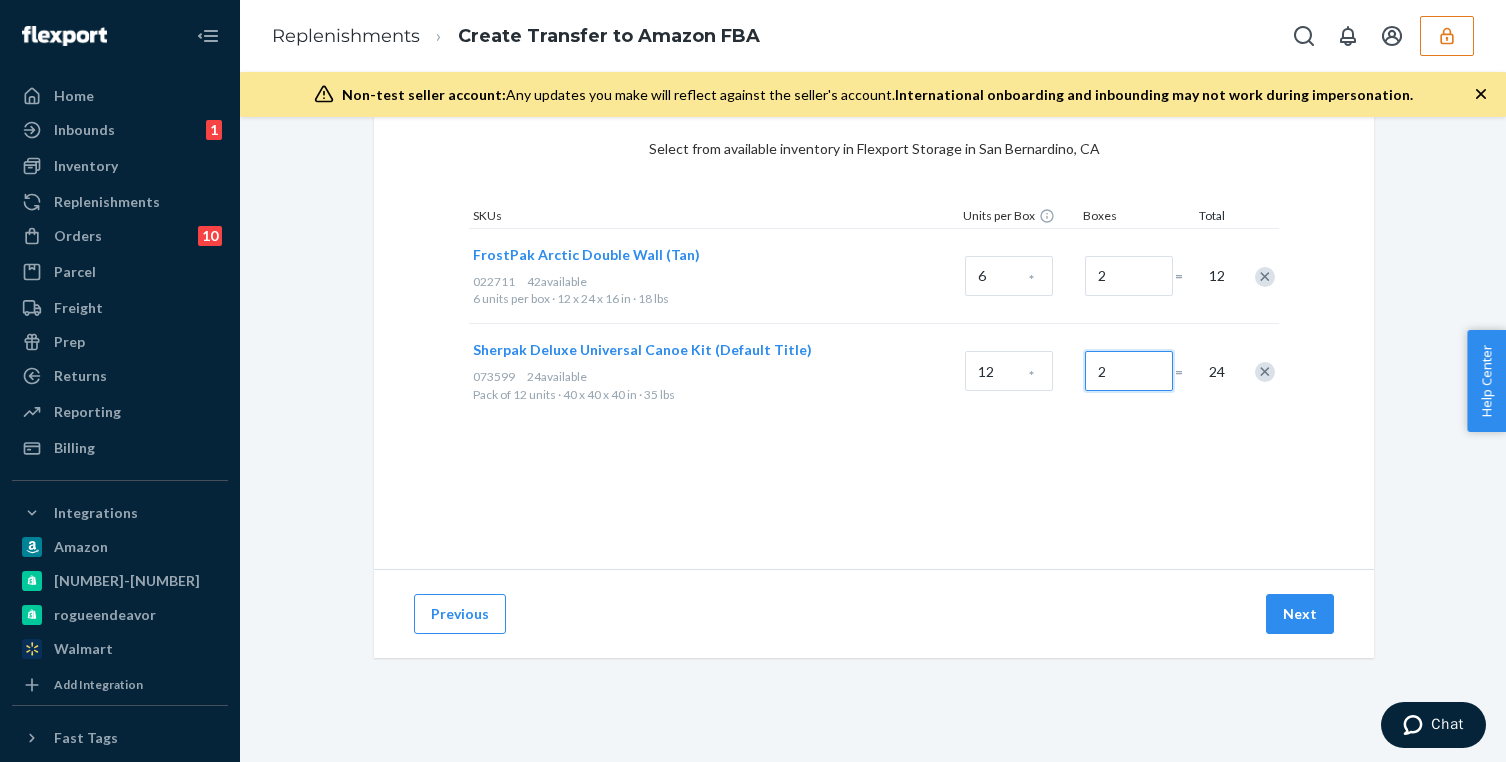 click on "2" at bounding box center [1129, 371] 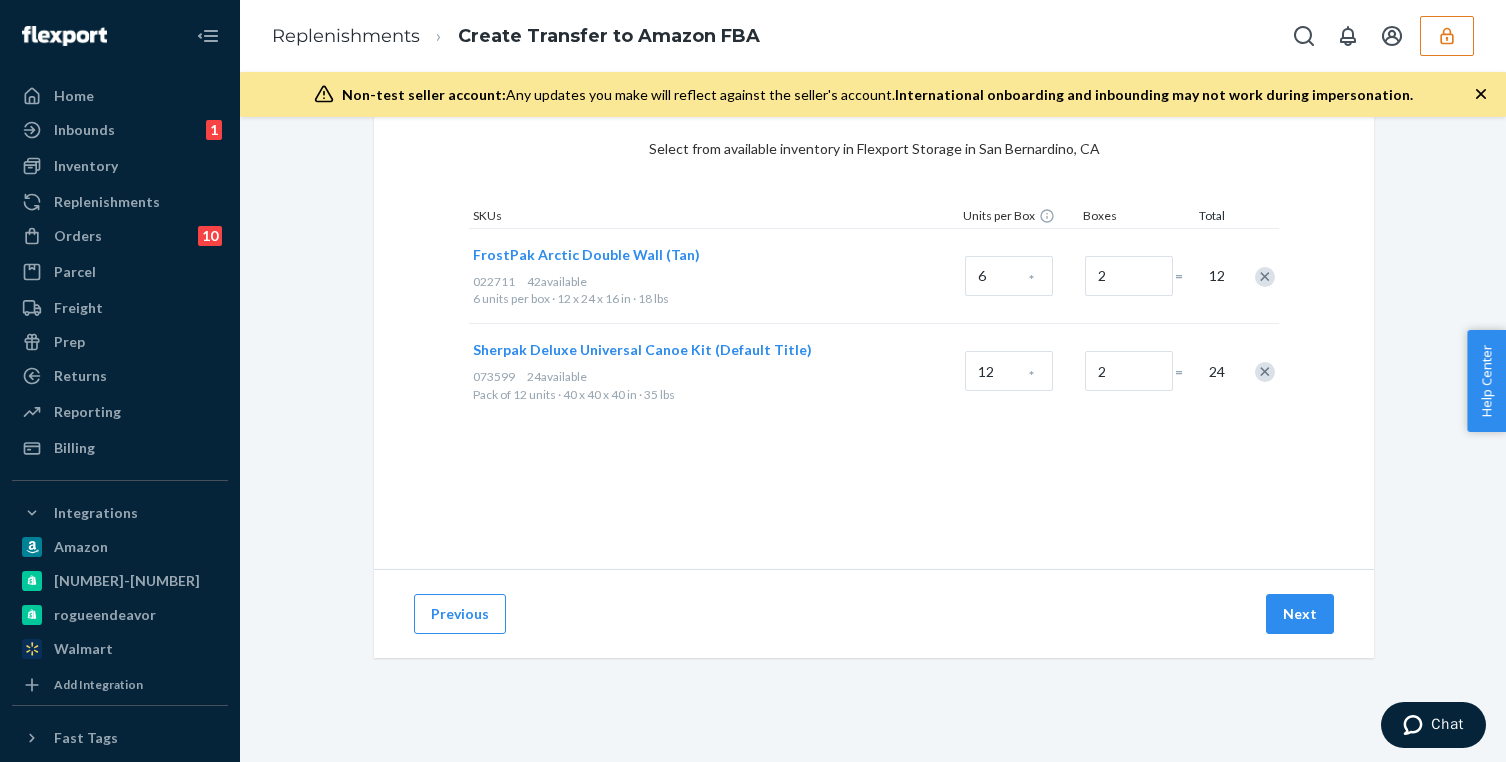 click on "Select cases Select from available inventory in Flexport Storage in San Bernardino, CA SKUs Units per Box Boxes Total FrostPak Arctic Double Wall (Tan) 022711 42  available   6 units per box · 12 x 24 x 16 in · 18 lbs 6 * 2 = 12 Sherpak Deluxe Universal Canoe Kit (Default Title) 073599 24  available   Pack of 12 units · 40 x 40 x 40 in · 35 lbs 12 * 2 = 24" at bounding box center (874, 313) 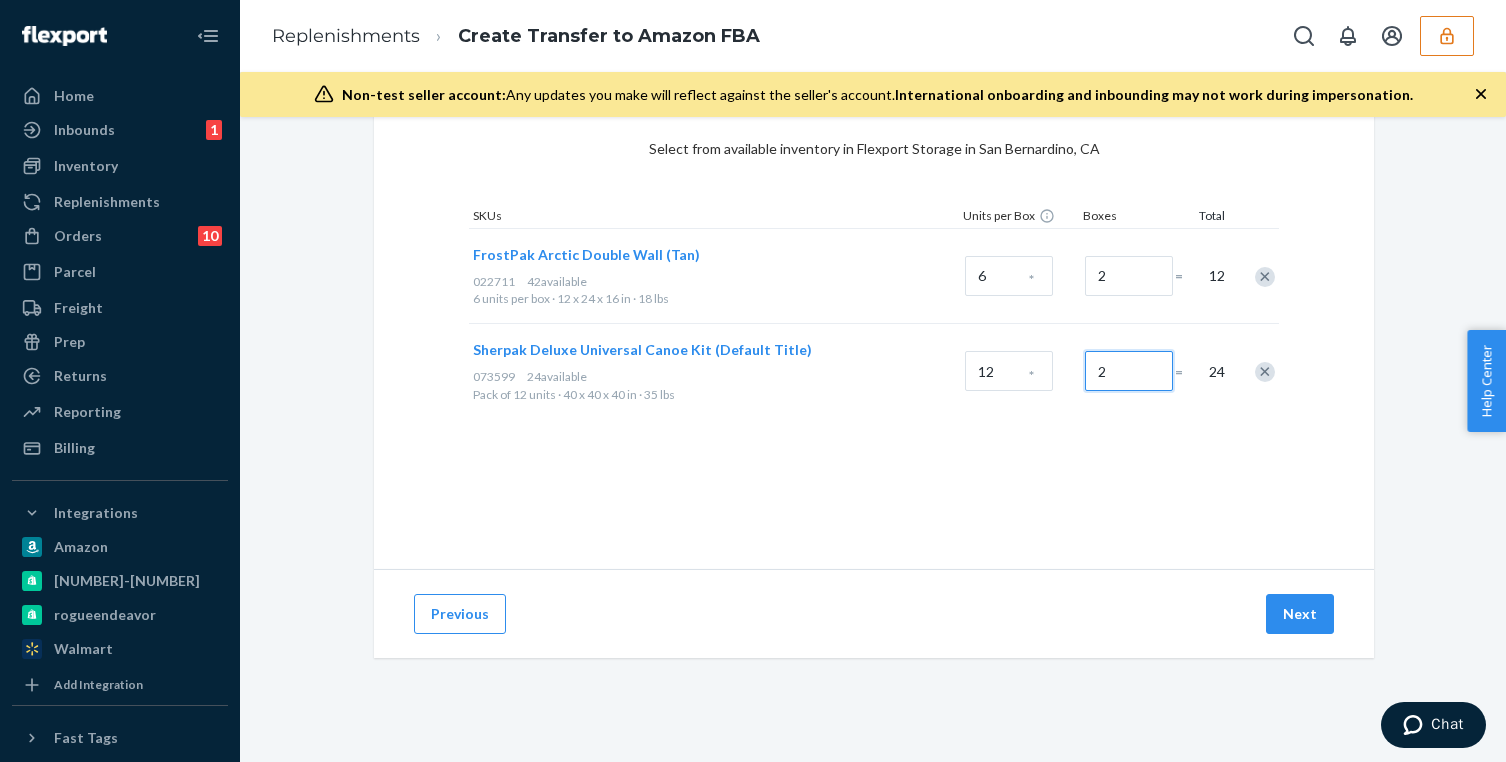 click on "2" at bounding box center [1129, 371] 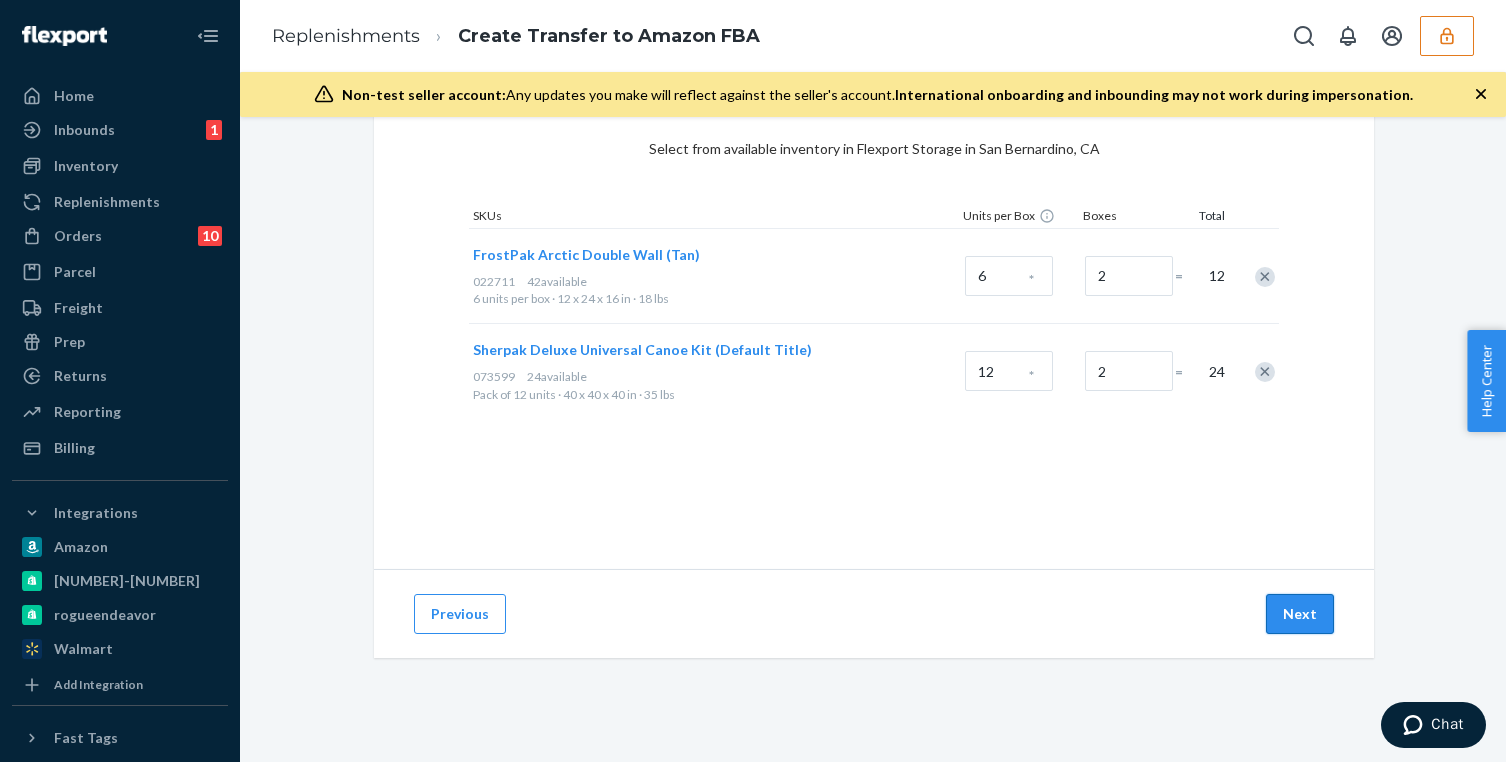 click on "Next" at bounding box center (1300, 614) 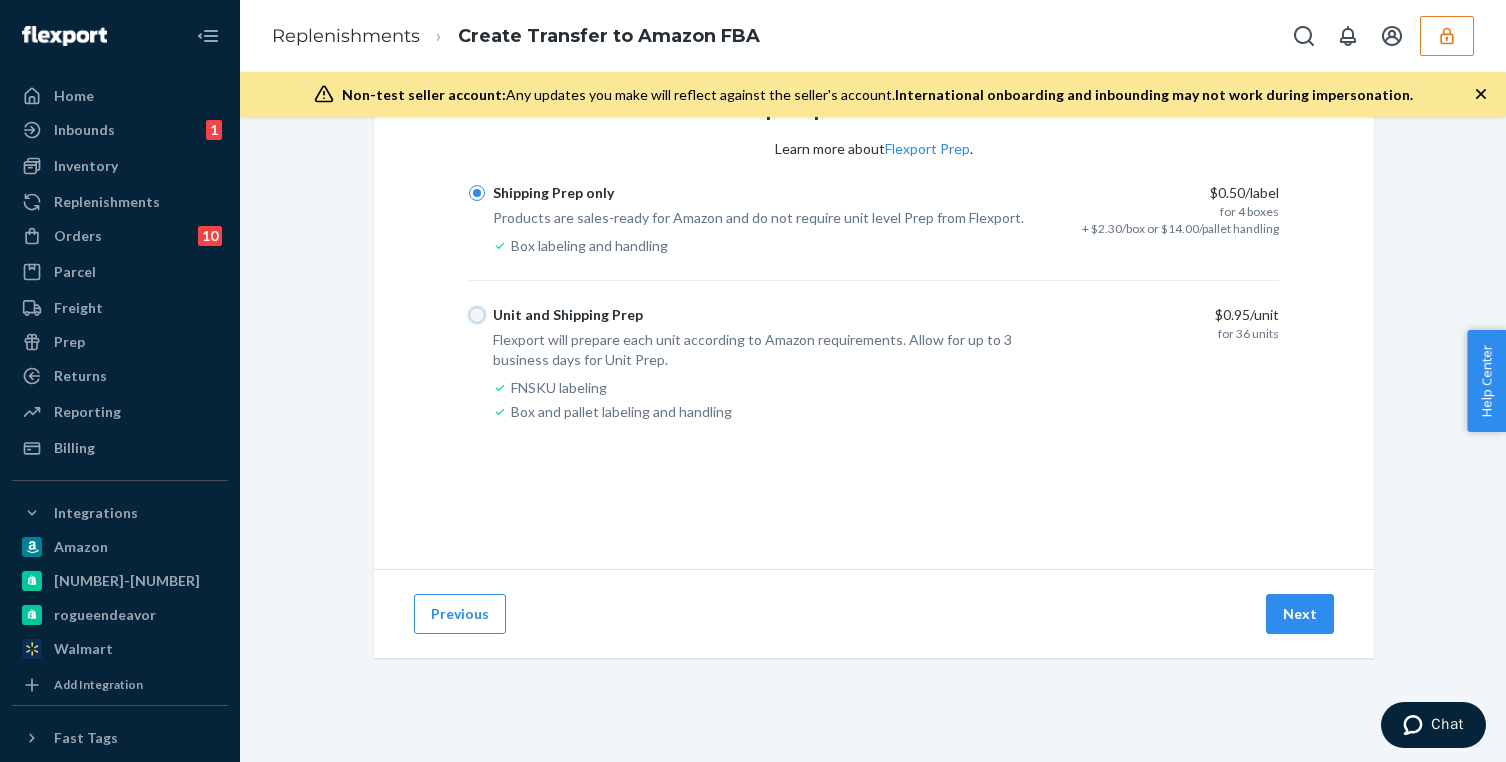 click on "Unit and Shipping Prep" at bounding box center [477, 315] 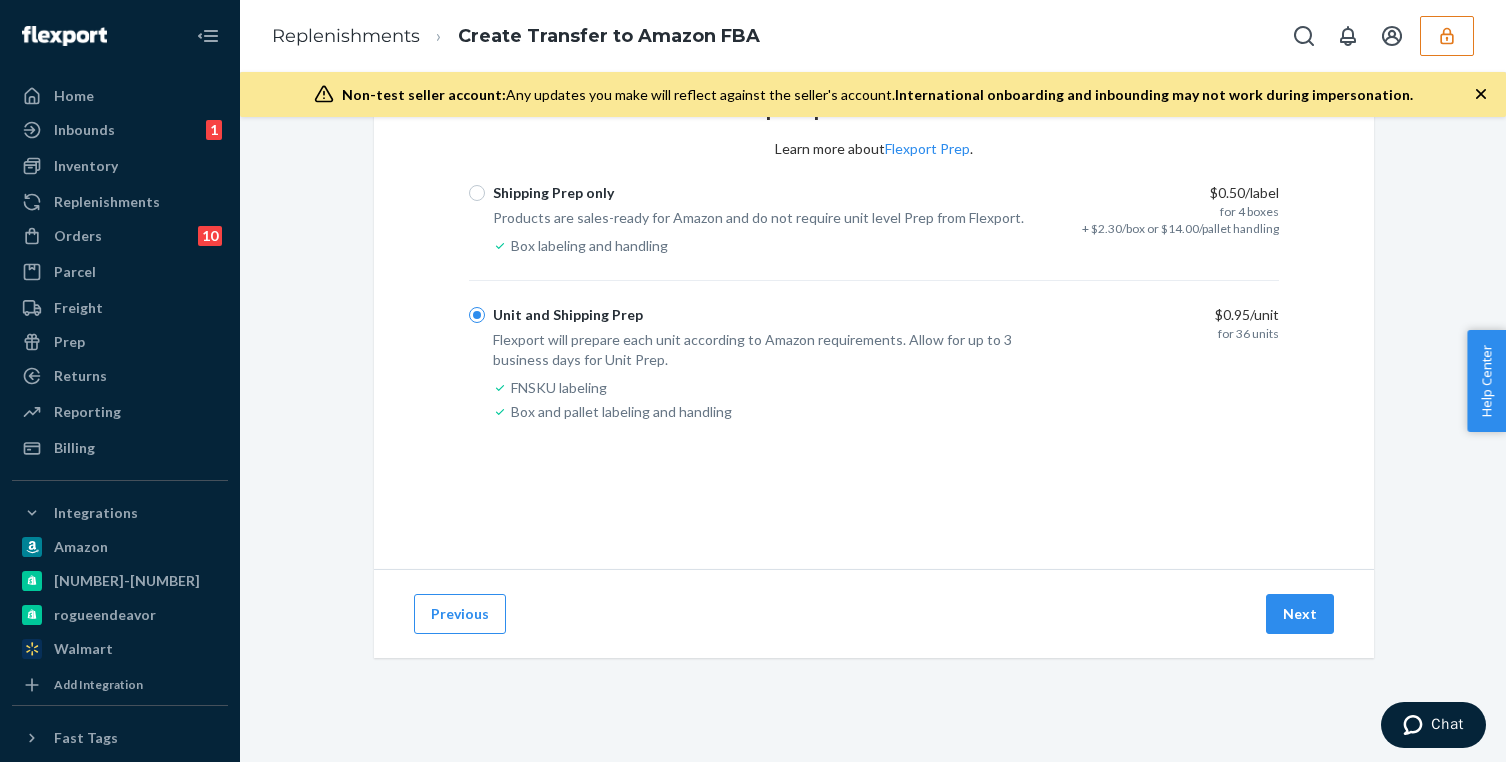 click on "Shipping Prep only" at bounding box center (553, 193) 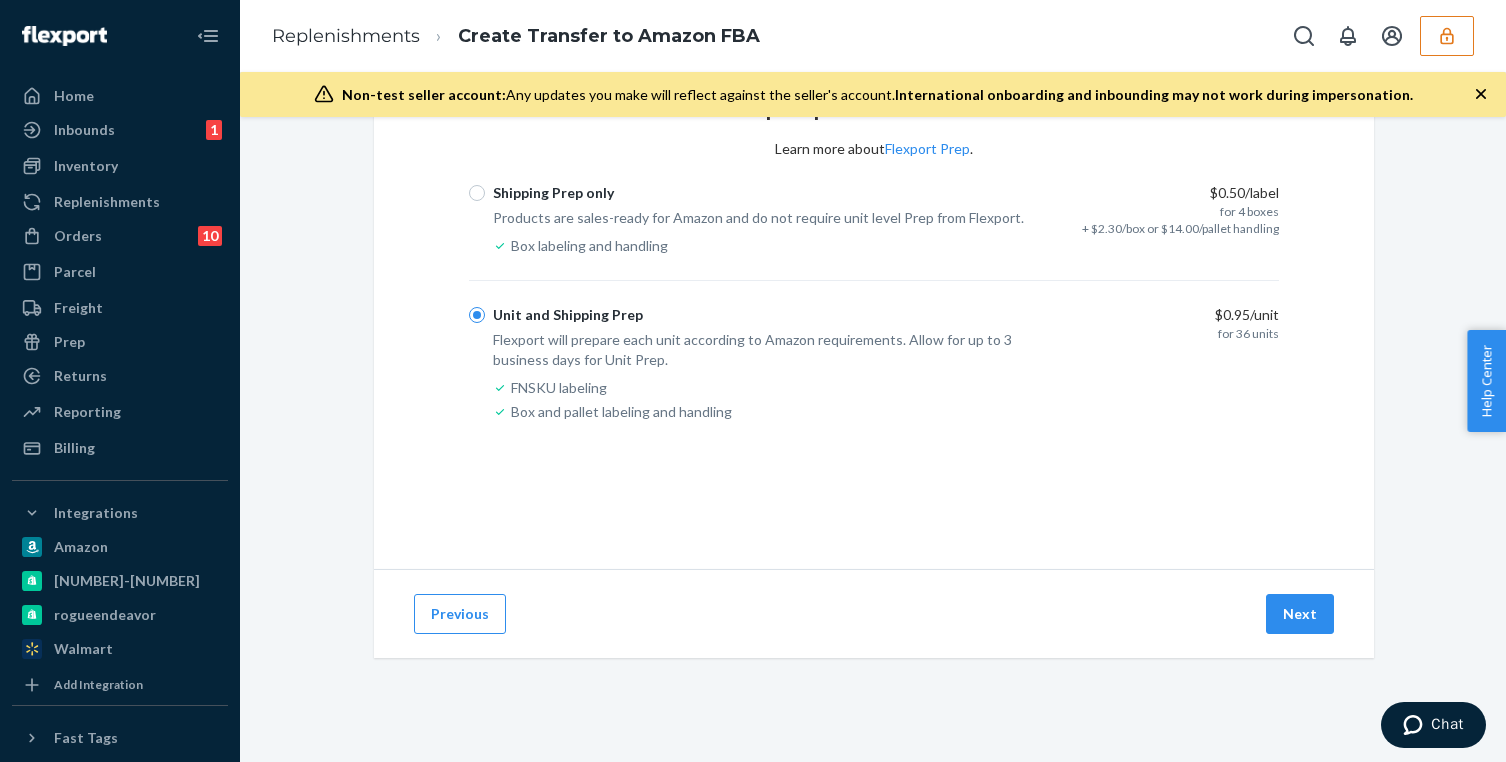 click on "Shipping Prep only" at bounding box center (477, 193) 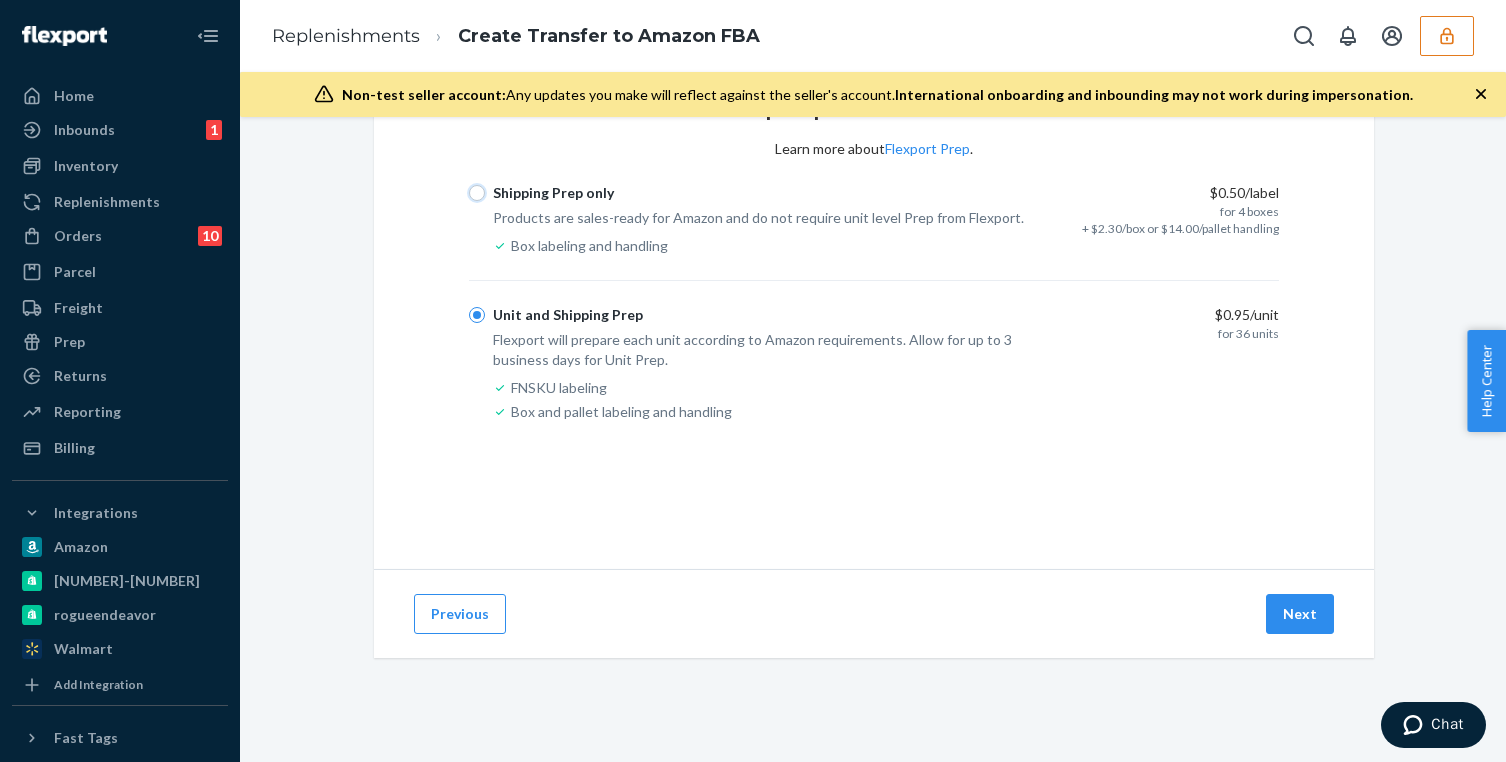 radio on "true" 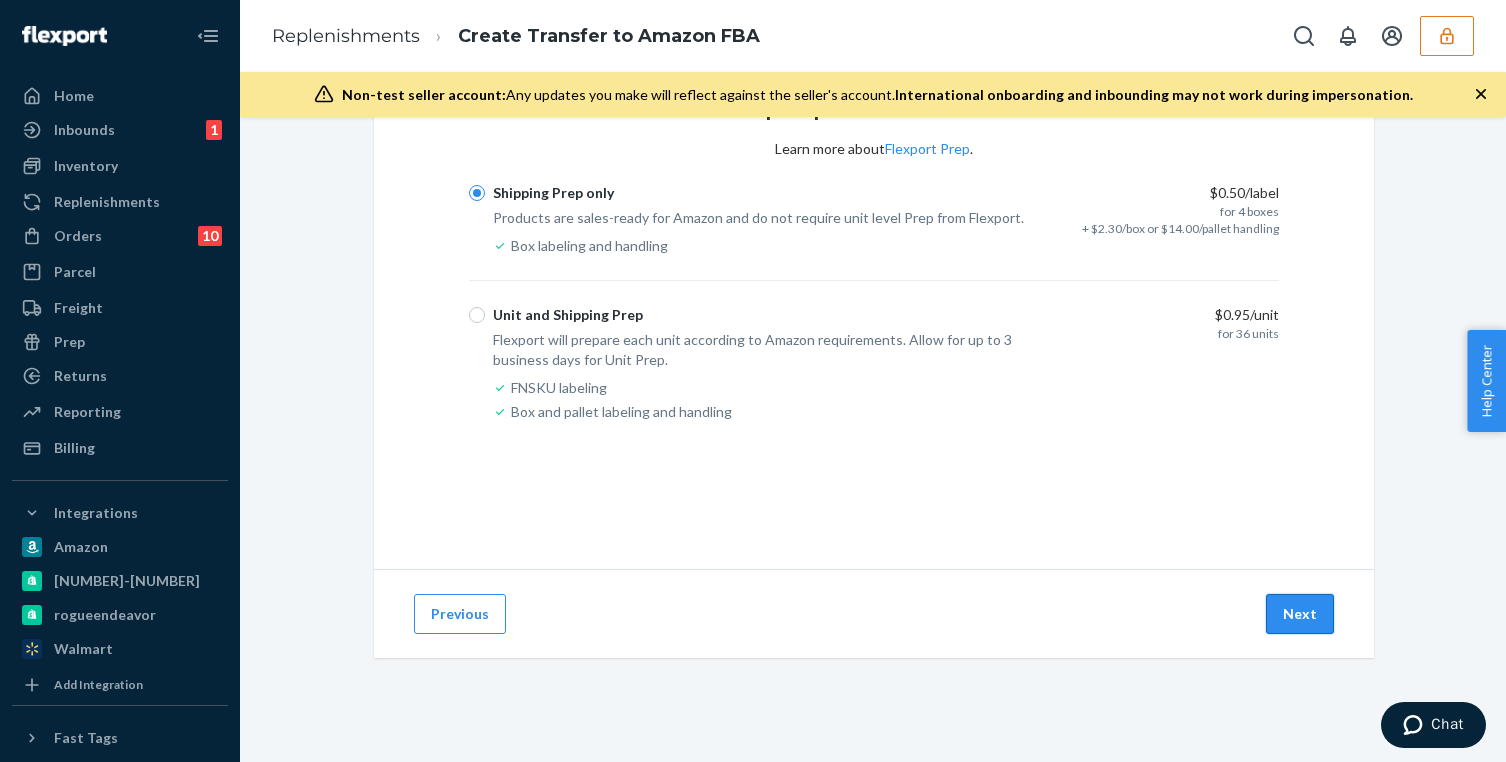 click on "Next" at bounding box center [1300, 614] 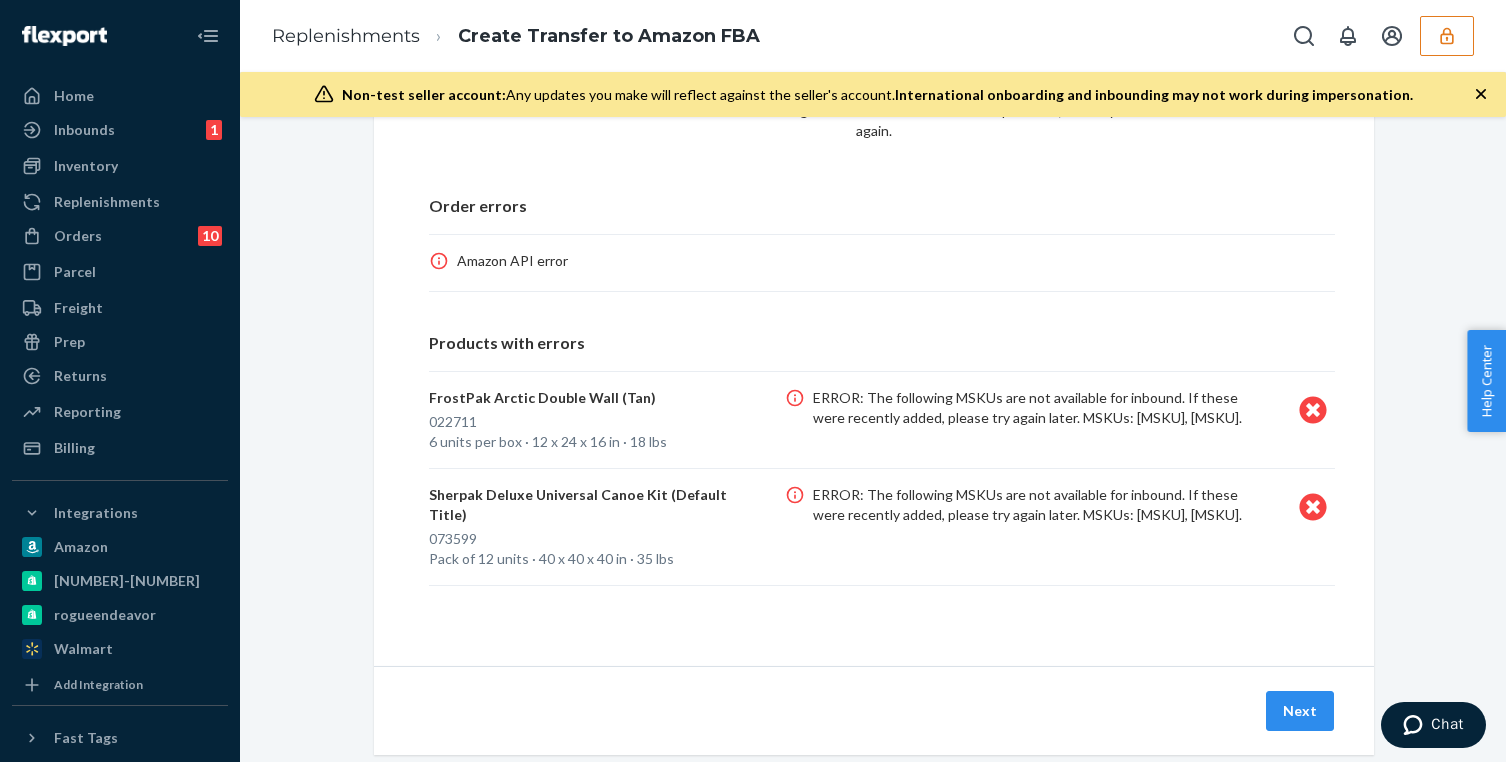 scroll, scrollTop: 0, scrollLeft: 0, axis: both 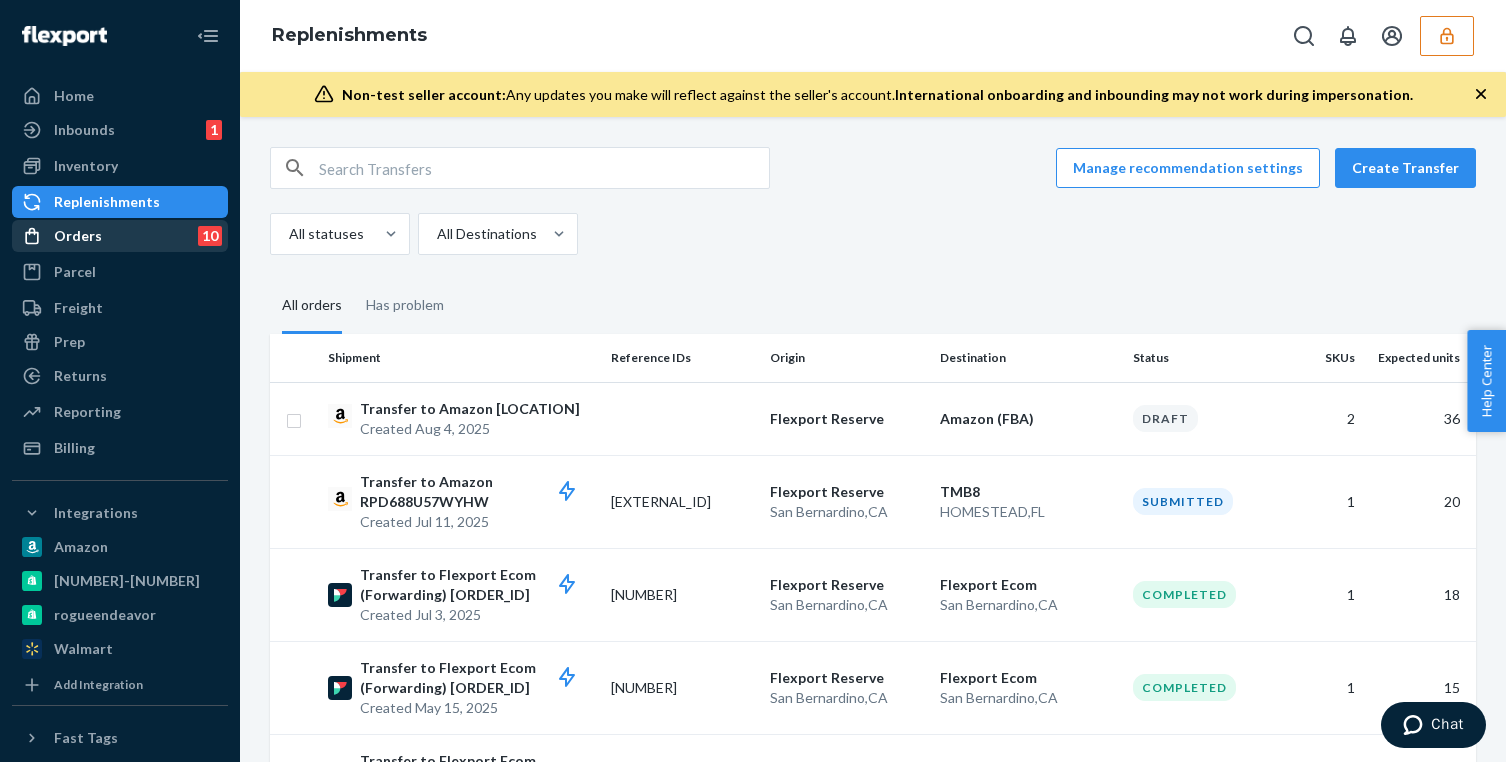click on "Orders" at bounding box center [78, 236] 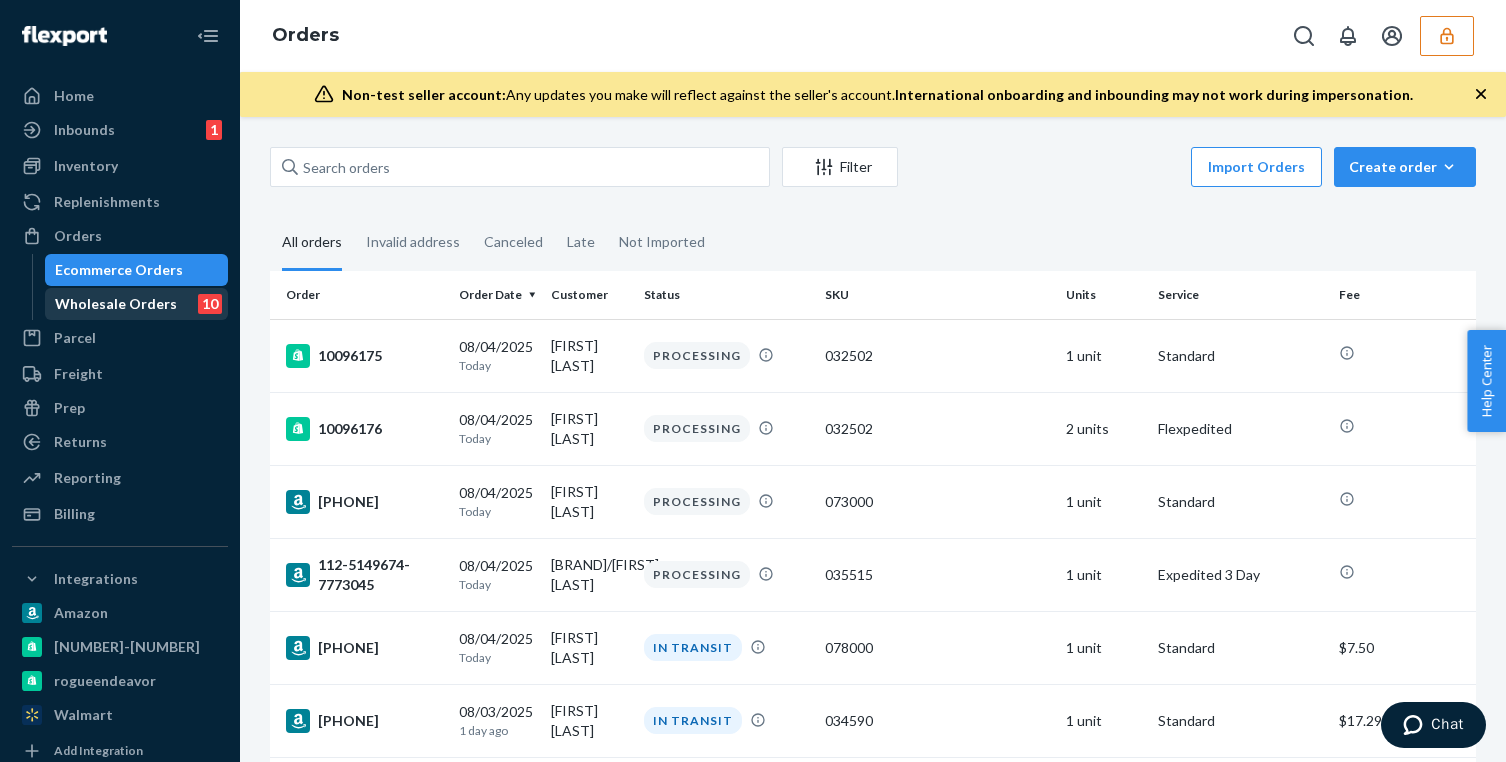 click on "Wholesale Orders" at bounding box center (116, 304) 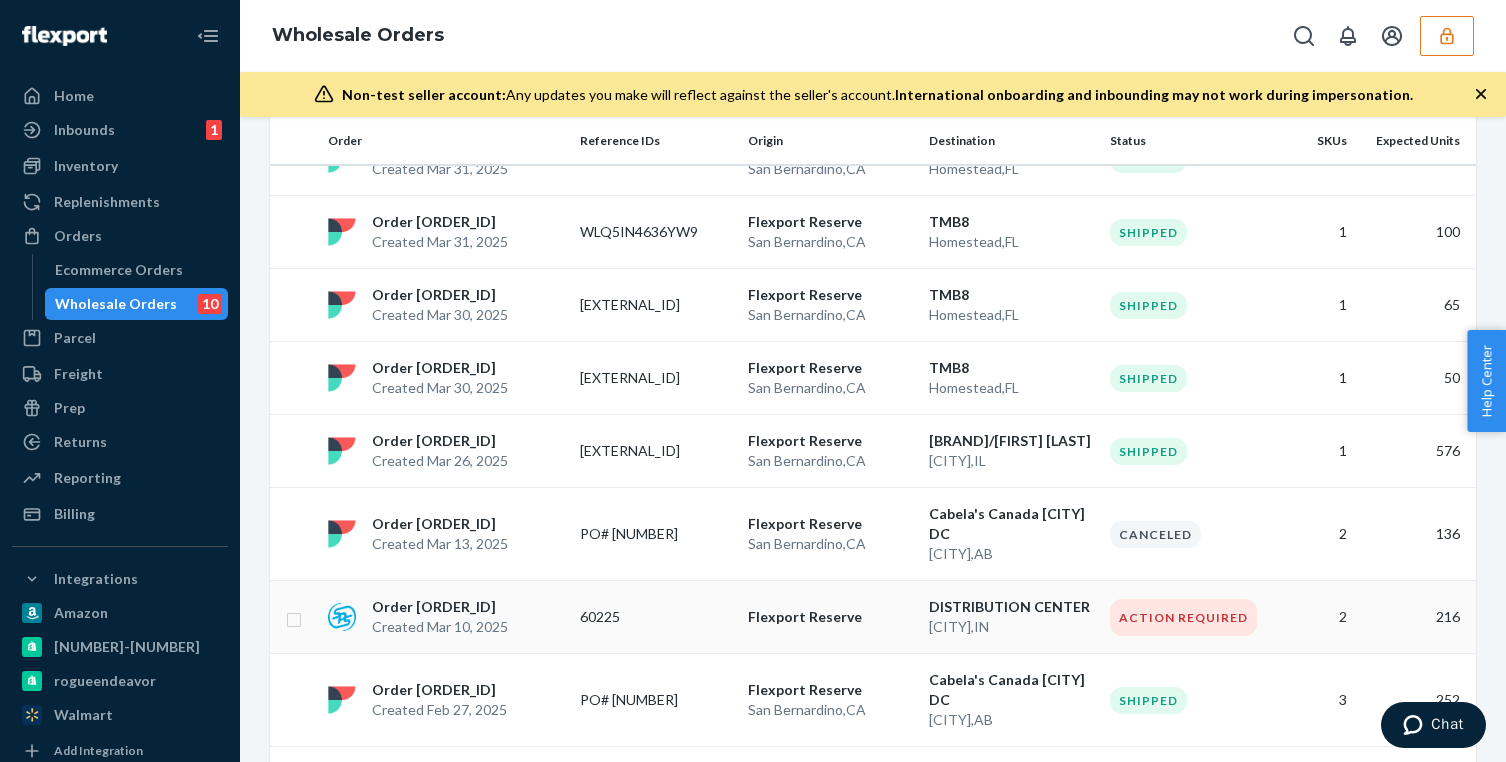 scroll, scrollTop: 1634, scrollLeft: 0, axis: vertical 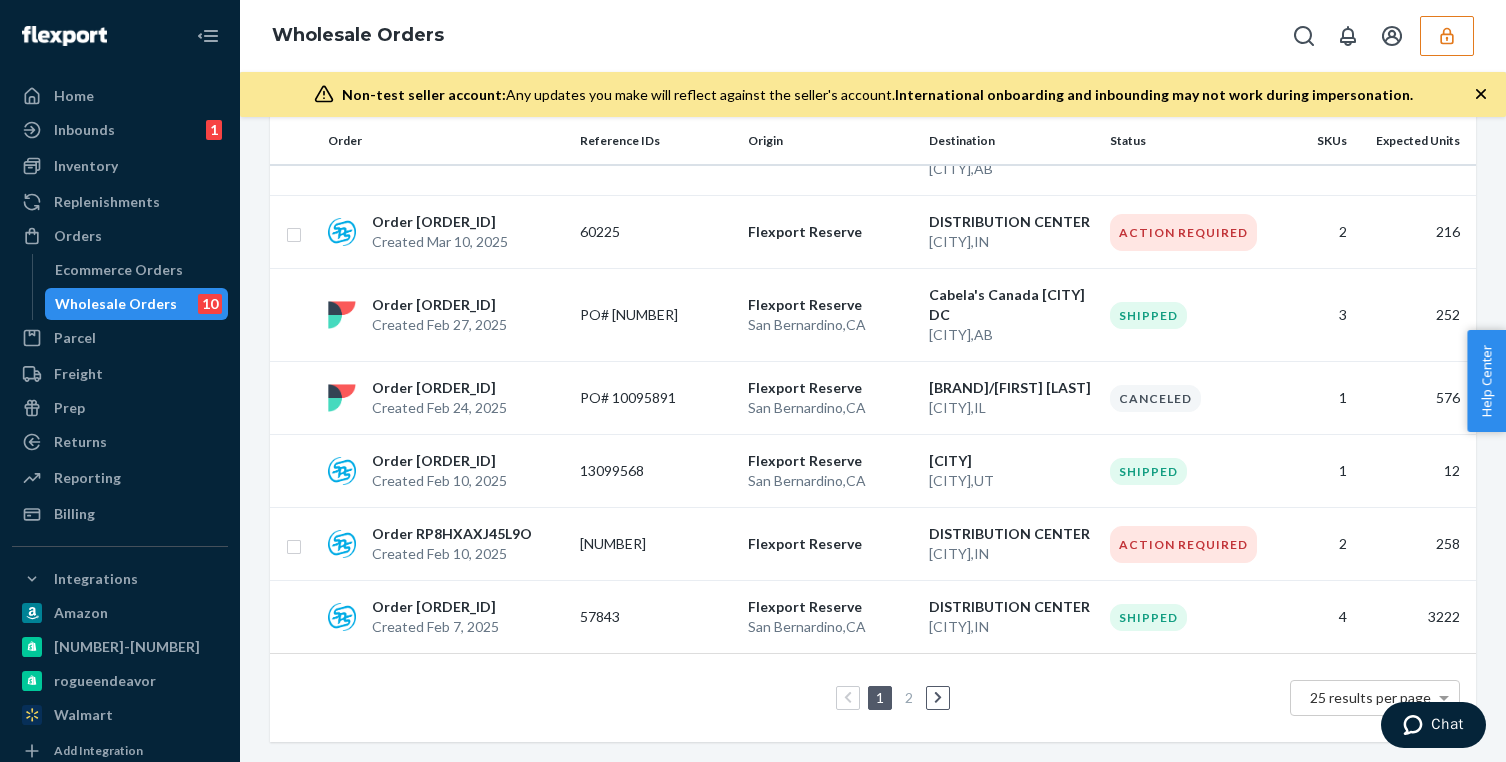 click on "2" at bounding box center [909, 697] 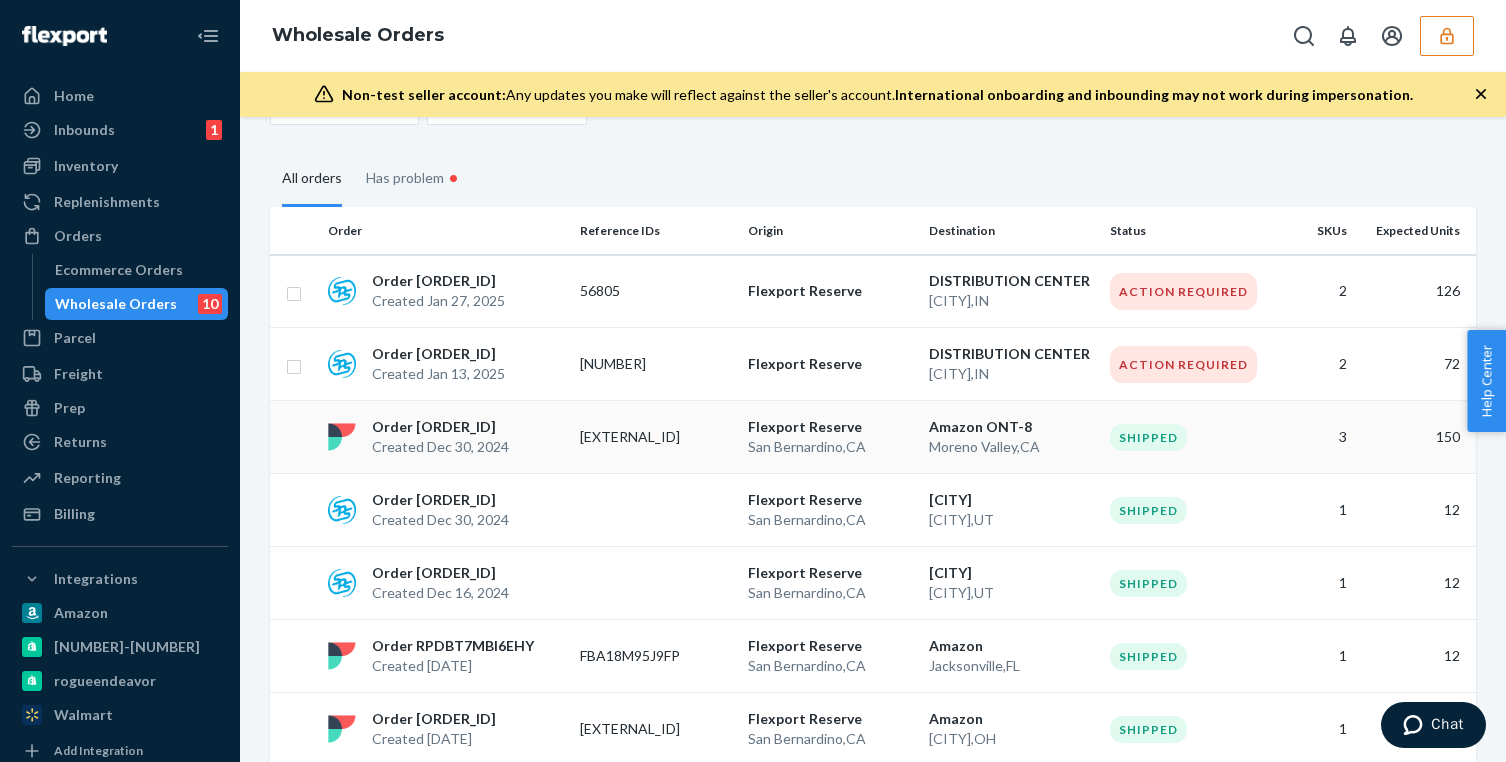 scroll, scrollTop: 130, scrollLeft: 0, axis: vertical 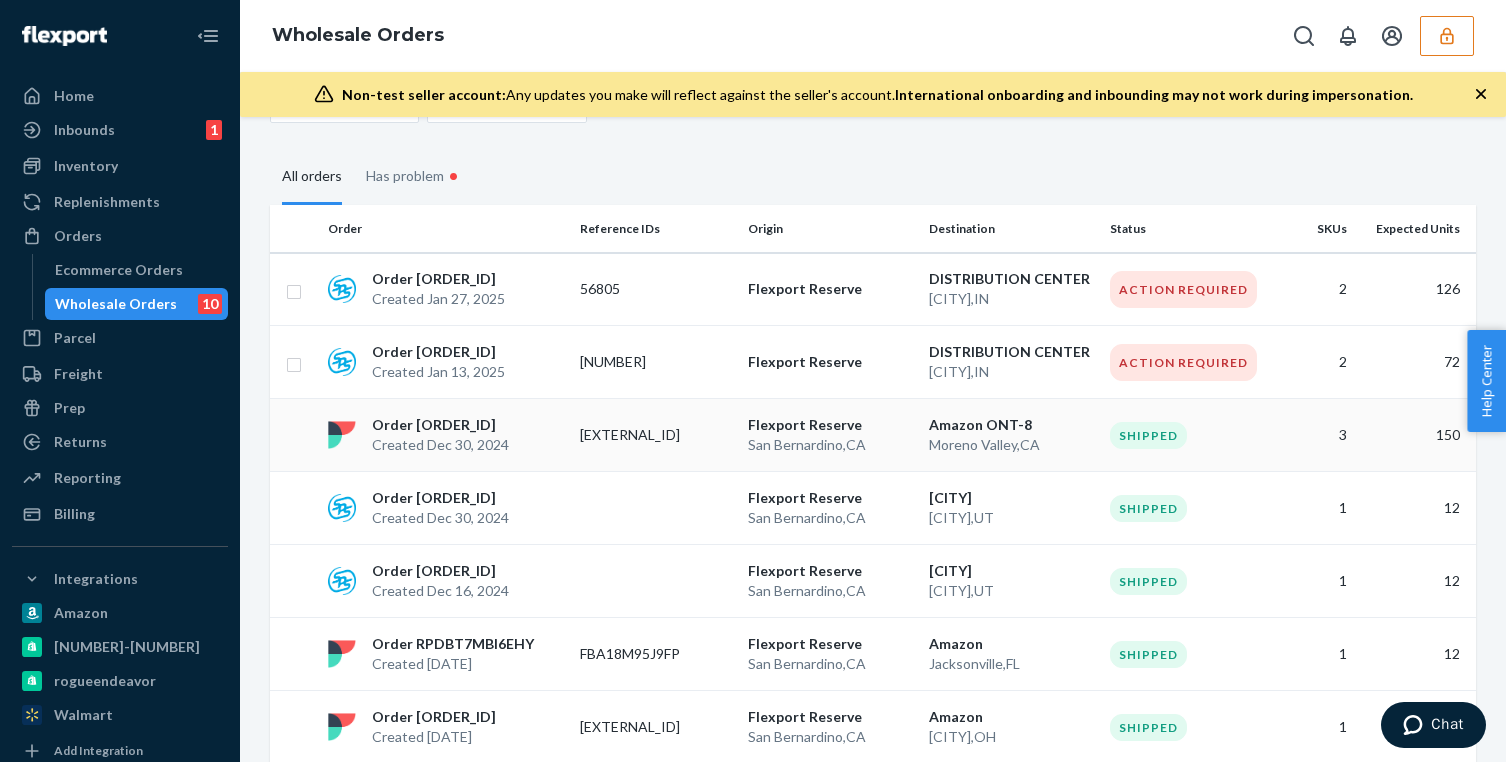 click on "San Bernardino ,  CA" at bounding box center [830, 445] 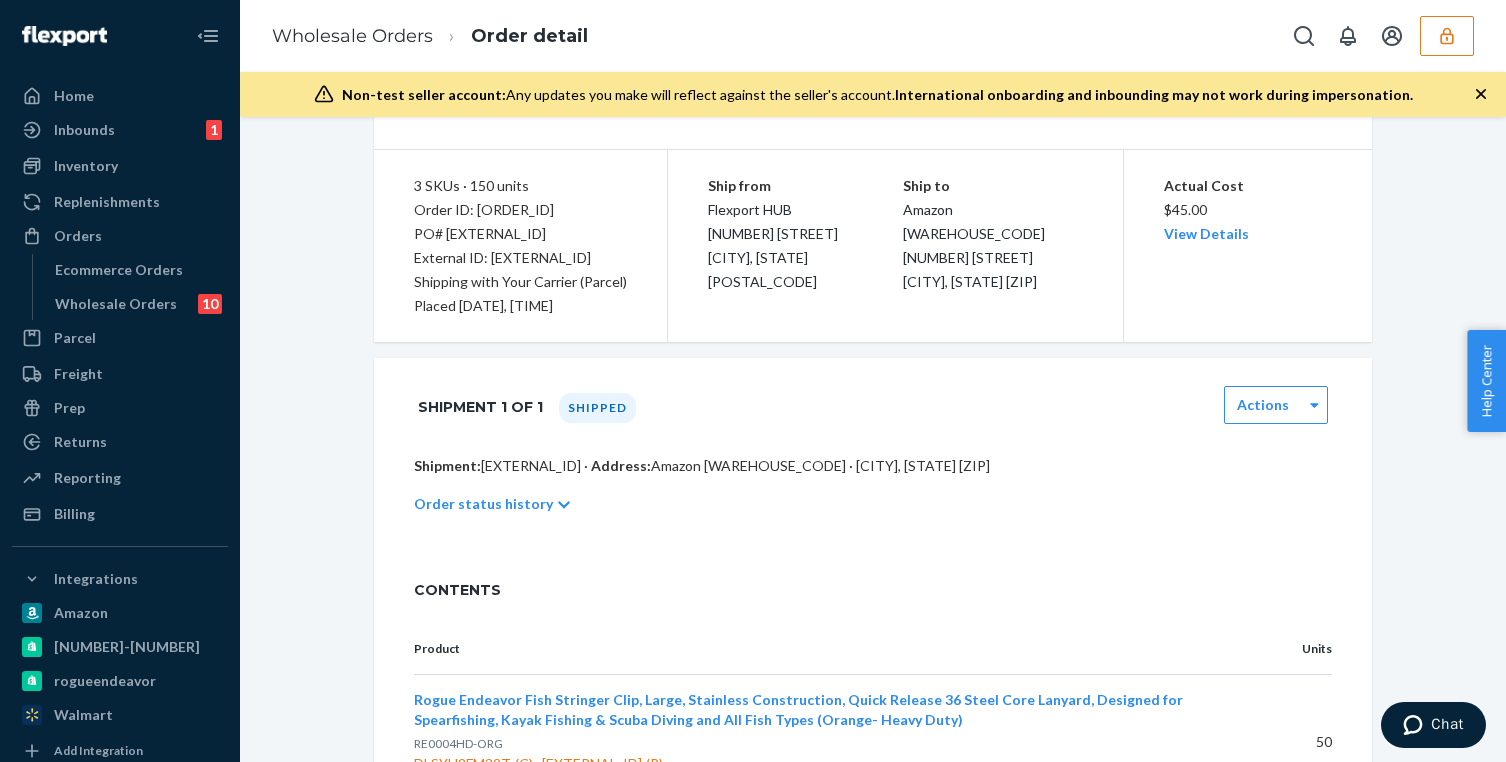 scroll, scrollTop: 0, scrollLeft: 0, axis: both 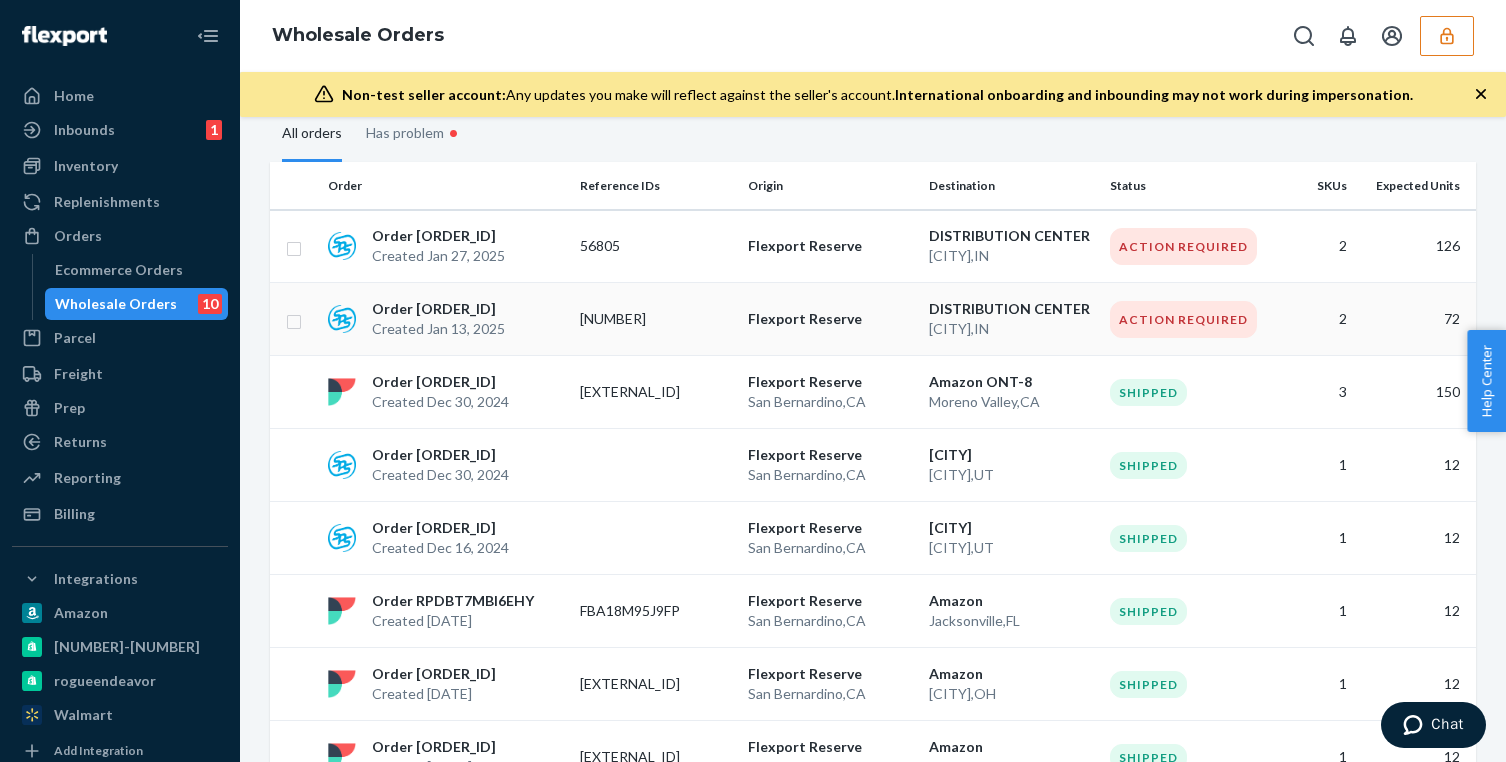 click on "Flexport Reserve" at bounding box center (830, 319) 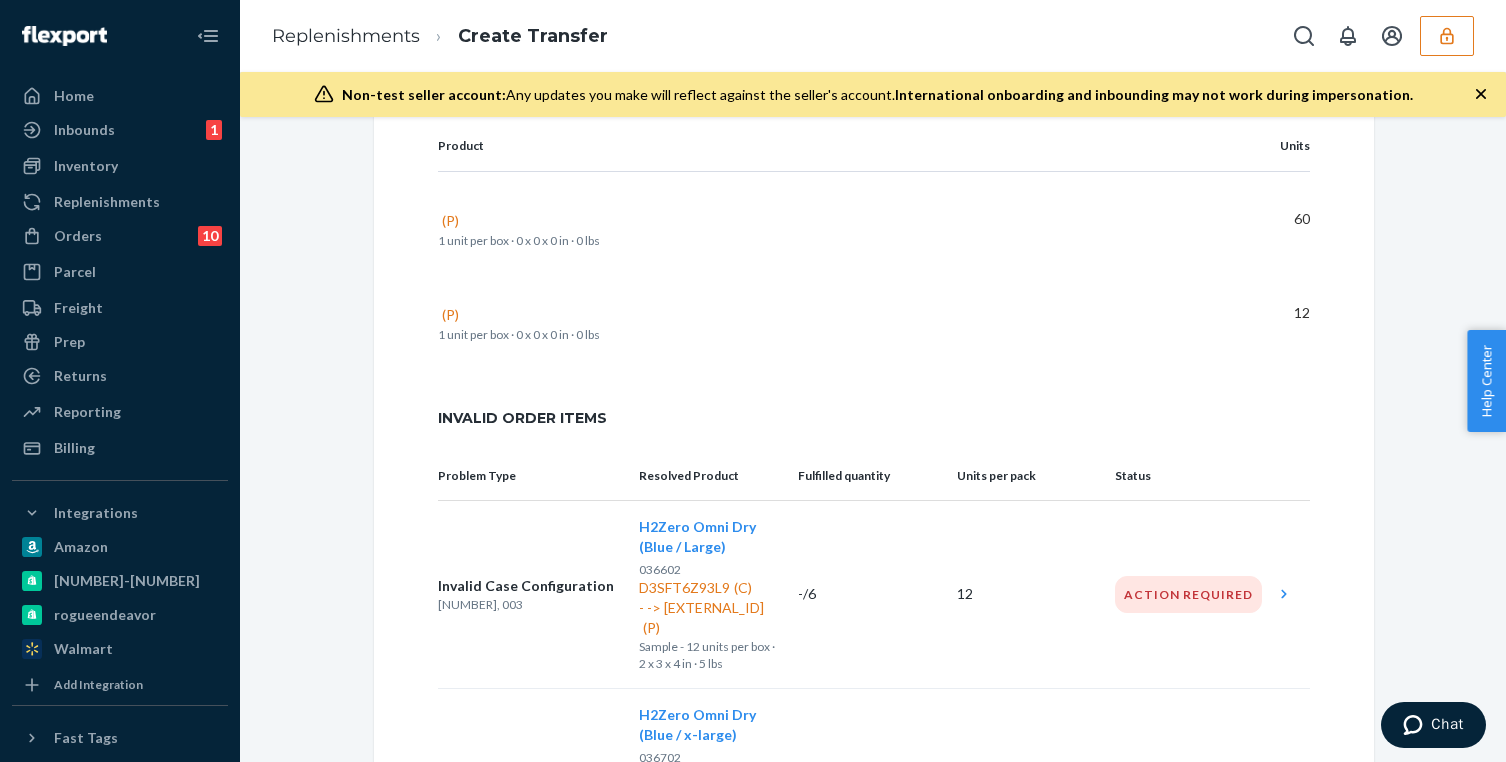 scroll, scrollTop: 228, scrollLeft: 0, axis: vertical 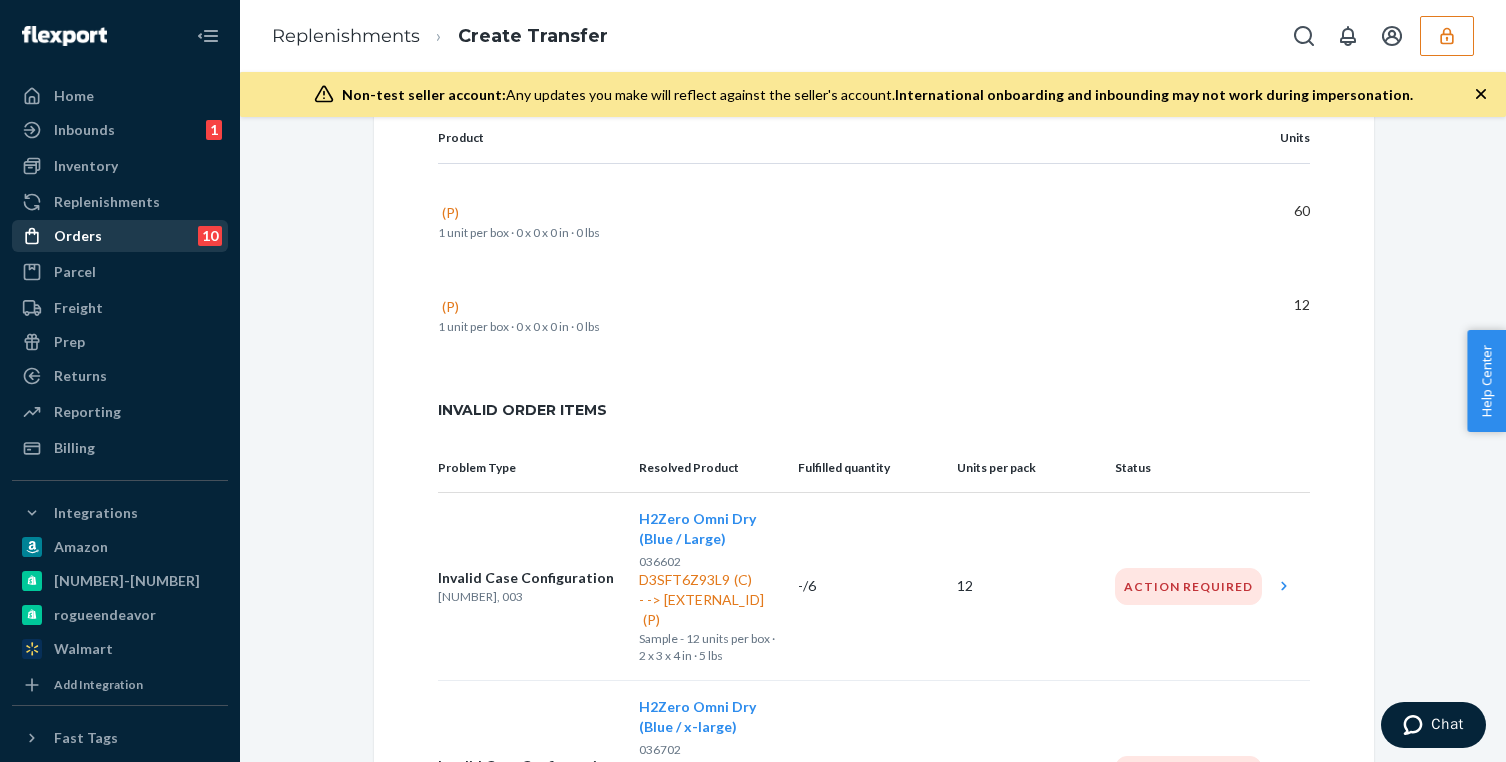 click on "Orders 10" at bounding box center [120, 236] 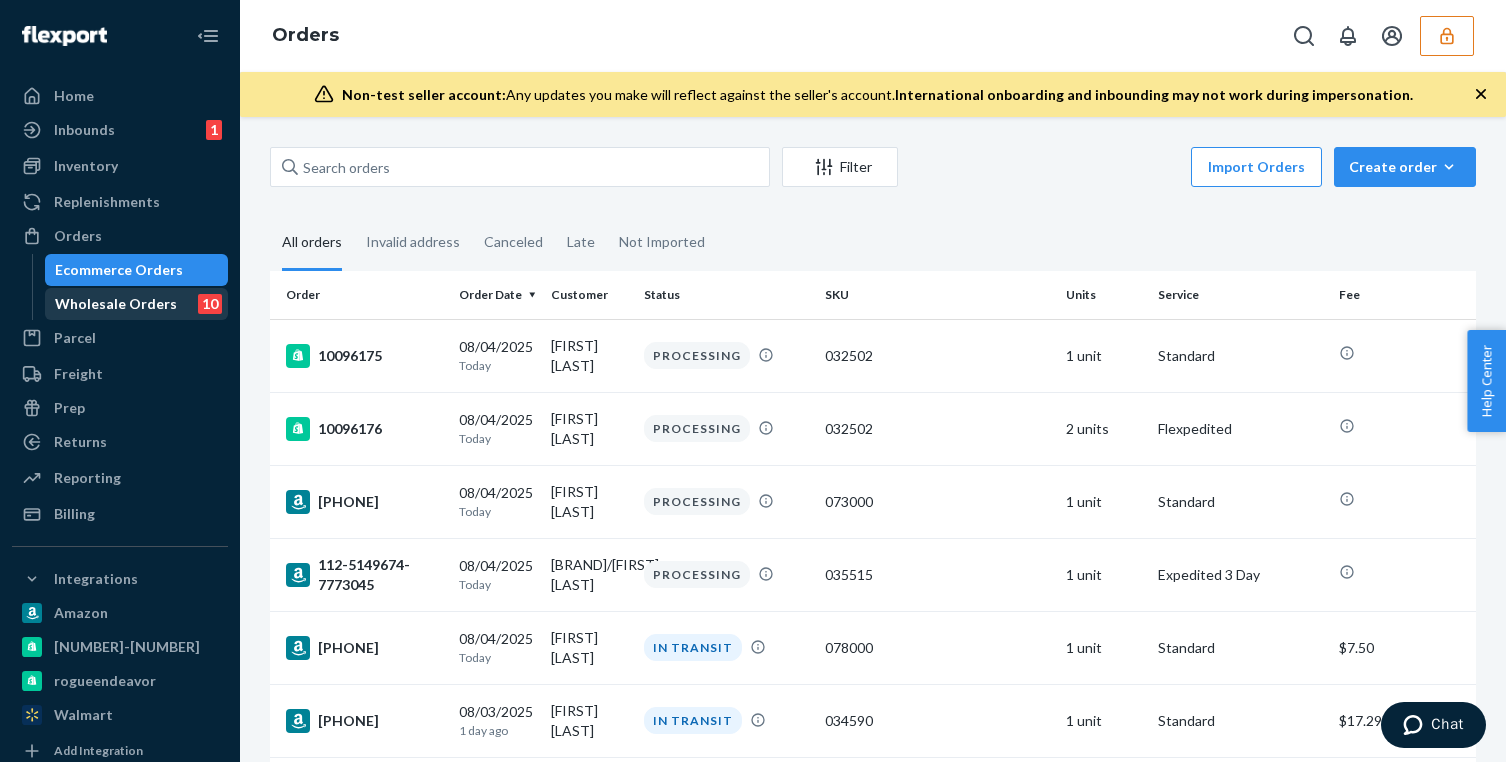 click on "Wholesale Orders" at bounding box center (116, 304) 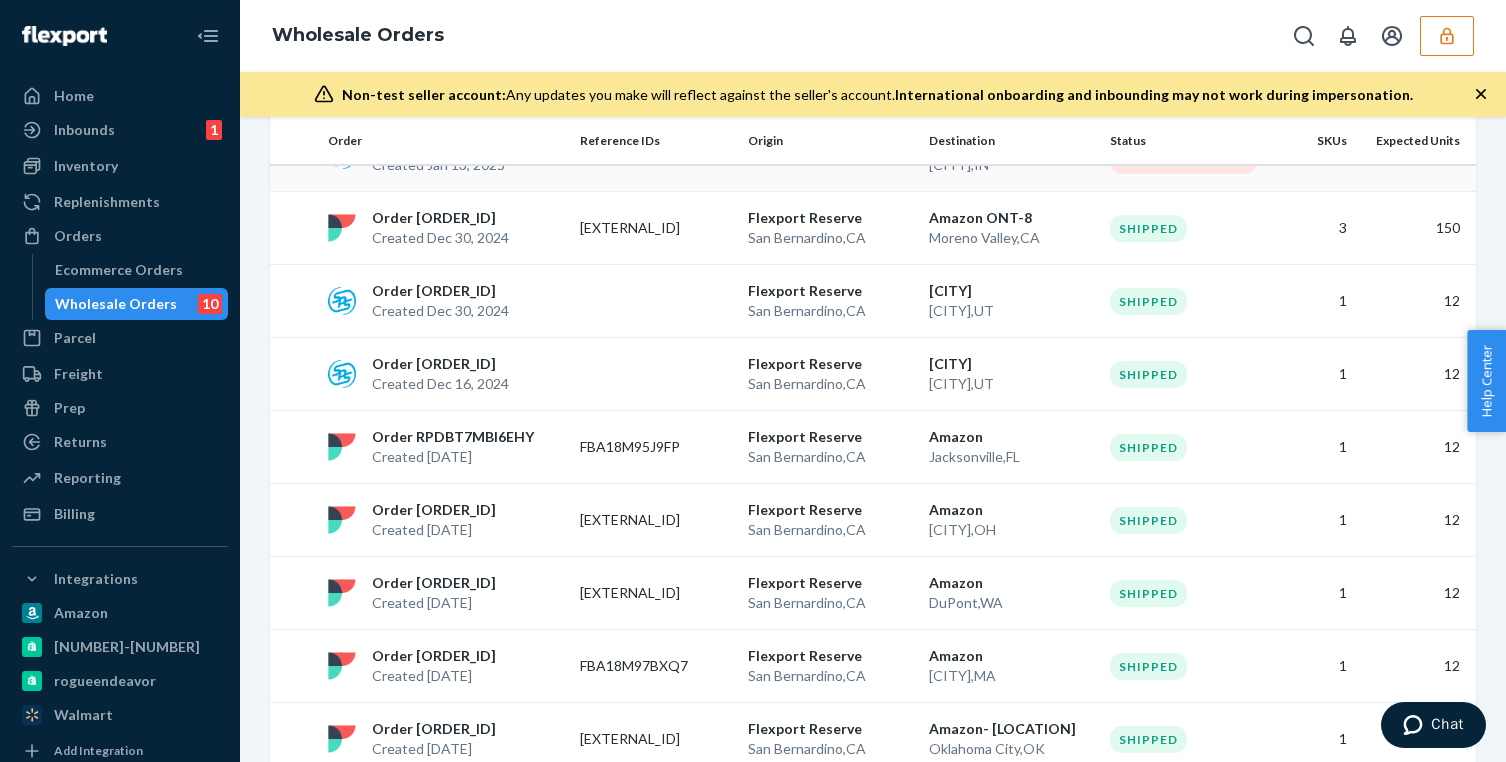 scroll, scrollTop: 338, scrollLeft: 0, axis: vertical 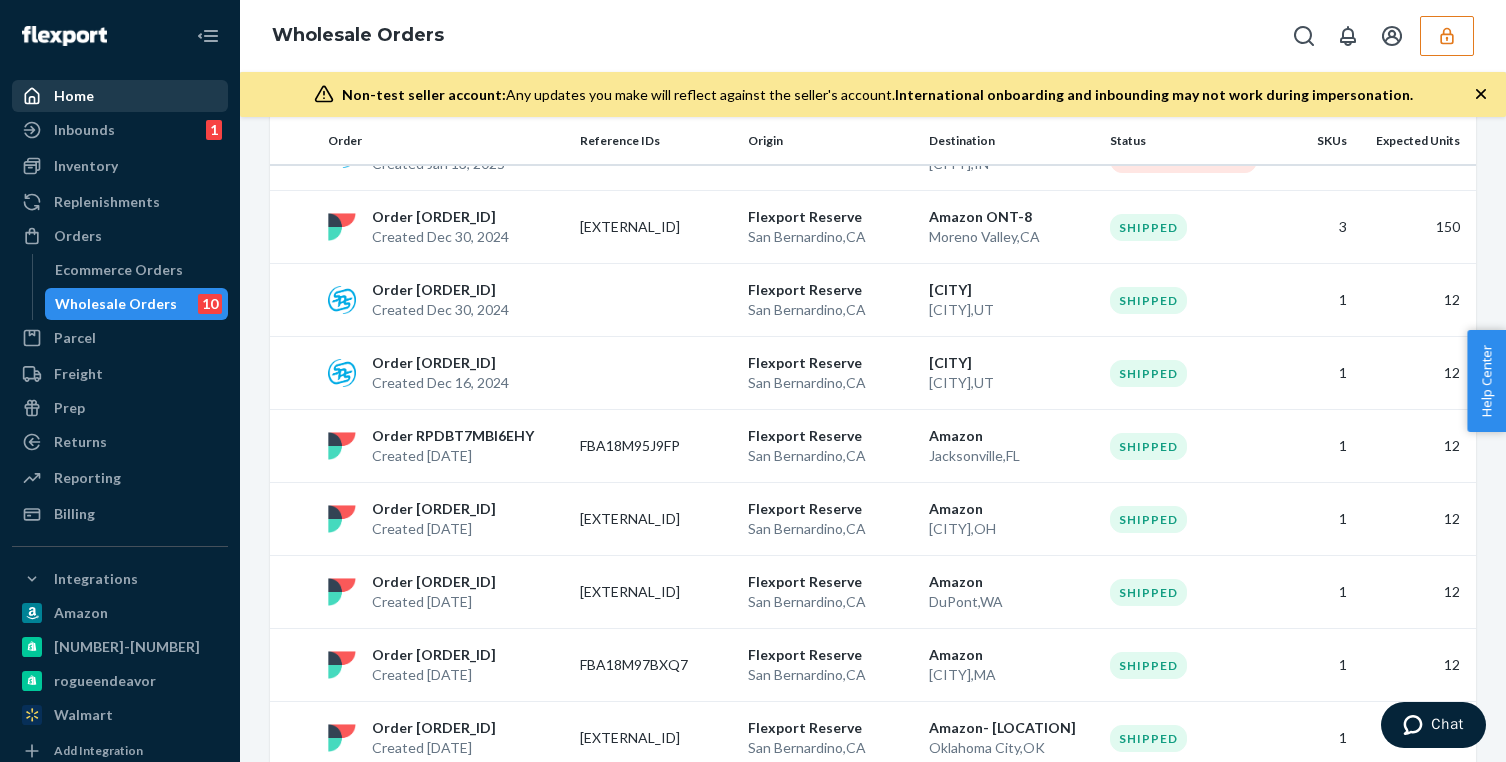 click on "Home" at bounding box center [120, 96] 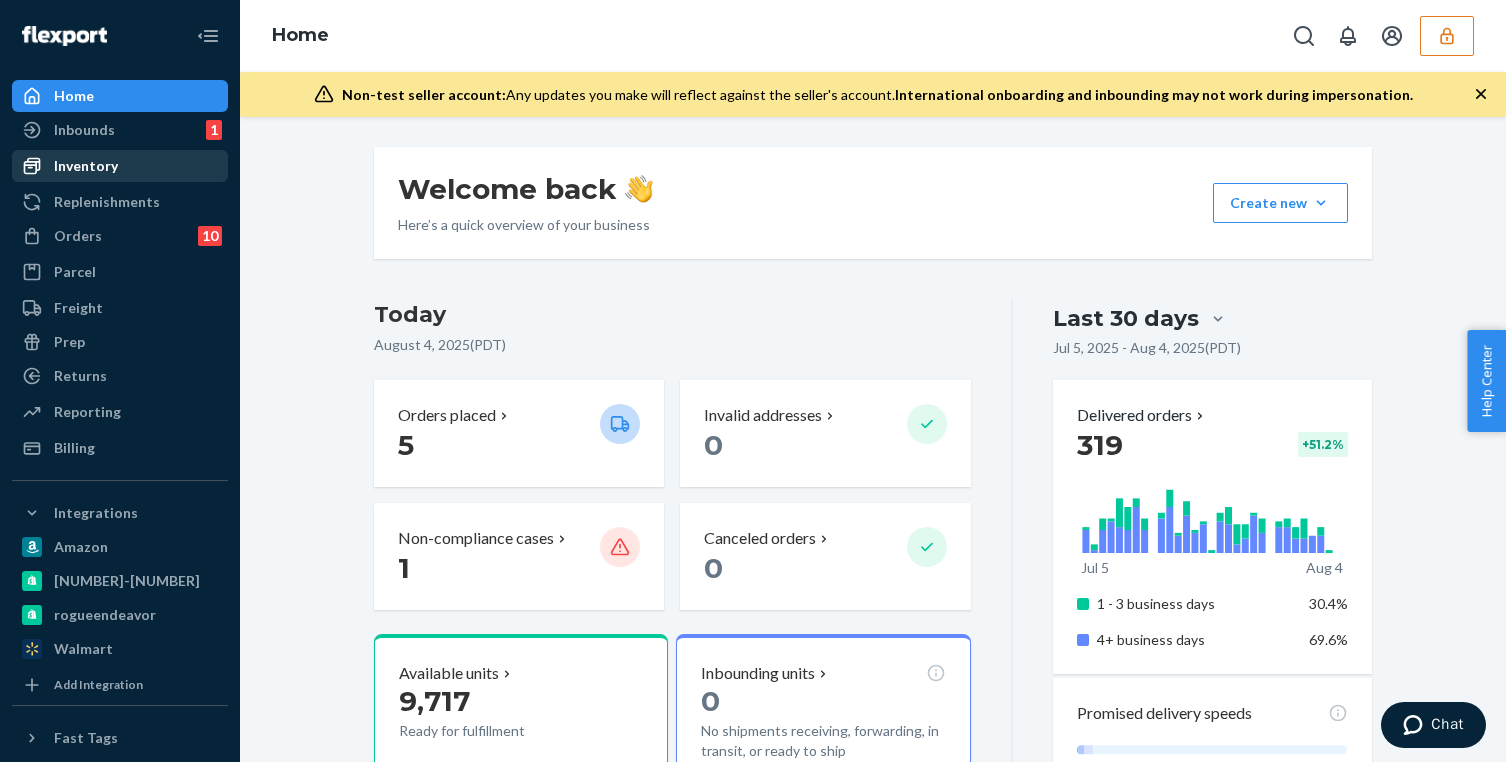 click on "Inventory" at bounding box center [120, 166] 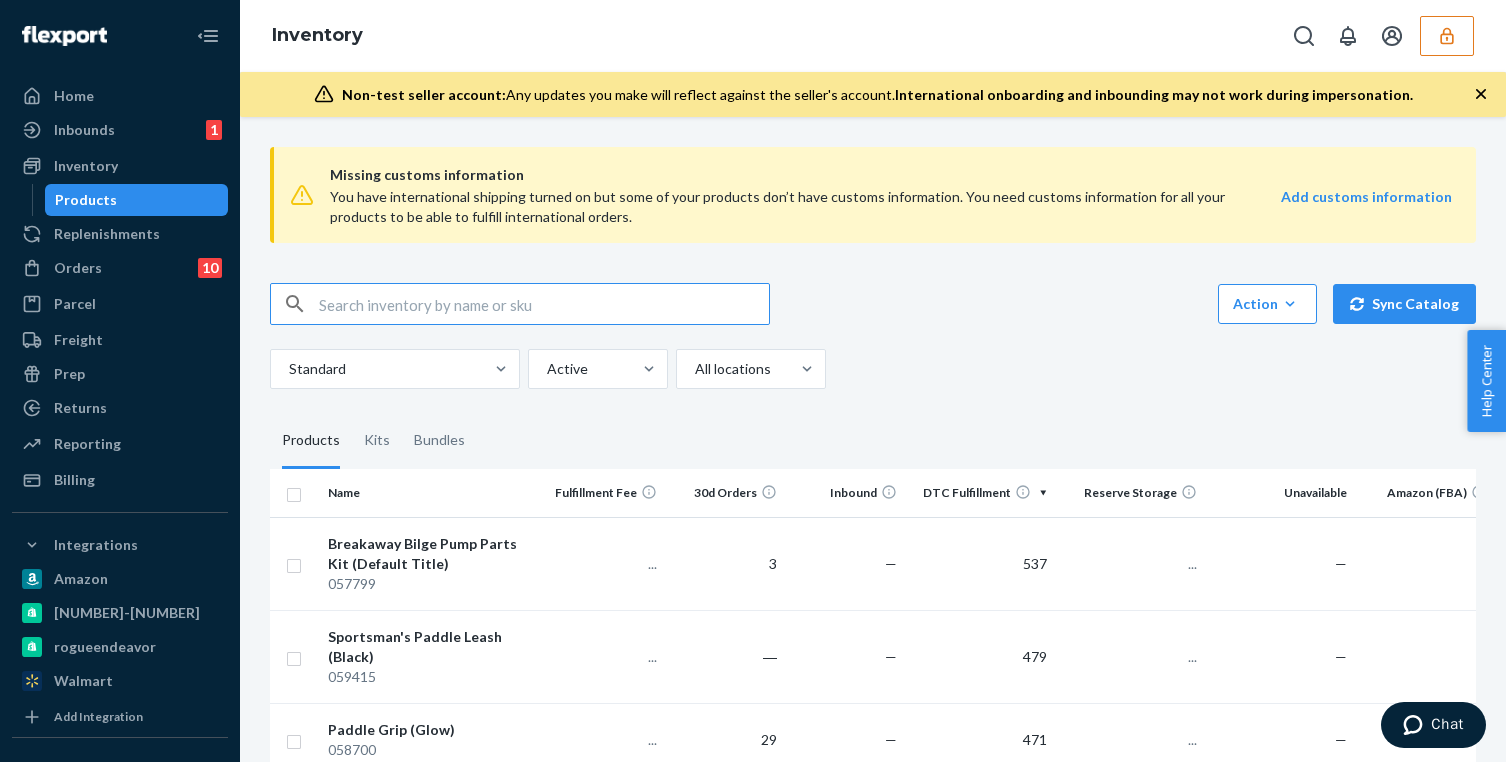 click at bounding box center (1447, 36) 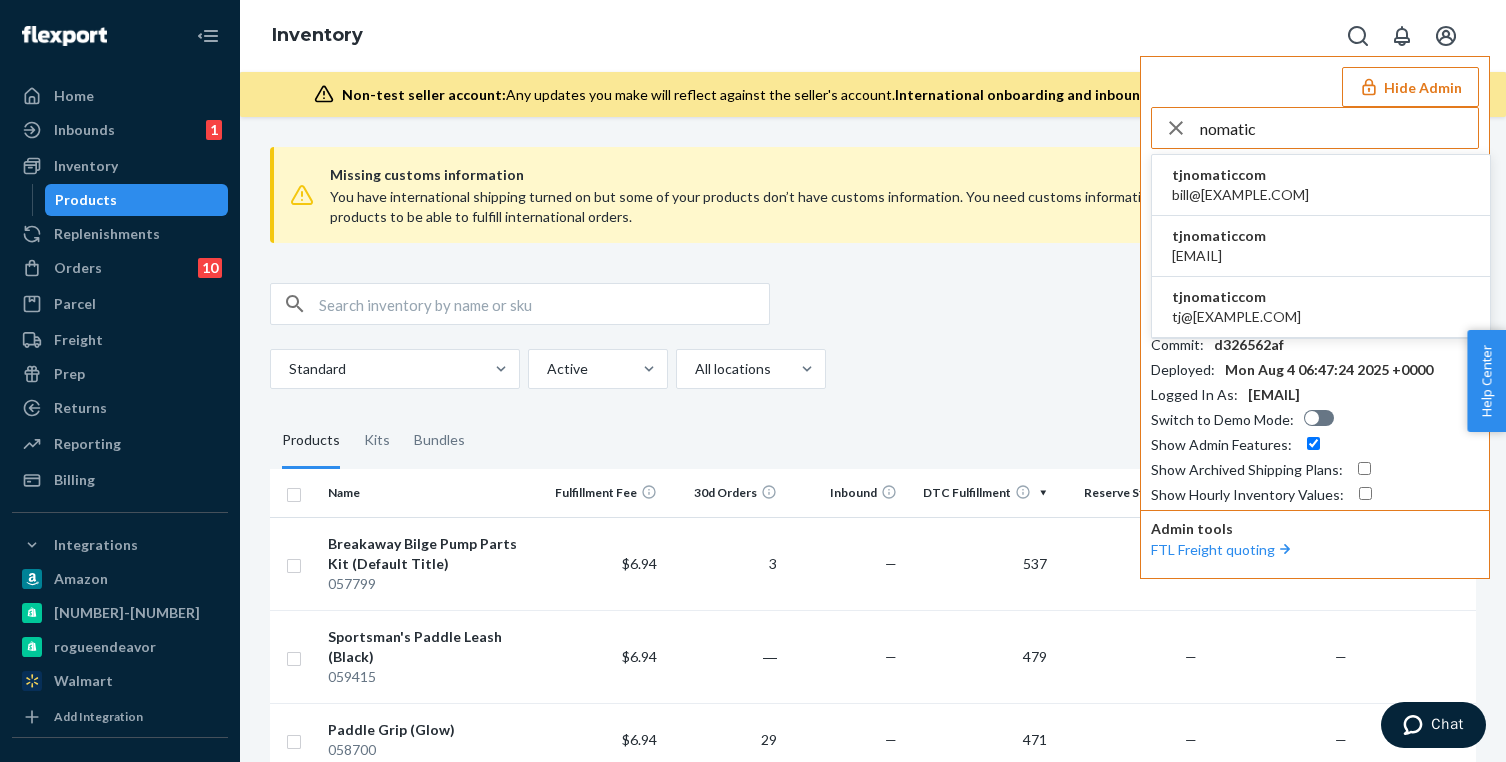 type on "nomatic" 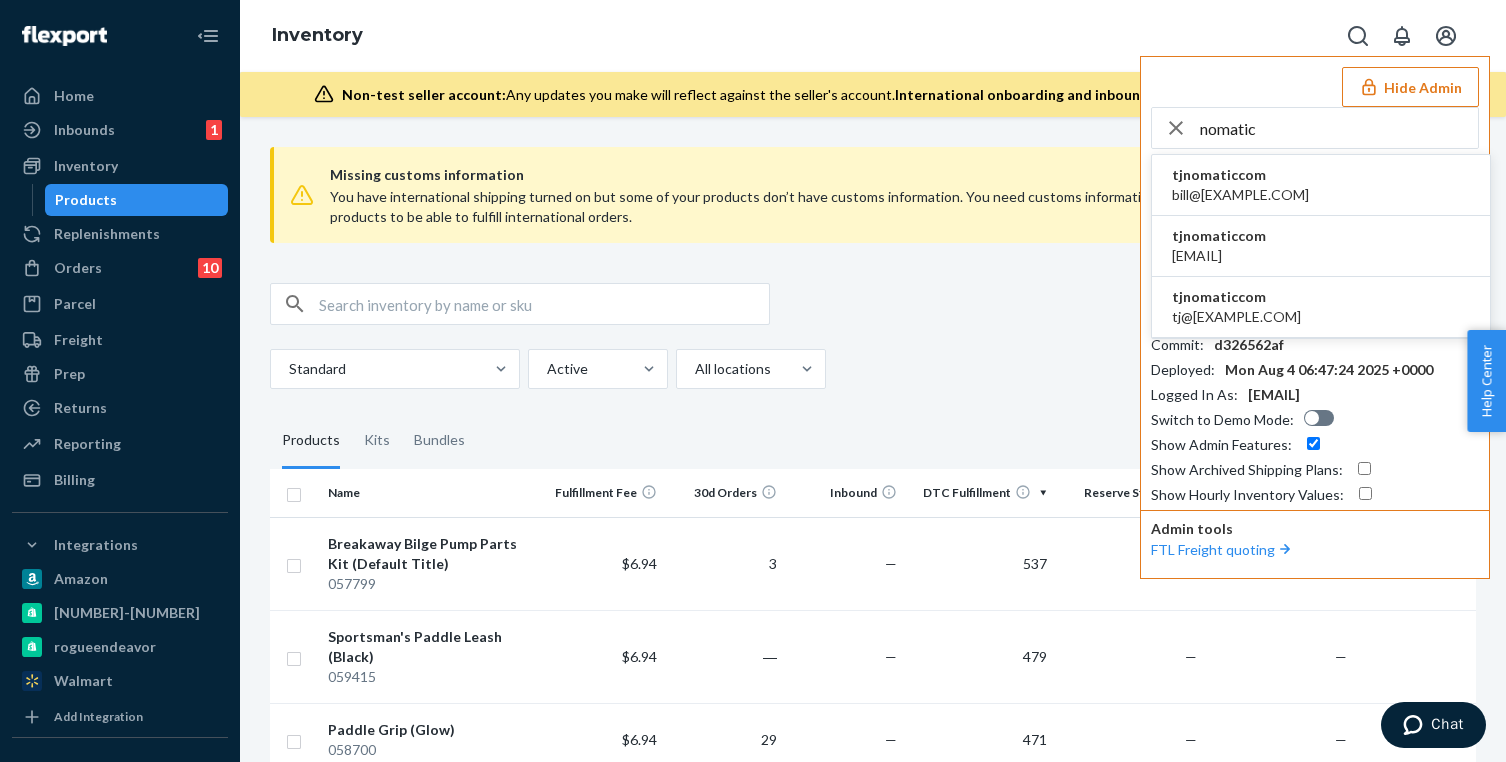 click on "tjnomaticcom bill@nomatic.com" at bounding box center [1321, 185] 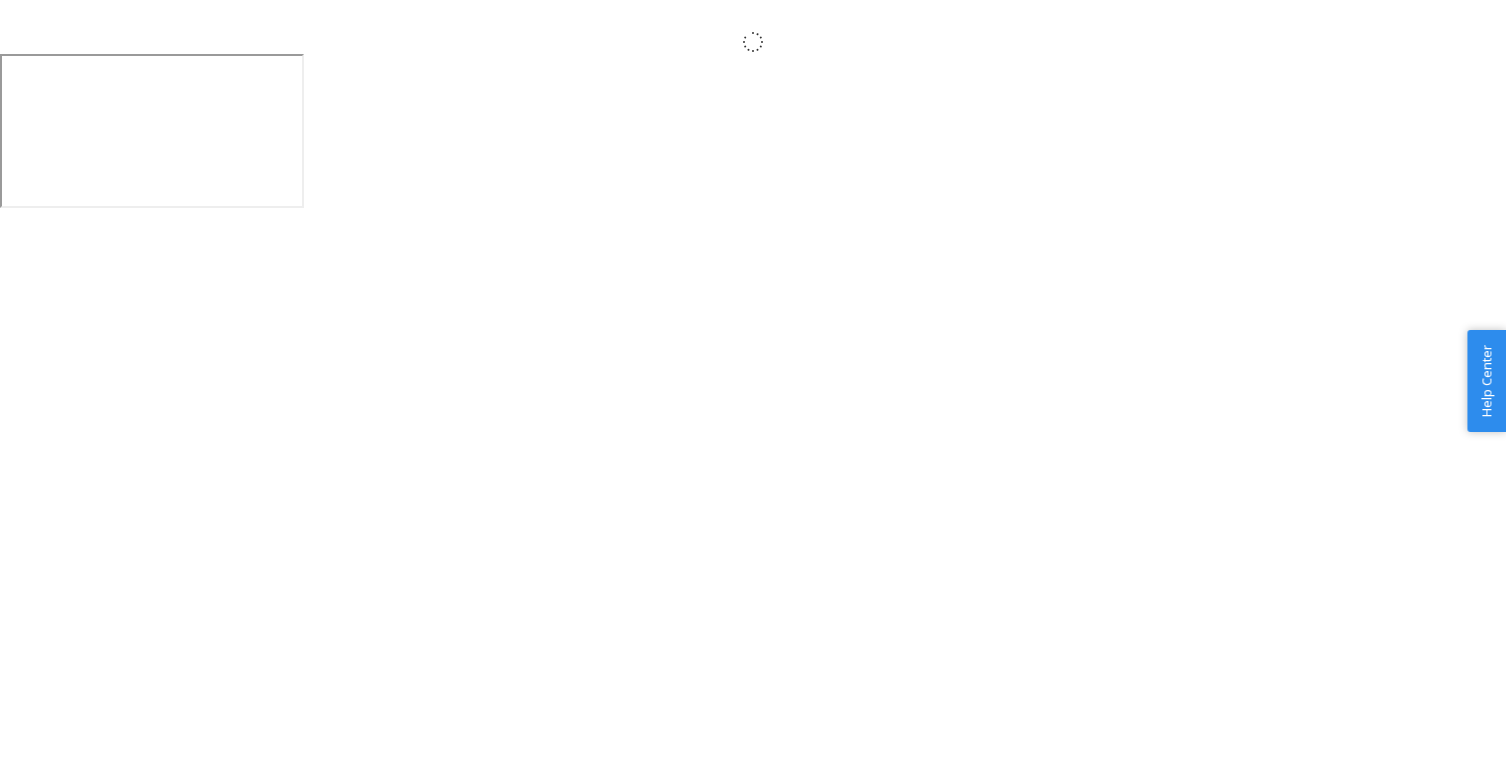 scroll, scrollTop: 0, scrollLeft: 0, axis: both 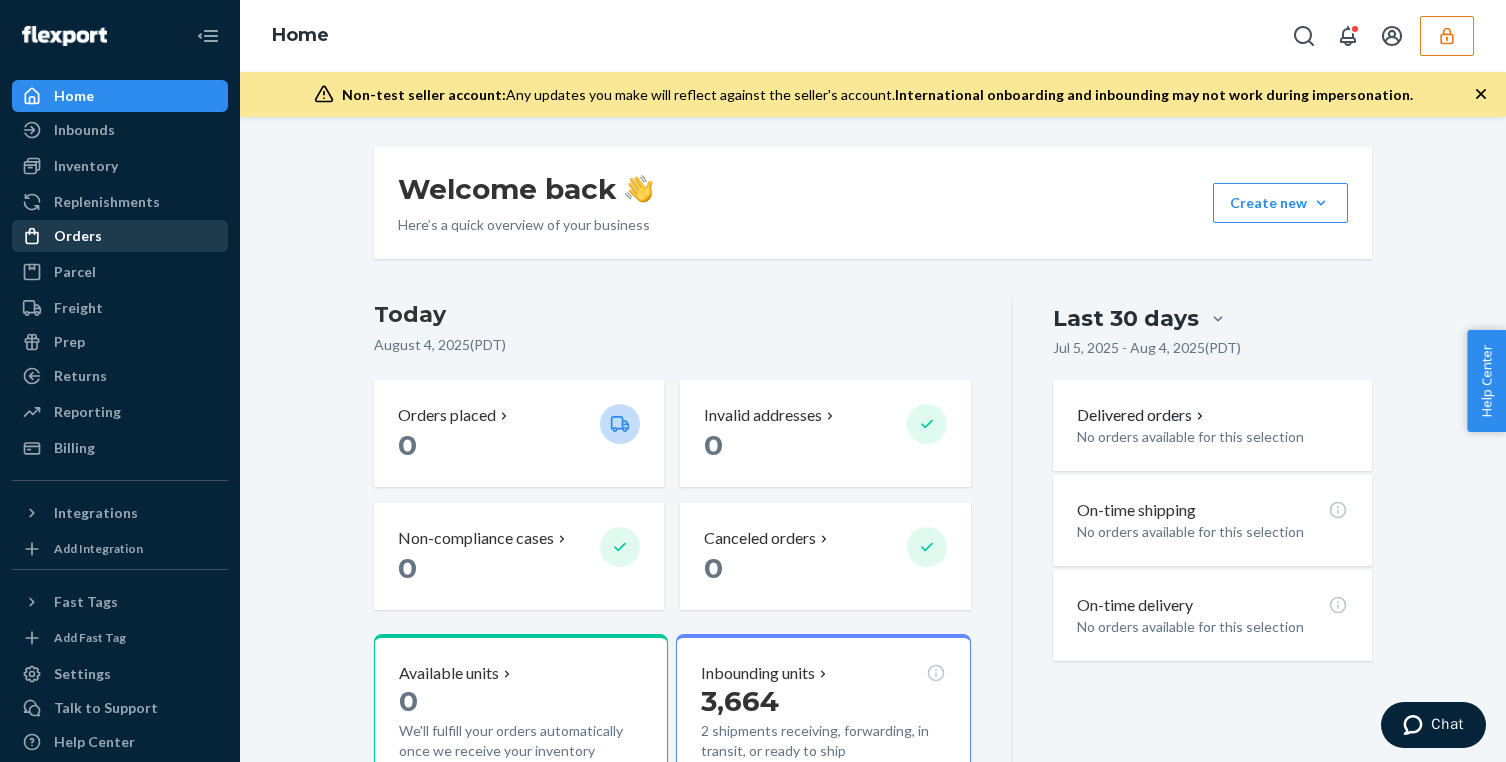 click on "Orders" at bounding box center [120, 236] 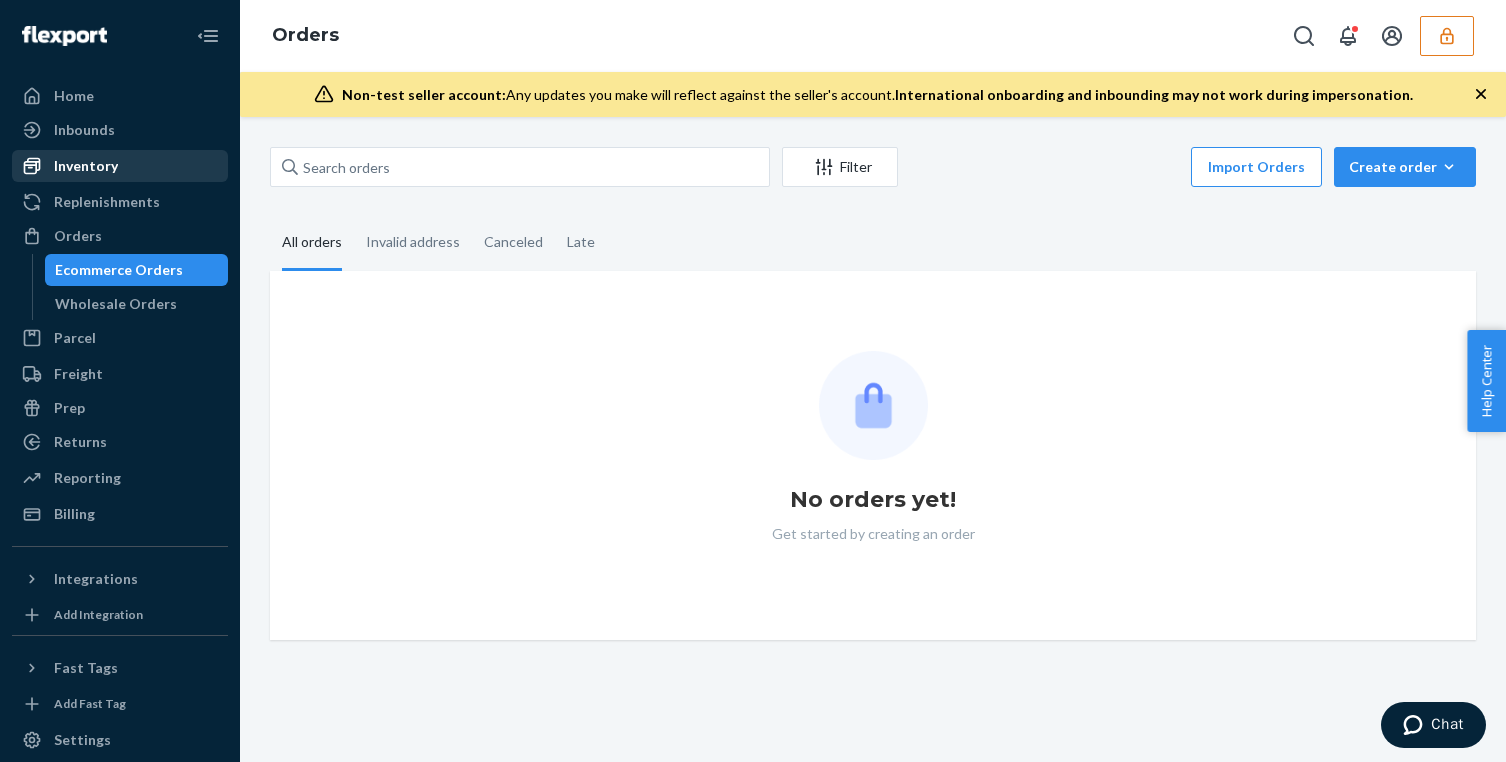 click on "Inventory" at bounding box center [86, 166] 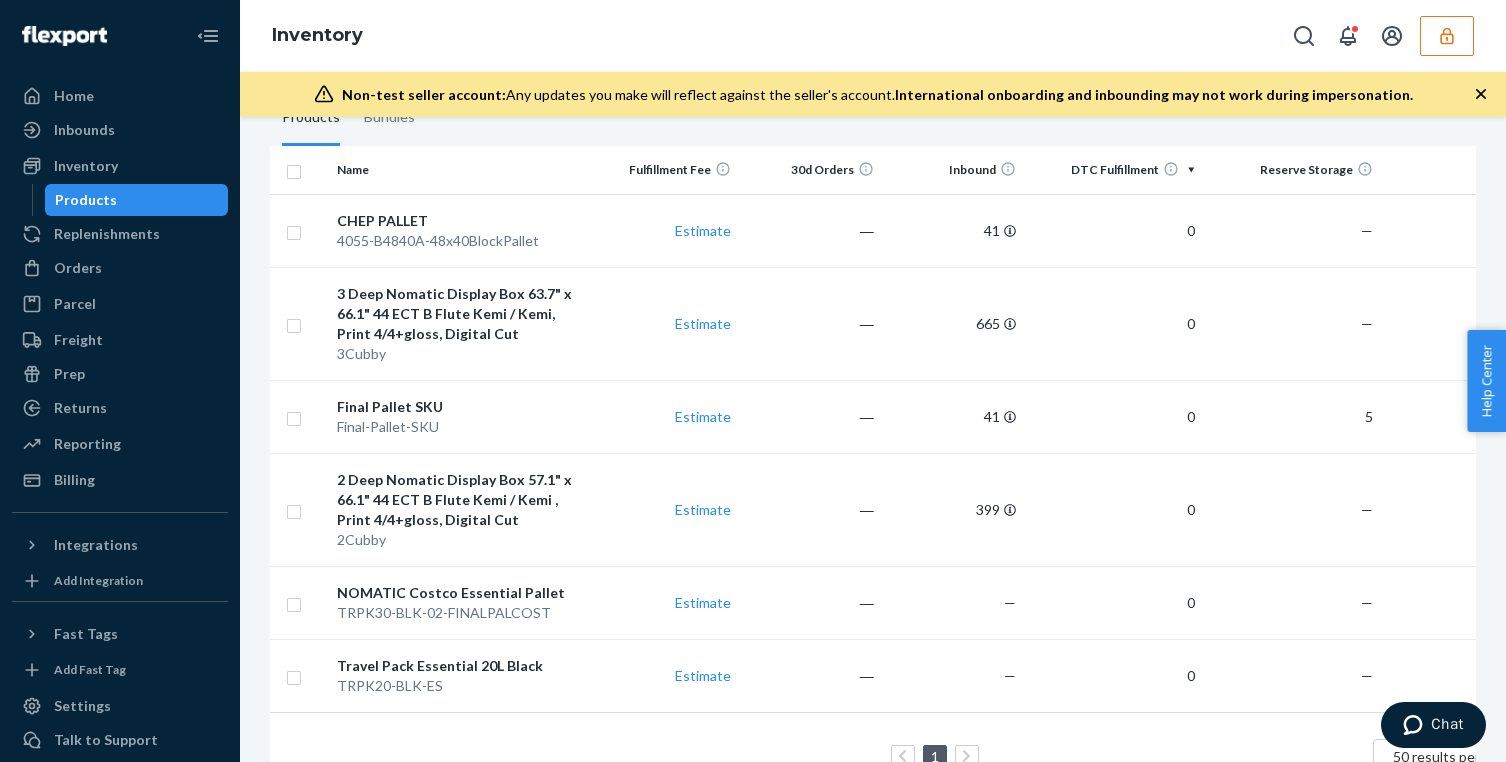 scroll, scrollTop: 196, scrollLeft: 0, axis: vertical 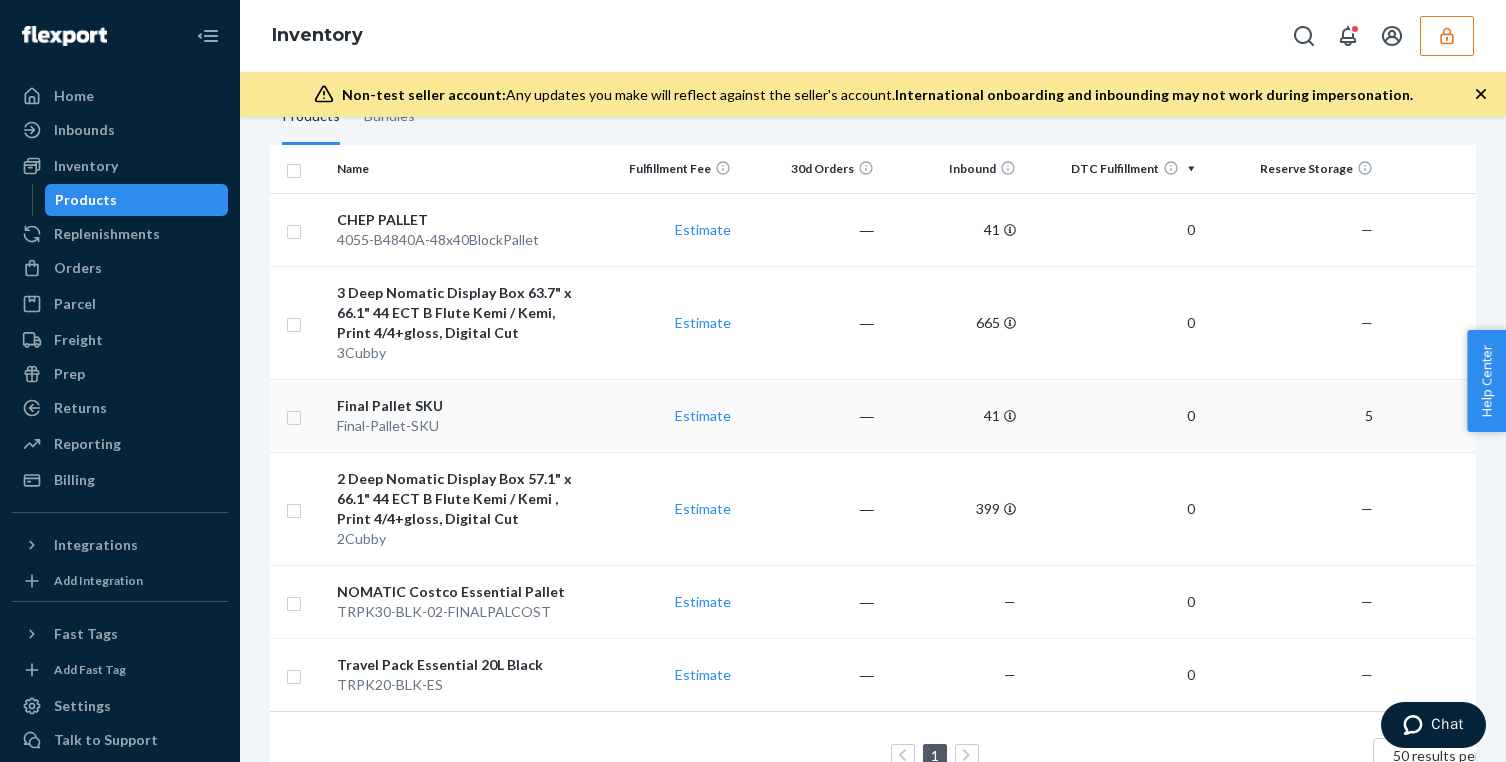 click on "Final Pallet SKU" at bounding box center [462, 406] 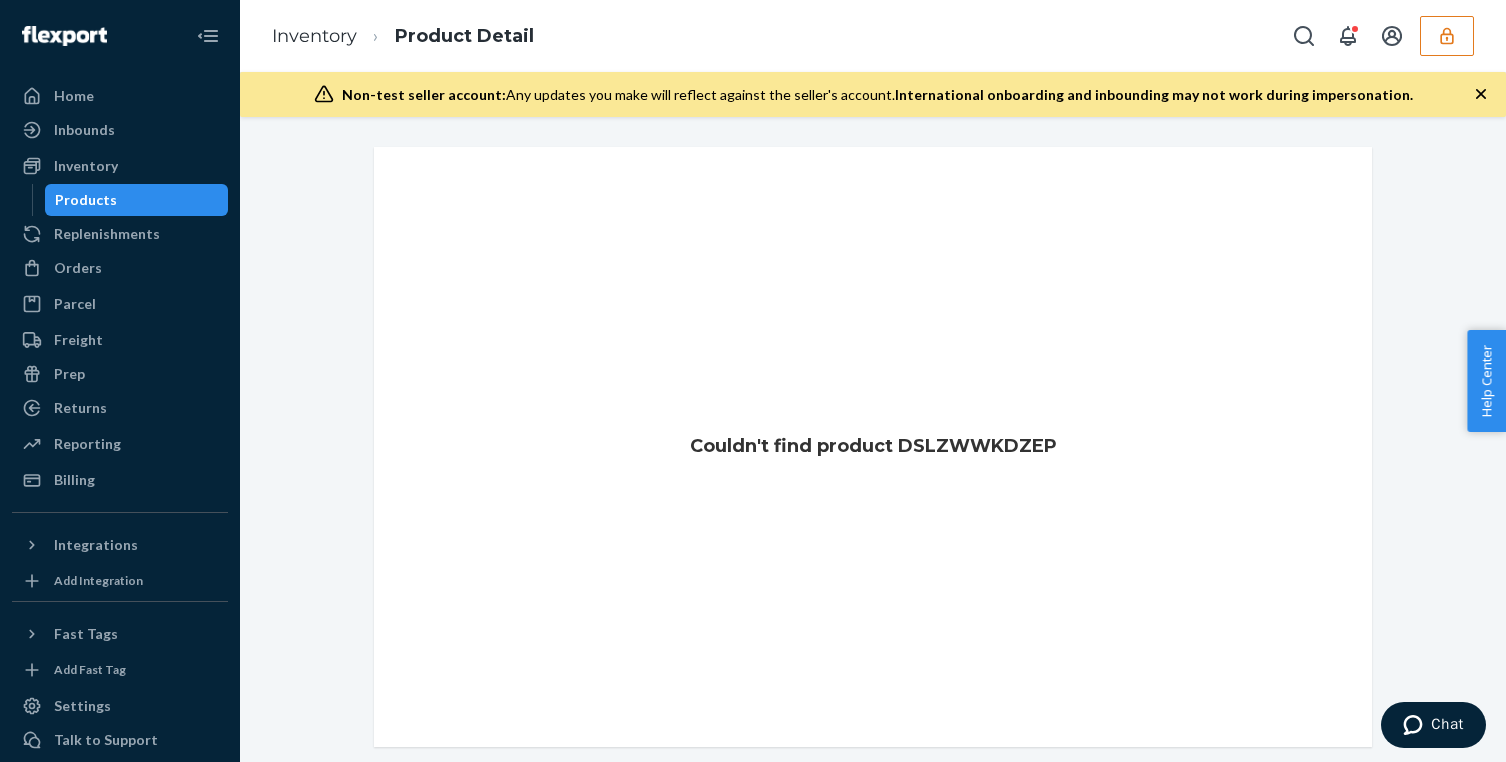 scroll, scrollTop: 0, scrollLeft: 0, axis: both 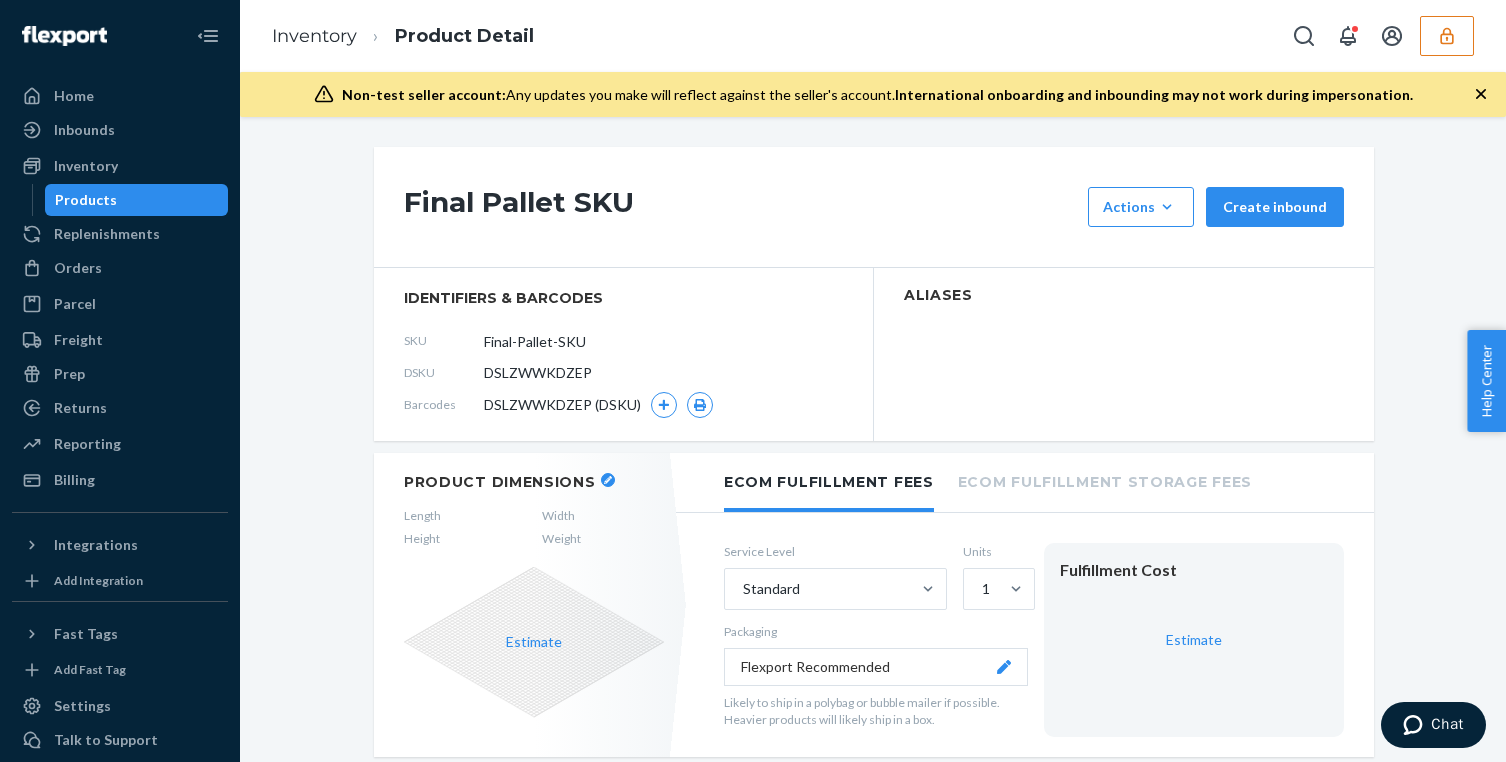 click on "DSLZWWKDZEP" at bounding box center [538, 373] 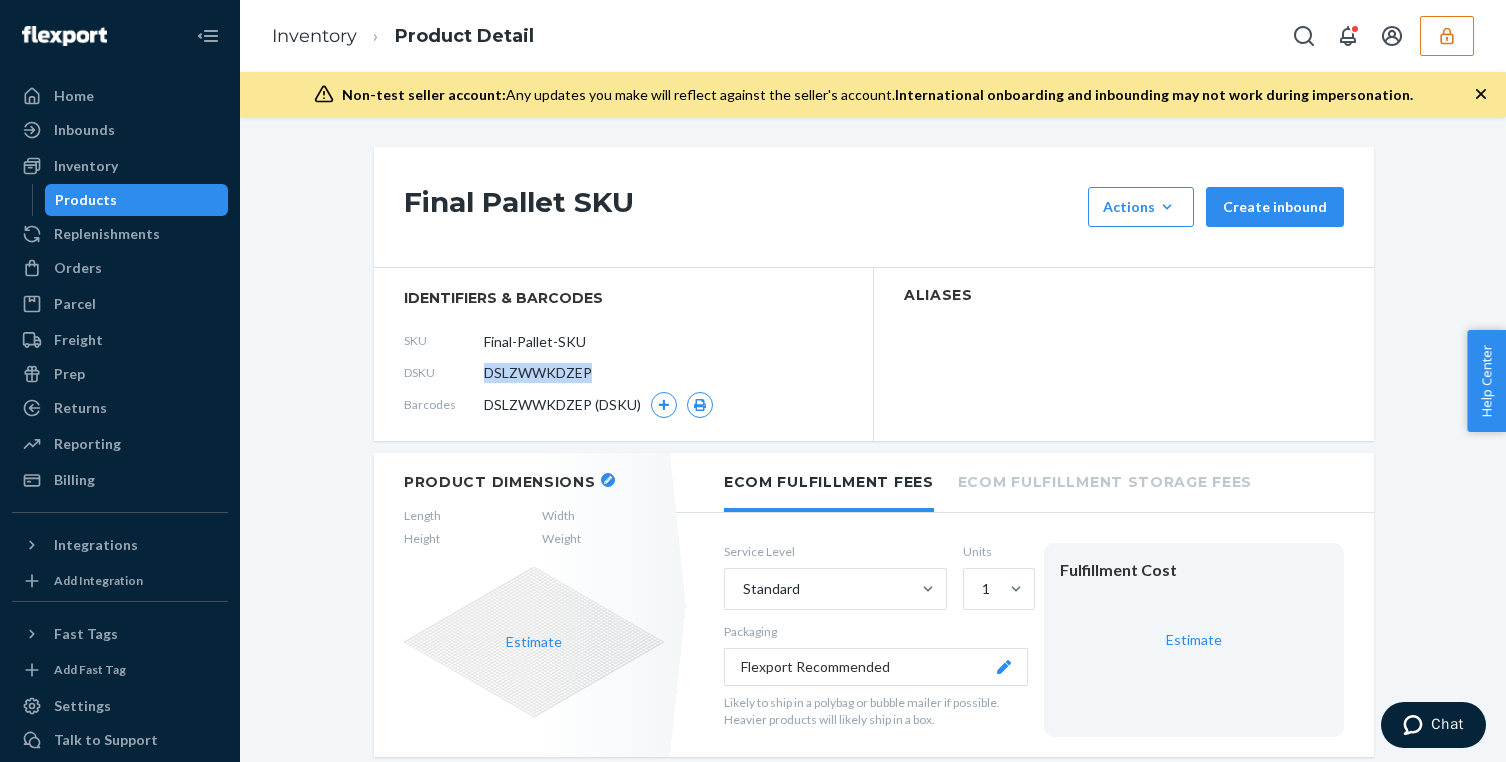 click on "DSLZWWKDZEP" at bounding box center [538, 373] 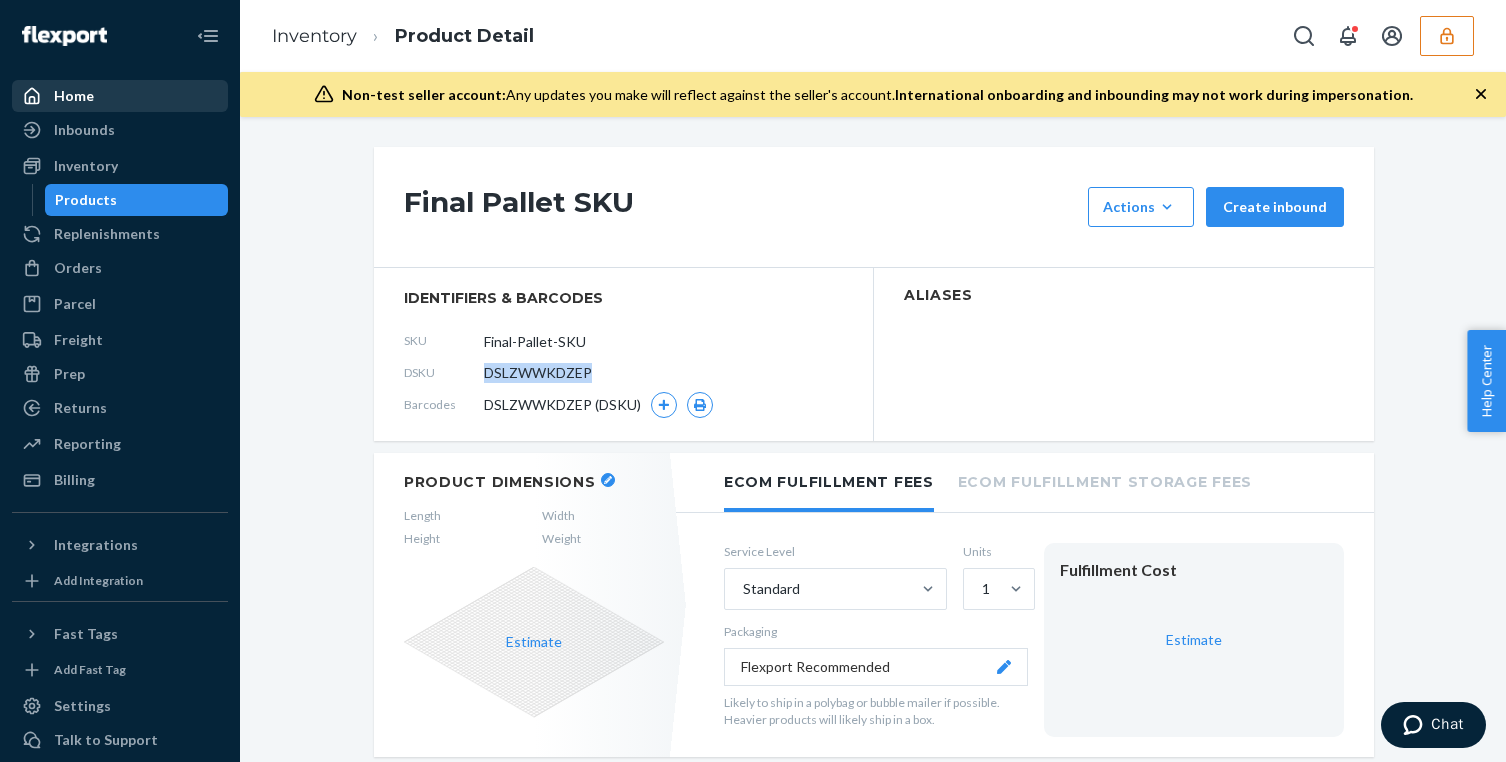 click on "Home" at bounding box center (120, 96) 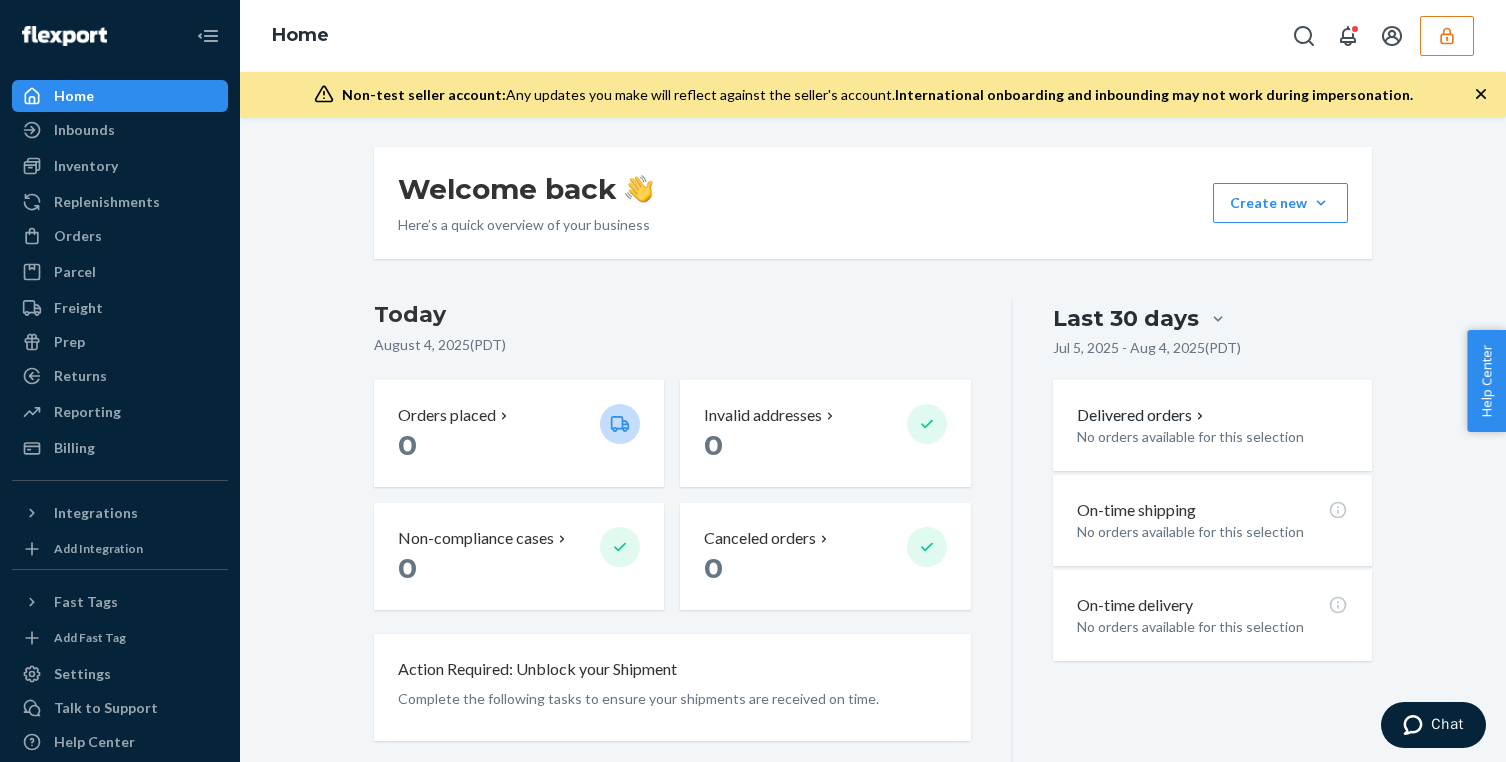 click at bounding box center [1447, 36] 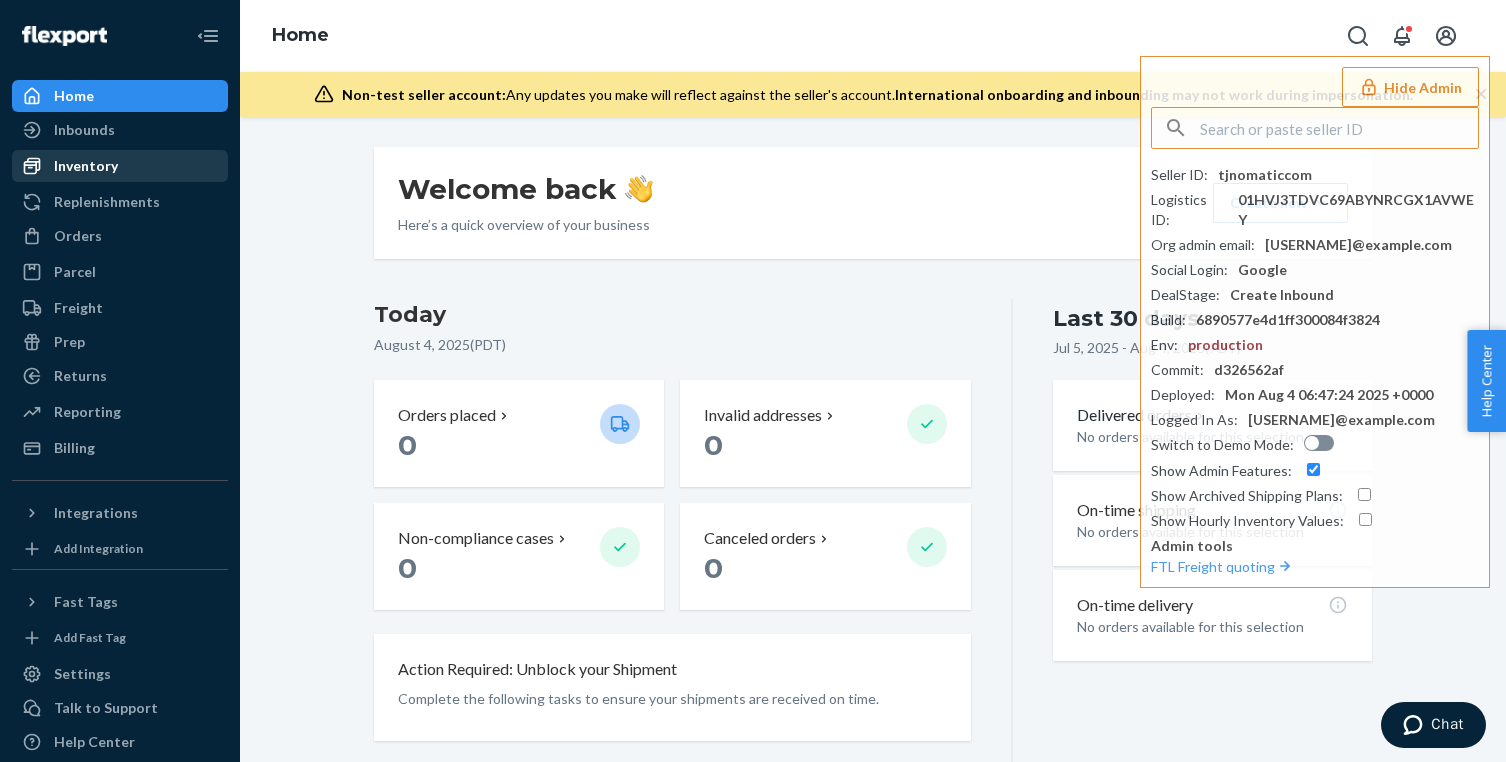 click on "Inventory" at bounding box center (86, 166) 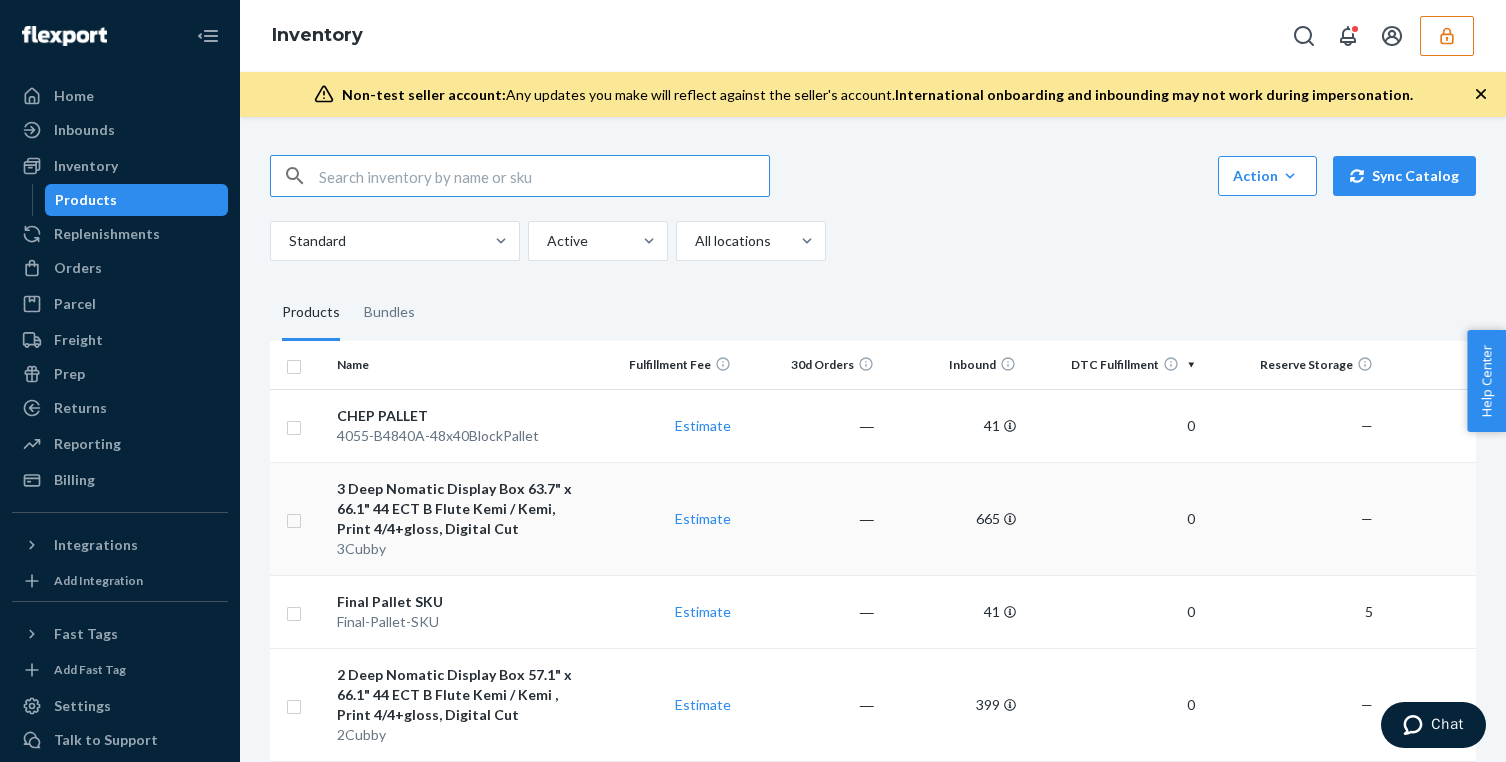 scroll, scrollTop: 0, scrollLeft: 8, axis: horizontal 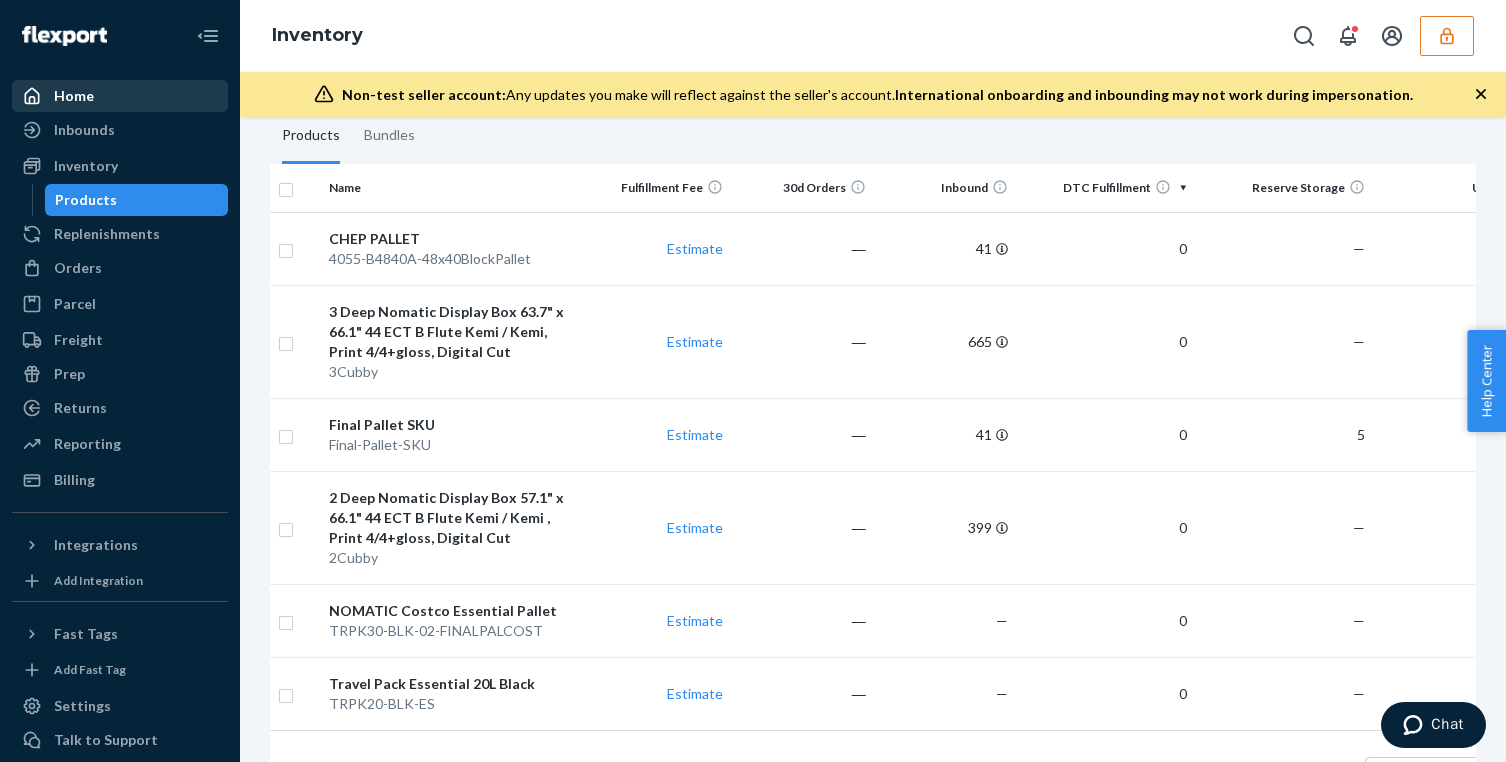 click on "Home" at bounding box center (74, 96) 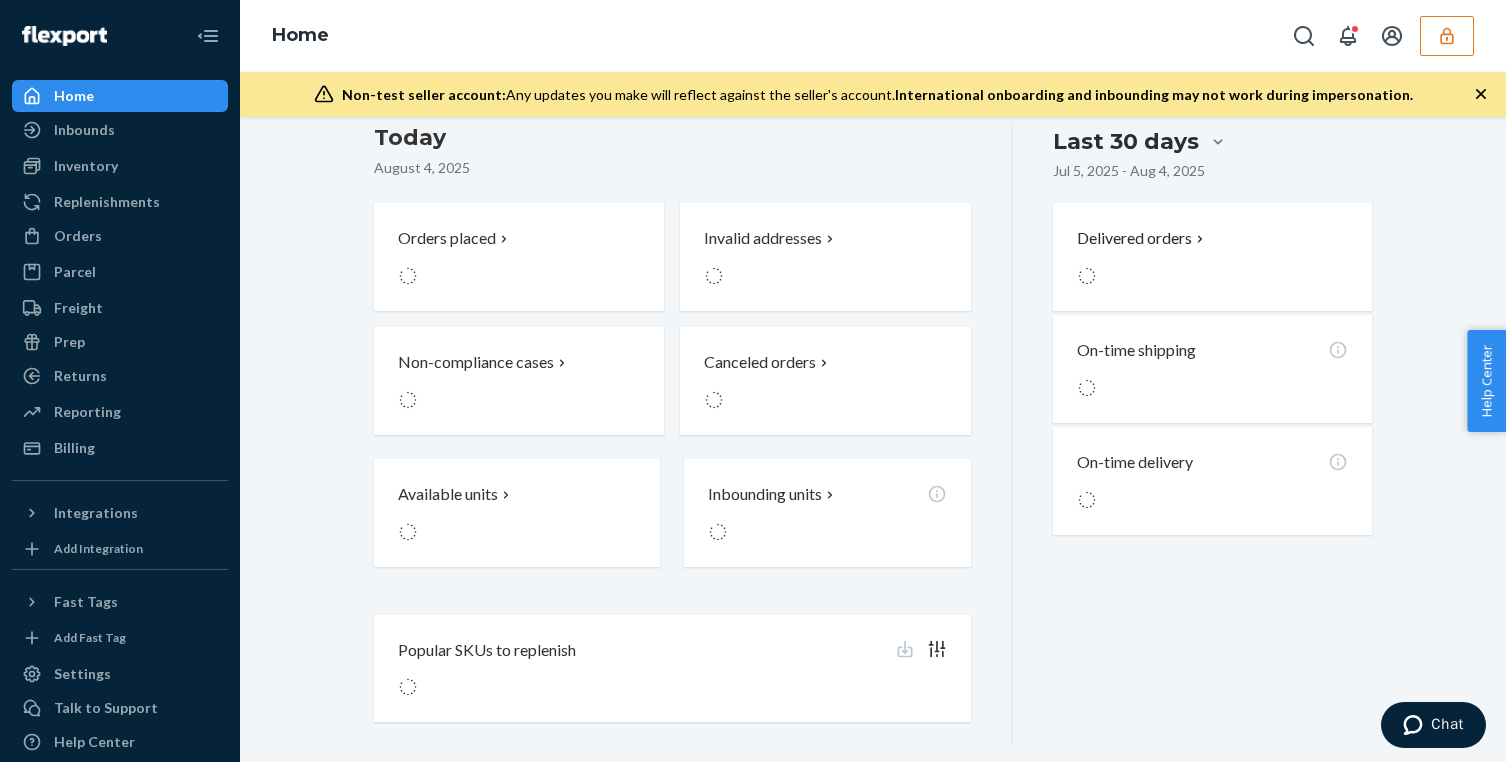 scroll, scrollTop: 0, scrollLeft: 0, axis: both 